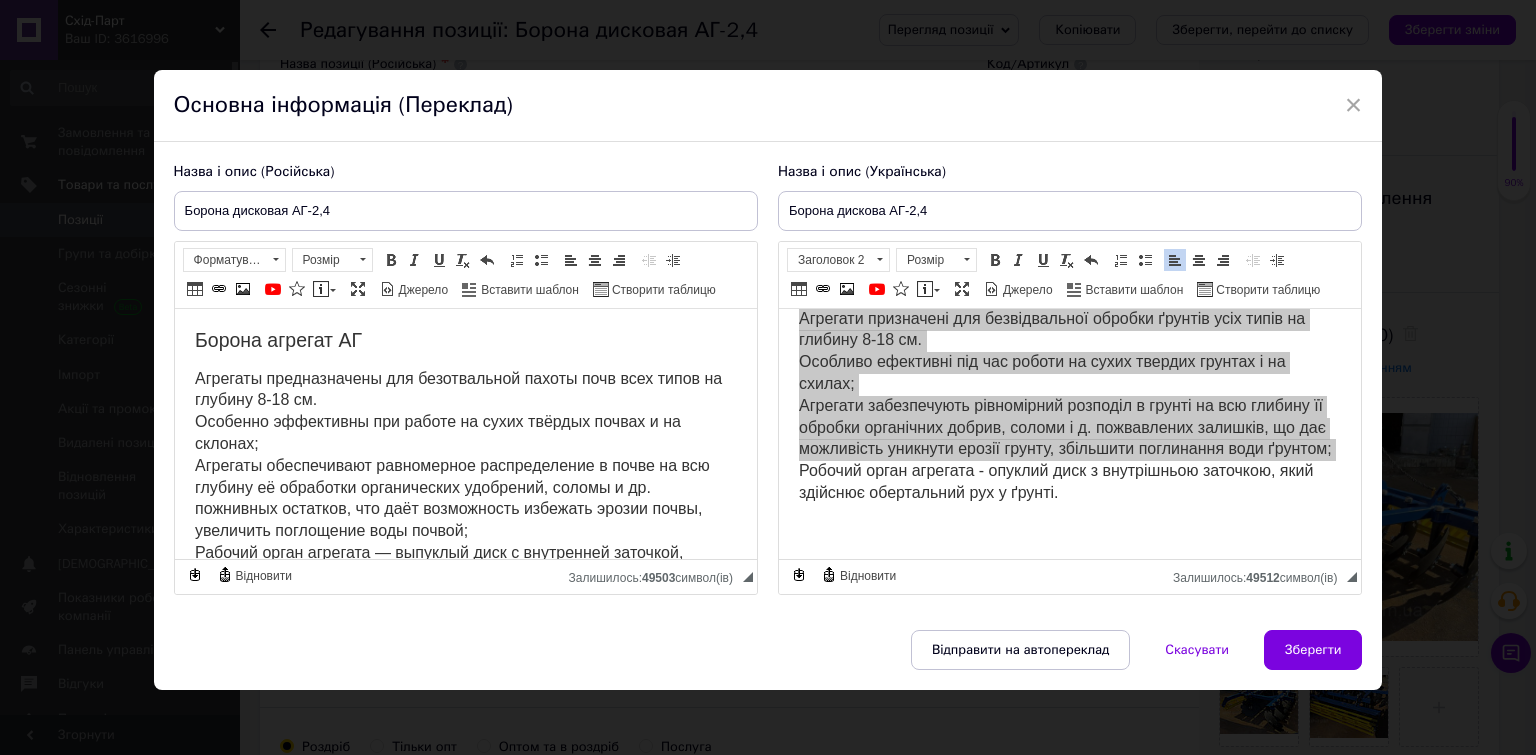 scroll, scrollTop: 100, scrollLeft: 0, axis: vertical 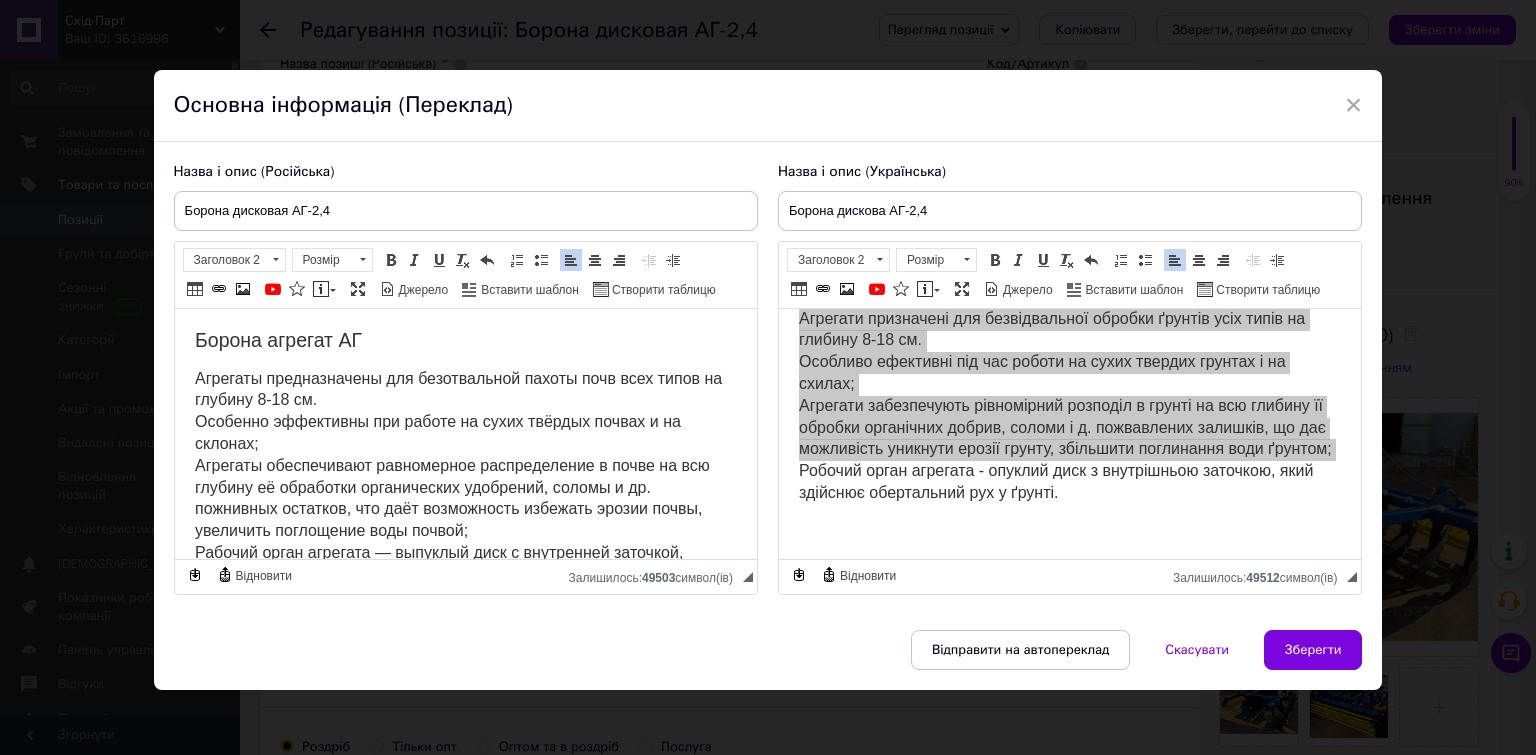 click on "Агрегаты предназначены для безотвальной пахоты почв всех типов на глубину 8-18 см." at bounding box center (457, 389) 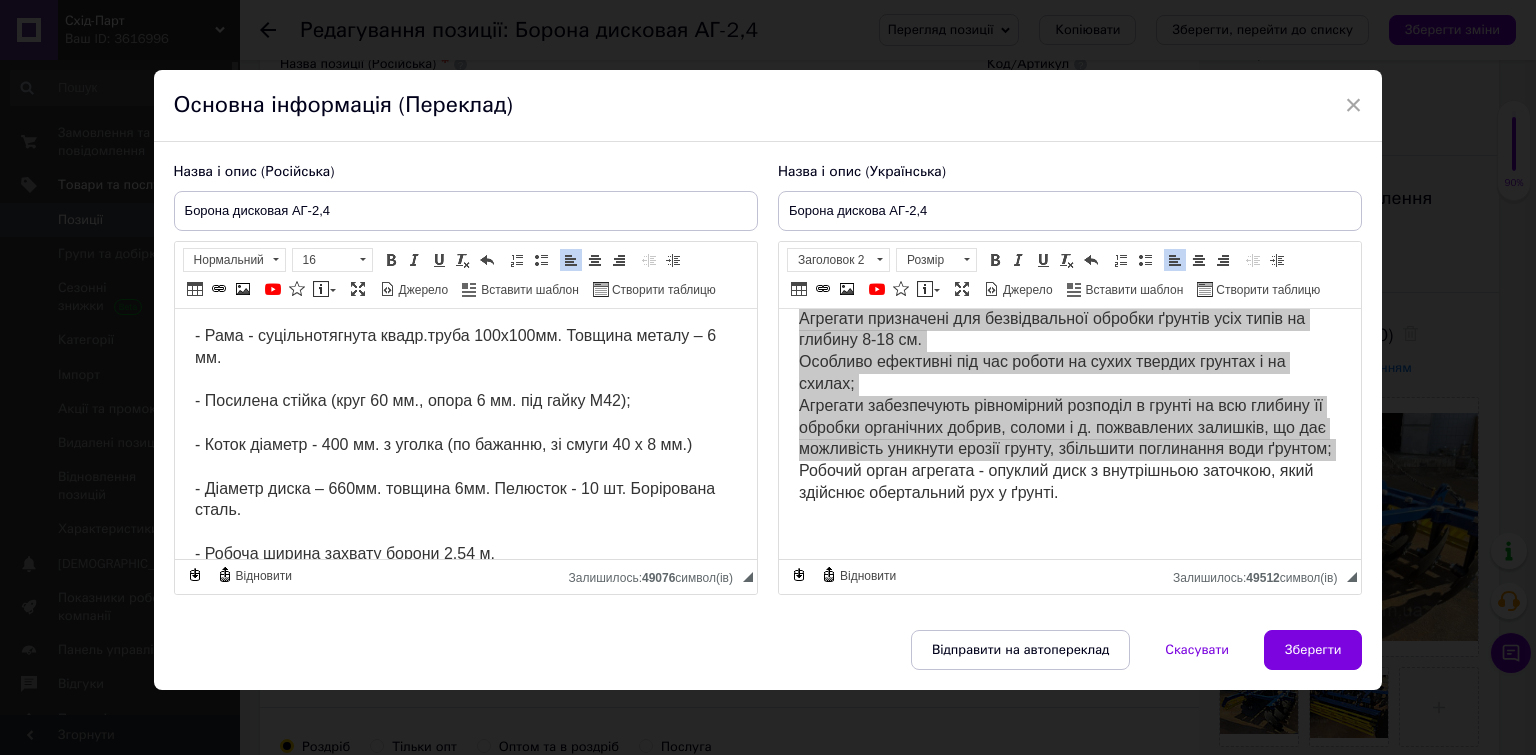 scroll, scrollTop: 0, scrollLeft: 0, axis: both 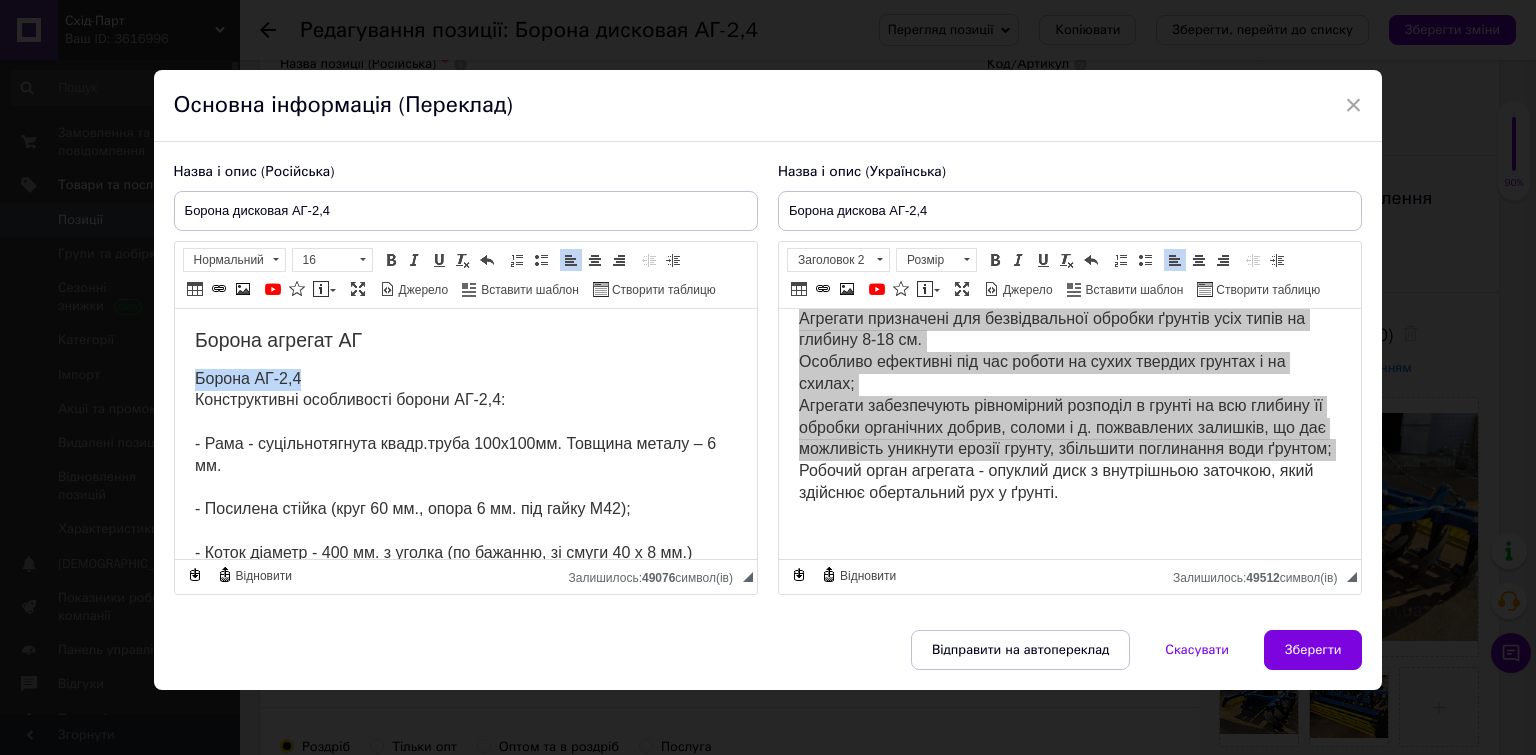 drag, startPoint x: 314, startPoint y: 380, endPoint x: 341, endPoint y: 680, distance: 301.21255 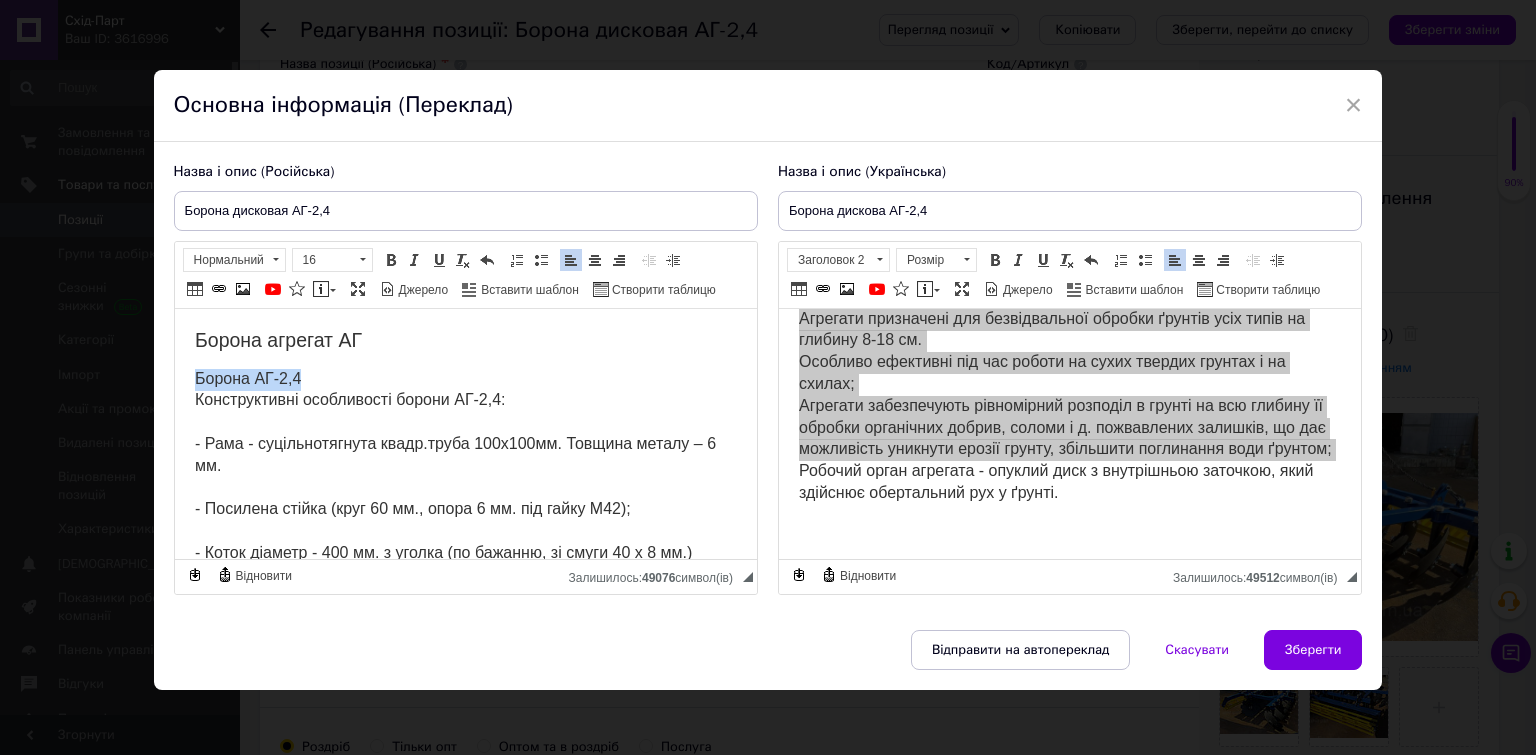 type 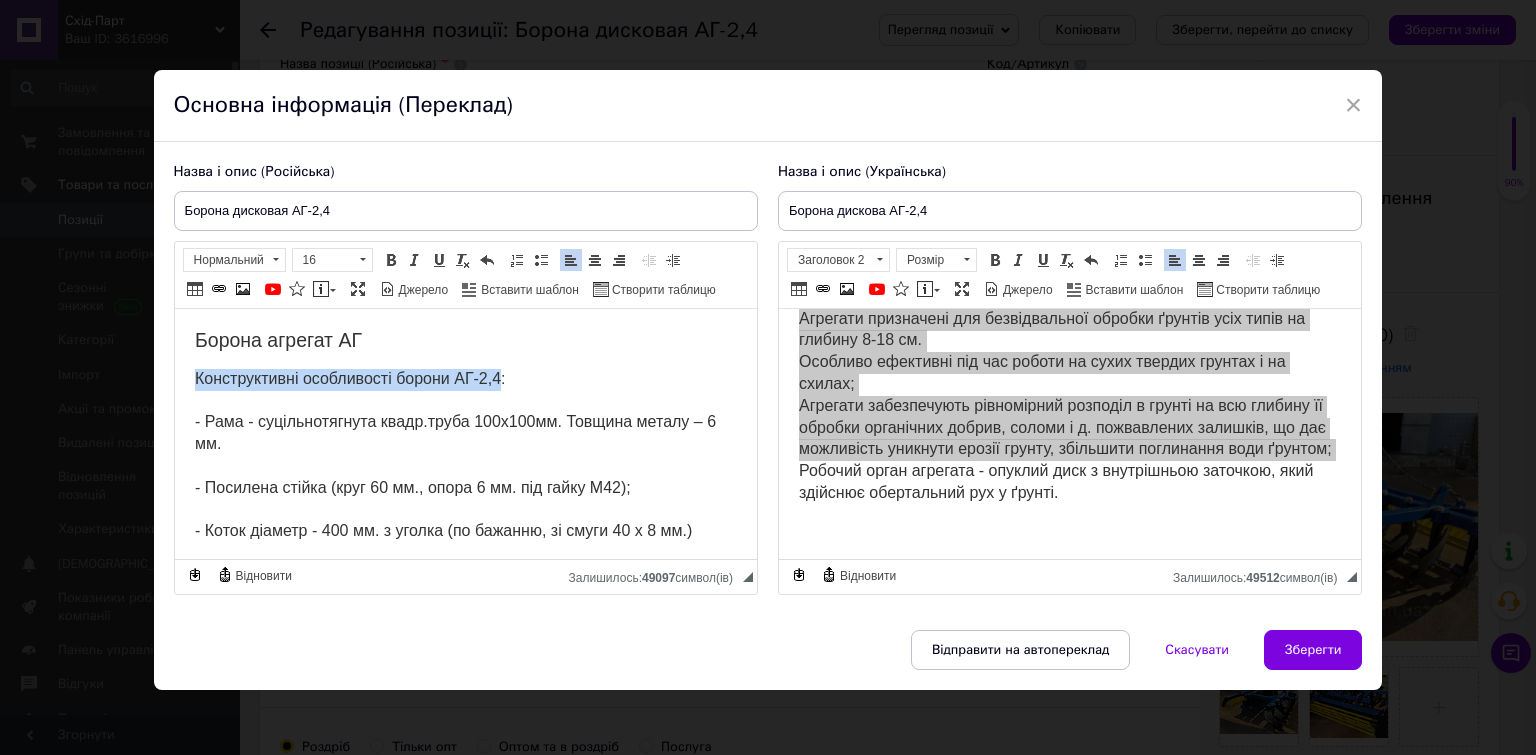 drag, startPoint x: 195, startPoint y: 377, endPoint x: 499, endPoint y: 370, distance: 304.08057 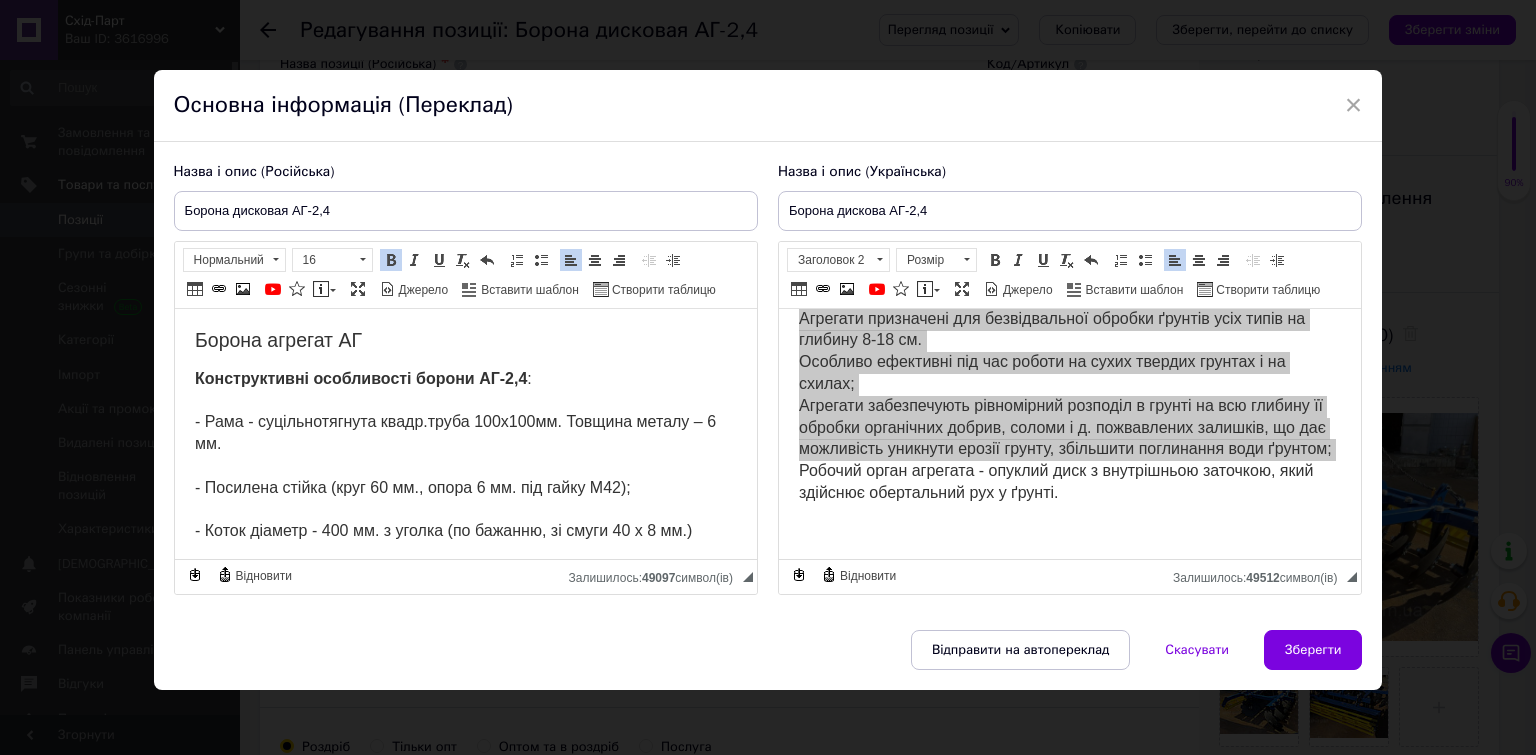 click on "Конструктивні особливості борони АГ-2,4 : - Рама - суцільнотягнута квадр.труба 100х100мм. Товщина металу – 6 мм. - Посилена стійка (круг 60 мм., опора 6 мм. під гайку М42); - Коток діаметр - 400 мм. з уголка (по бажанню, зі смуги 40 х 8 мм.) - Діаметр диска – 660мм. товщина 6мм. Пелюсток - 10 шт. Борірована сталь. - Робоча ширина захвату борони 2,54 м. - Глибина обробки – 5…18 см. - Вага 960 кг. Агрегаты предназначены для безотвальной пахоты почв всех типов на глубину 8-18 см. Особенно эффективны при работе на сухих твёрдых почвах и на склонах;" at bounding box center [465, 674] 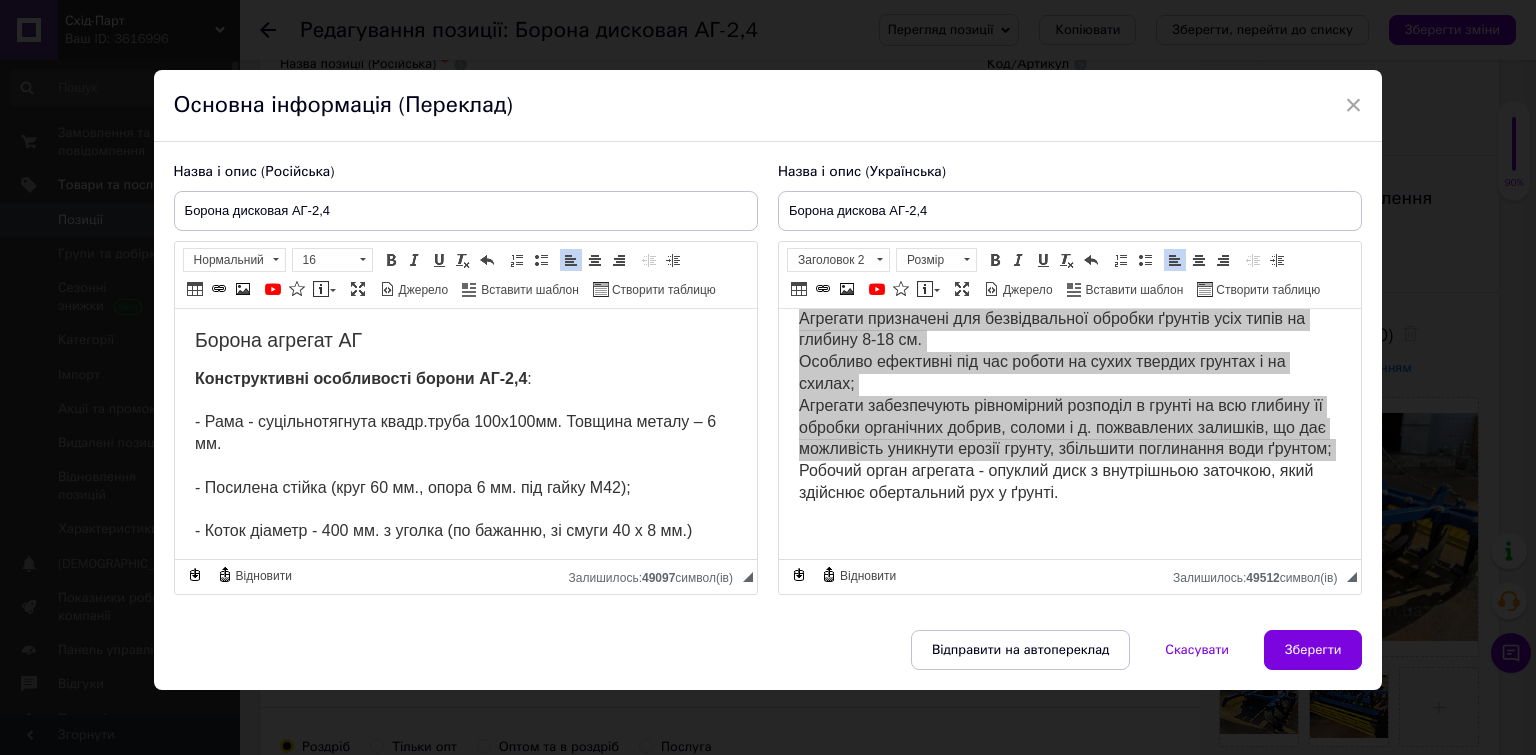 drag, startPoint x: 196, startPoint y: 466, endPoint x: 233, endPoint y: 488, distance: 43.046486 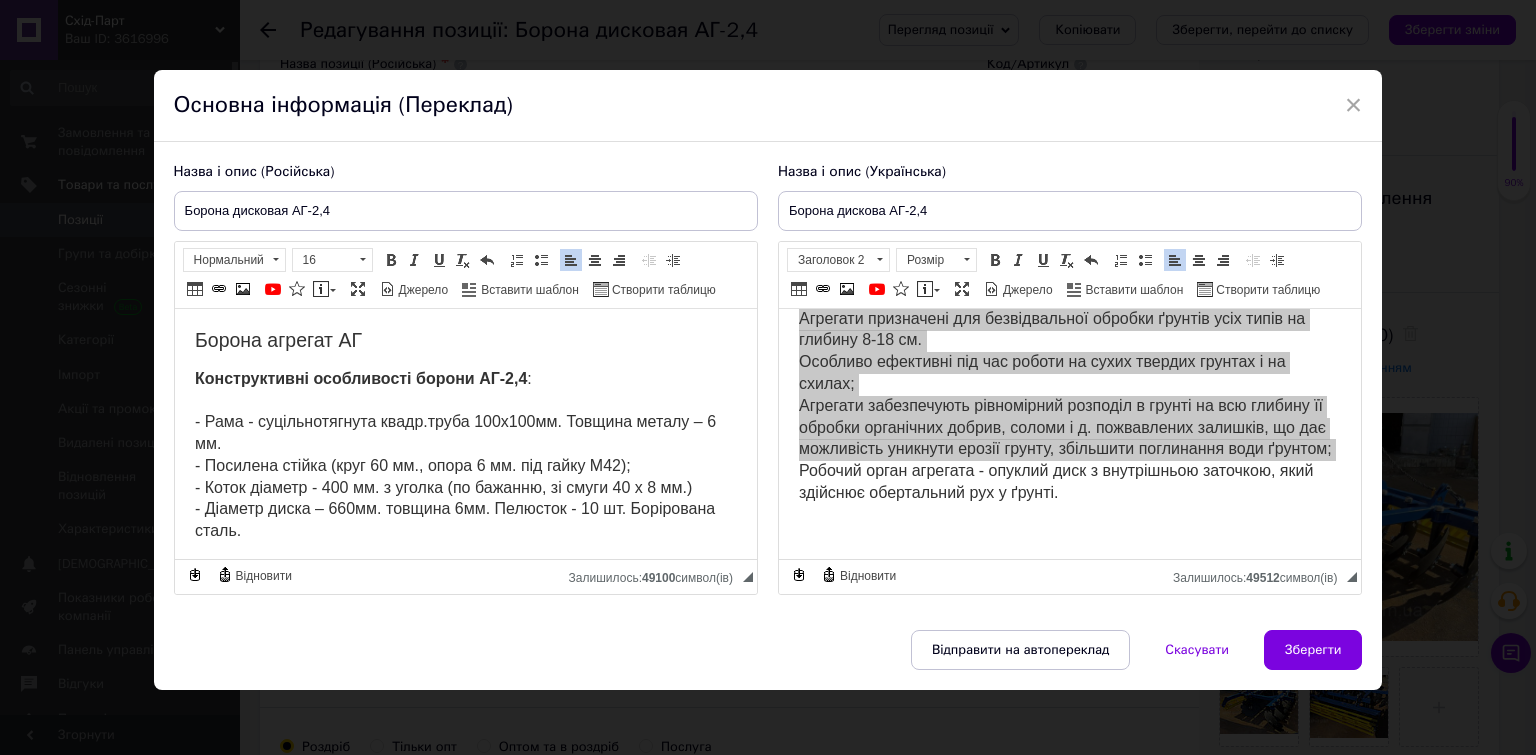 scroll, scrollTop: 1, scrollLeft: 0, axis: vertical 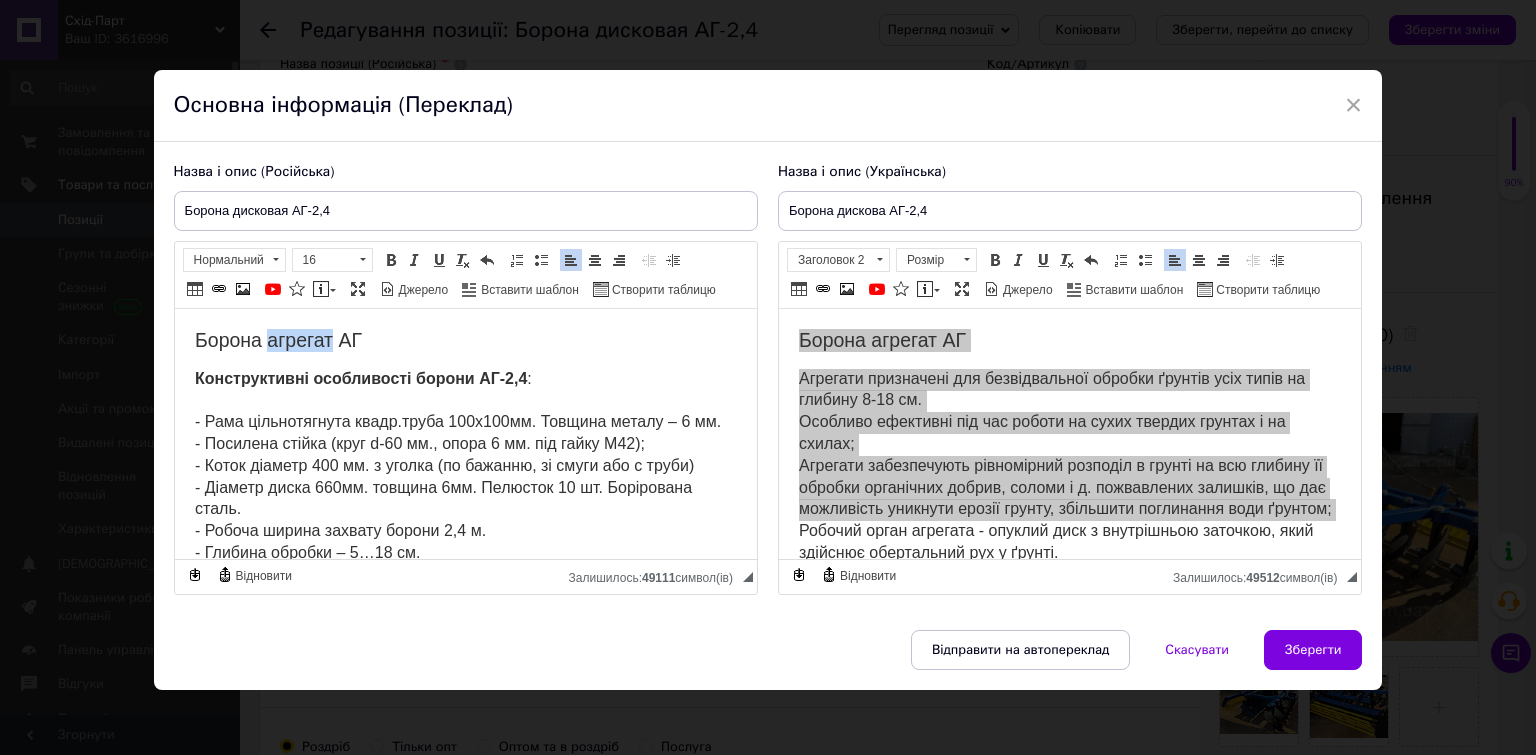 drag, startPoint x: 265, startPoint y: 344, endPoint x: 330, endPoint y: 343, distance: 65.00769 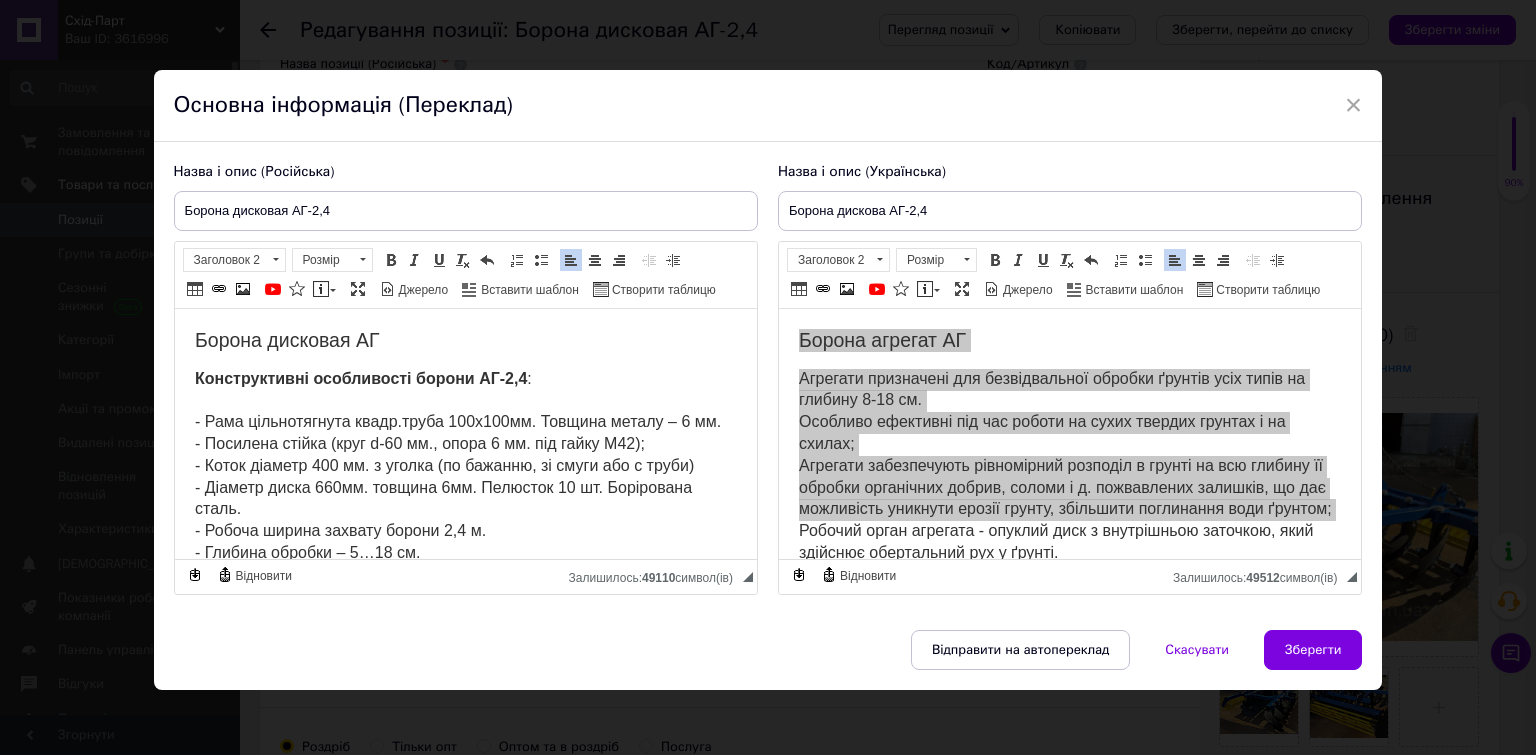 click on "Борона дисковая АГ" at bounding box center (465, 340) 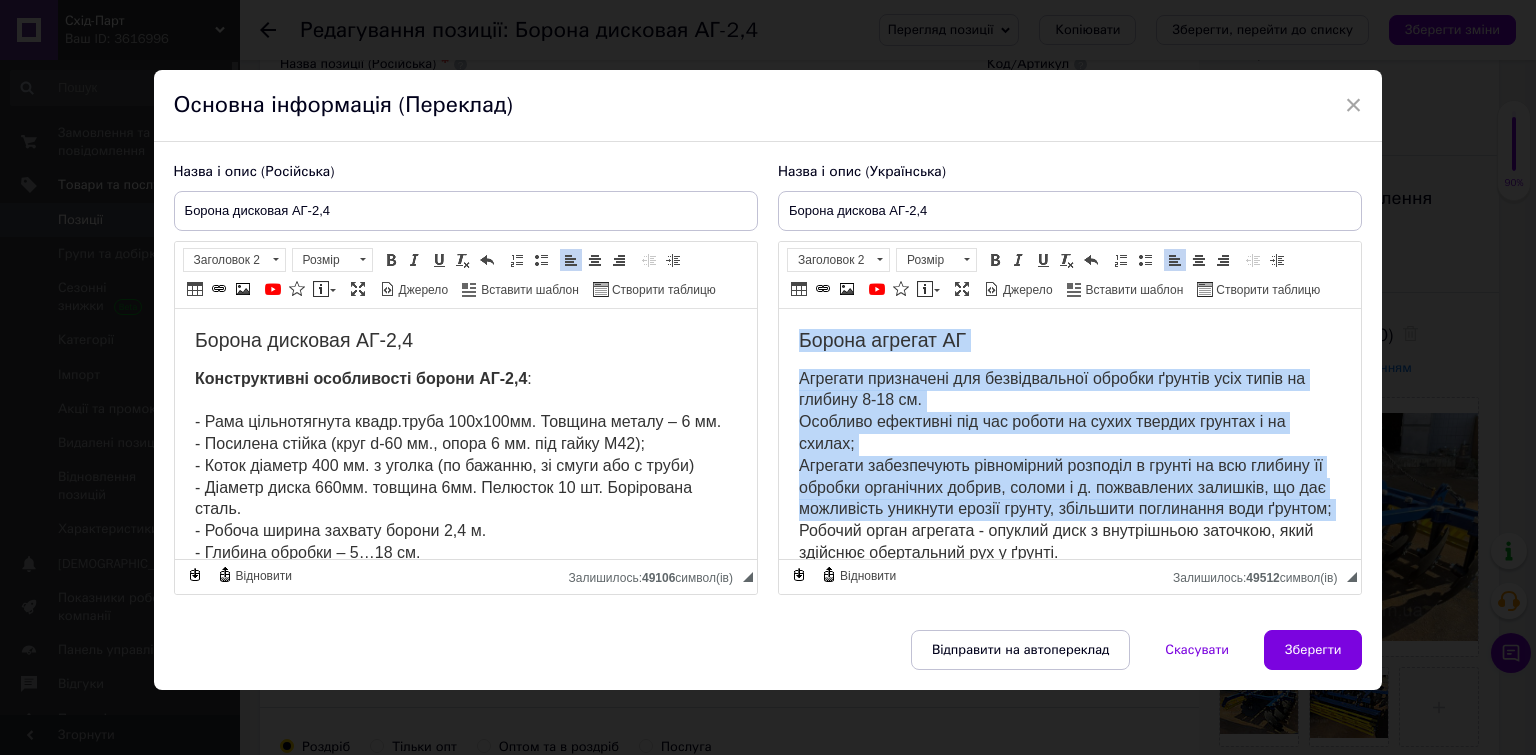 drag, startPoint x: 901, startPoint y: 345, endPoint x: 890, endPoint y: 345, distance: 11 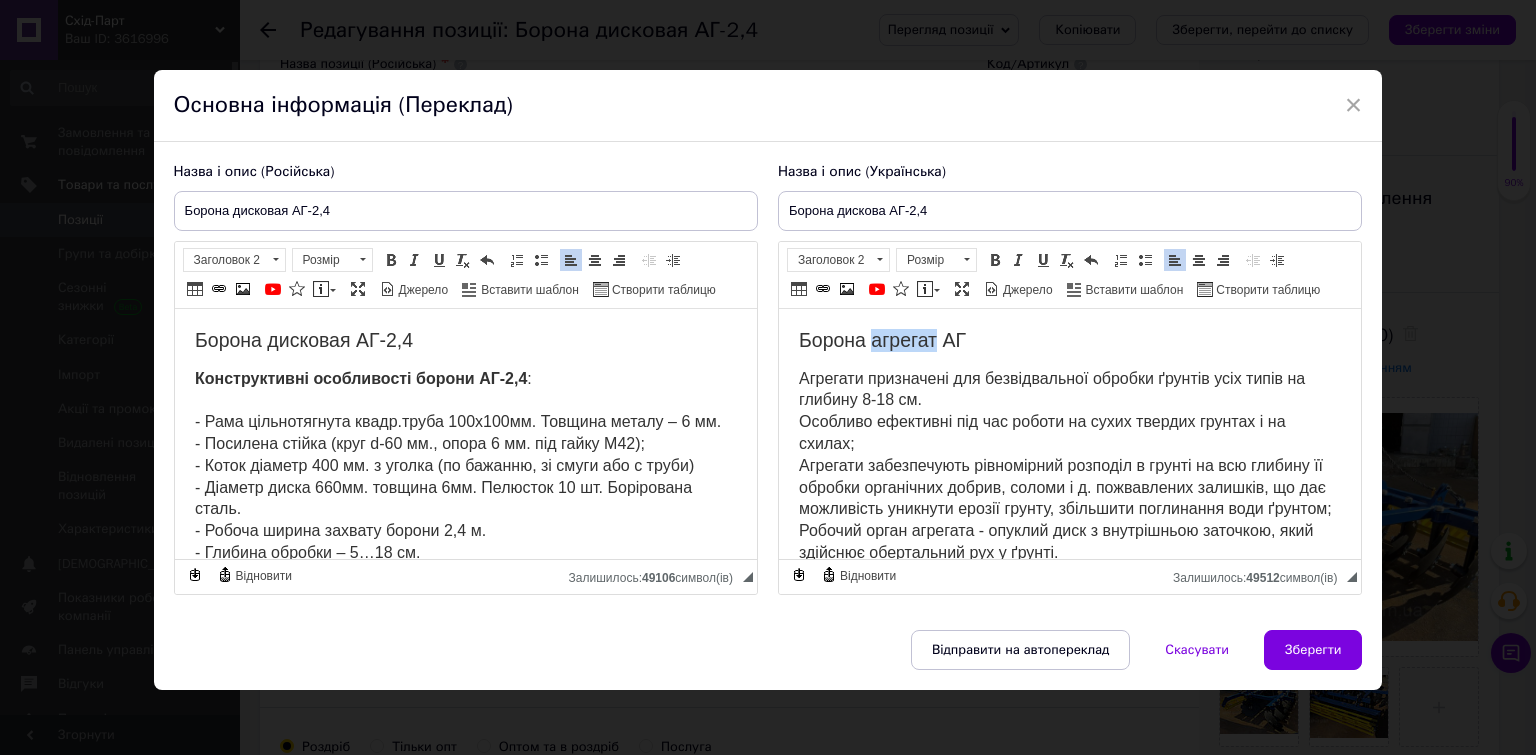 drag, startPoint x: 873, startPoint y: 345, endPoint x: 938, endPoint y: 341, distance: 65.12296 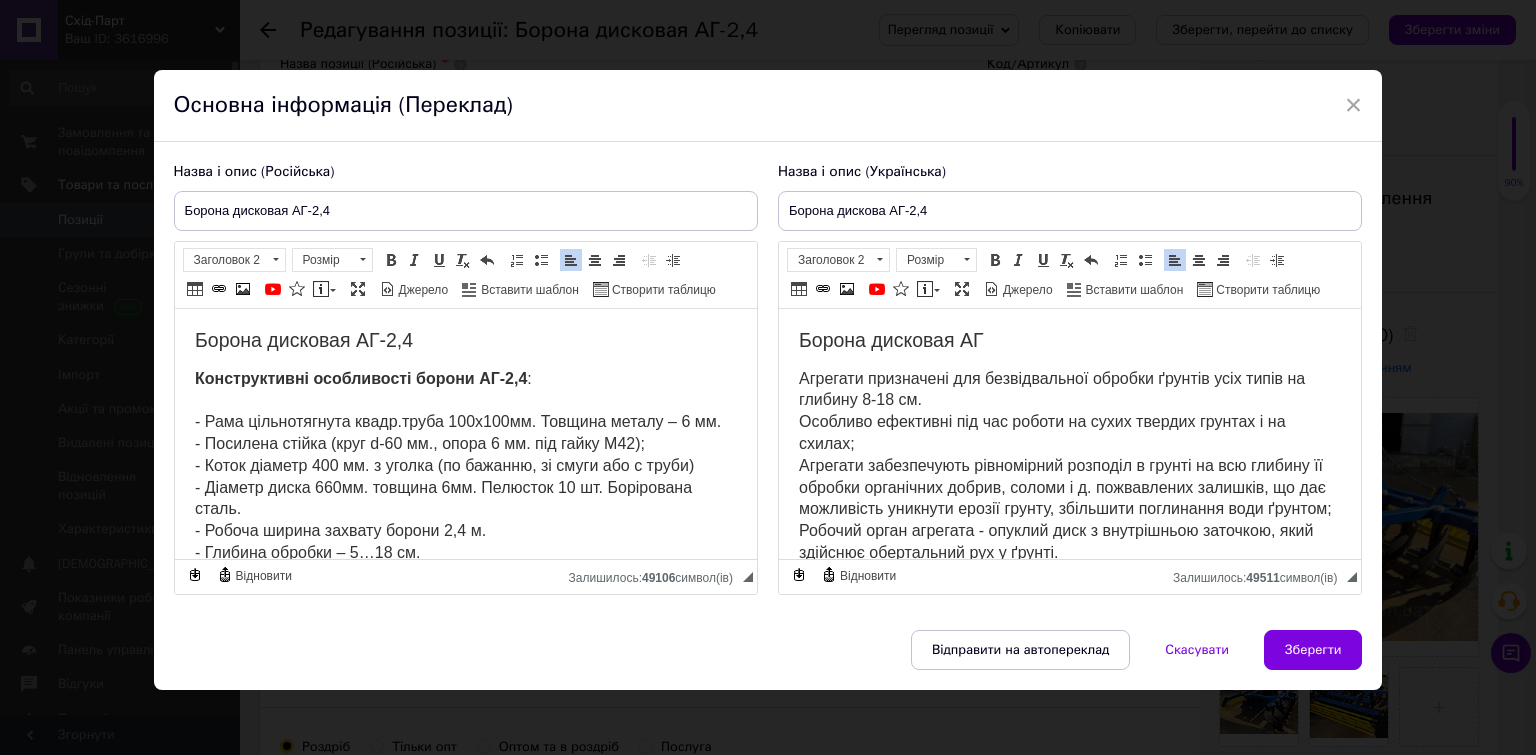 click on "Борона дисковая АГ" at bounding box center (1069, 340) 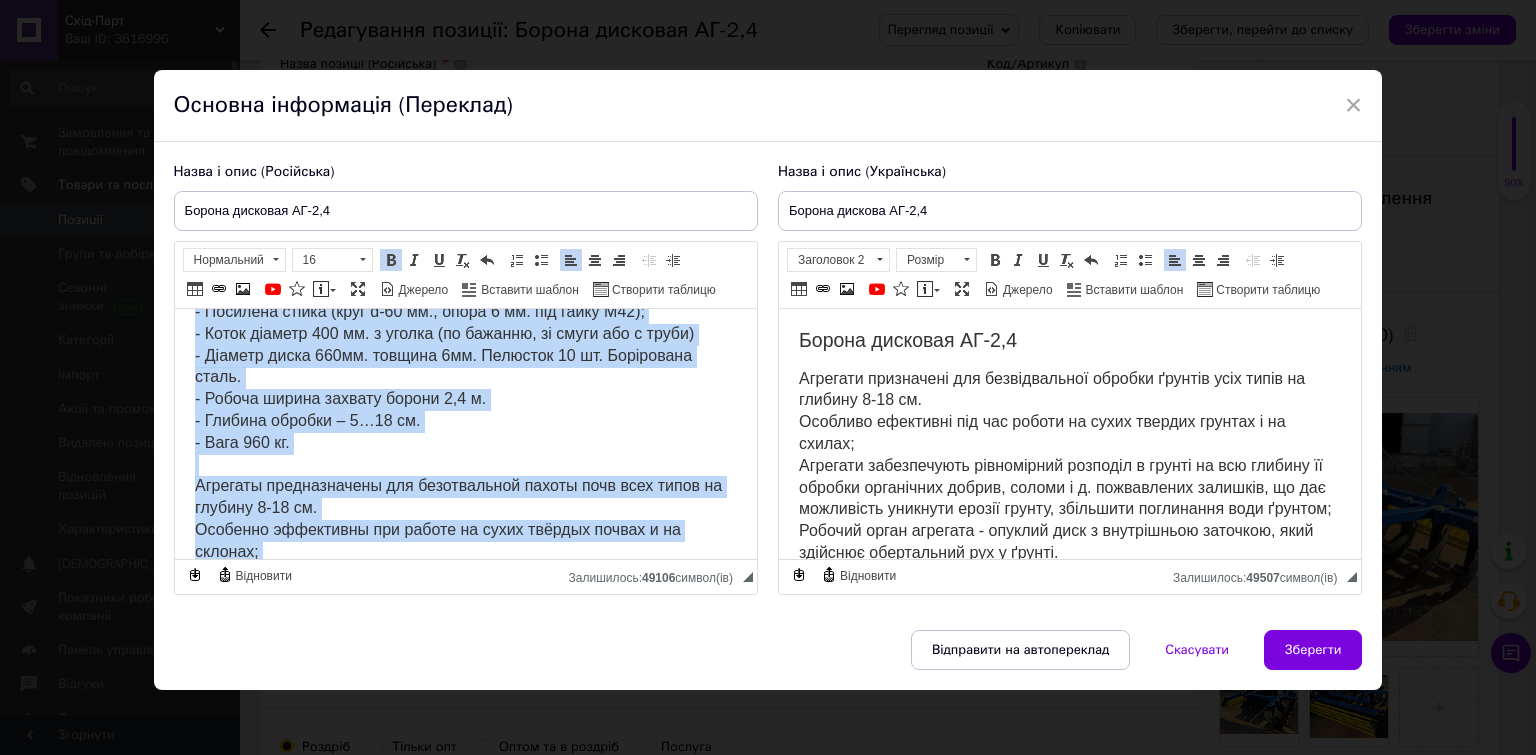 scroll, scrollTop: 338, scrollLeft: 0, axis: vertical 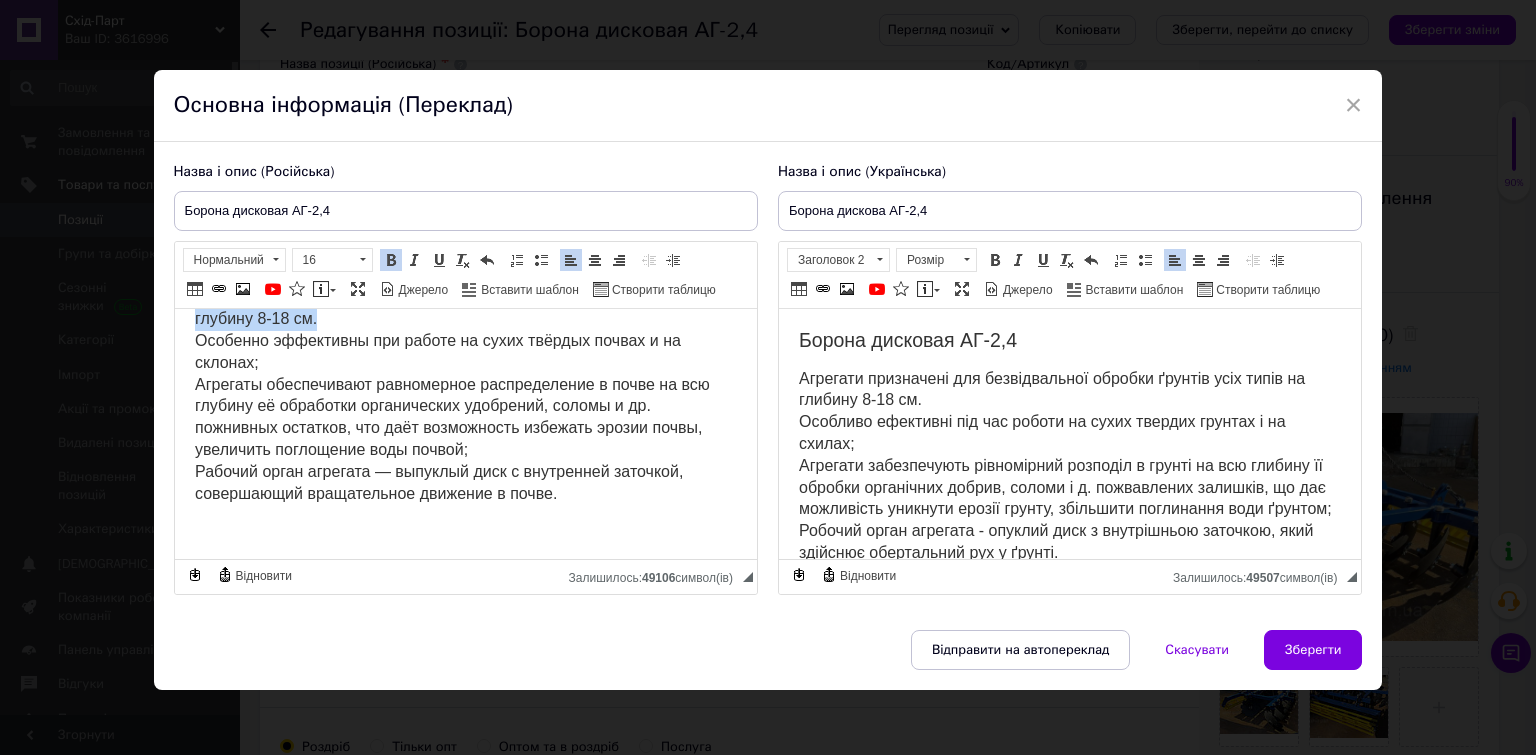 drag, startPoint x: 190, startPoint y: 378, endPoint x: 491, endPoint y: 326, distance: 305.45868 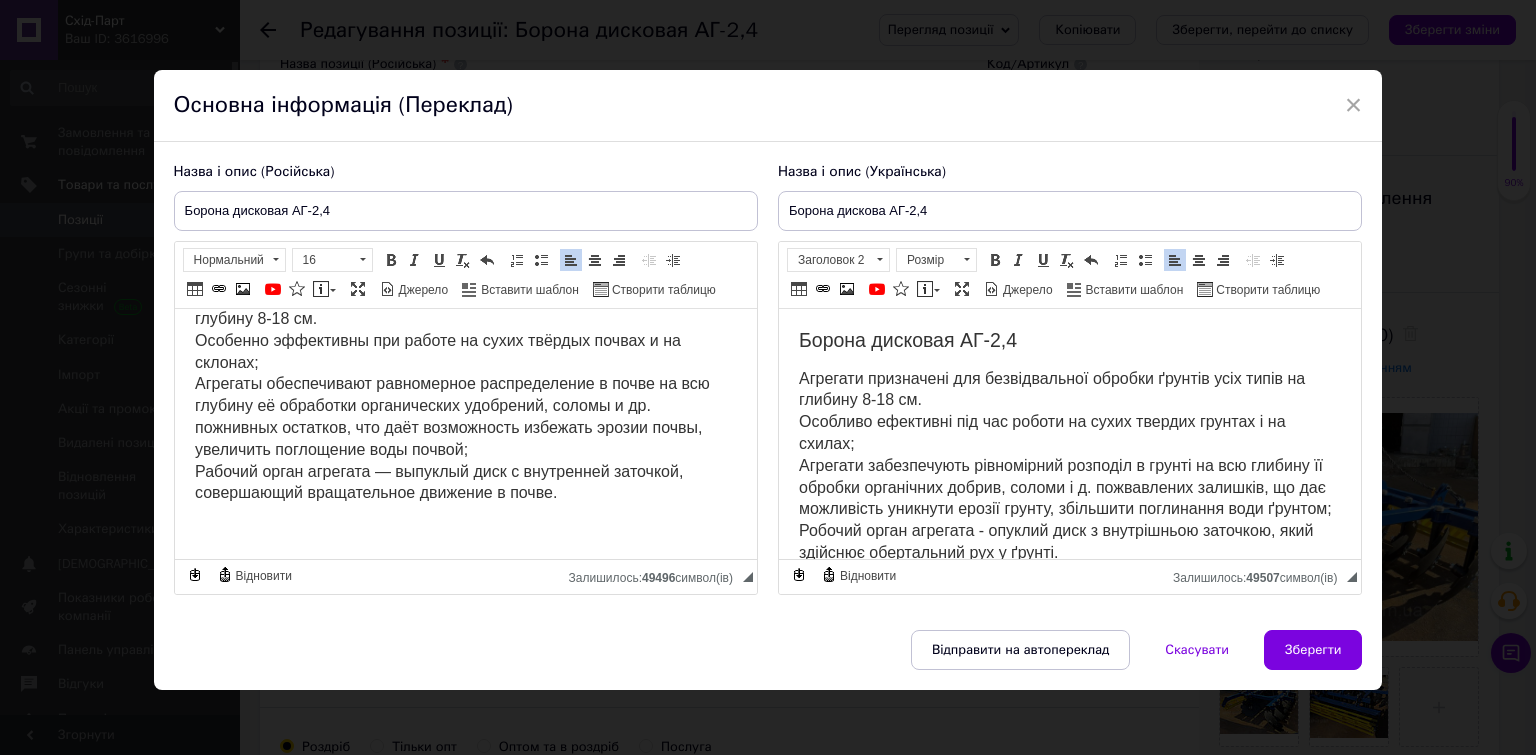 scroll, scrollTop: 122, scrollLeft: 0, axis: vertical 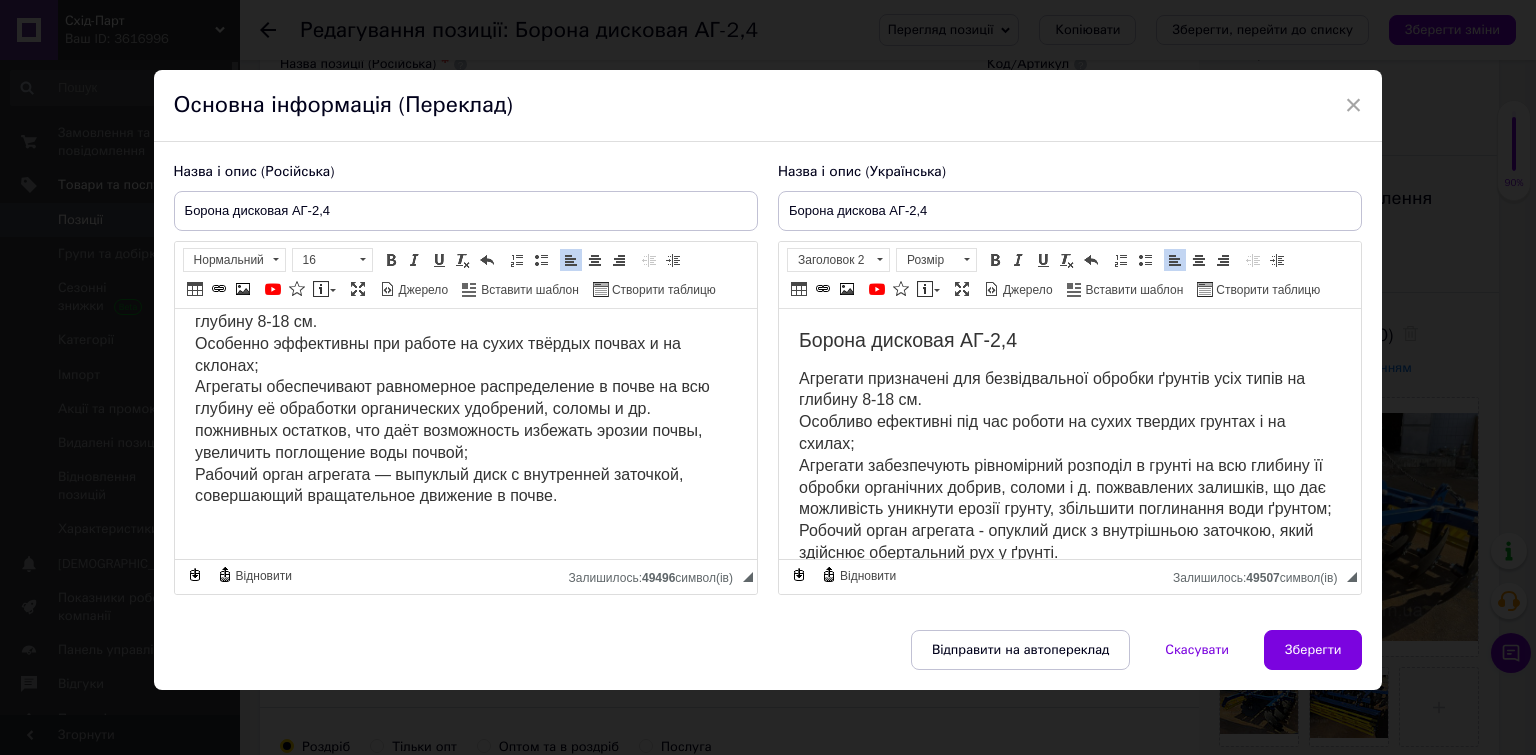 drag, startPoint x: 800, startPoint y: 381, endPoint x: 808, endPoint y: 403, distance: 23.409399 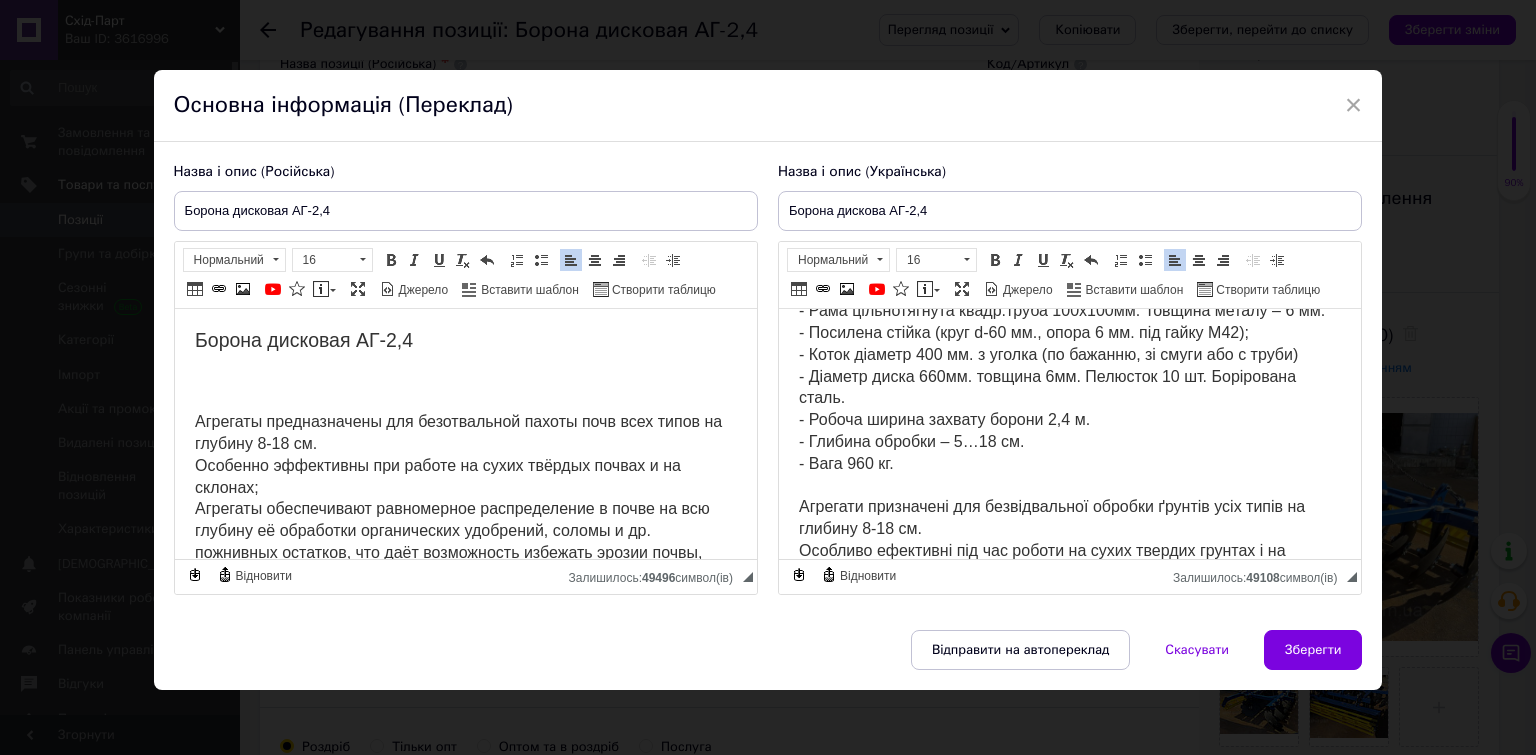 scroll, scrollTop: 38, scrollLeft: 0, axis: vertical 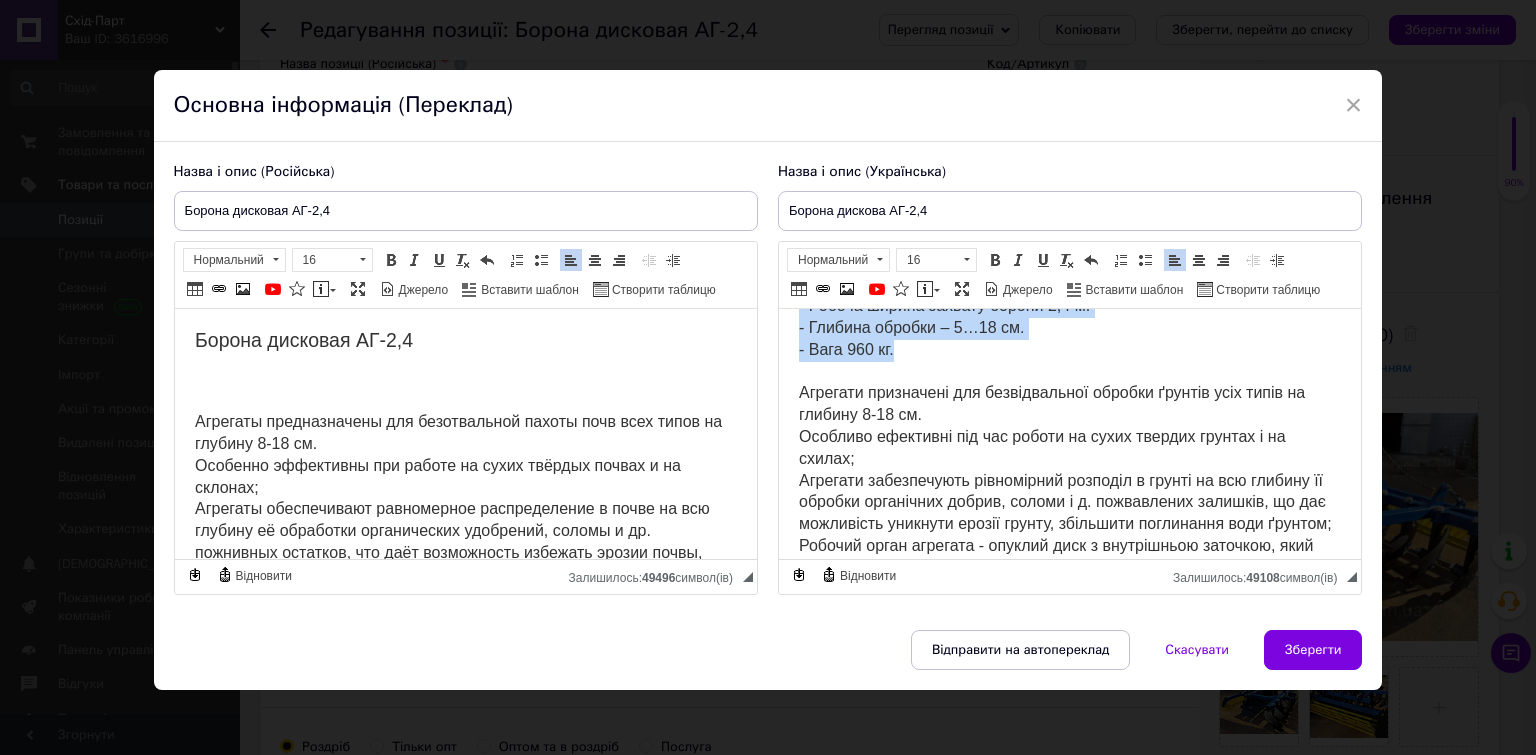 drag, startPoint x: 797, startPoint y: 385, endPoint x: 912, endPoint y: 368, distance: 116.24973 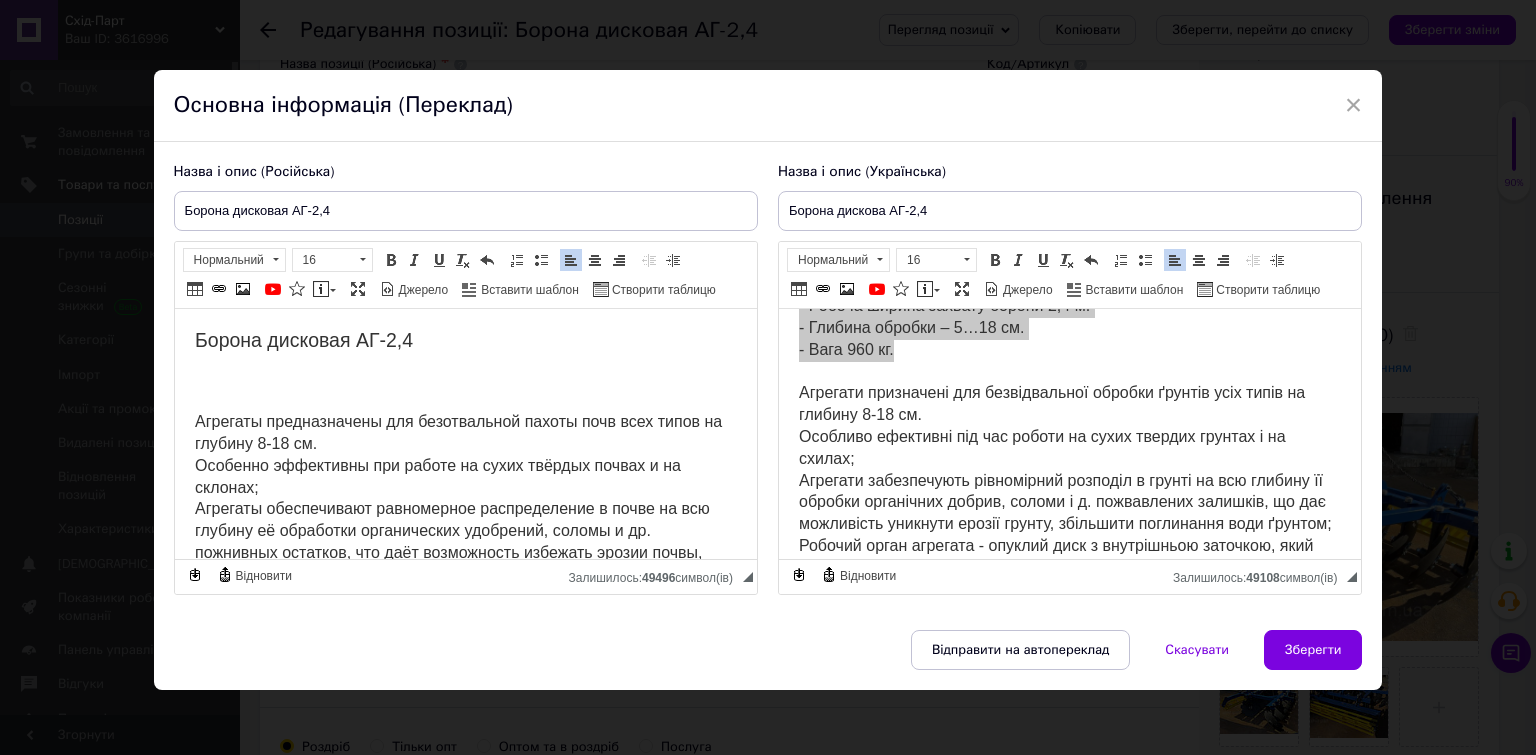 click on "Агрегаты предназначены для безотвальной пахоты почв всех типов на глубину 8-18 см. Особенно эффективны при работе на сухих твёрдых почвах и на склонах; Агрегаты обеспечивают равномерное распределение в почве на всю глубину её обработки органических удобрений, соломы и др. пожнивных остатков, что даёт возможность избежать эрозии почвы, увеличить поглощение воды почвой; Рабочий орган агрегата ― выпуклый диск с внутренней заточкой, совершающий вращательное движение в почве." at bounding box center (465, 500) 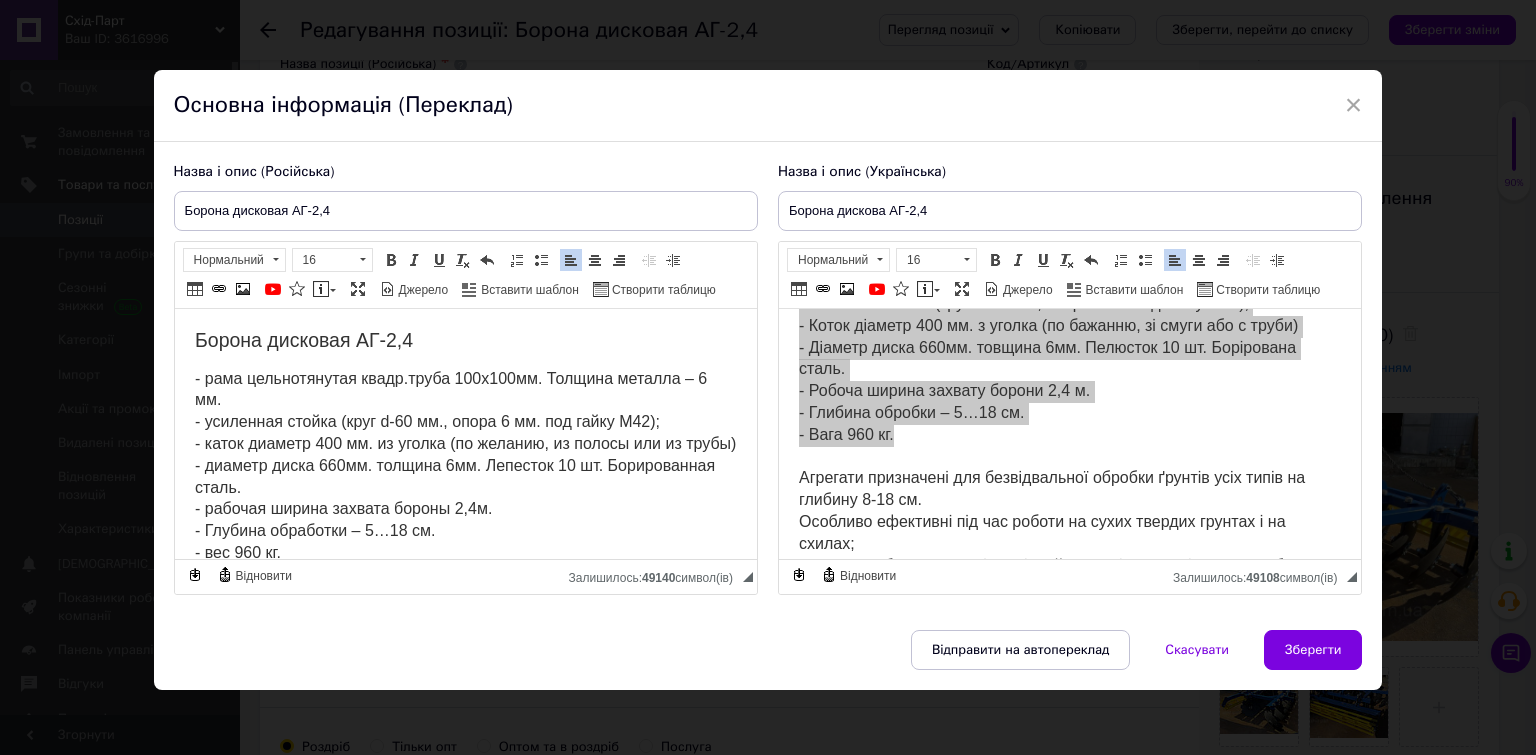 scroll, scrollTop: 0, scrollLeft: 0, axis: both 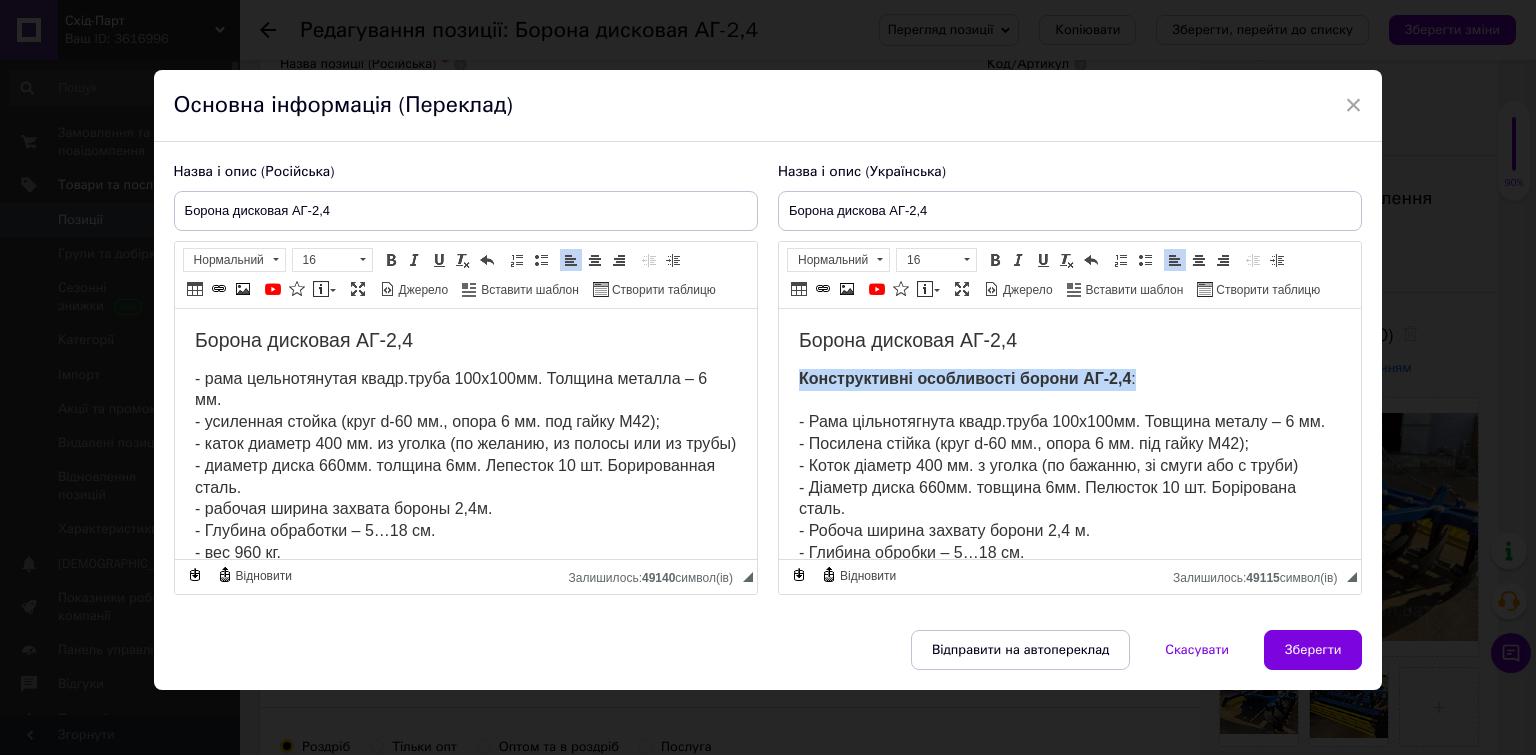drag, startPoint x: 799, startPoint y: 383, endPoint x: 1139, endPoint y: 381, distance: 340.0059 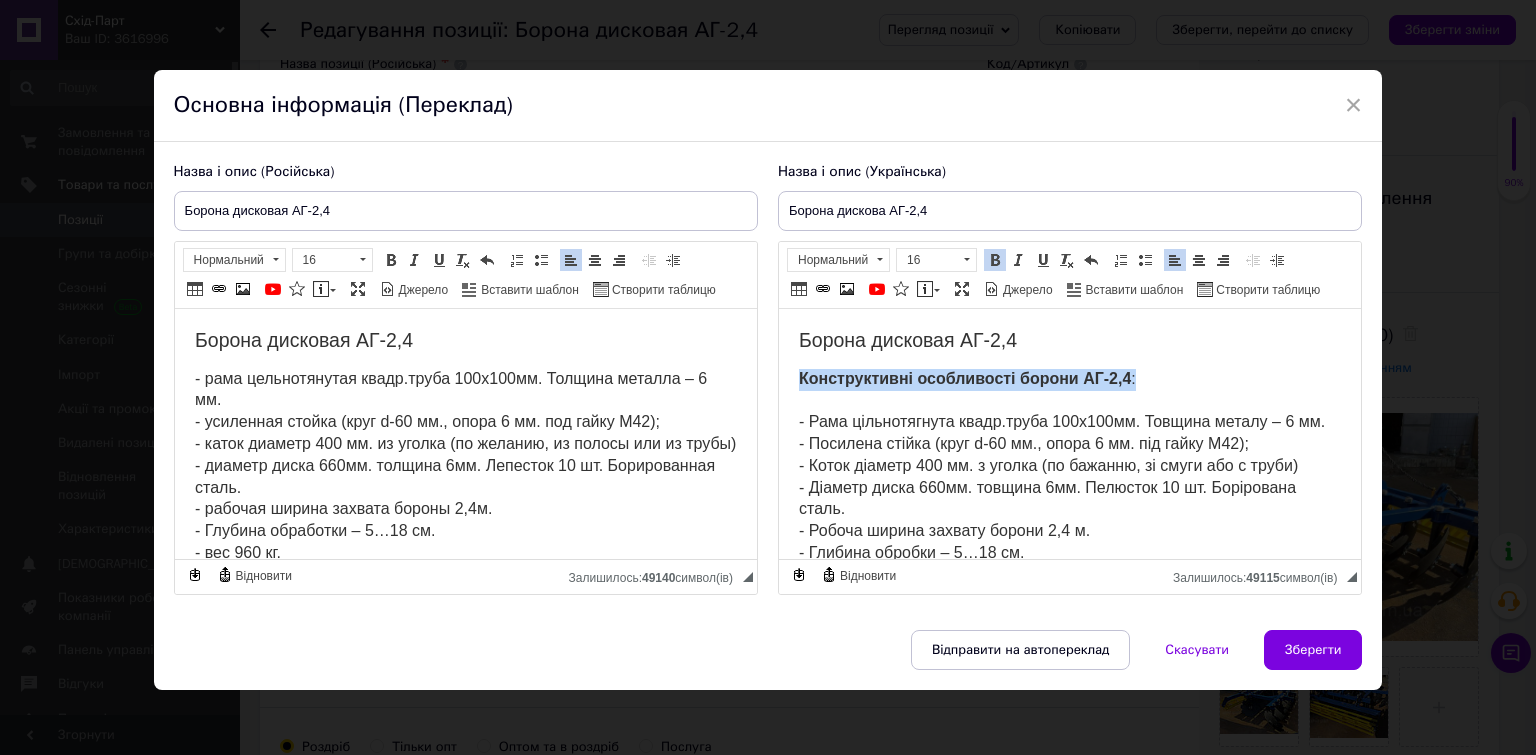 copy on "Конструктивні особливості борони АГ-2,4 :" 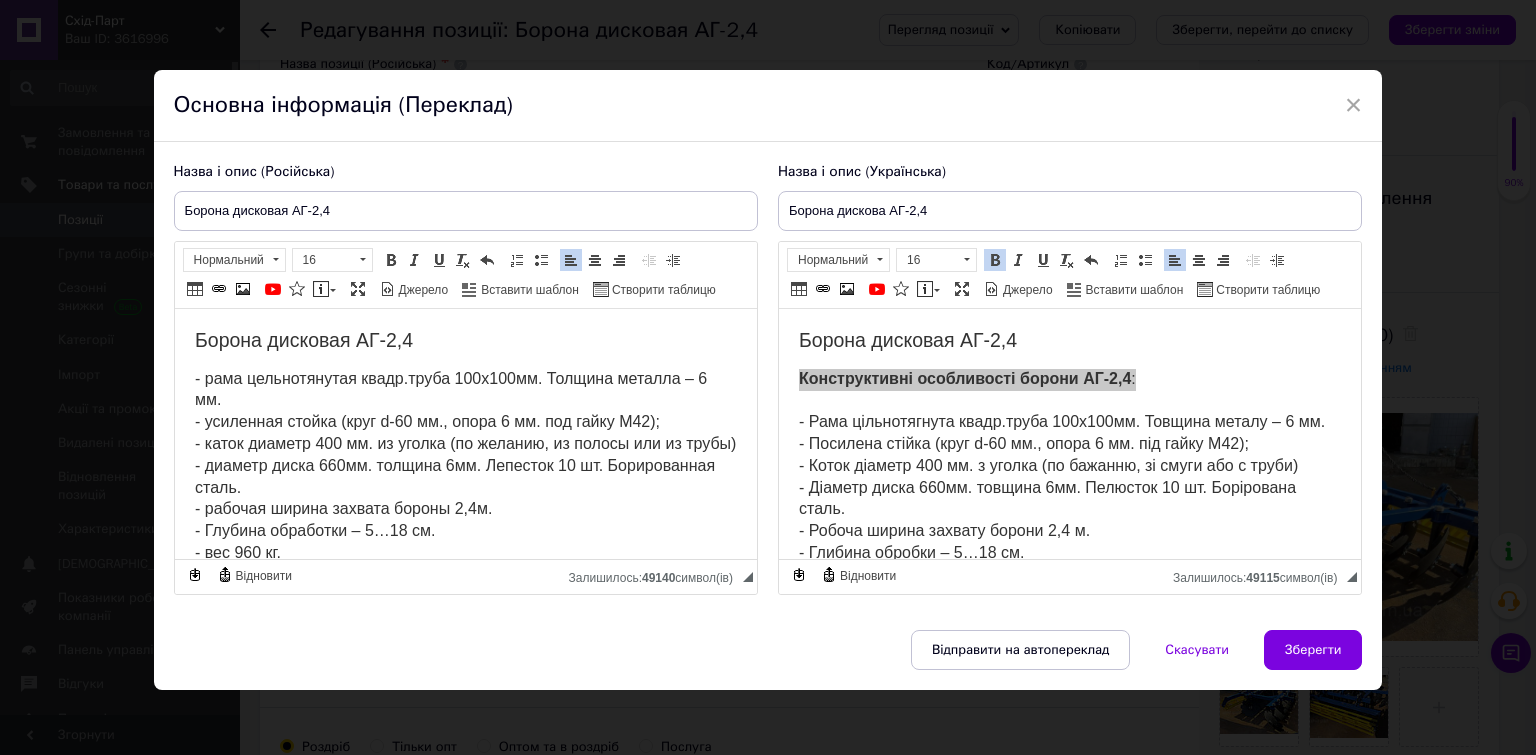 click on "- рама цельнотянутая квадр.труба 100х100мм. Толщина металла – 6 мм. - усиленная стойка (круг d-60 мм., опора 6 мм. под гайку М42); - каток диаметр 400 мм. из уголка (по желанию, из полосы или из трубы) - диаметр диска 660мм. толщина 6мм. Лепесток 10 шт. Борированная сталь. - рабочая ширина захвата бороны 2,4м. - Глубина обработки – 5…18 см. - вес 960 кг. Агрегаты предназначены для безотвальной пахоты почв всех типов на глубину 8-18 см." at bounding box center (464, 498) 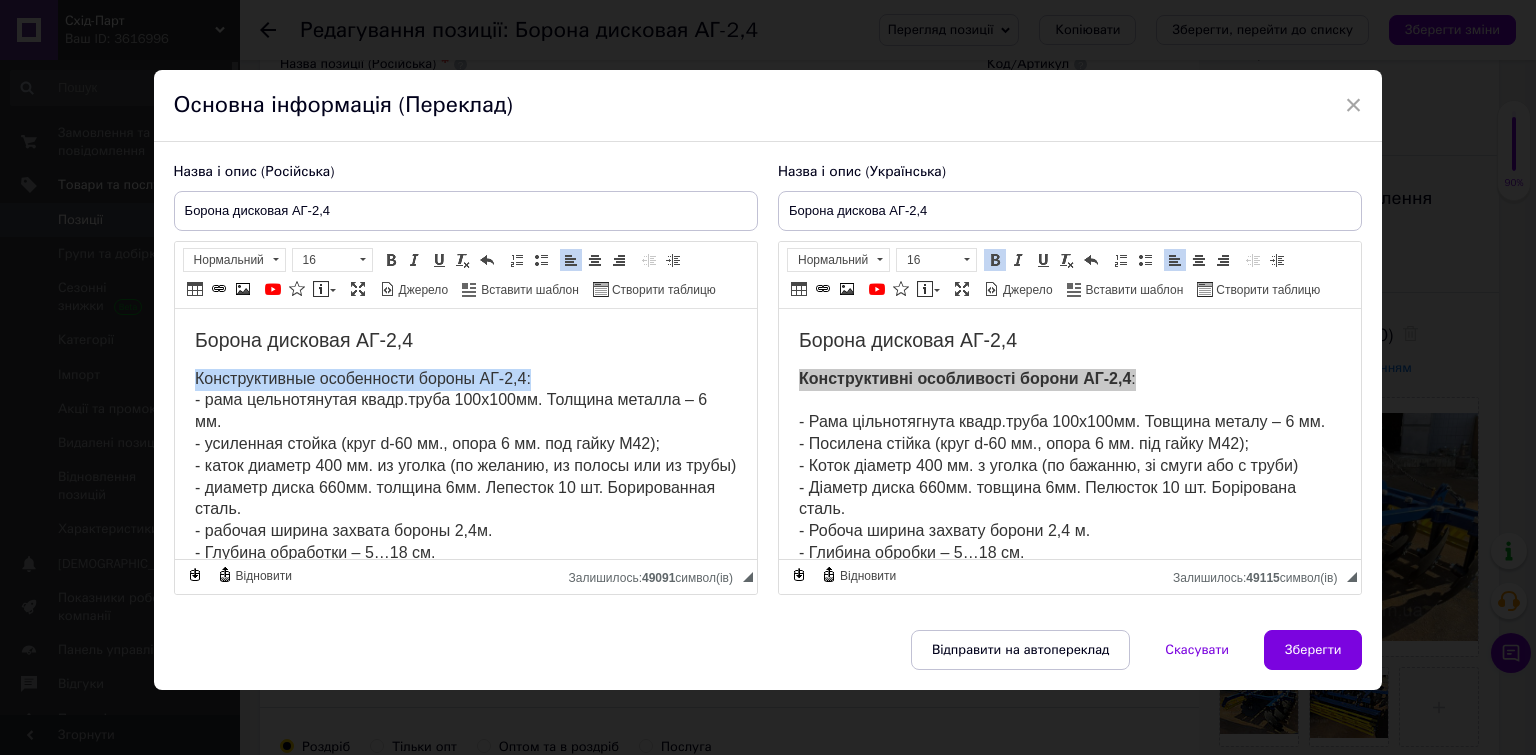 drag, startPoint x: 189, startPoint y: 384, endPoint x: 534, endPoint y: 375, distance: 345.11737 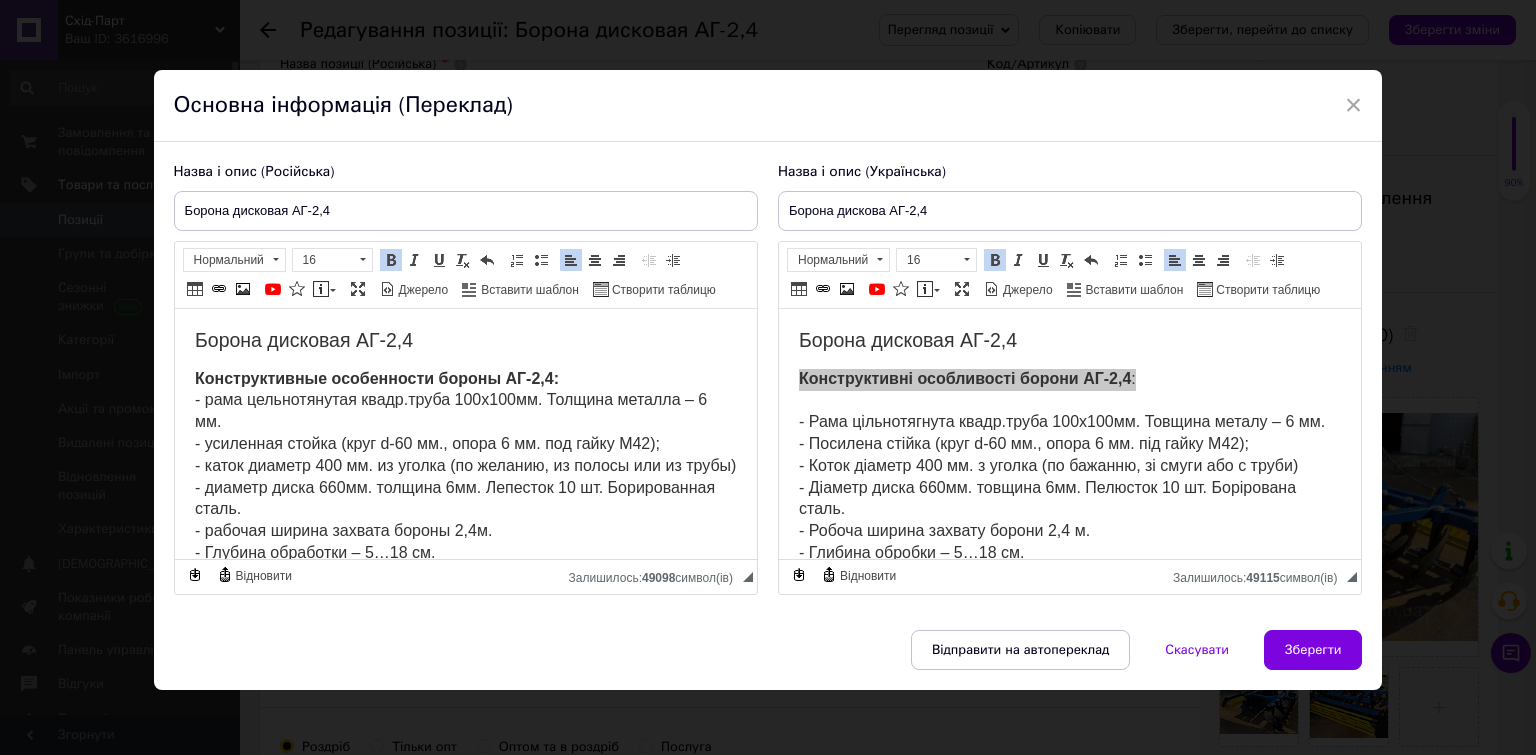 click on "Конструктивные особенности бороны АГ-2,4: - рама цельнотянутая квадр.труба 100х100мм. Толщина металла – 6 мм. - усиленная стойка (круг d-60 мм., опора 6 мм. под гайку М42); - каток диаметр 400 мм. из уголка (по желанию, из полосы или из трубы) - диаметр диска 660мм. толщина 6мм. Лепесток 10 шт. Борированная сталь. - рабочая ширина захвата бороны 2,4м. - Глубина обработки – 5…18 см. - вес 960 кг. Агрегаты предназначены для безотвальной пахоты почв всех типов на глубину 8-18 см." at bounding box center [464, 509] 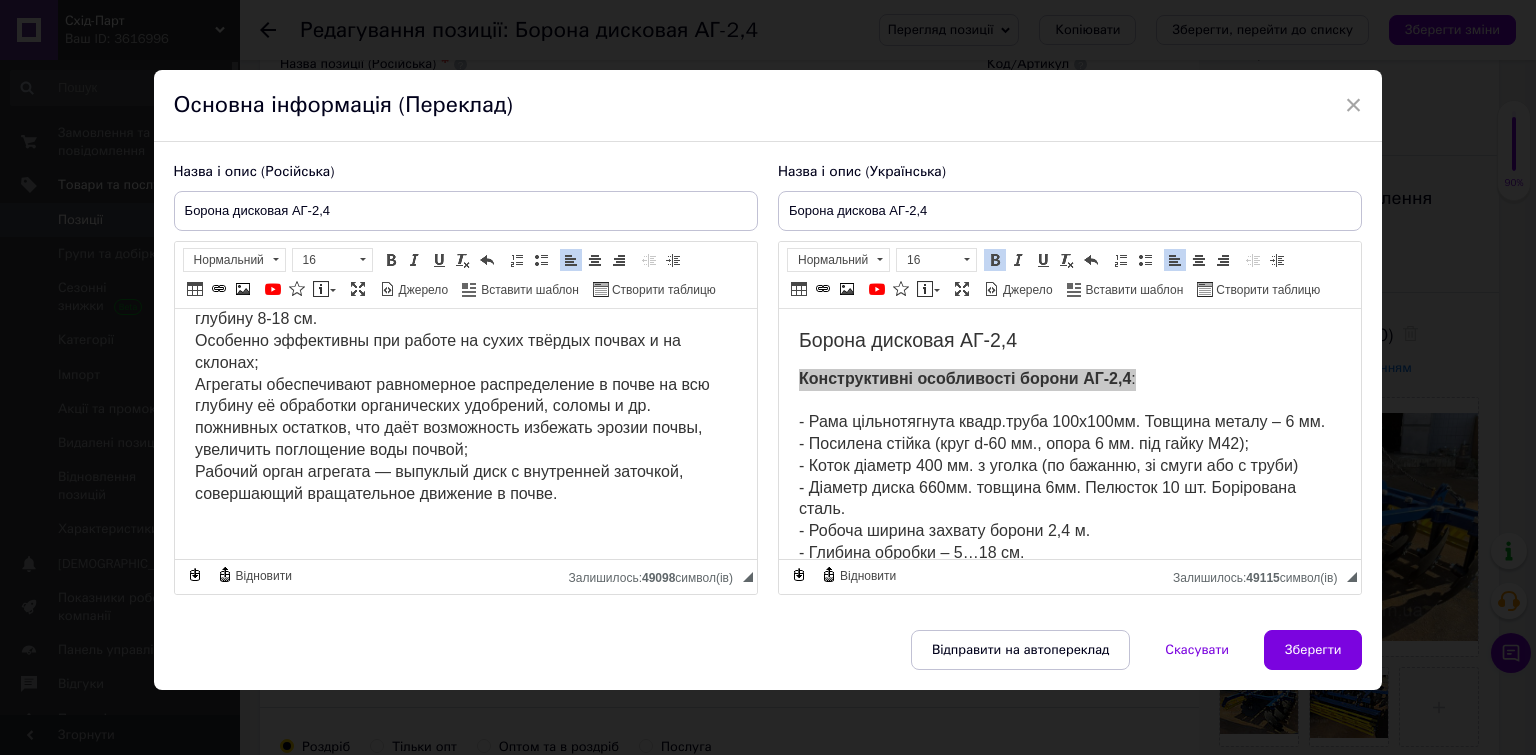 scroll, scrollTop: 338, scrollLeft: 0, axis: vertical 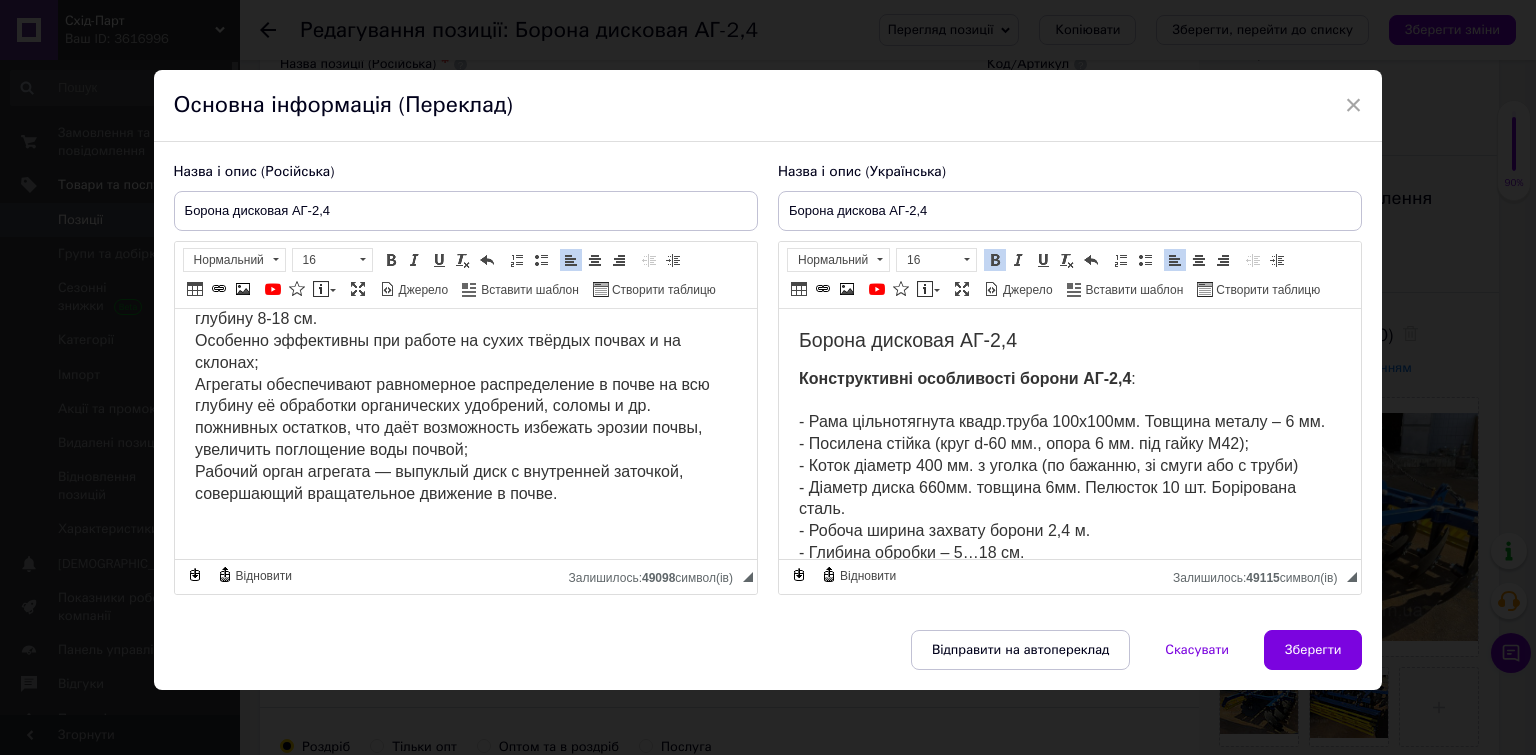 click on "Конструктивні особливості борони АГ-2,4 : - Рама цільнотягнута квадр.труба 100х100мм. Товщина металу – 6 мм. - Посилена стійка (круг d-60 мм., опора 6 мм. під гайку М42); - Коток діаметр 400 мм. з уголка (по бажанню, зі смуги або с труби) - Діаметр диска 660мм. товщина 6мм. Пелюсток 10 шт. Борірована сталь. - Робоча ширина захвату борони 2,4 м. - Глибина обробки – 5…18 см. - Вага 960 кг. Агрегати призначені для безвідвальної обробки ґрунтів усіх типів на глибину 8-18 см. Особливо ефективні під час роботи на сухих твердих грунтах і на схилах;" at bounding box center [1069, 587] 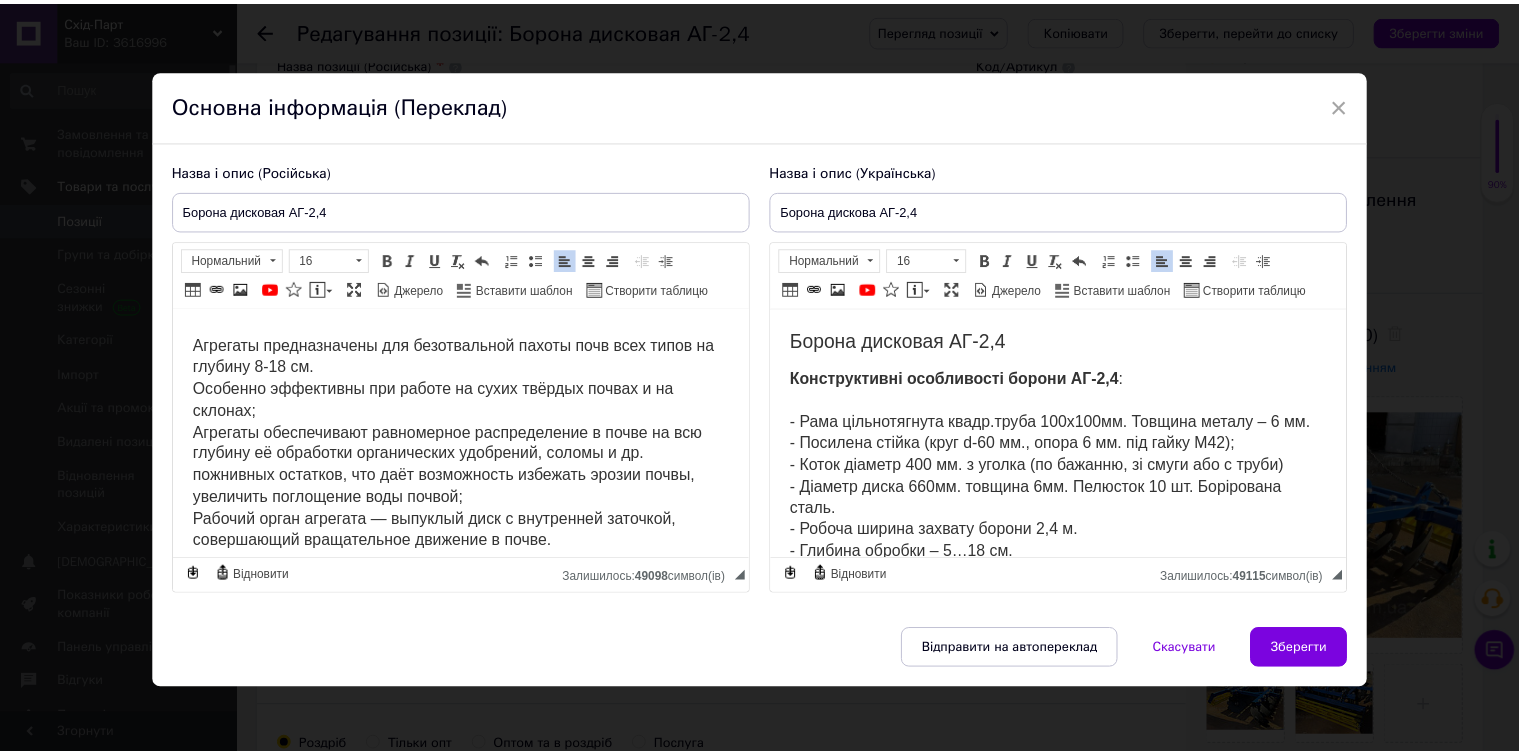 scroll, scrollTop: 238, scrollLeft: 0, axis: vertical 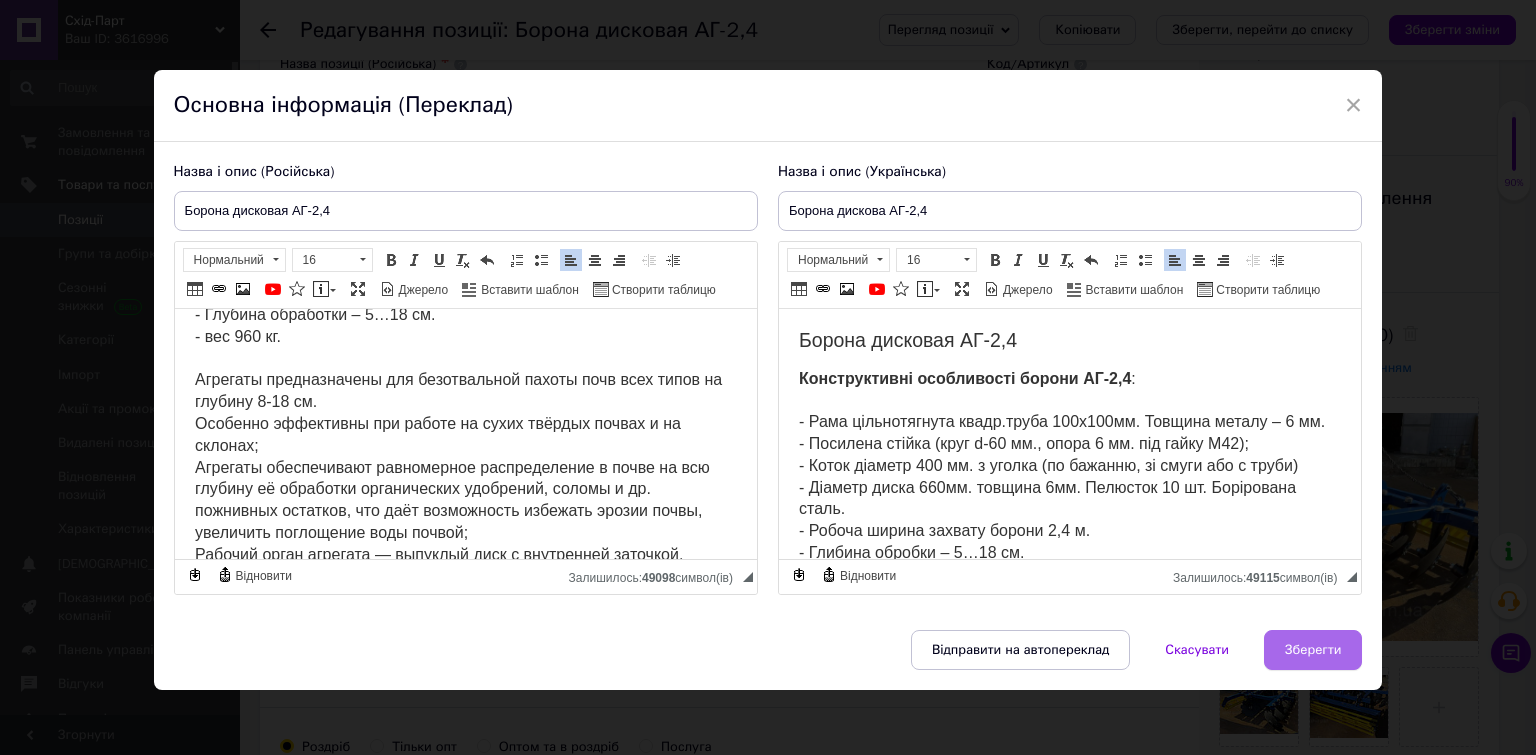 click on "Зберегти" at bounding box center [1313, 650] 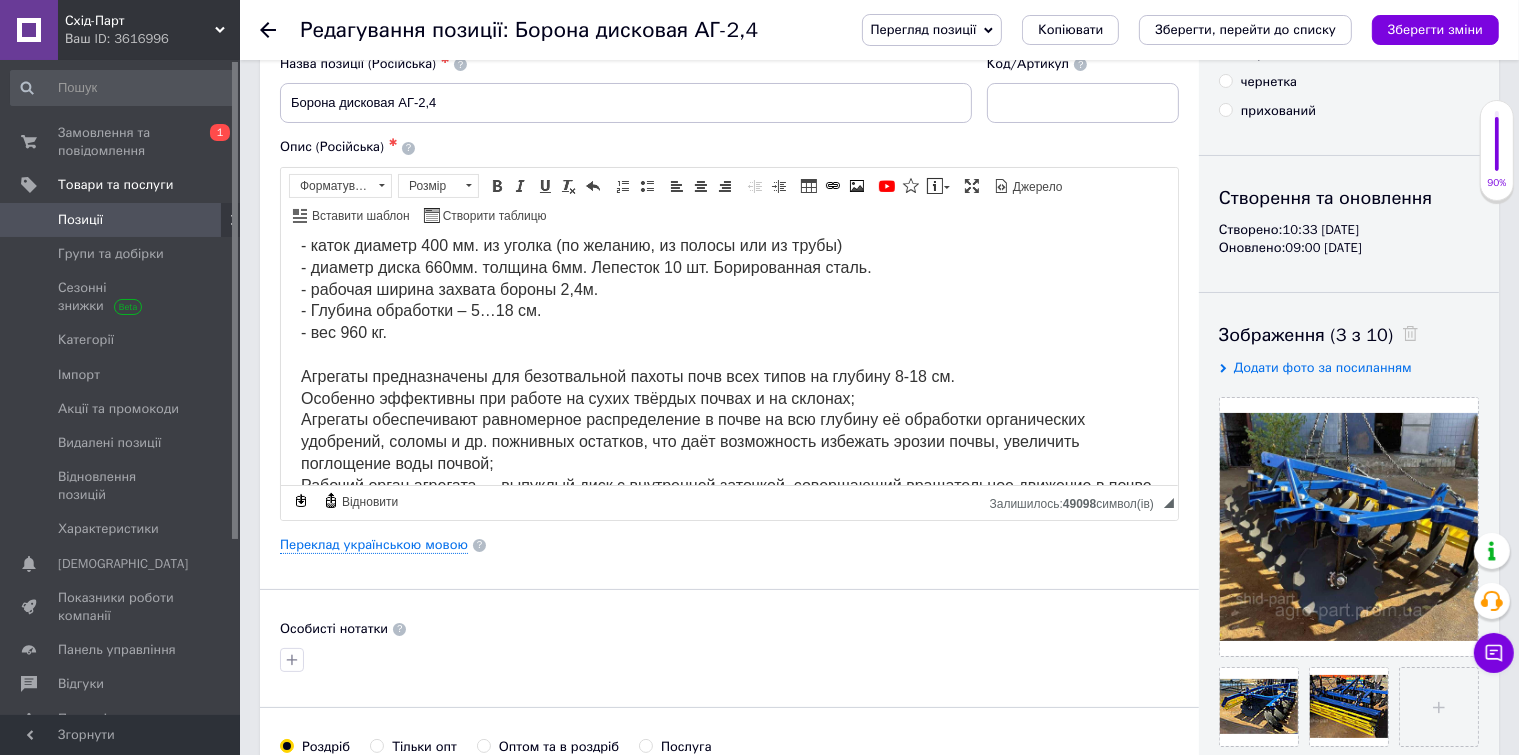 scroll, scrollTop: 208, scrollLeft: 0, axis: vertical 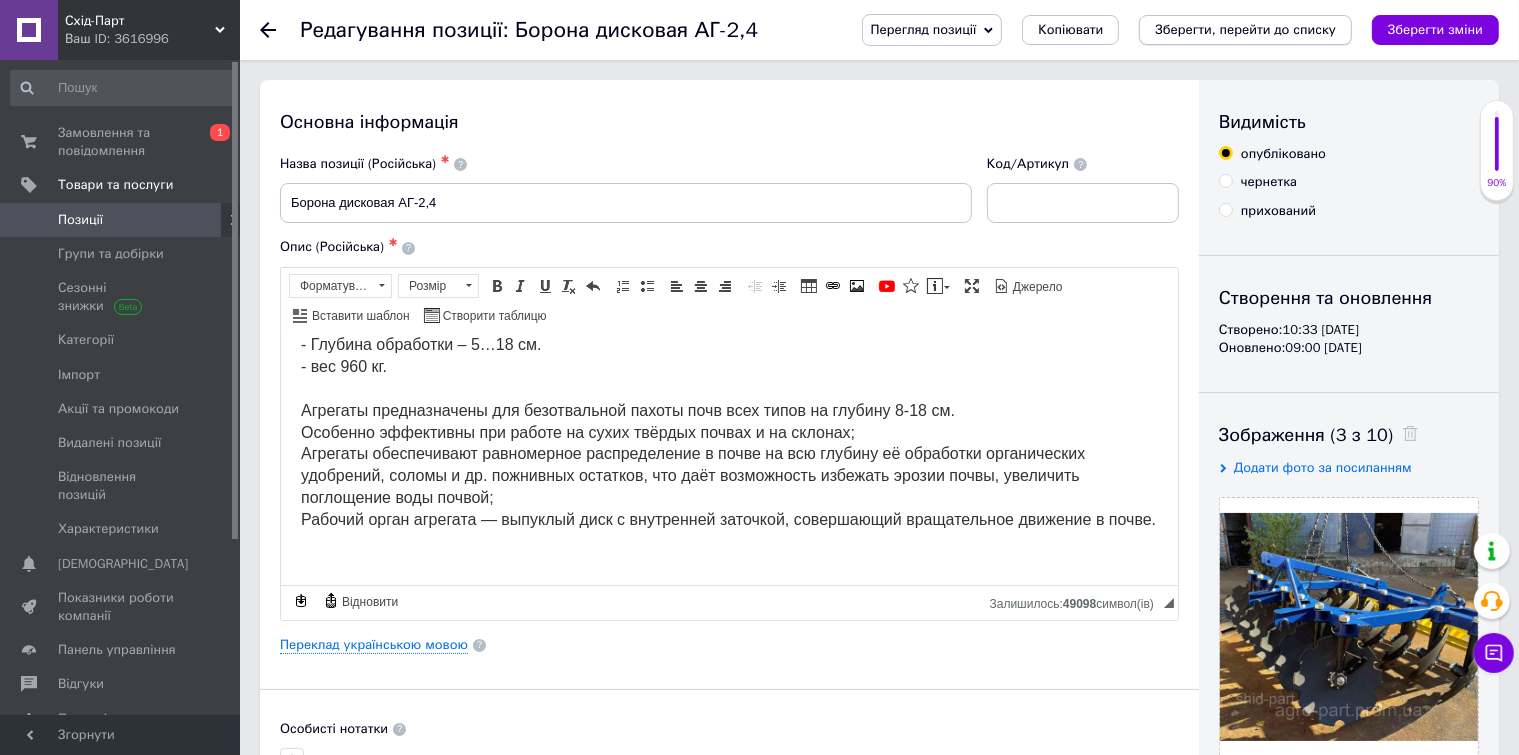 click on "Зберегти, перейти до списку" at bounding box center [1245, 29] 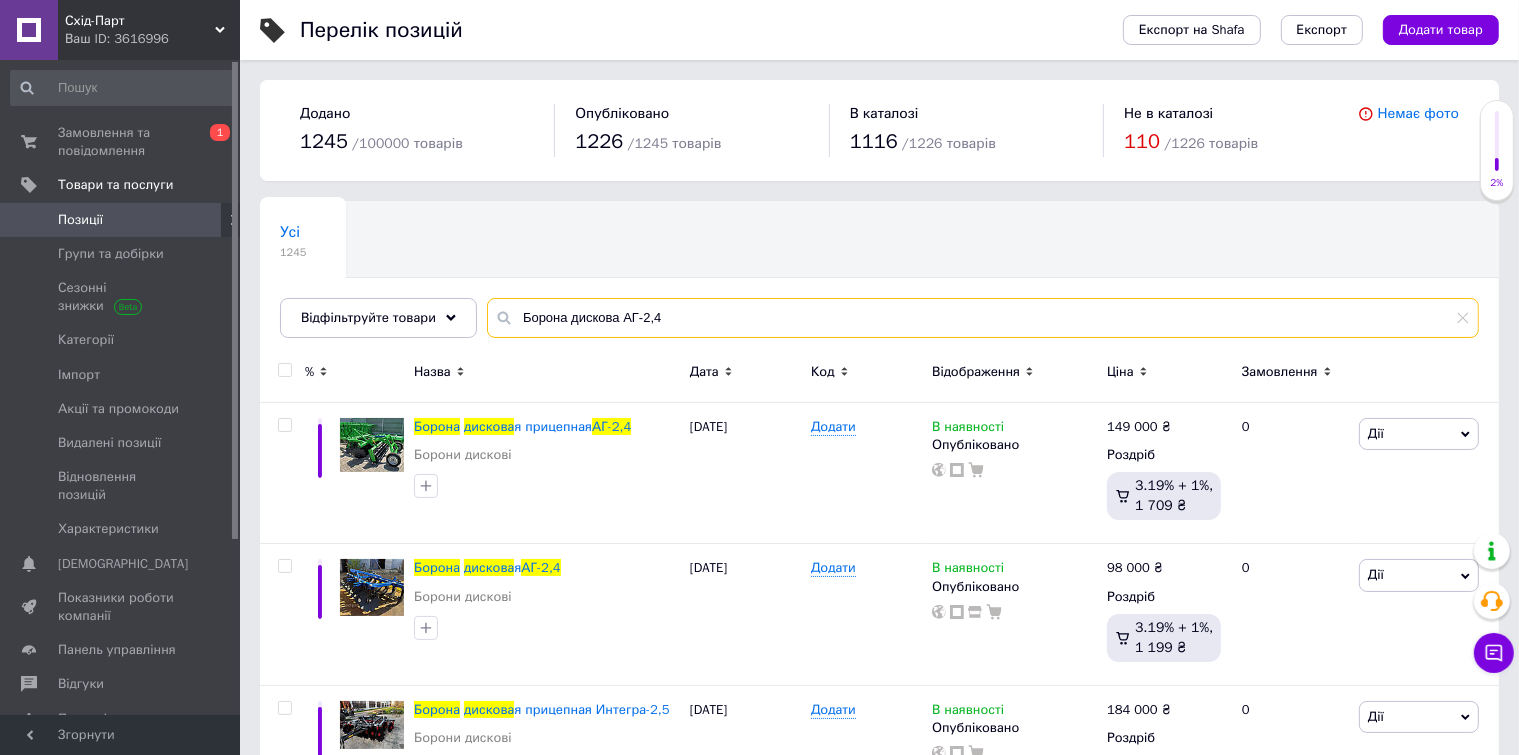 click on "Борона дискова АГ-2,4" at bounding box center (983, 318) 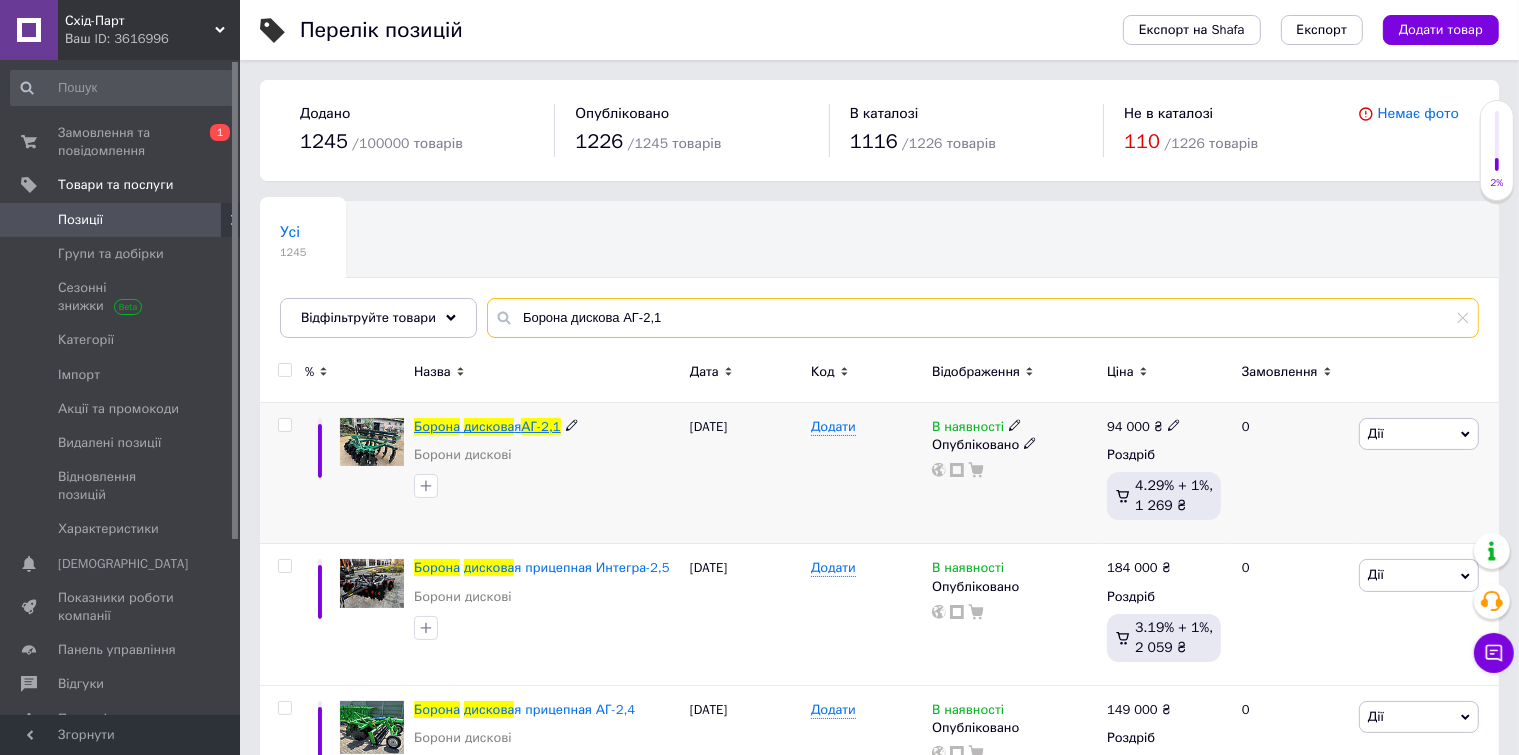 type on "Борона дискова АГ-2,1" 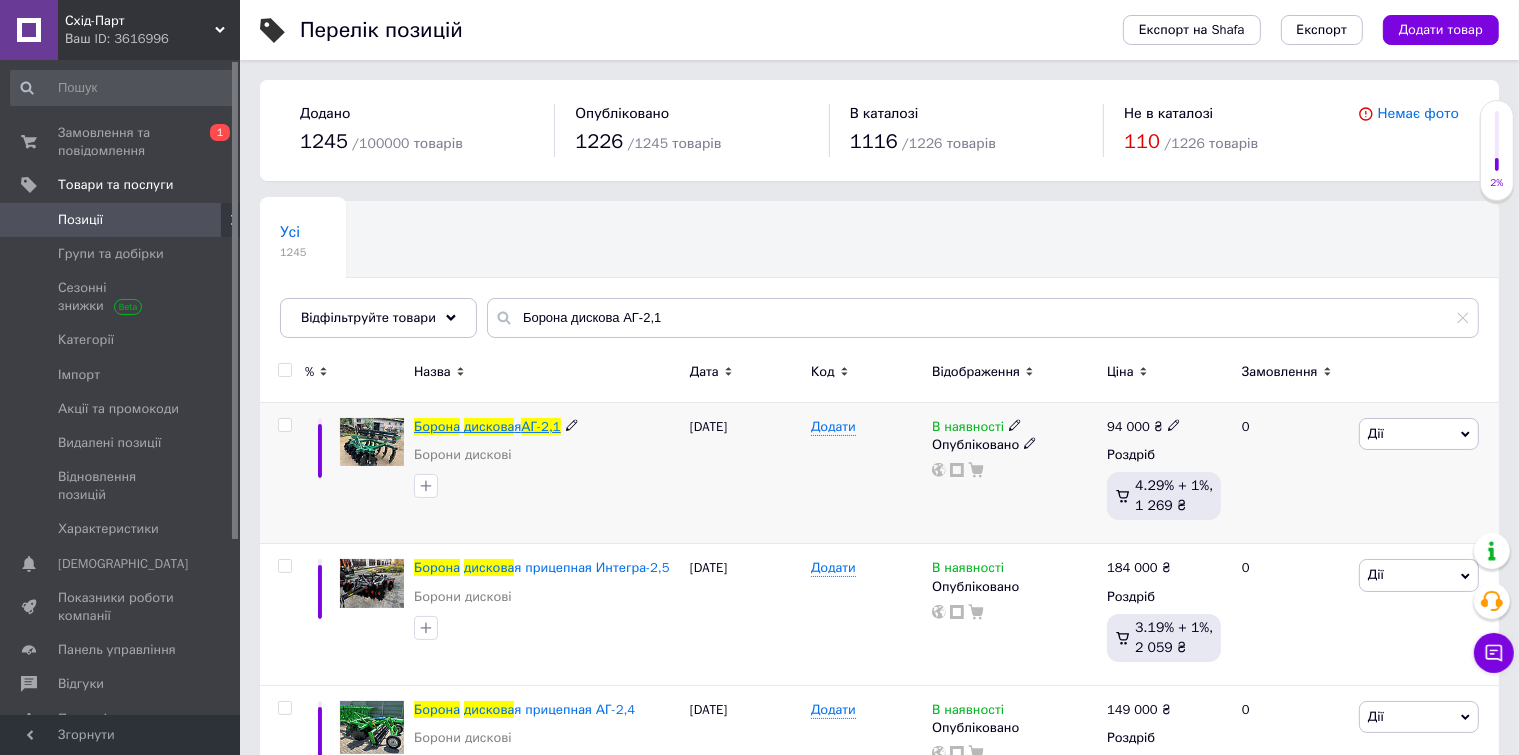 click on "дискова" at bounding box center [489, 426] 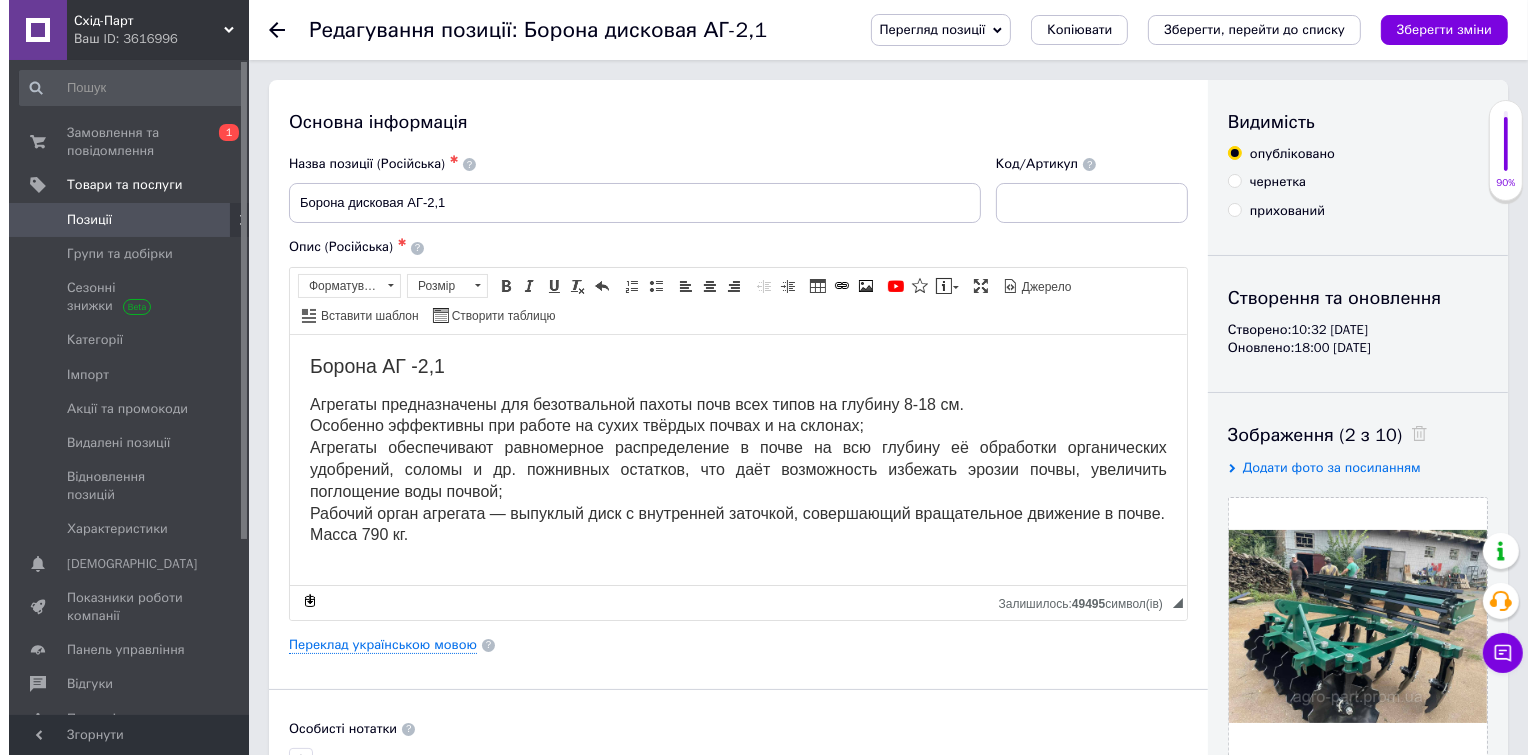 scroll, scrollTop: 0, scrollLeft: 0, axis: both 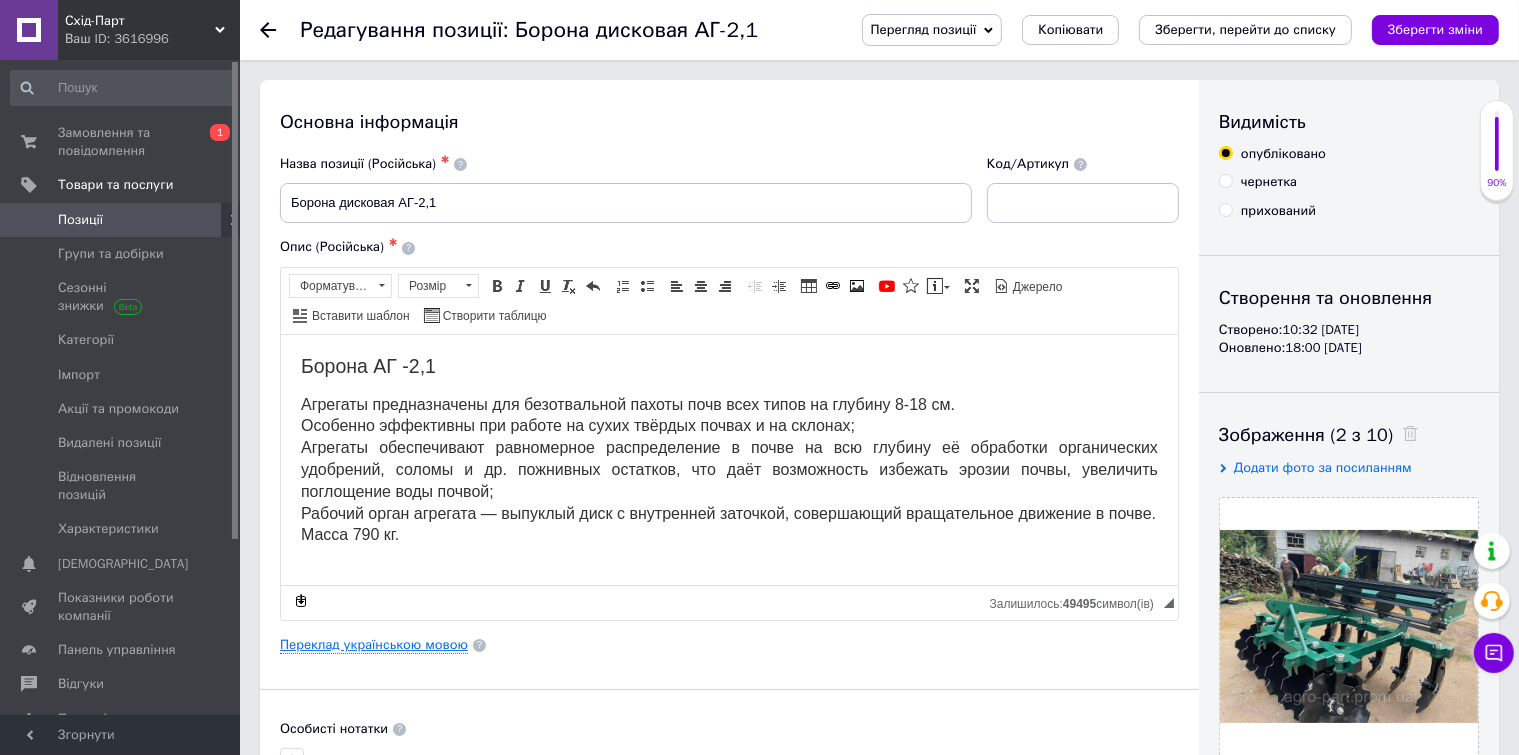 click on "Переклад українською мовою" at bounding box center (374, 645) 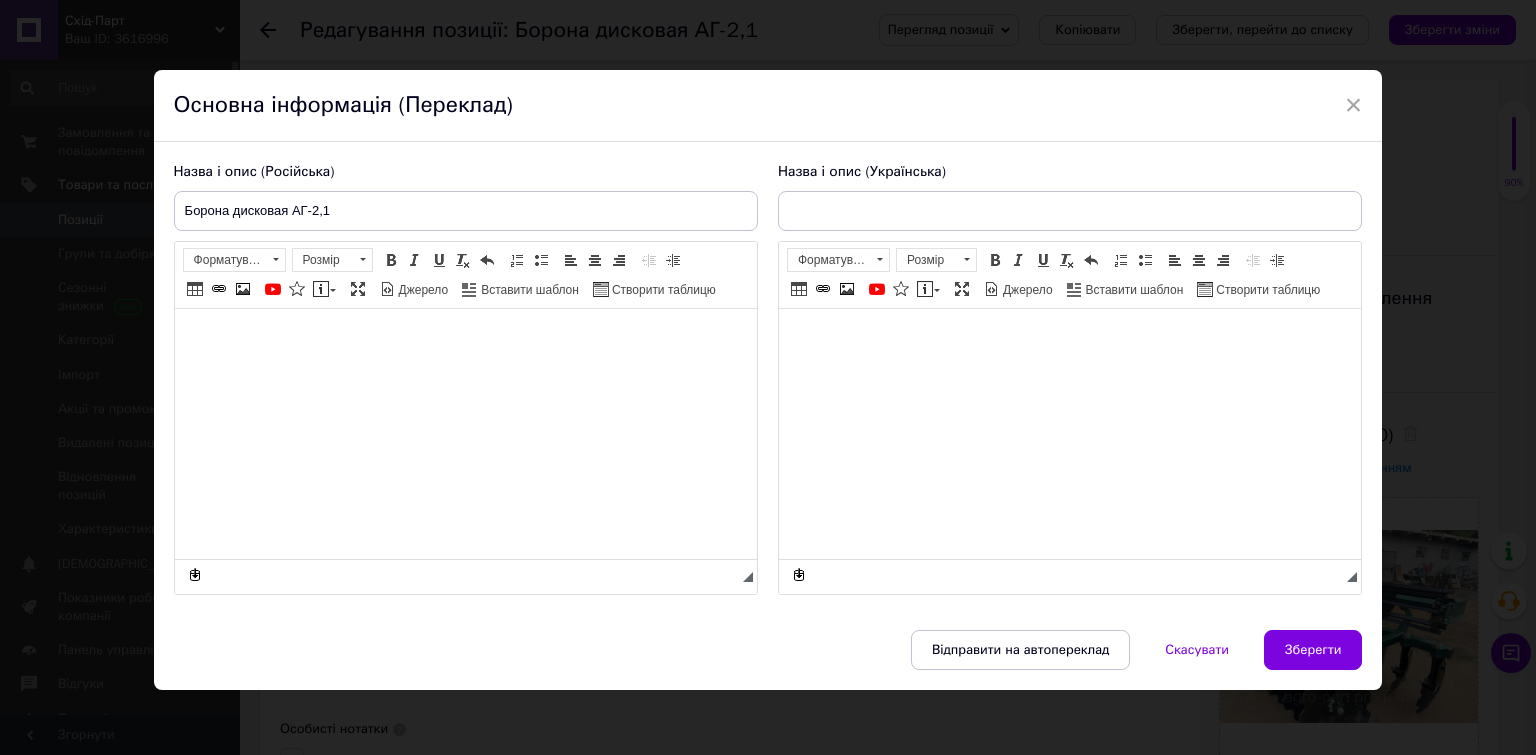 type on "Борона дискова АГ-2,1" 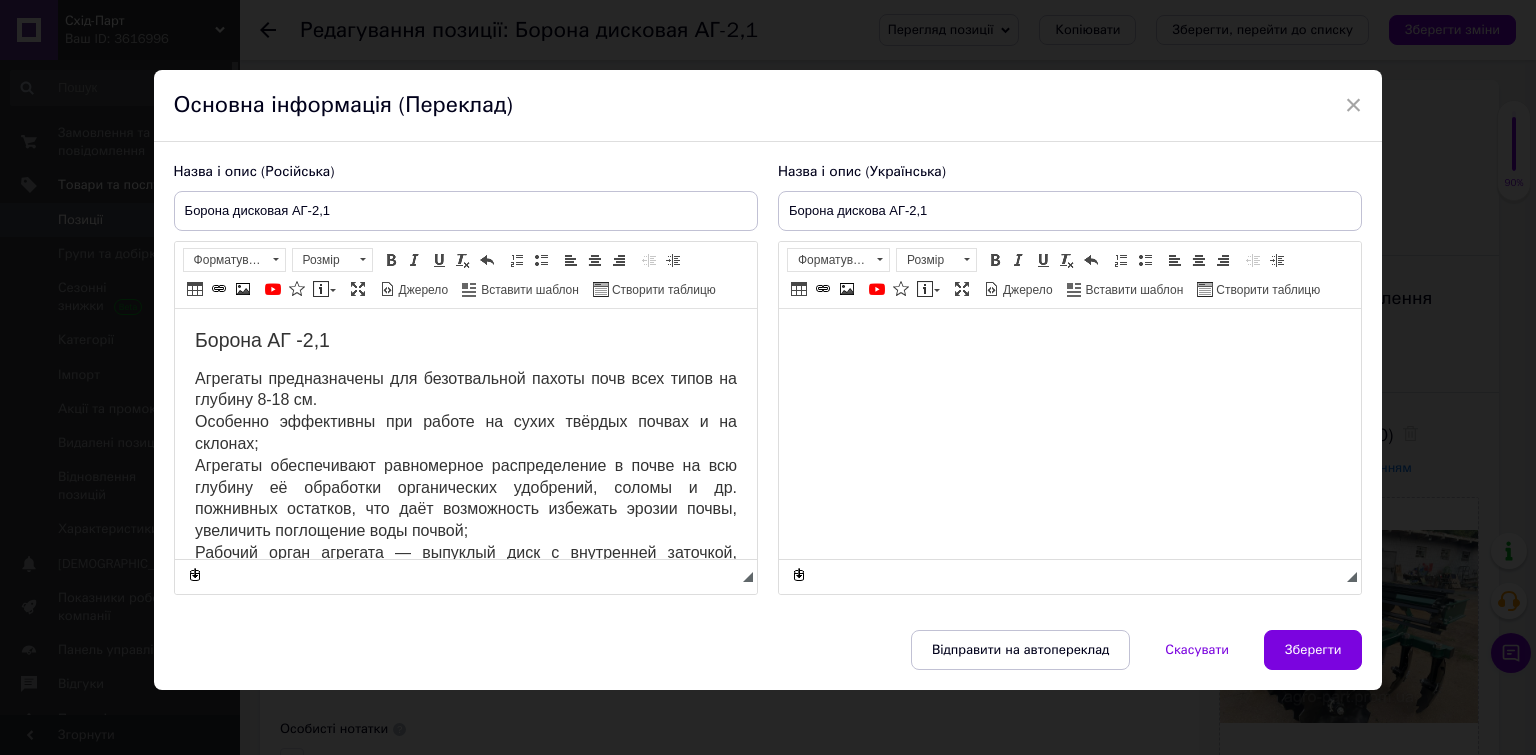scroll, scrollTop: 0, scrollLeft: 0, axis: both 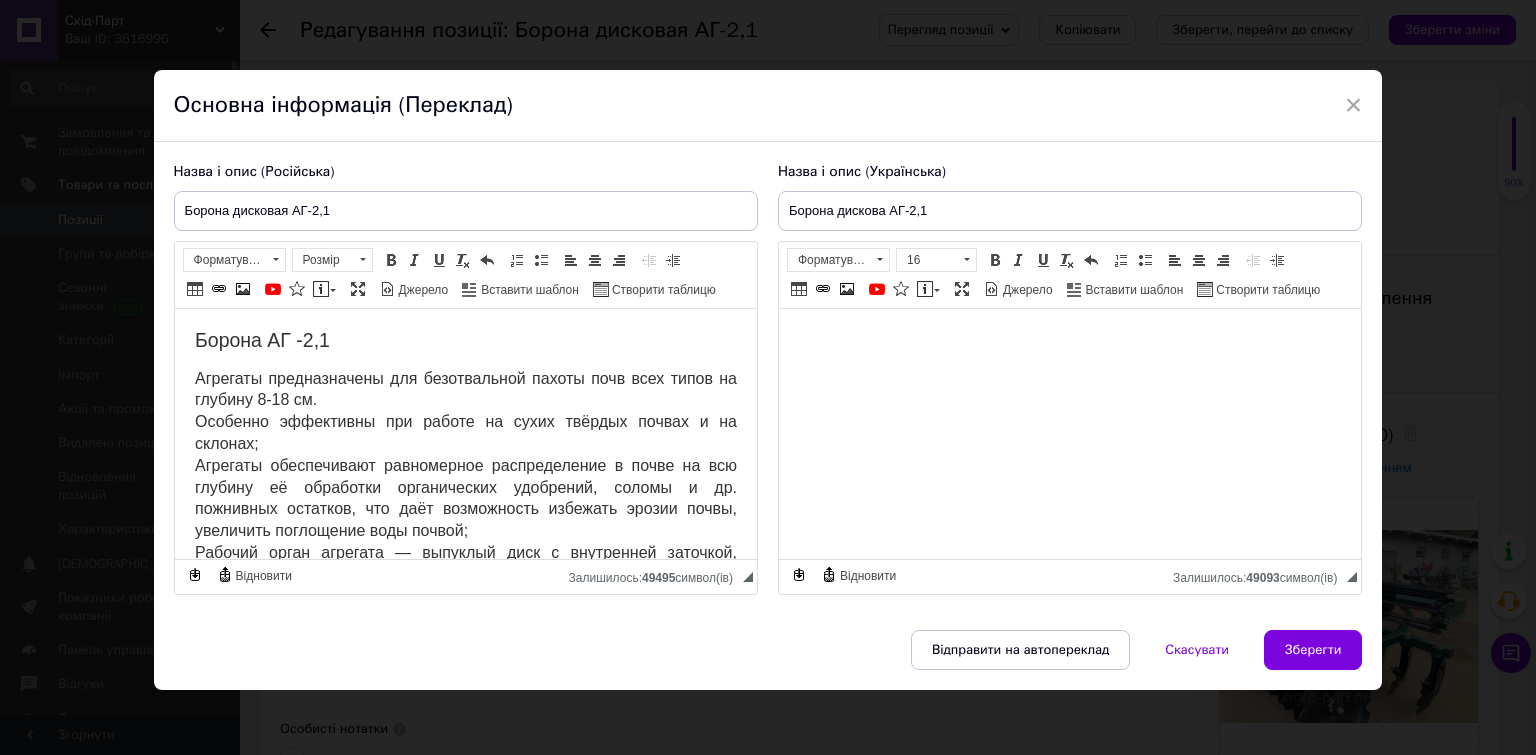 click on "Агрегаты предназначены для безотвальной пахоты почв всех типов на глубину 8-18 см." at bounding box center (465, 389) 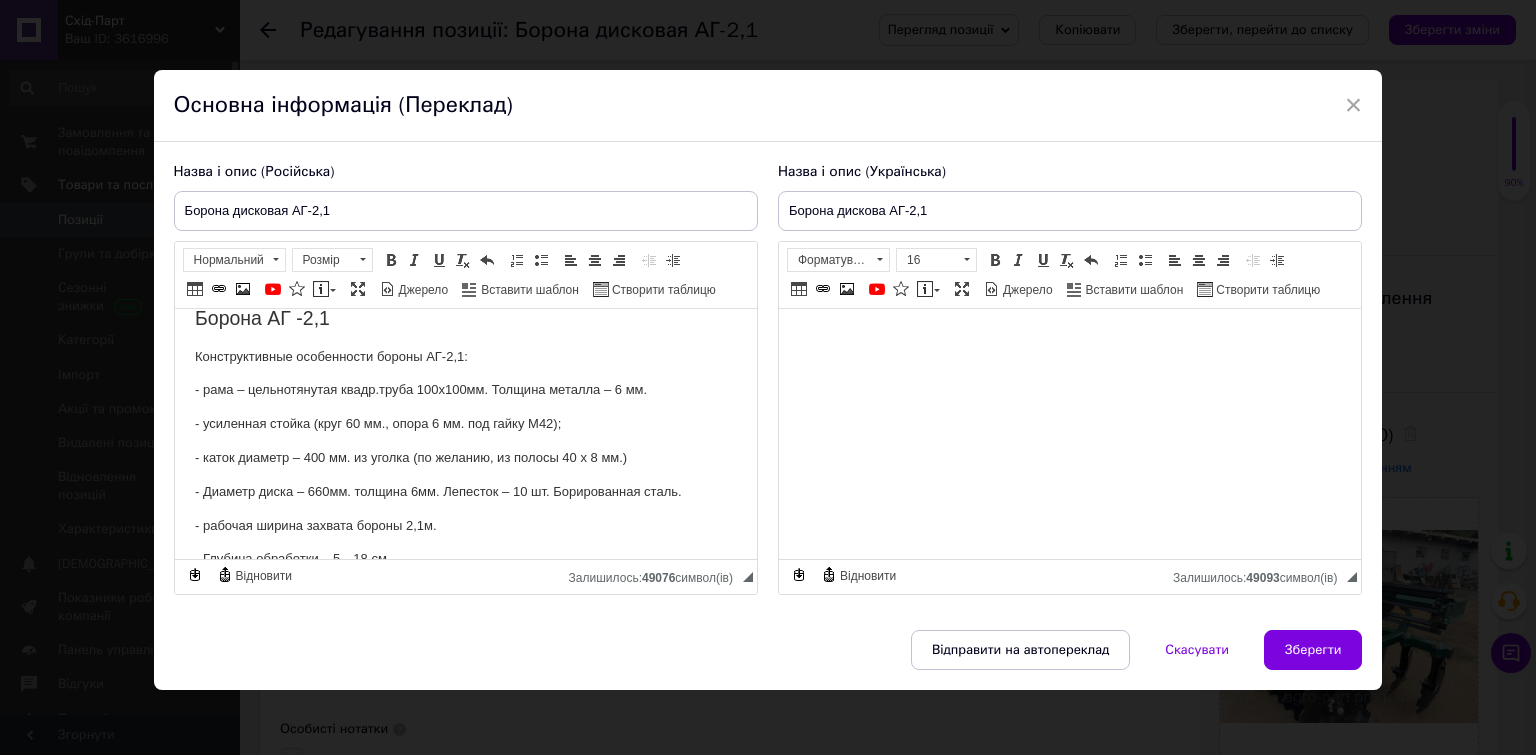 scroll, scrollTop: 0, scrollLeft: 0, axis: both 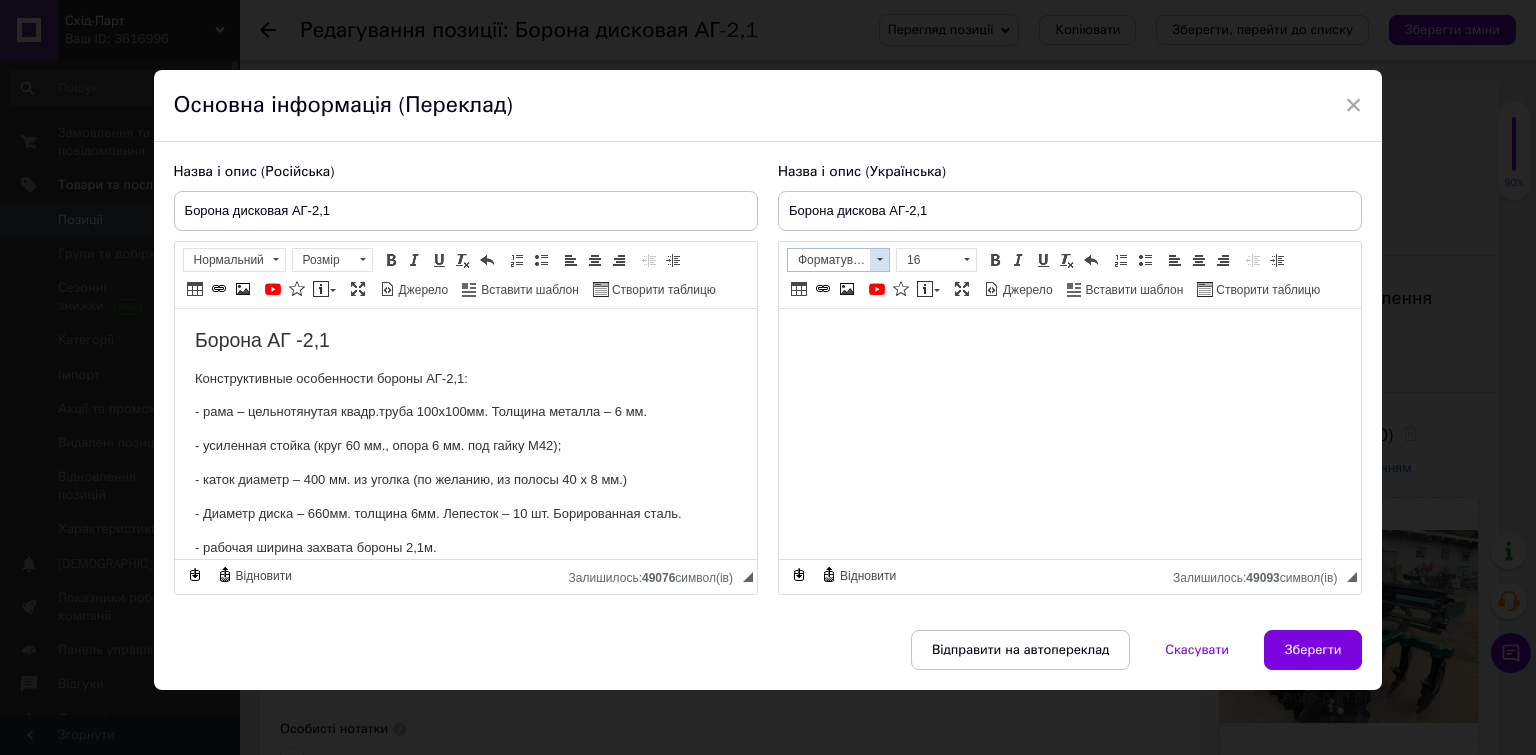 click at bounding box center (879, 260) 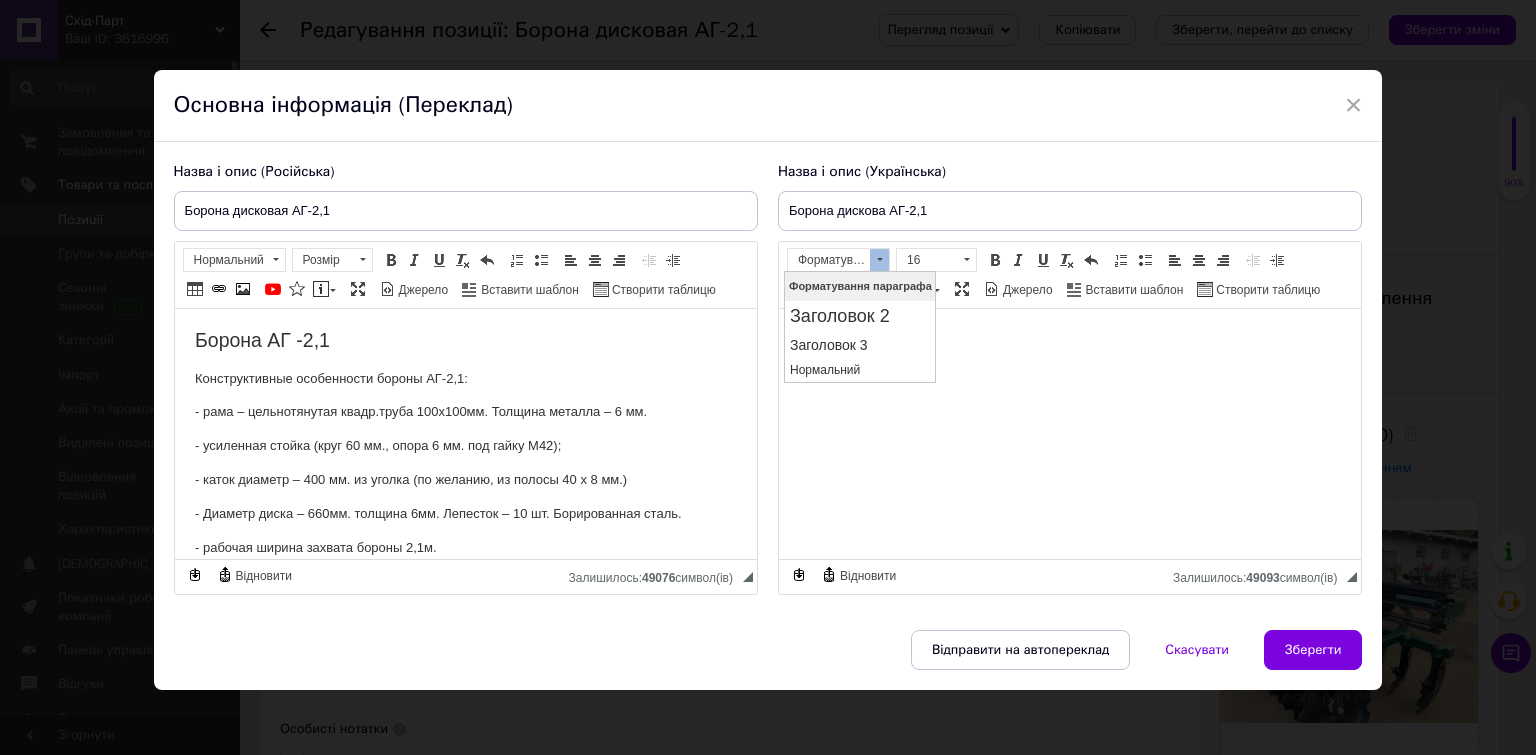 scroll, scrollTop: 0, scrollLeft: 0, axis: both 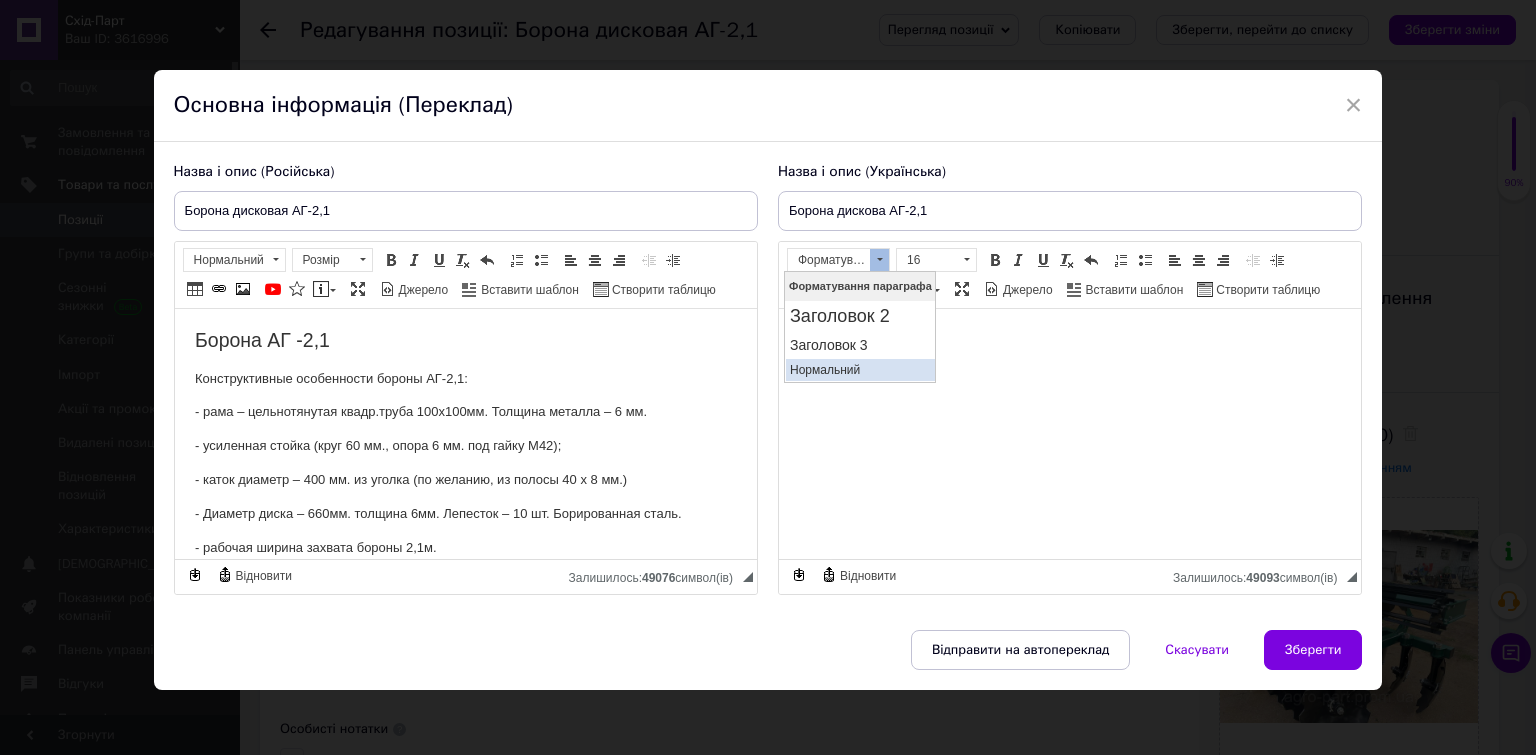 click on "Нормальний" at bounding box center [859, 369] 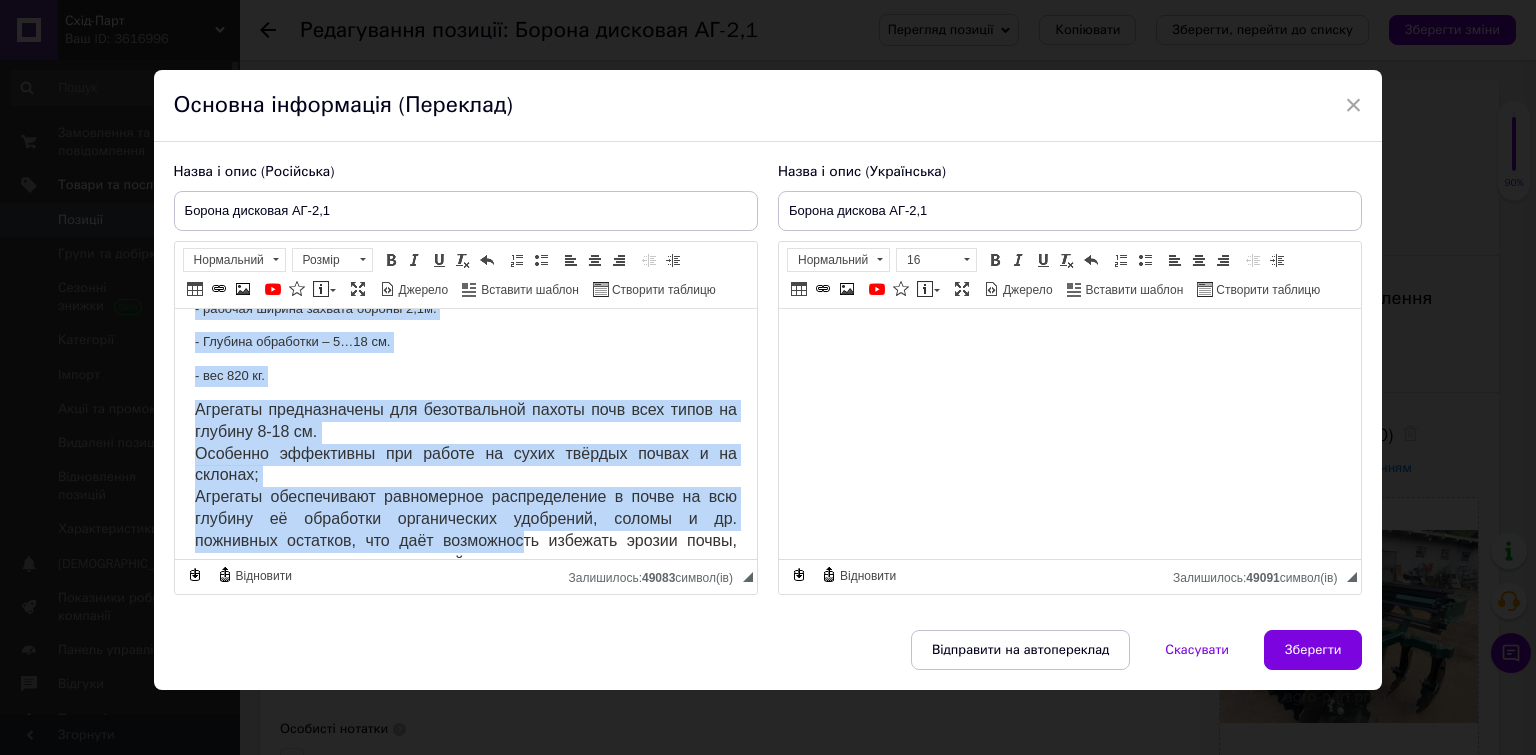 scroll, scrollTop: 252, scrollLeft: 0, axis: vertical 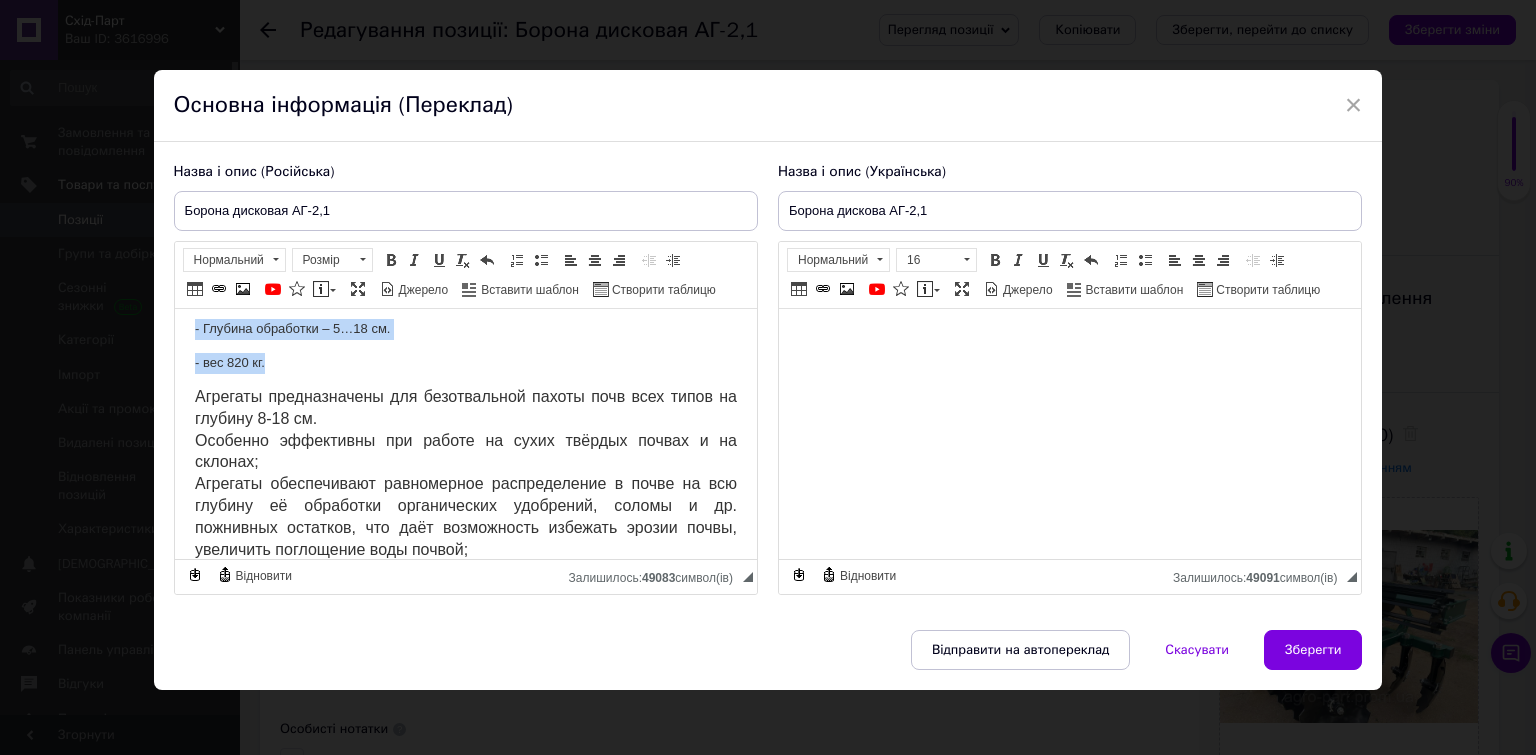 drag, startPoint x: 192, startPoint y: 381, endPoint x: 480, endPoint y: 361, distance: 288.6936 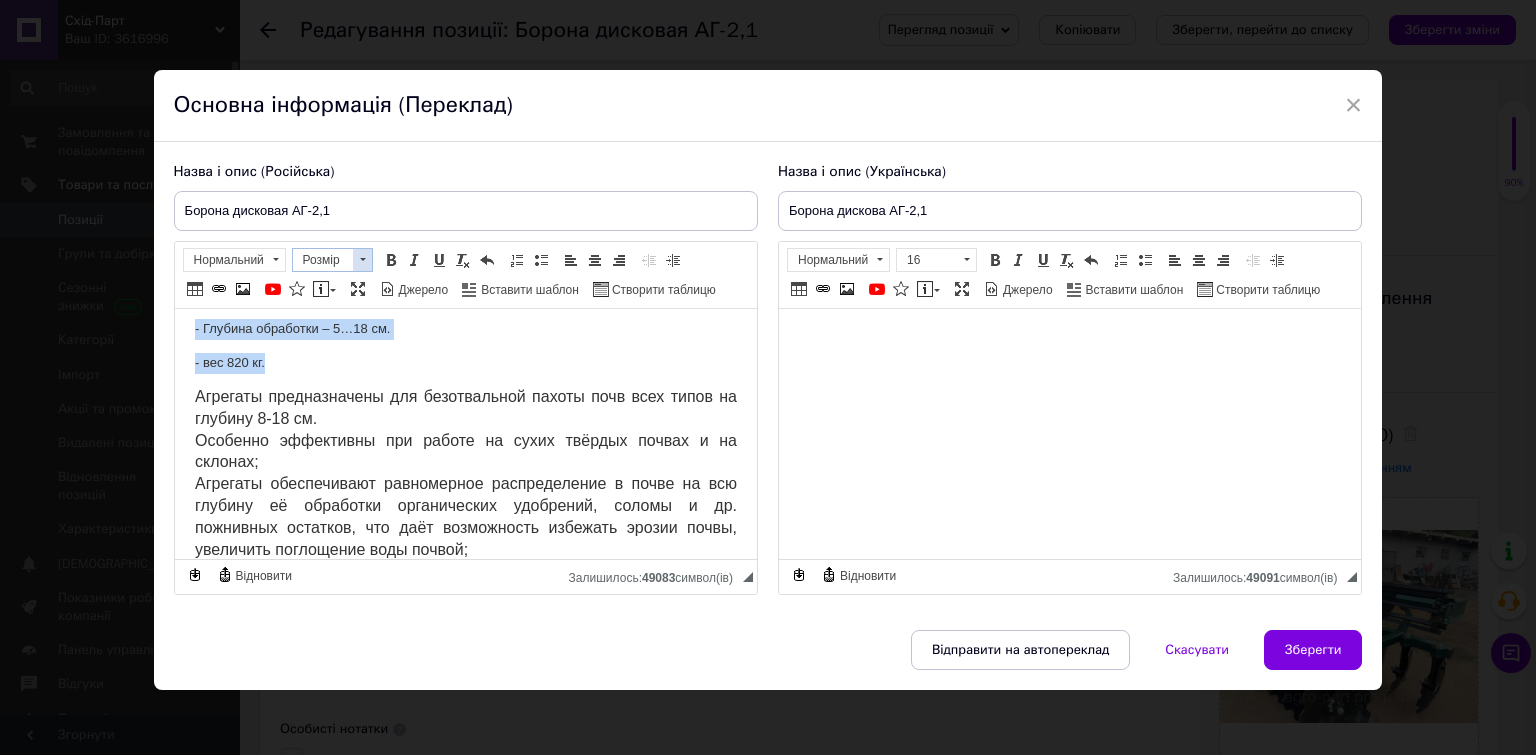 click at bounding box center [362, 260] 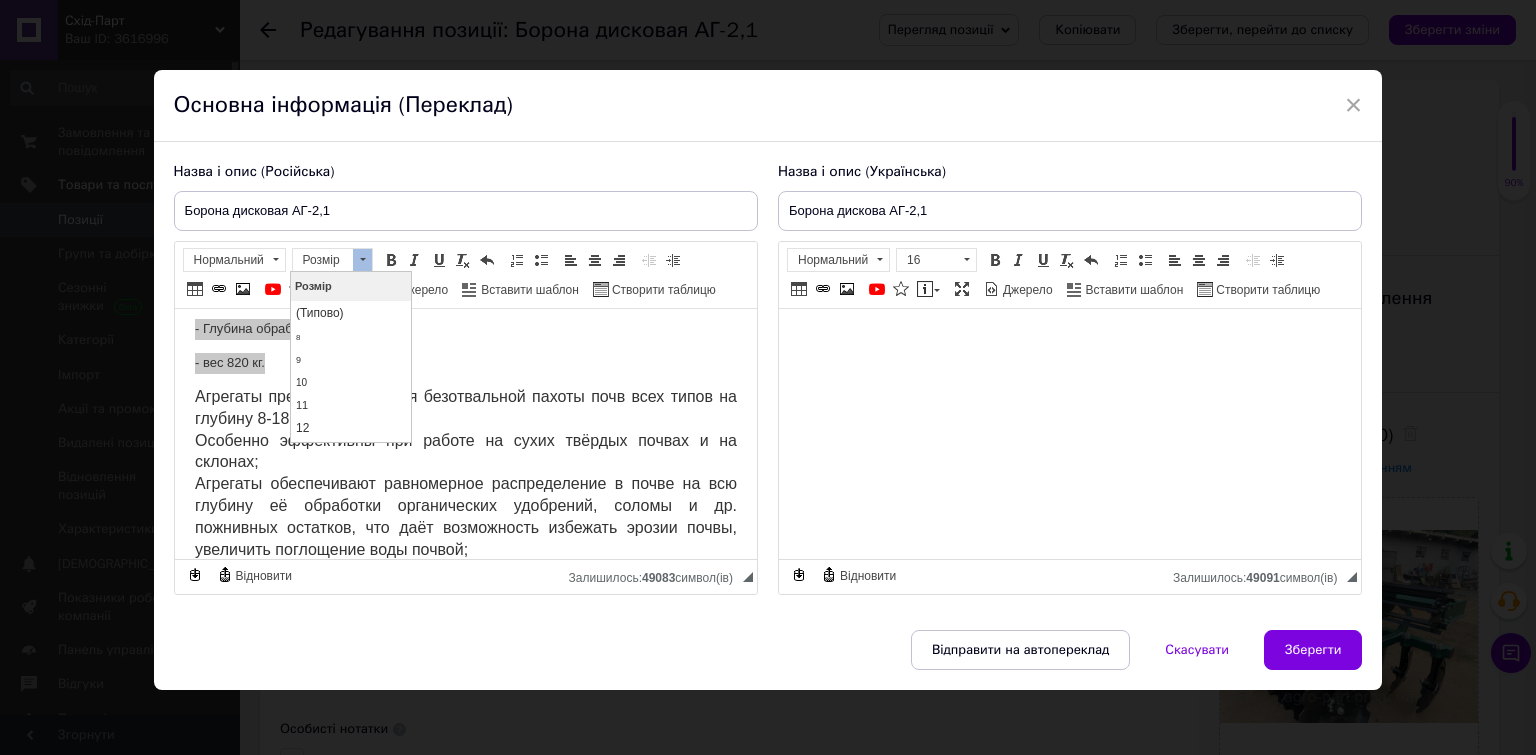 scroll, scrollTop: 148, scrollLeft: 0, axis: vertical 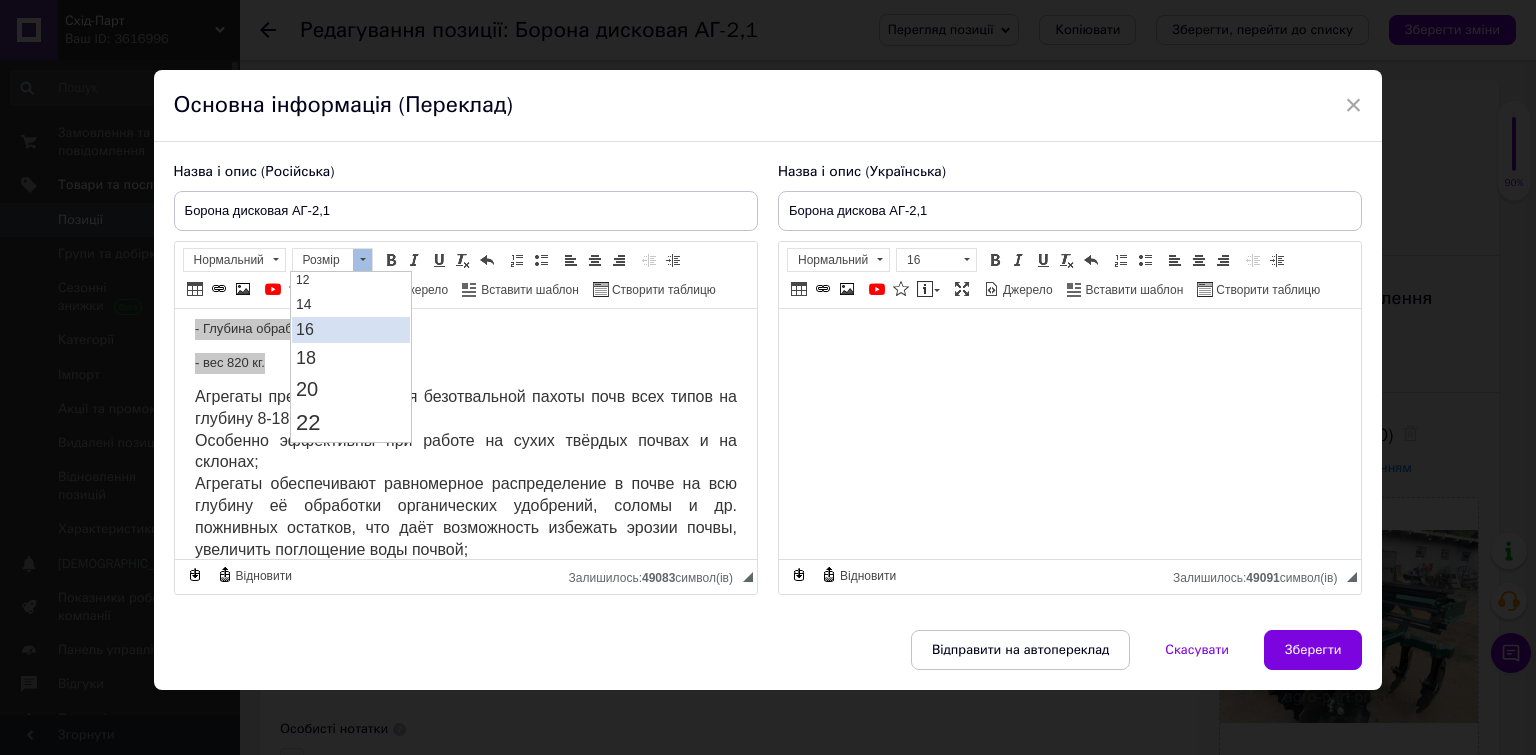 click on "16" at bounding box center [351, 329] 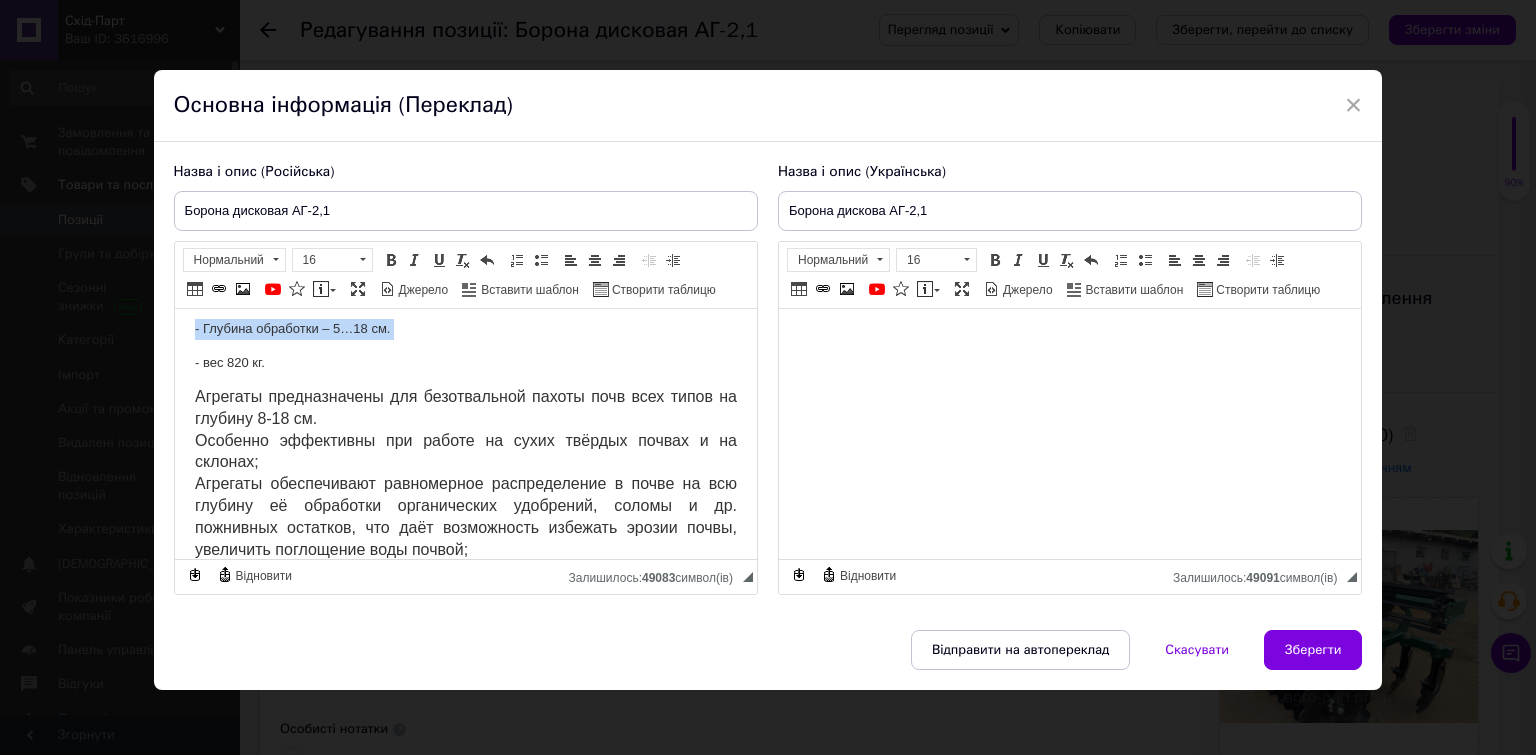 scroll, scrollTop: 0, scrollLeft: 0, axis: both 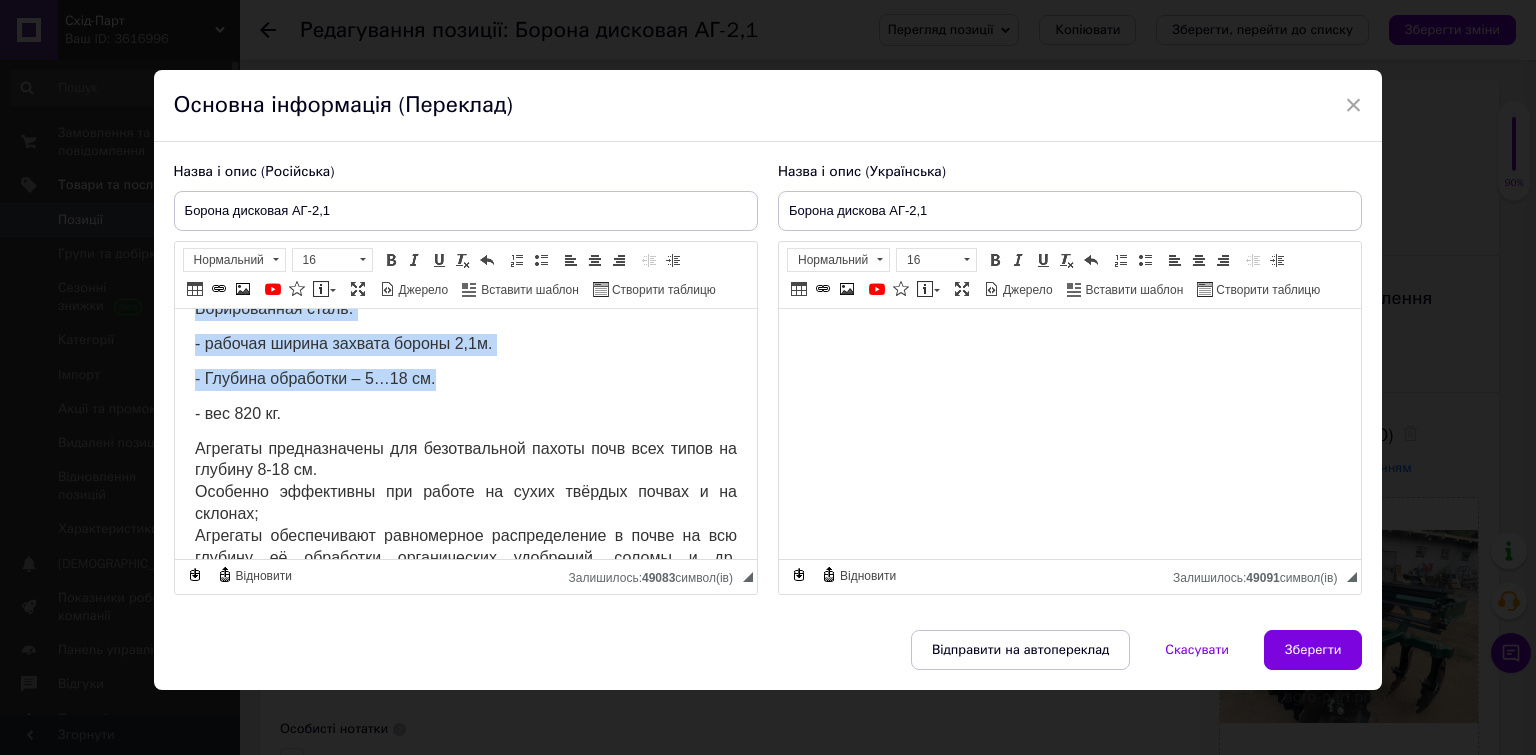 click on "Конструктивные особенности бороны АГ-2,1: - рама – цельнотянутая квадр.труба 100х100мм. Толщина металла – 6 мм. - усиленная стойка (круг 60 мм., опора 6 мм. под гайку М42); - каток диаметр – 400 мм. из уголка (по желанию, из полосы 40 х 8 мм.) - Диаметр диска – 660мм. толщина 6мм. Лепесток – 10 шт. Борированная сталь. - рабочая ширина захвата бороны 2,1м. - Глубина обработки – 5…18 см. - вес 820 кг. Агрегаты предназначены для безотвальной пахоты почв всех типов на глубину 8-18 см." at bounding box center [465, 300] 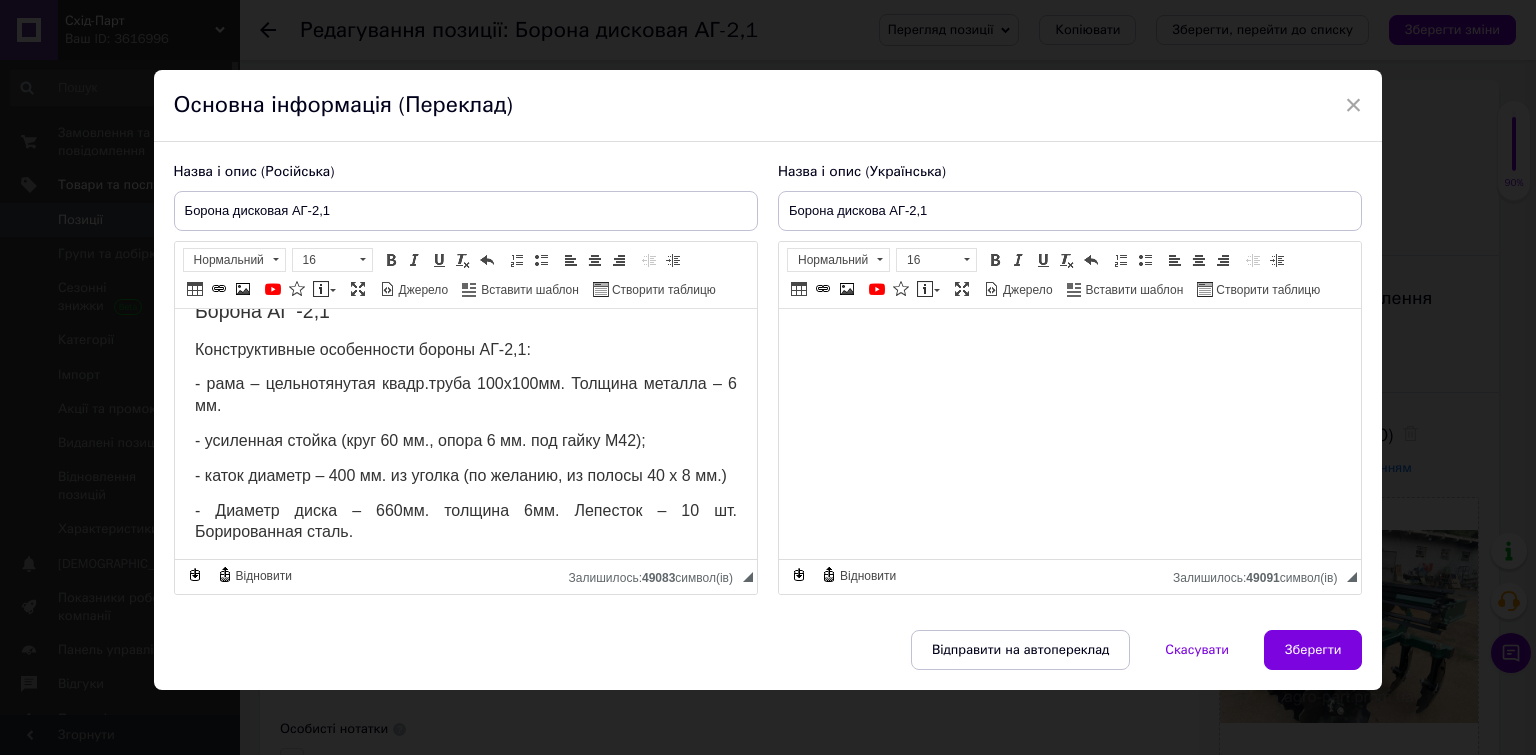 scroll, scrollTop: 0, scrollLeft: 0, axis: both 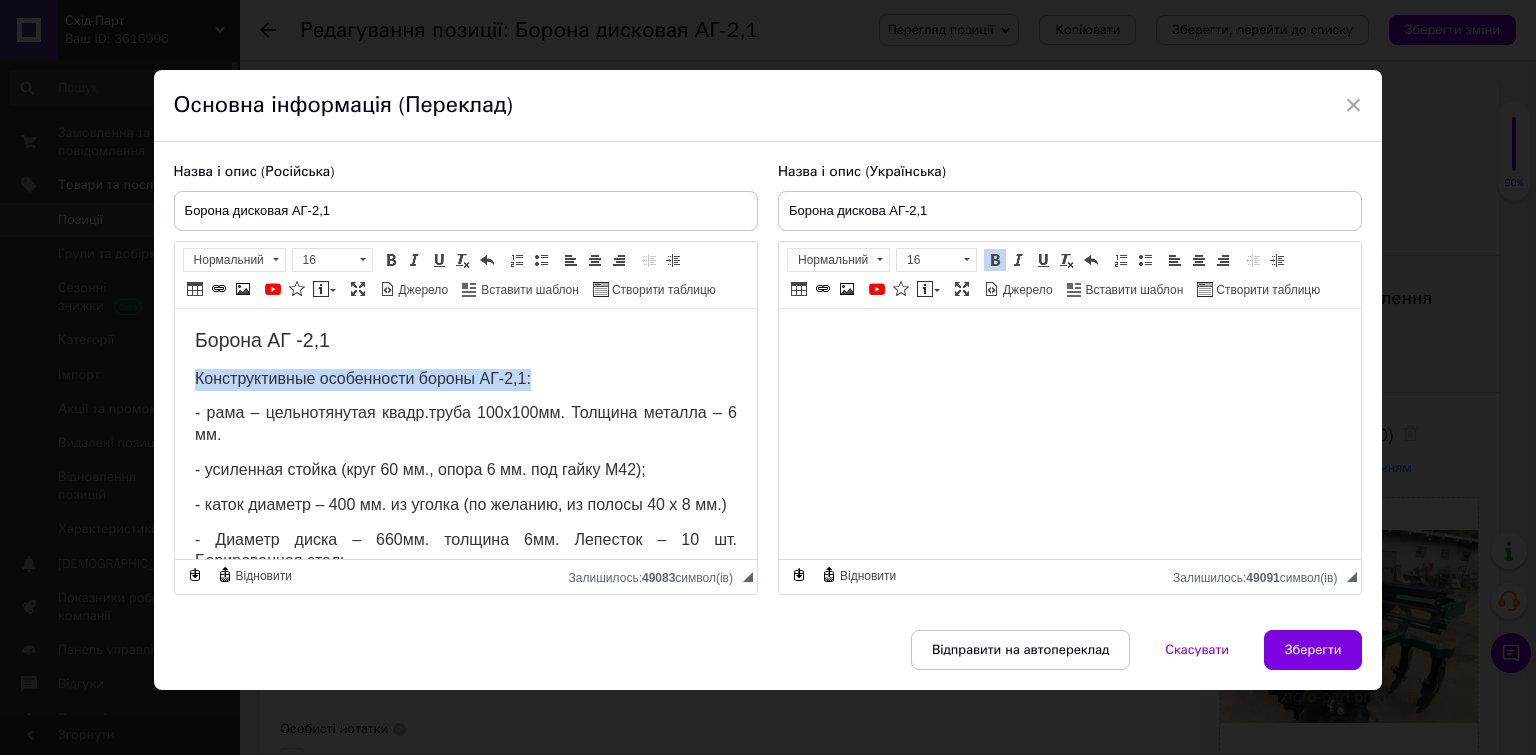 drag, startPoint x: 539, startPoint y: 379, endPoint x: 190, endPoint y: 379, distance: 349 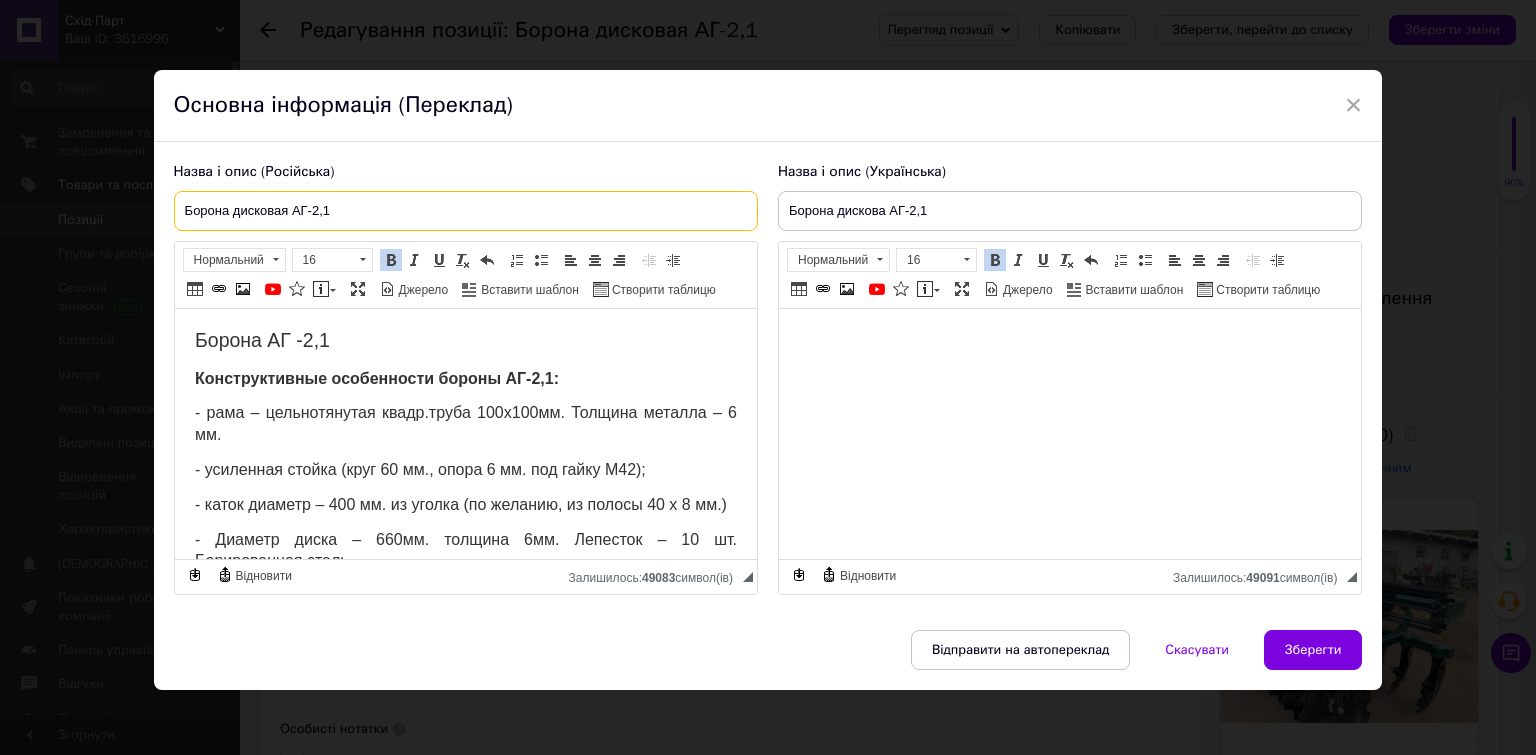 drag, startPoint x: 232, startPoint y: 214, endPoint x: 284, endPoint y: 214, distance: 52 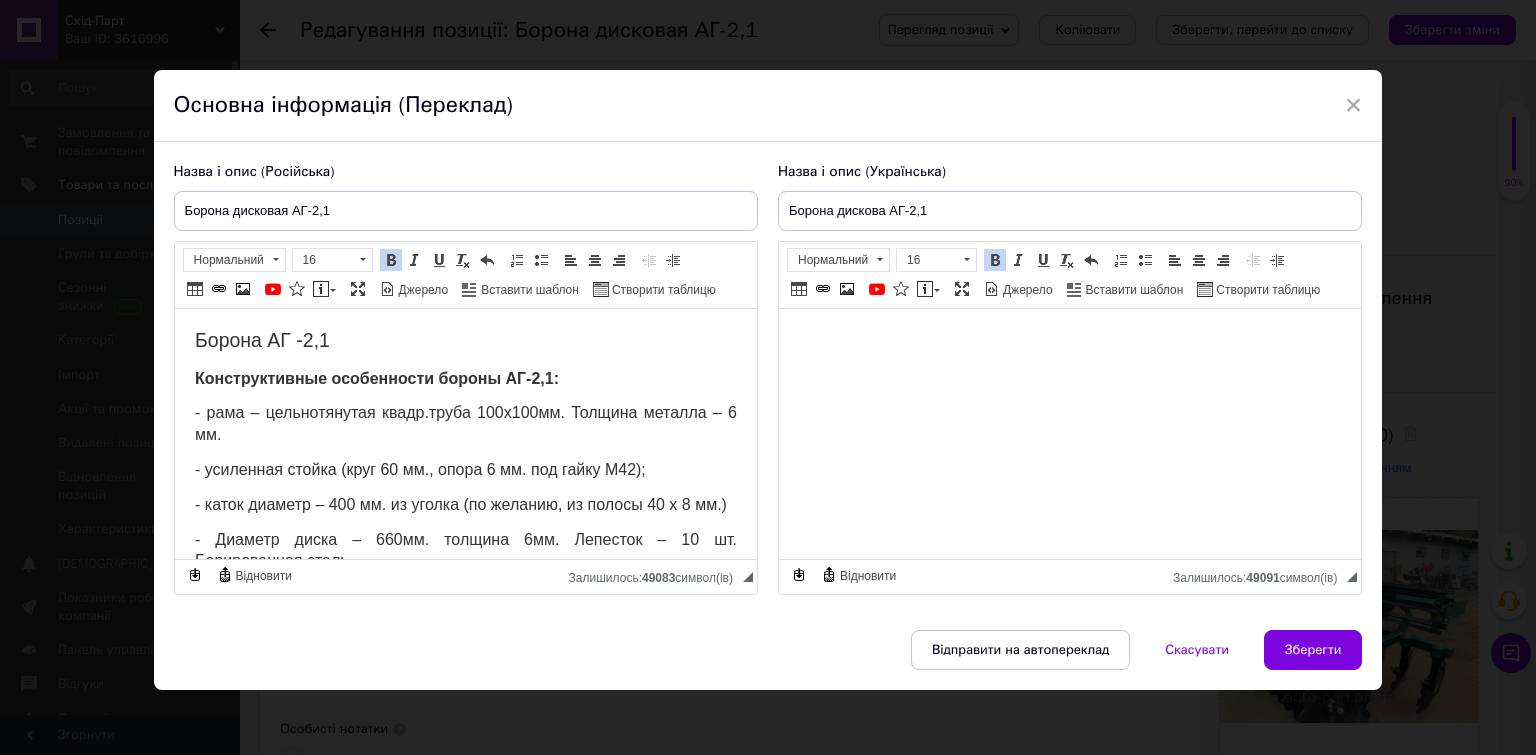 click on "Борона АГ -2,1" at bounding box center (465, 340) 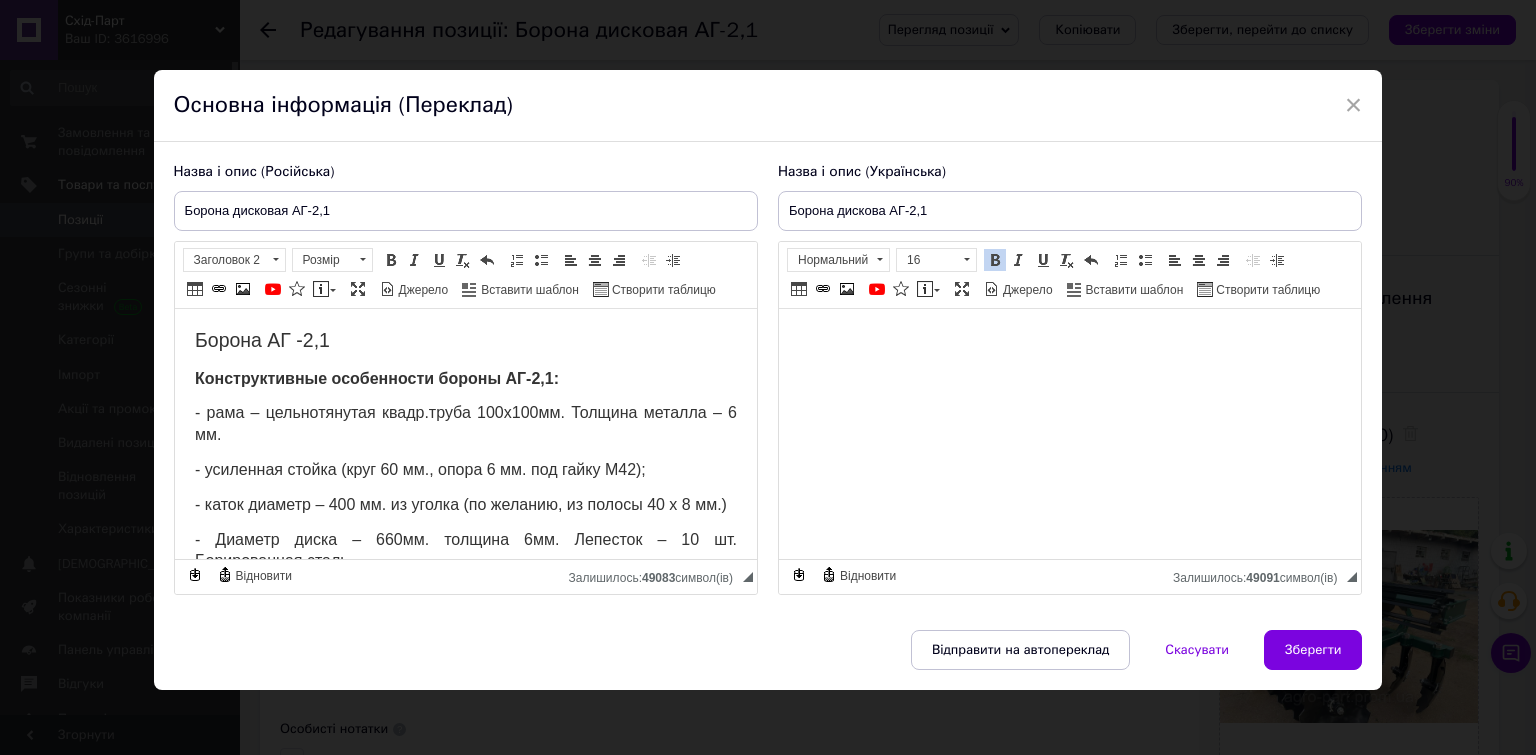 type 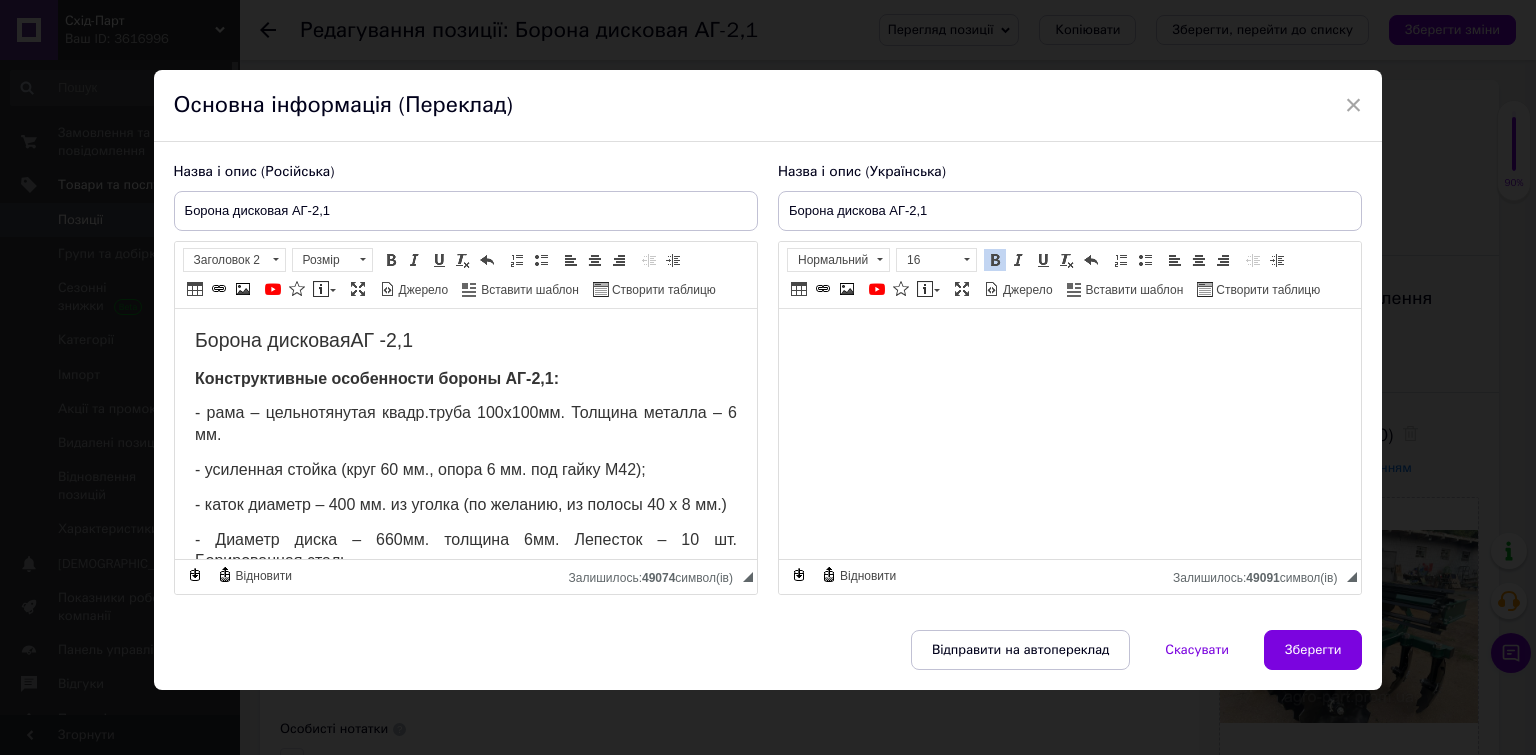 click on "Борона дисковая  АГ -2,1" at bounding box center (465, 340) 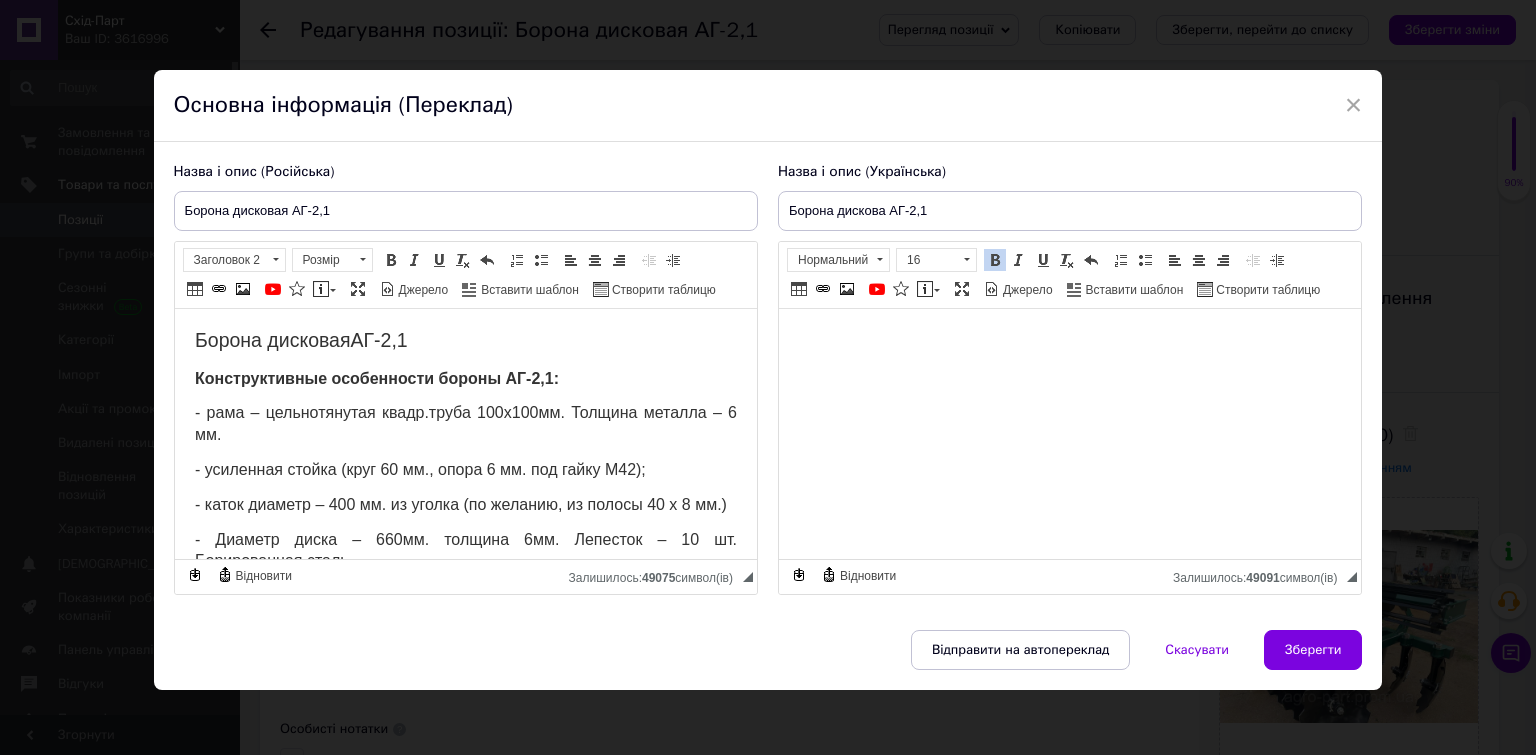 click on "- рама – цельнотянутая квадр.труба 100х100мм. Толщина металла – 6 мм." at bounding box center (465, 423) 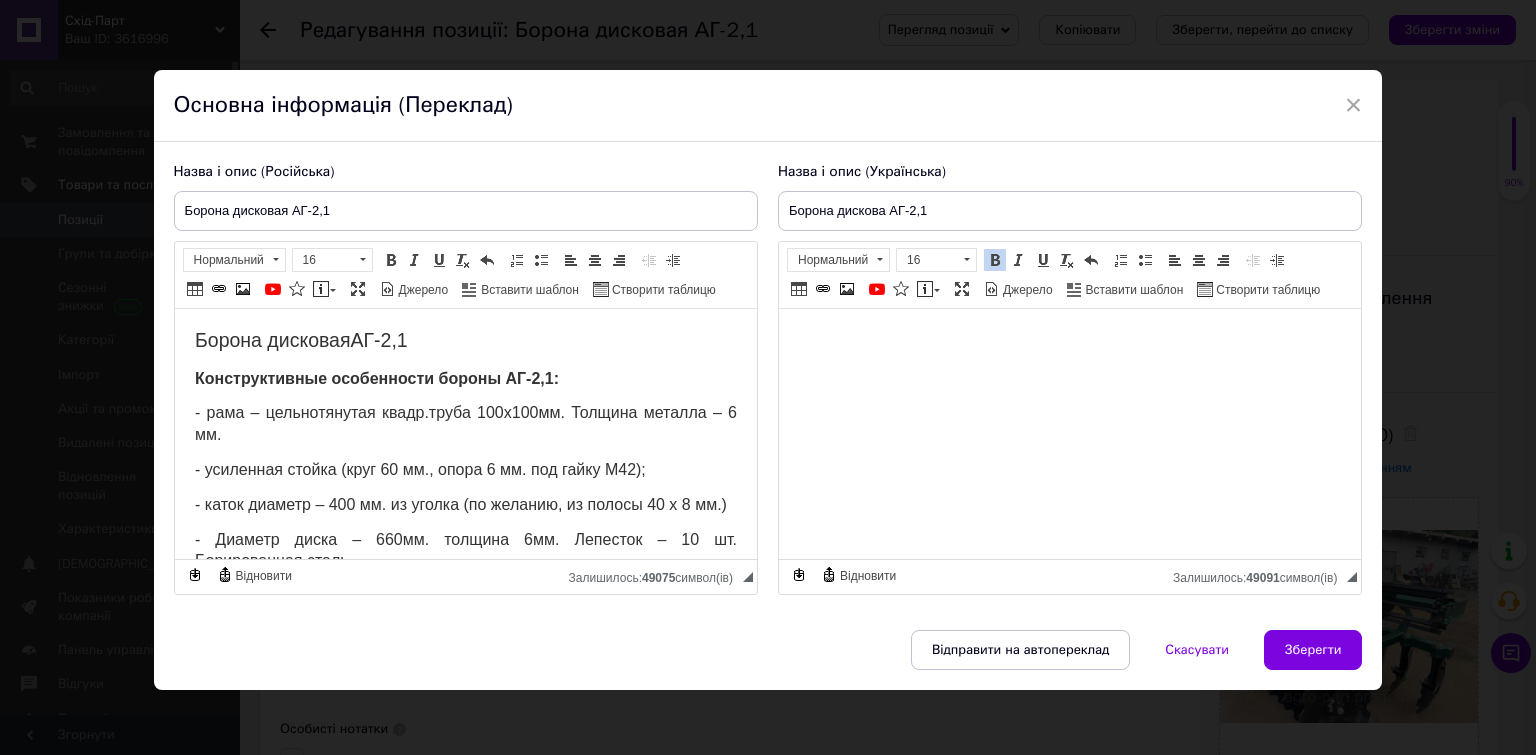 drag, startPoint x: 635, startPoint y: 457, endPoint x: 752, endPoint y: 485, distance: 120.30378 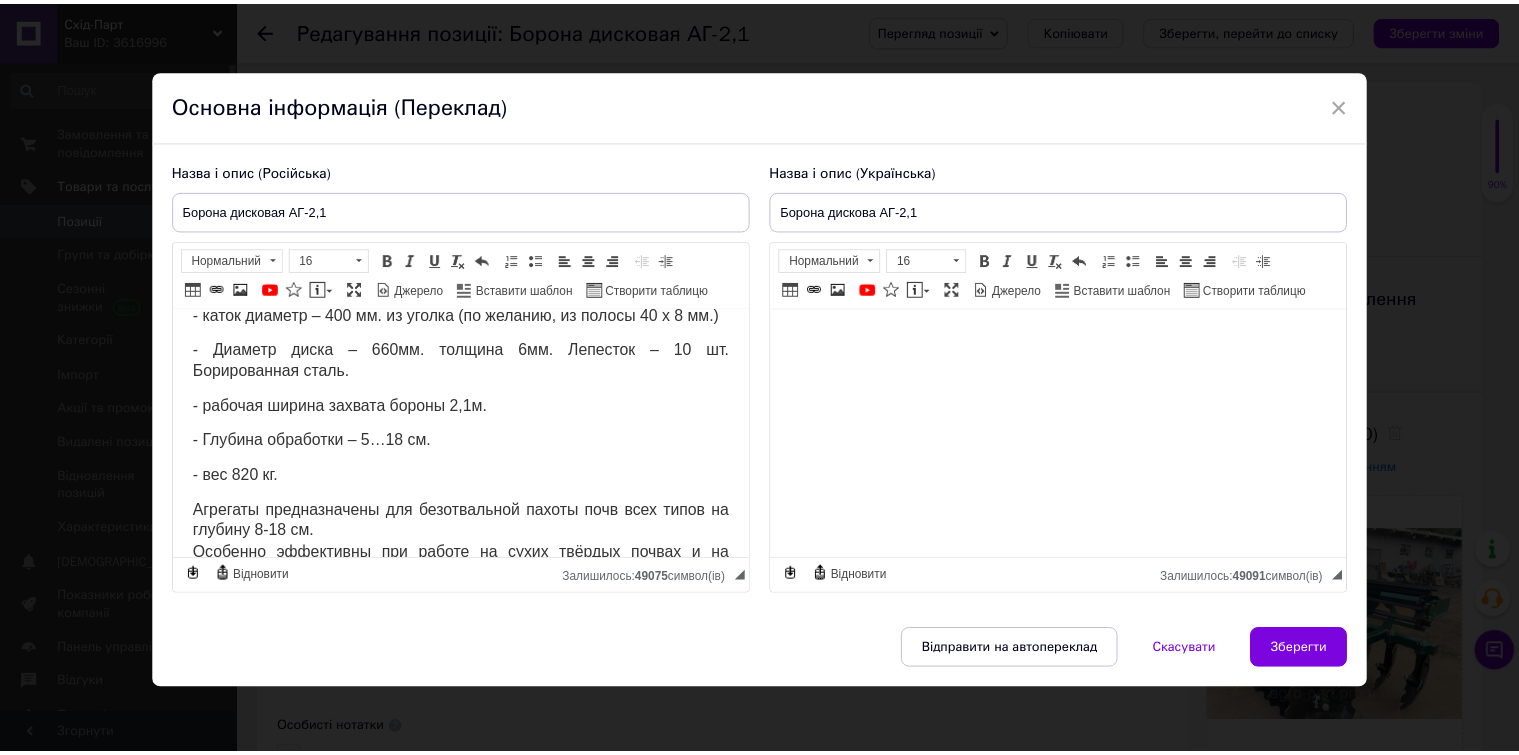 scroll, scrollTop: 0, scrollLeft: 0, axis: both 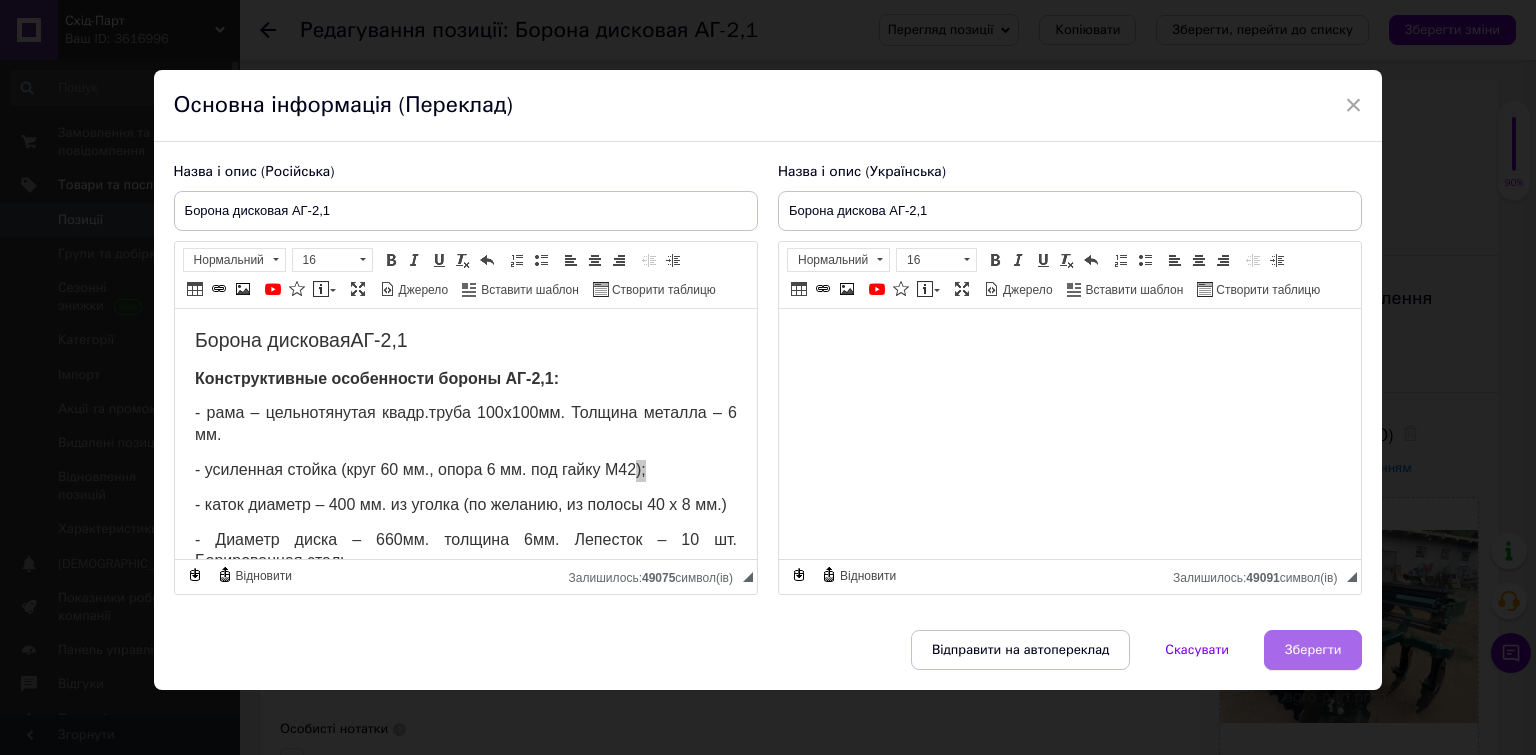 click on "Зберегти" at bounding box center (1313, 650) 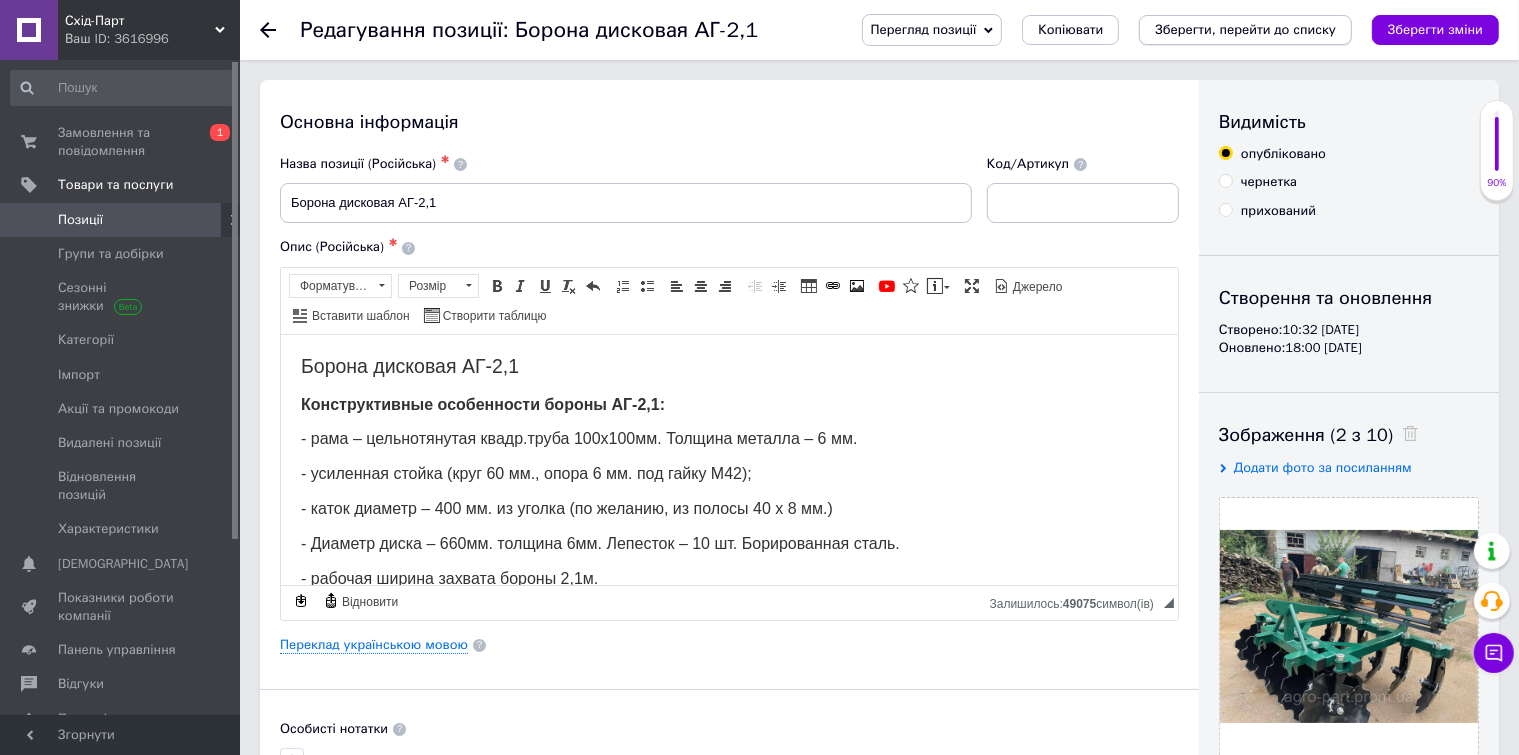 click on "Зберегти, перейти до списку" at bounding box center [1245, 29] 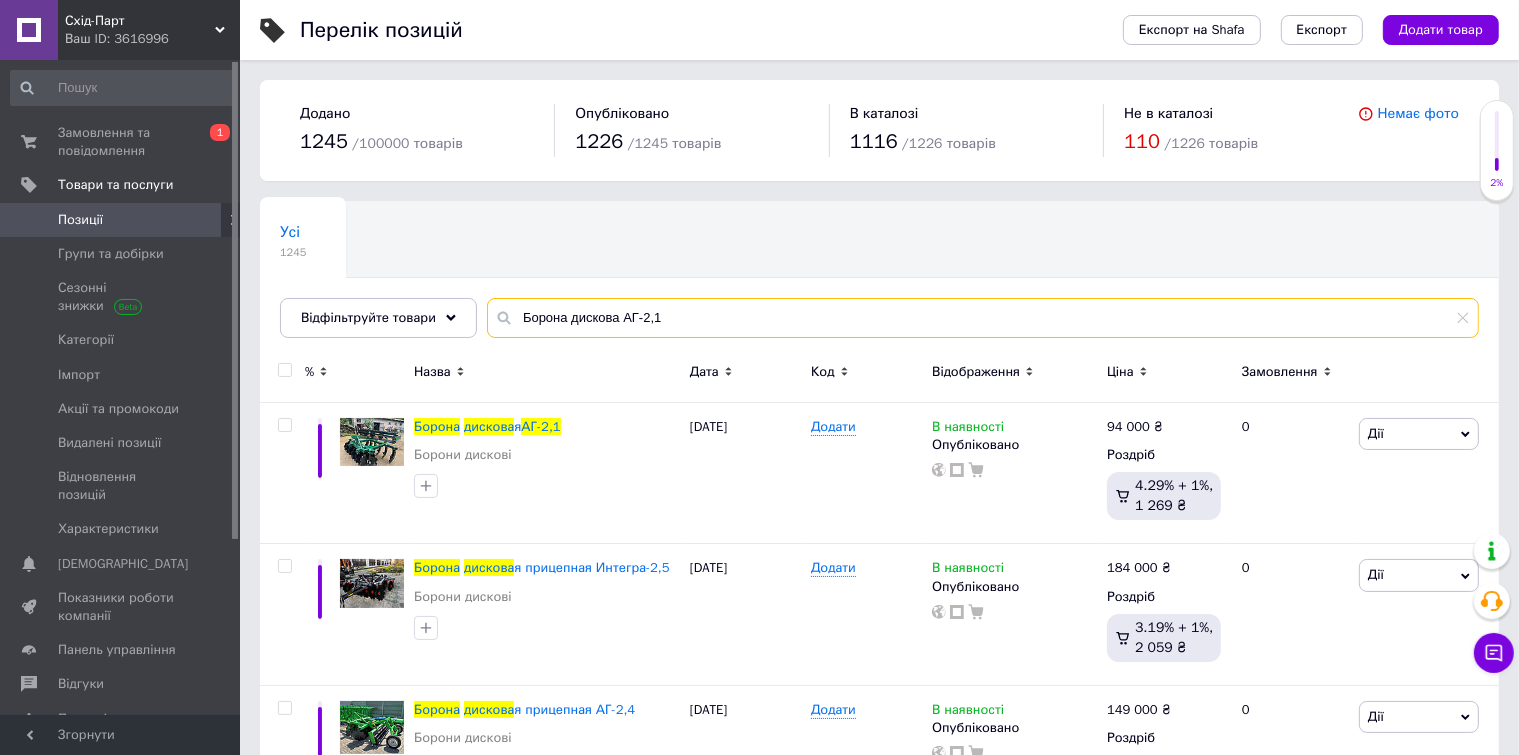 click on "Борона дискова АГ-2,1" at bounding box center (983, 318) 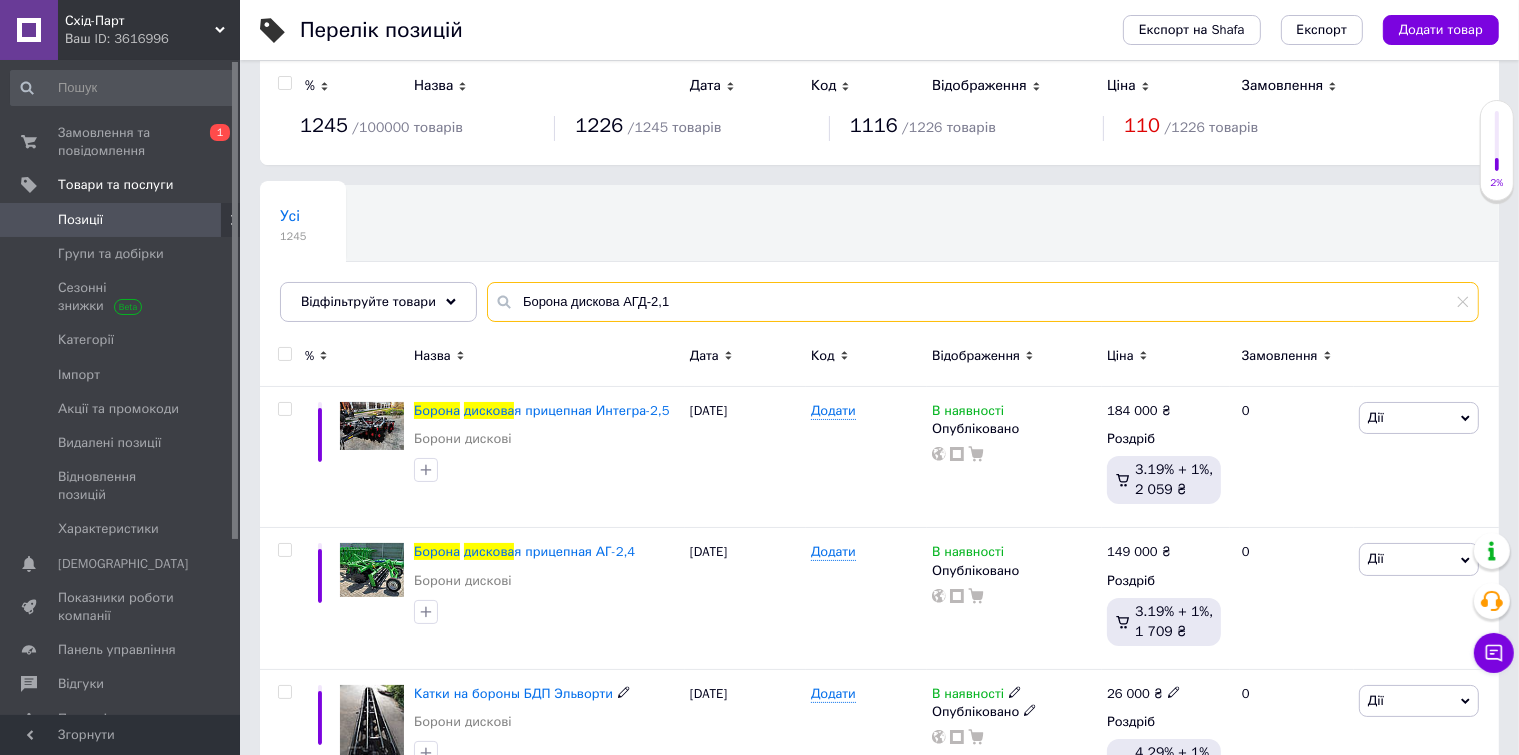 scroll, scrollTop: 0, scrollLeft: 0, axis: both 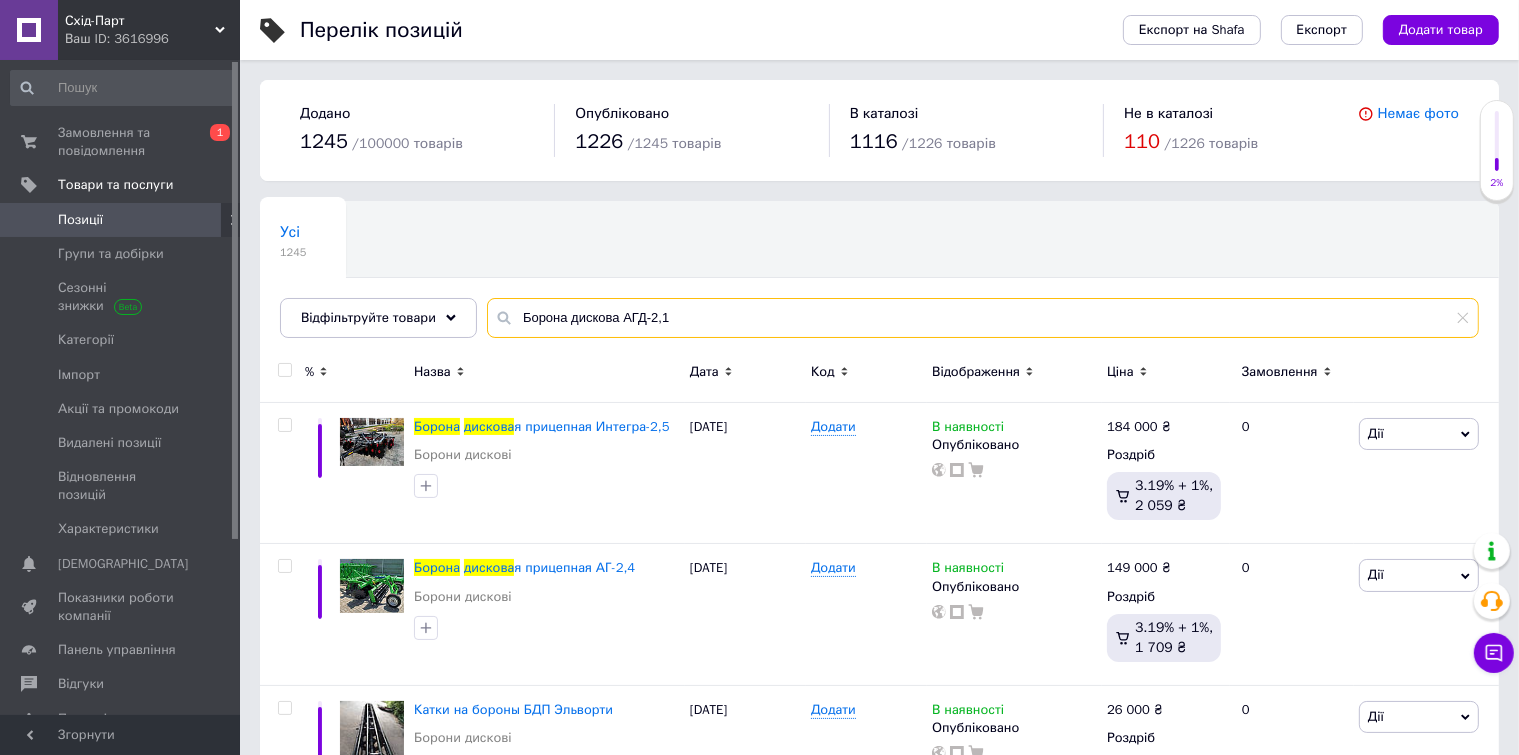 drag, startPoint x: 517, startPoint y: 317, endPoint x: 688, endPoint y: 317, distance: 171 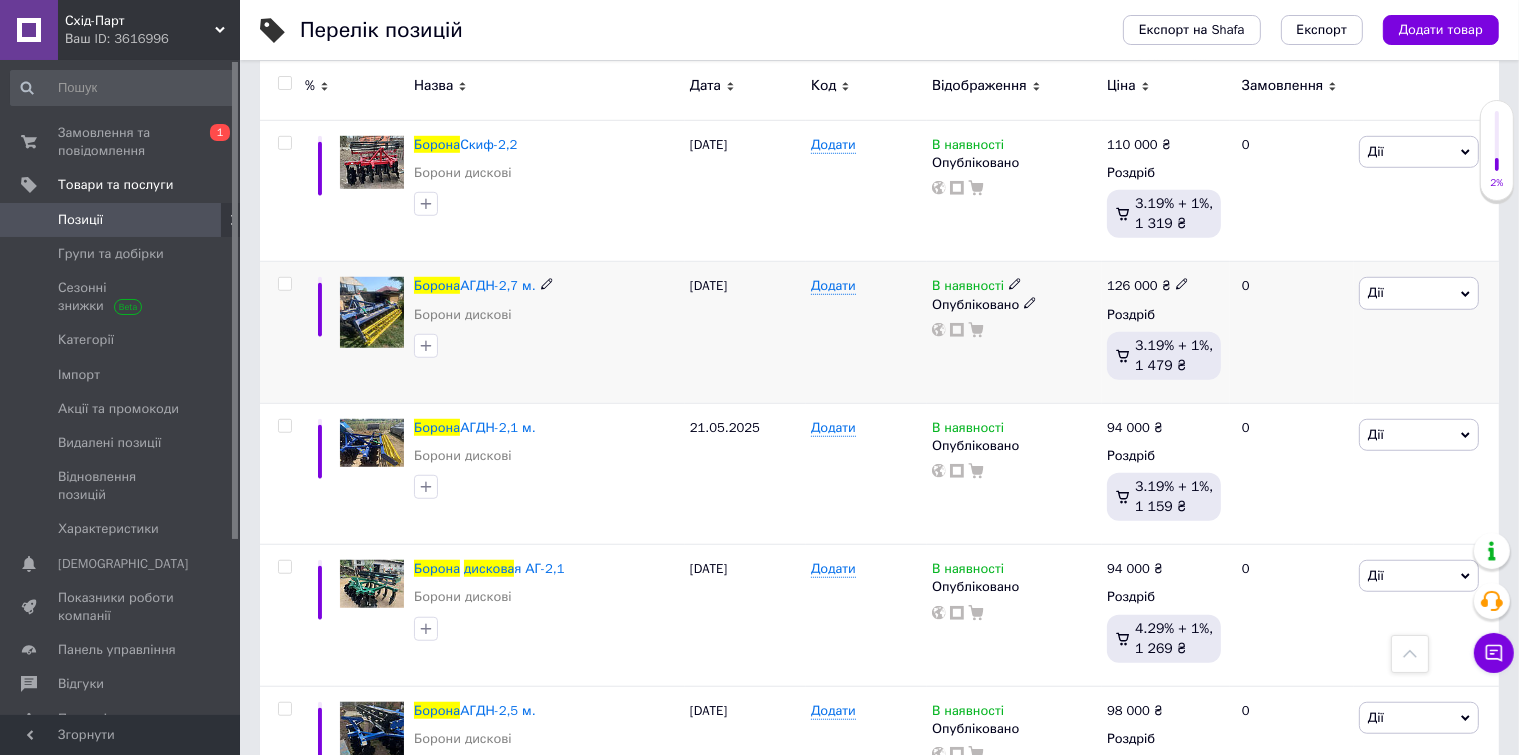 scroll, scrollTop: 1400, scrollLeft: 0, axis: vertical 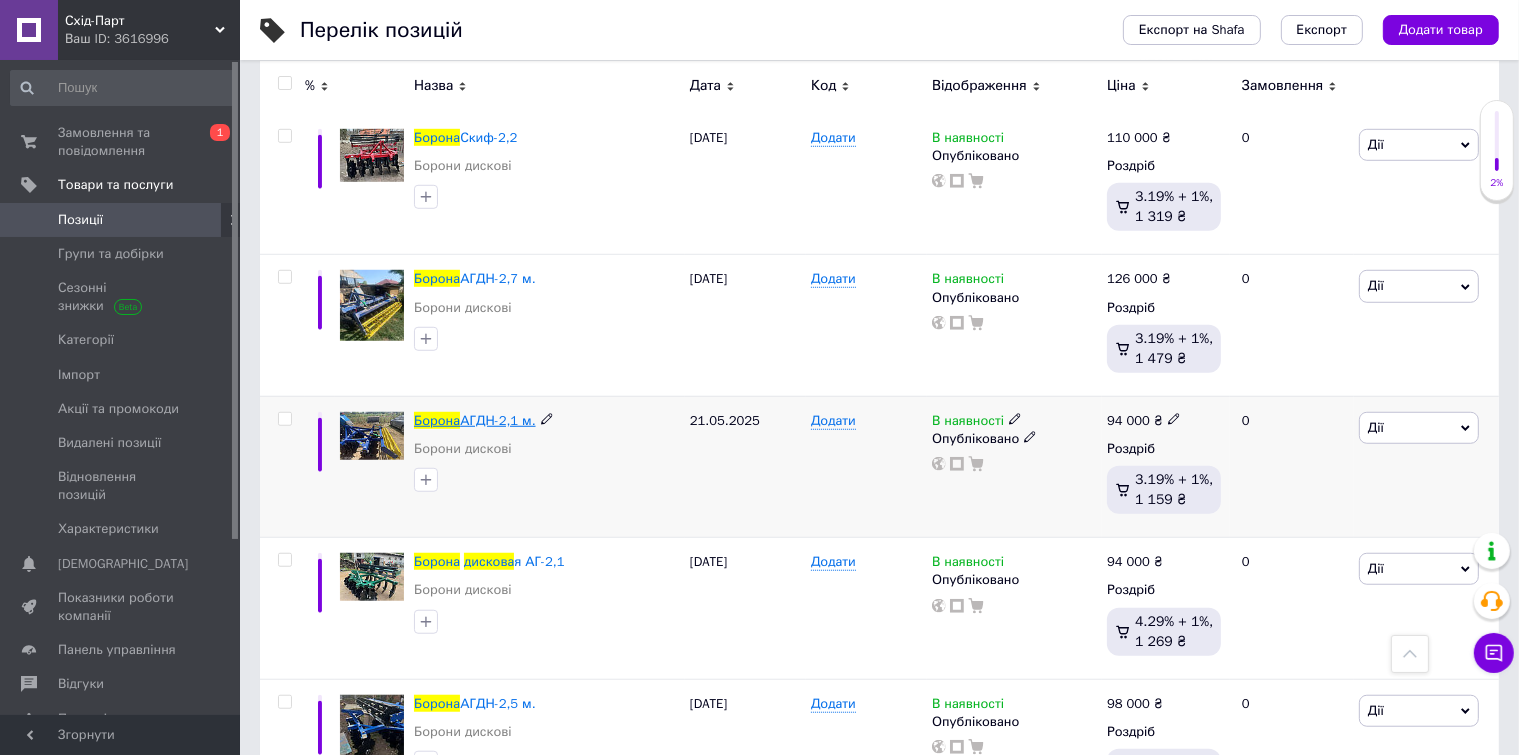 type on "Борона дискова АГД-2,1" 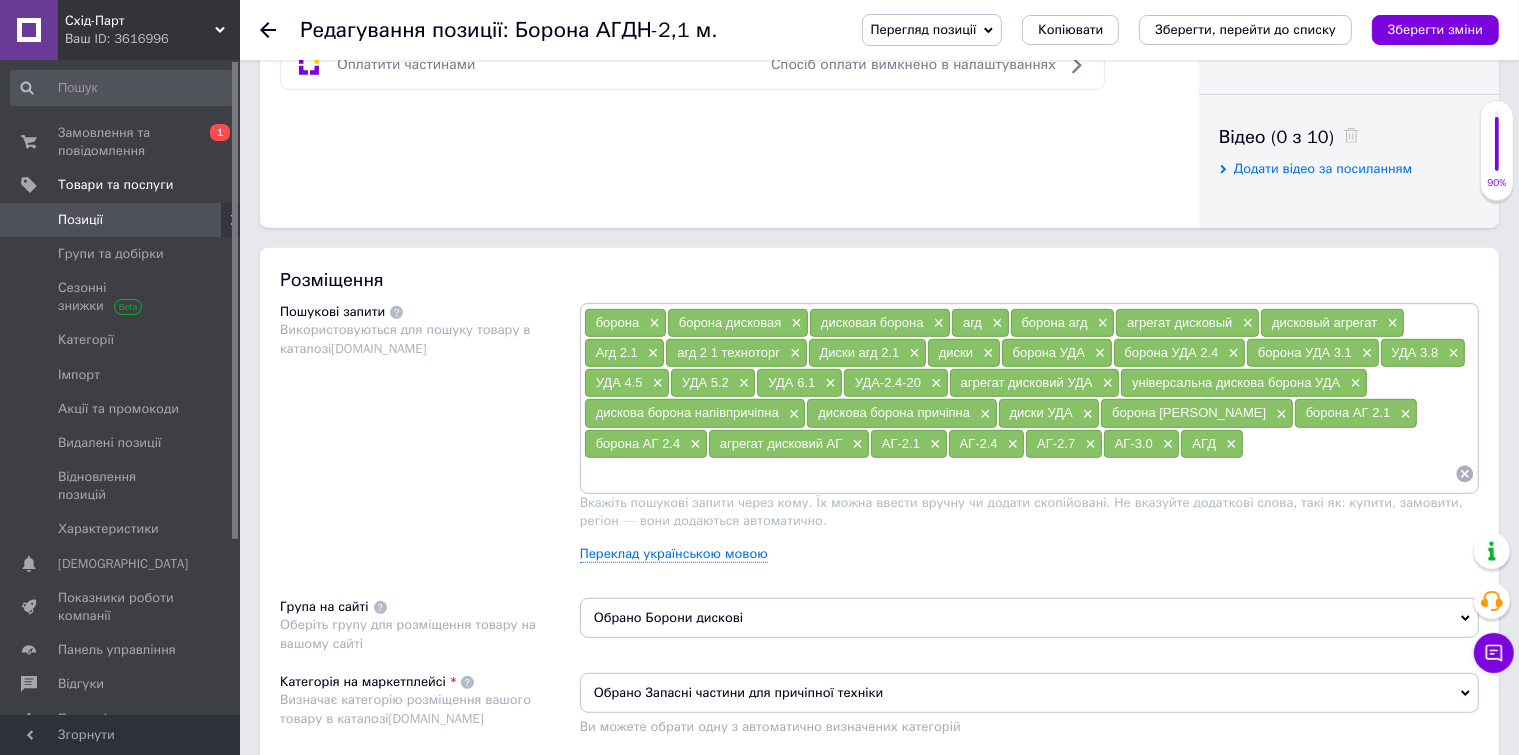 scroll, scrollTop: 1000, scrollLeft: 0, axis: vertical 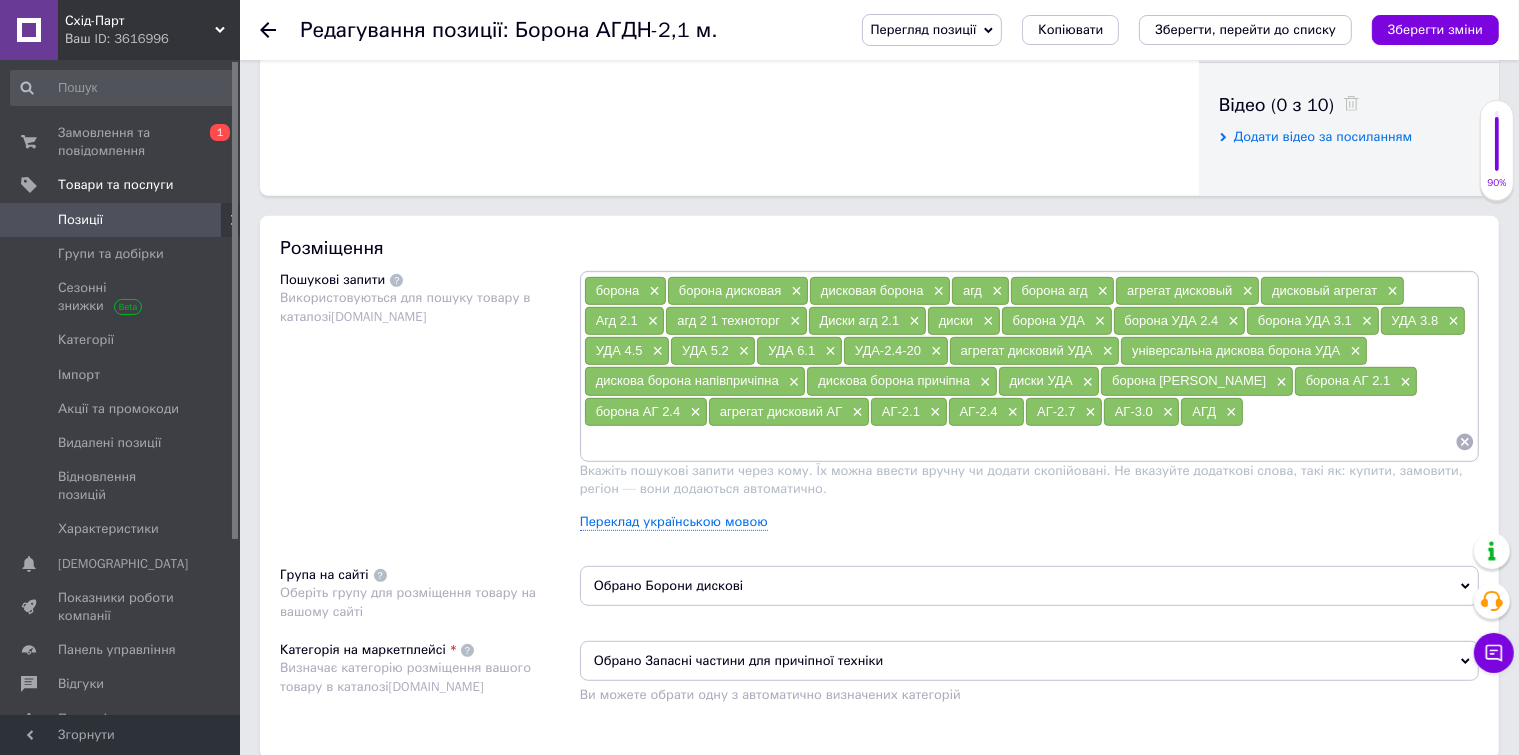 click at bounding box center [1019, 442] 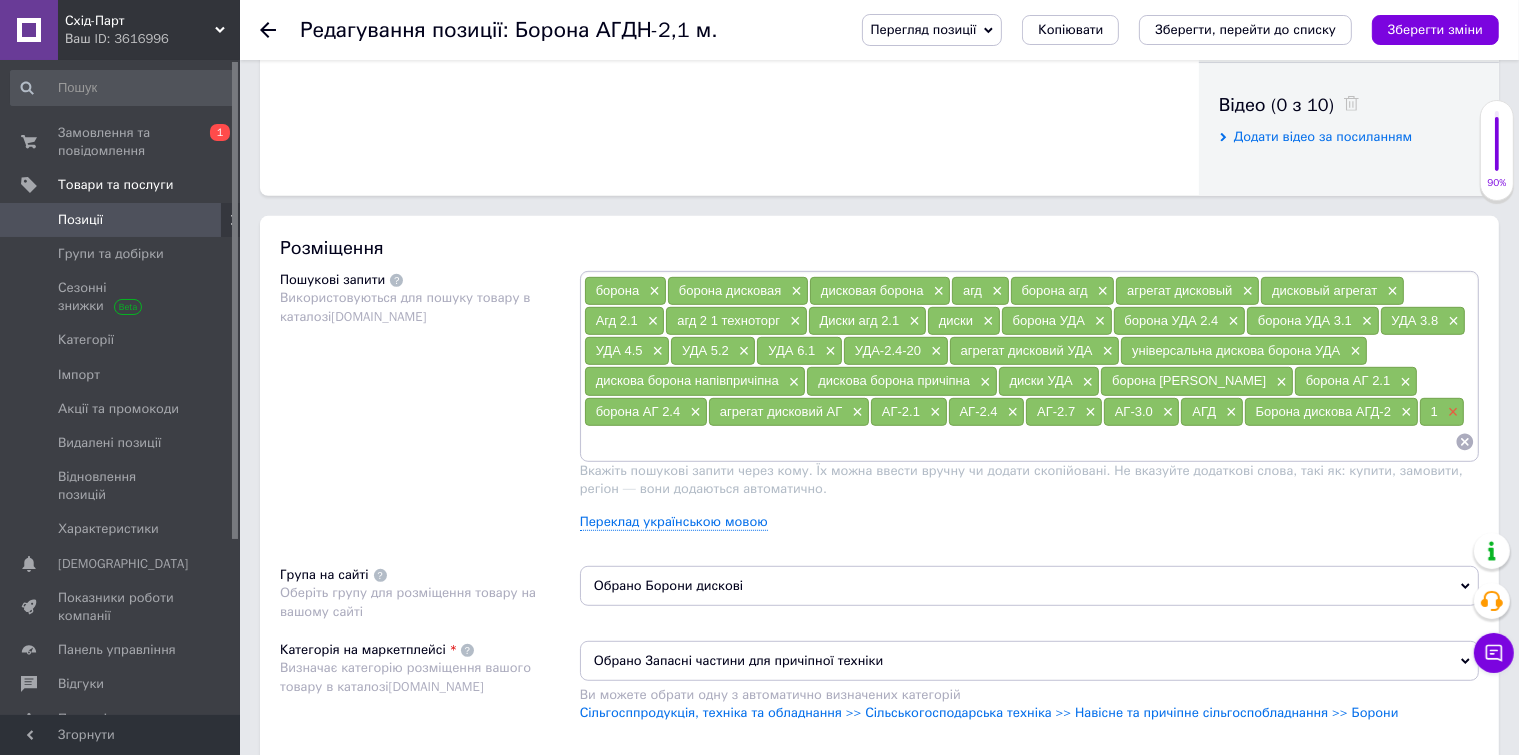 click on "×" at bounding box center (1451, 412) 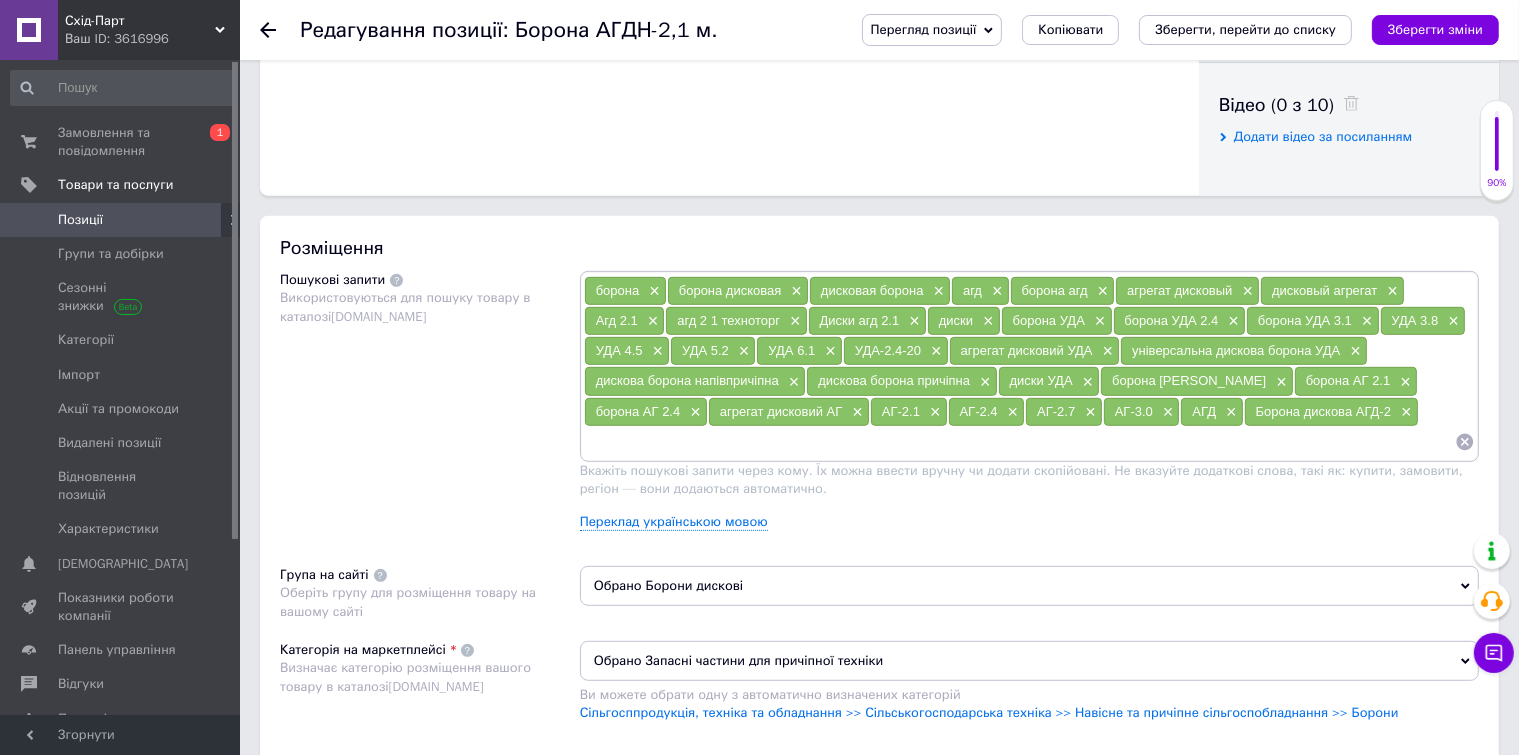 click on "борона × борона дисковая × дисковая борона × агд × борона агд × агрегат дисковый × дисковый агрегат × Агд 2.1 × агд 2 1 техноторг × Диски агд 2.1 × диски × борона УДА × борона УДА 2.4 × борона УДА 3.1 × УДА 3.8 × УДА 4.5 × УДА 5.2 × УДА 6.1 × УДА-2.4-20 × агрегат дисковий УДА × універсальна дискова борона УДА × дискова борона напівпричіпна × дискова борона причіпна × диски УДА × борона АГ × борона АГ 2.1 × борона АГ 2.4 × агрегат дисковий АГ × АГ-2.1 × АГ-2.4 × АГ-2.7 × АГ-3.0 × АГД × Борона дискова АГД-2 ×" at bounding box center (1029, 366) 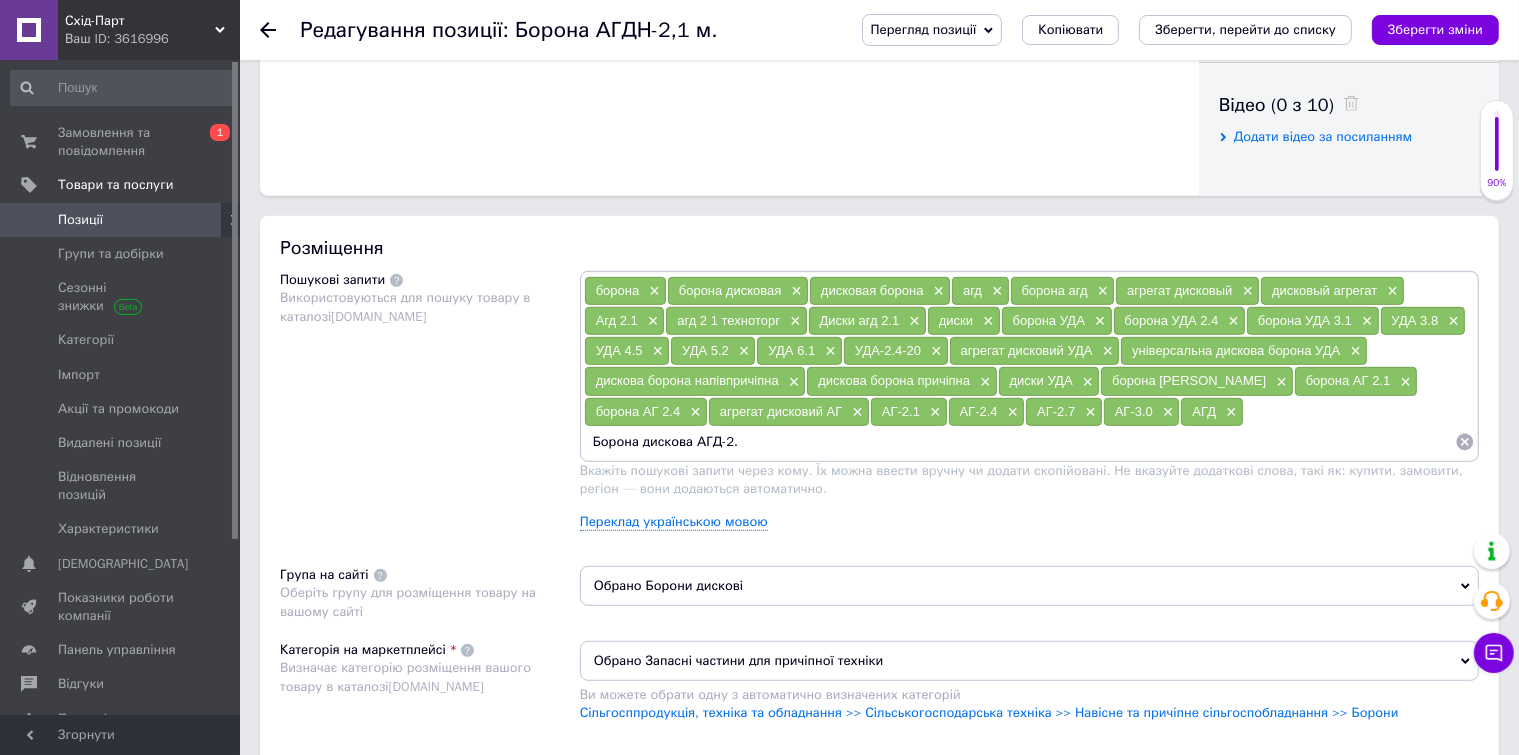 type on "Борона дискова АГД-2.1" 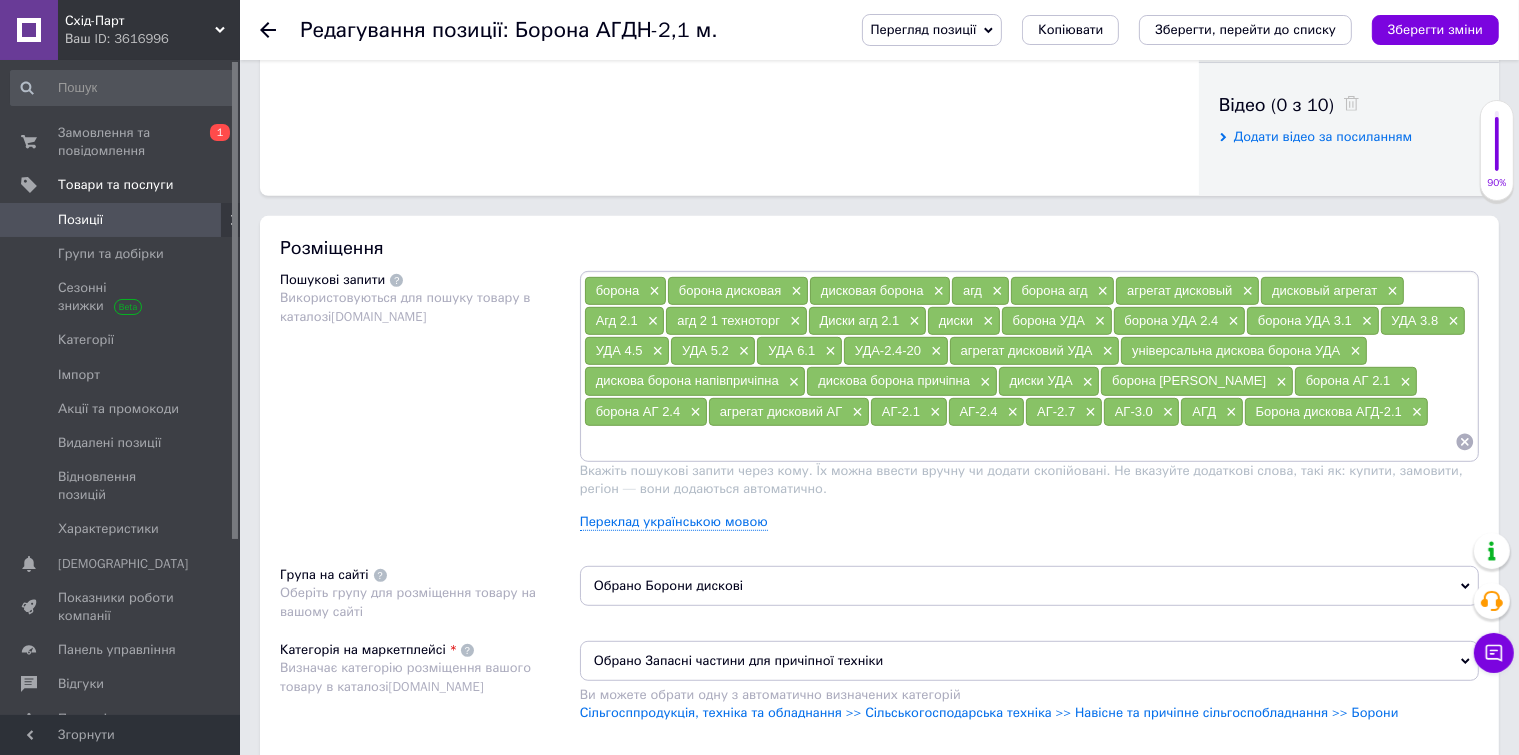 paste on "1" 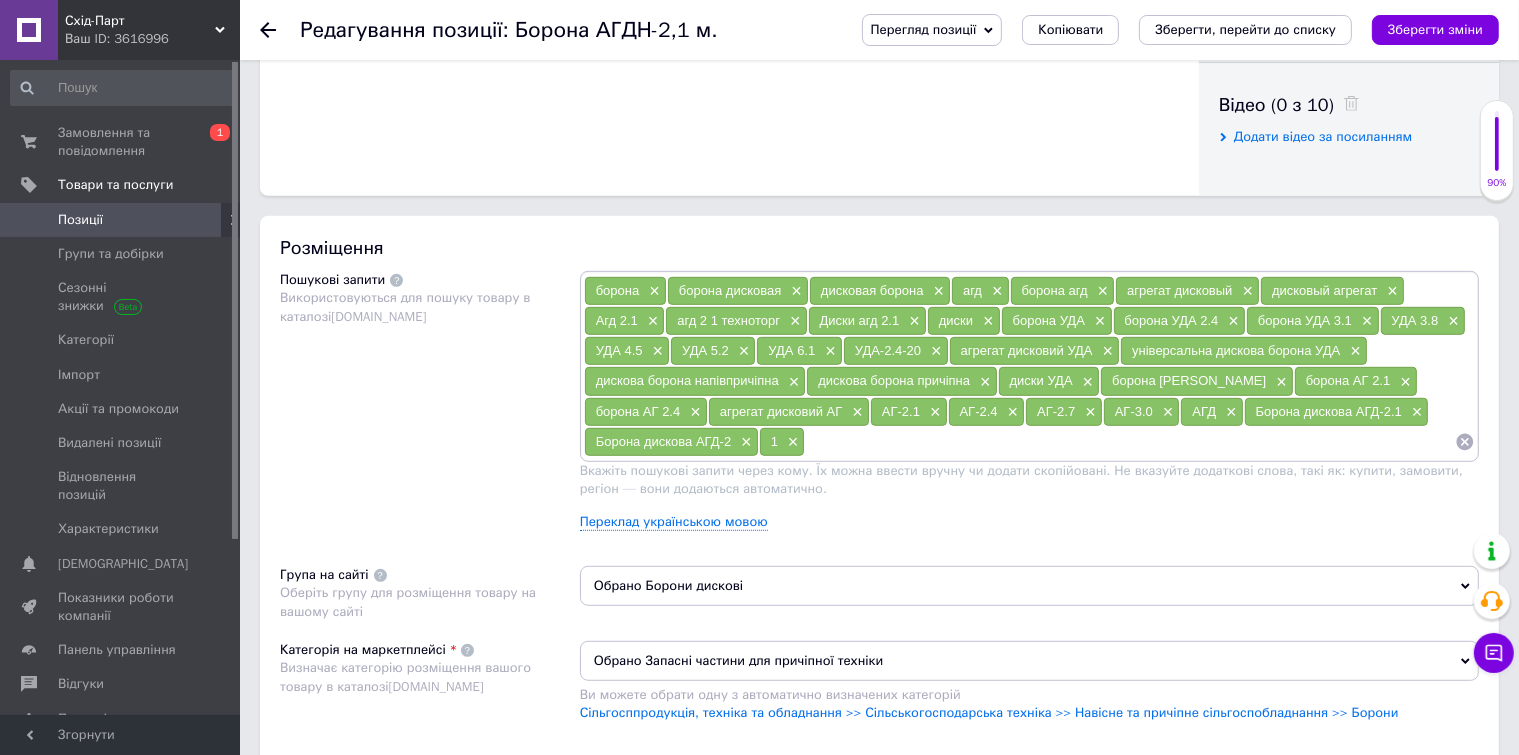 type on "1" 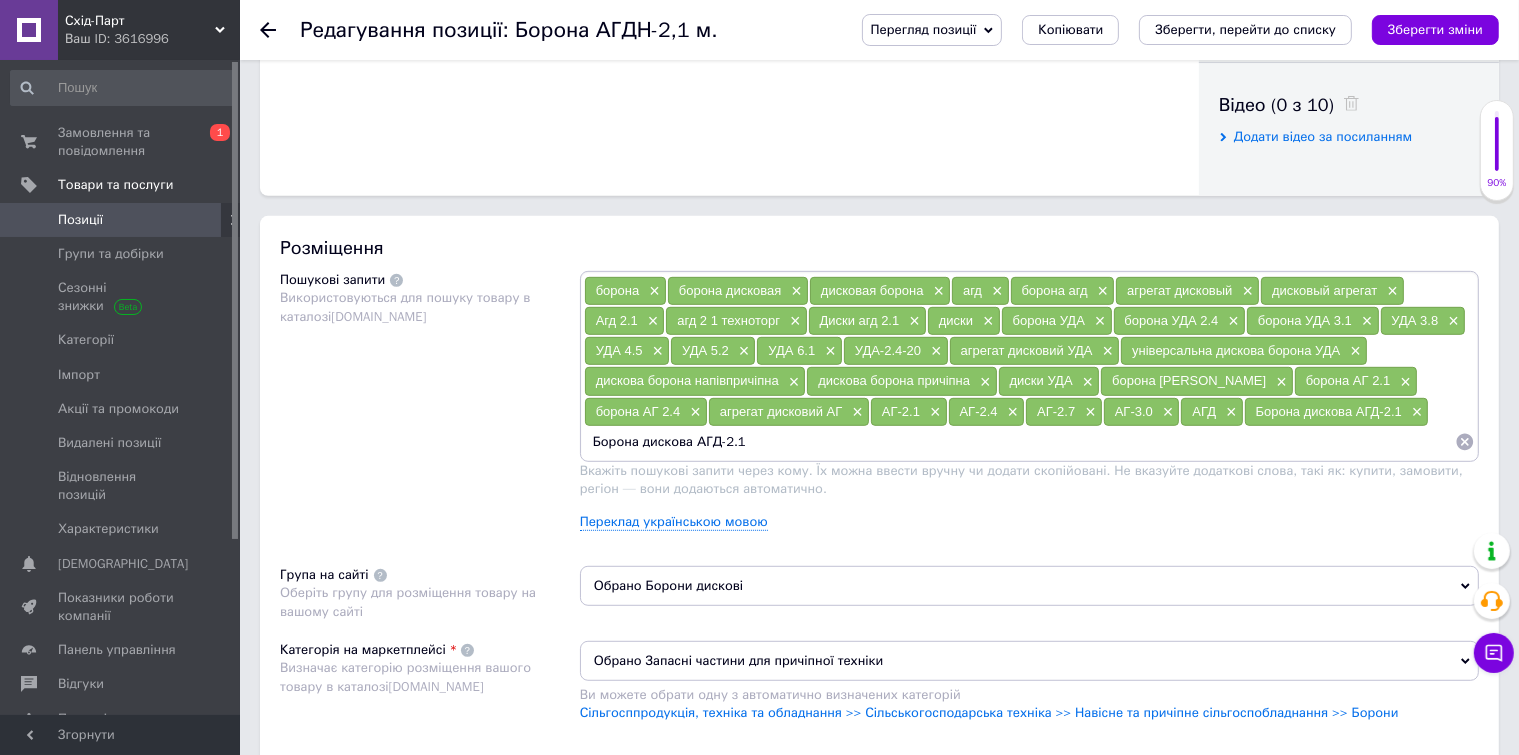 type on "борона дискова АГД-2.1" 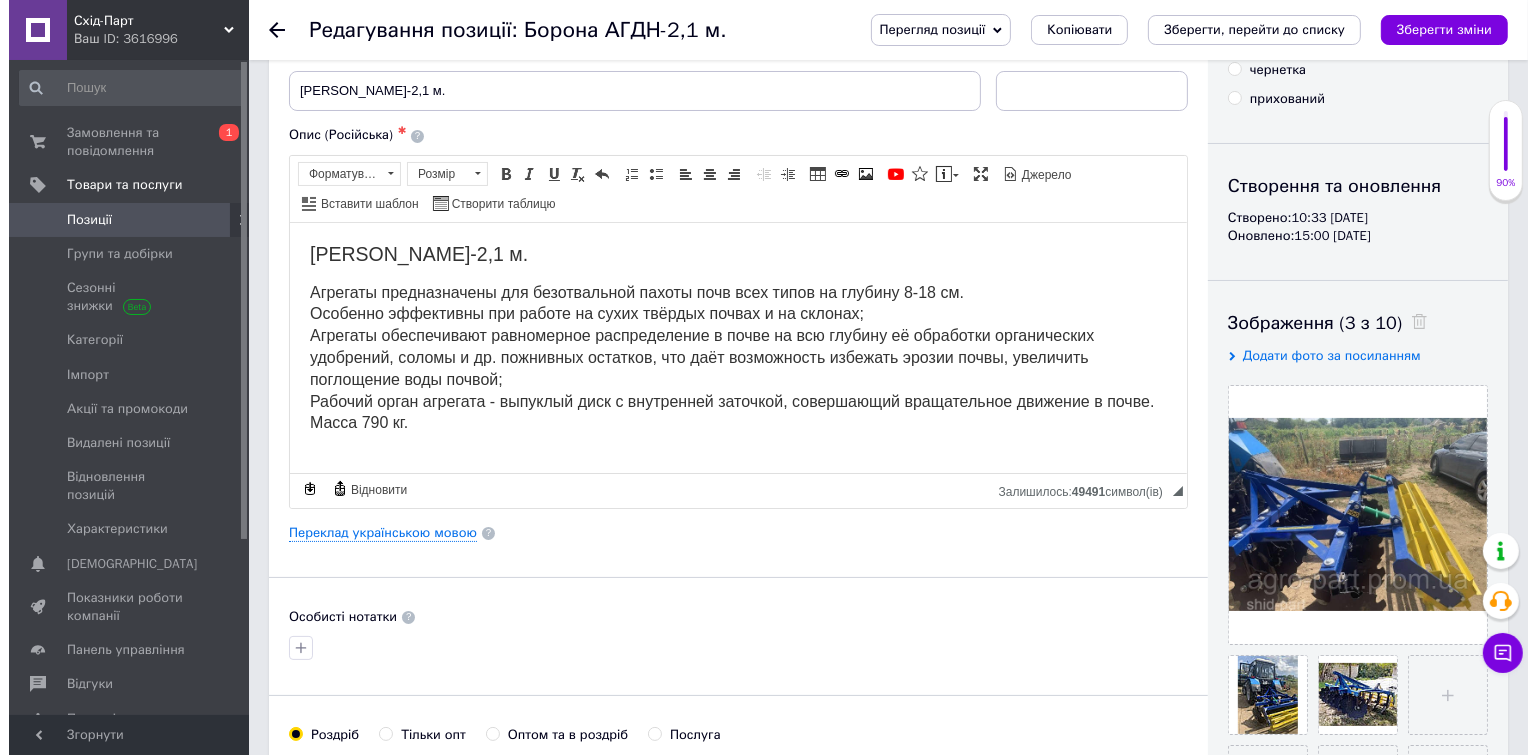 scroll, scrollTop: 100, scrollLeft: 0, axis: vertical 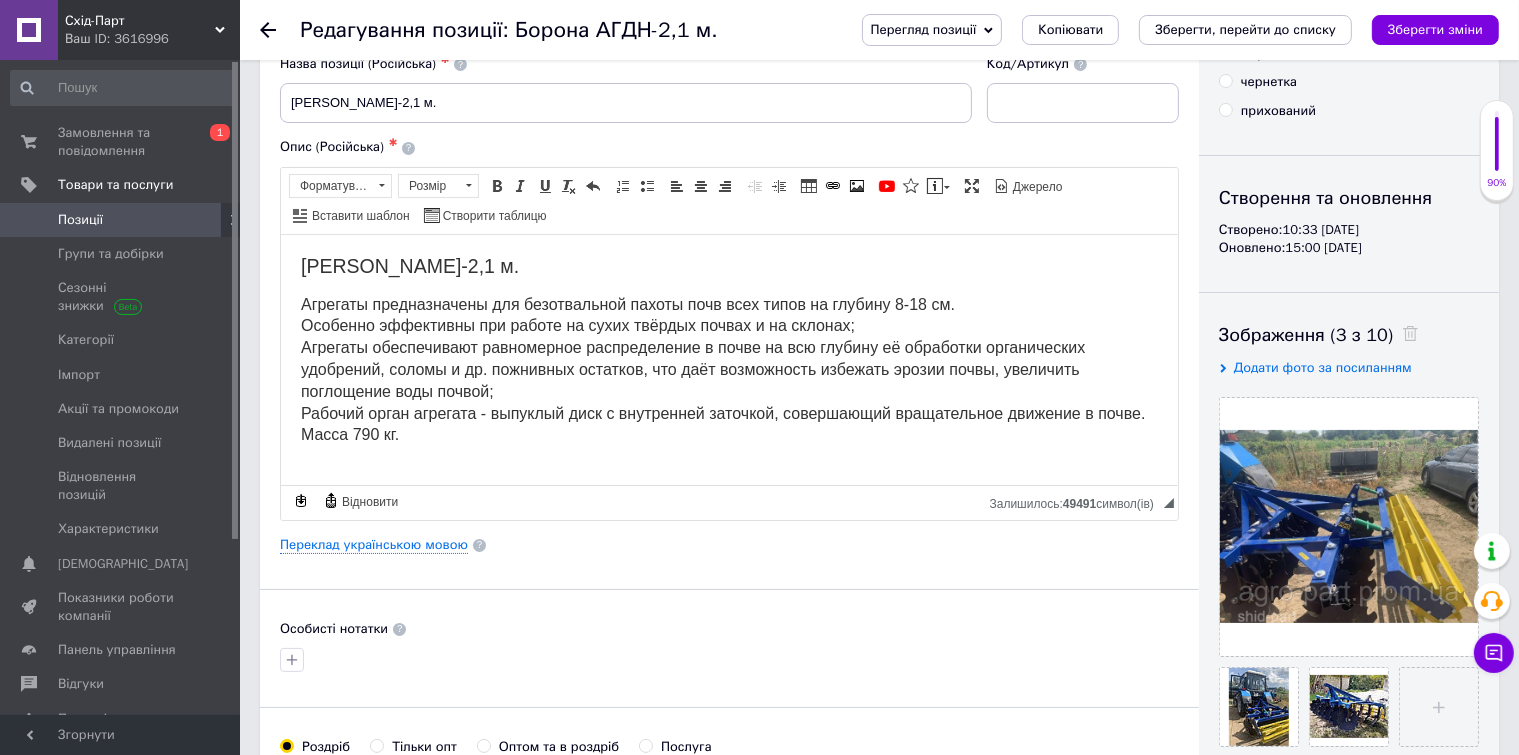 type 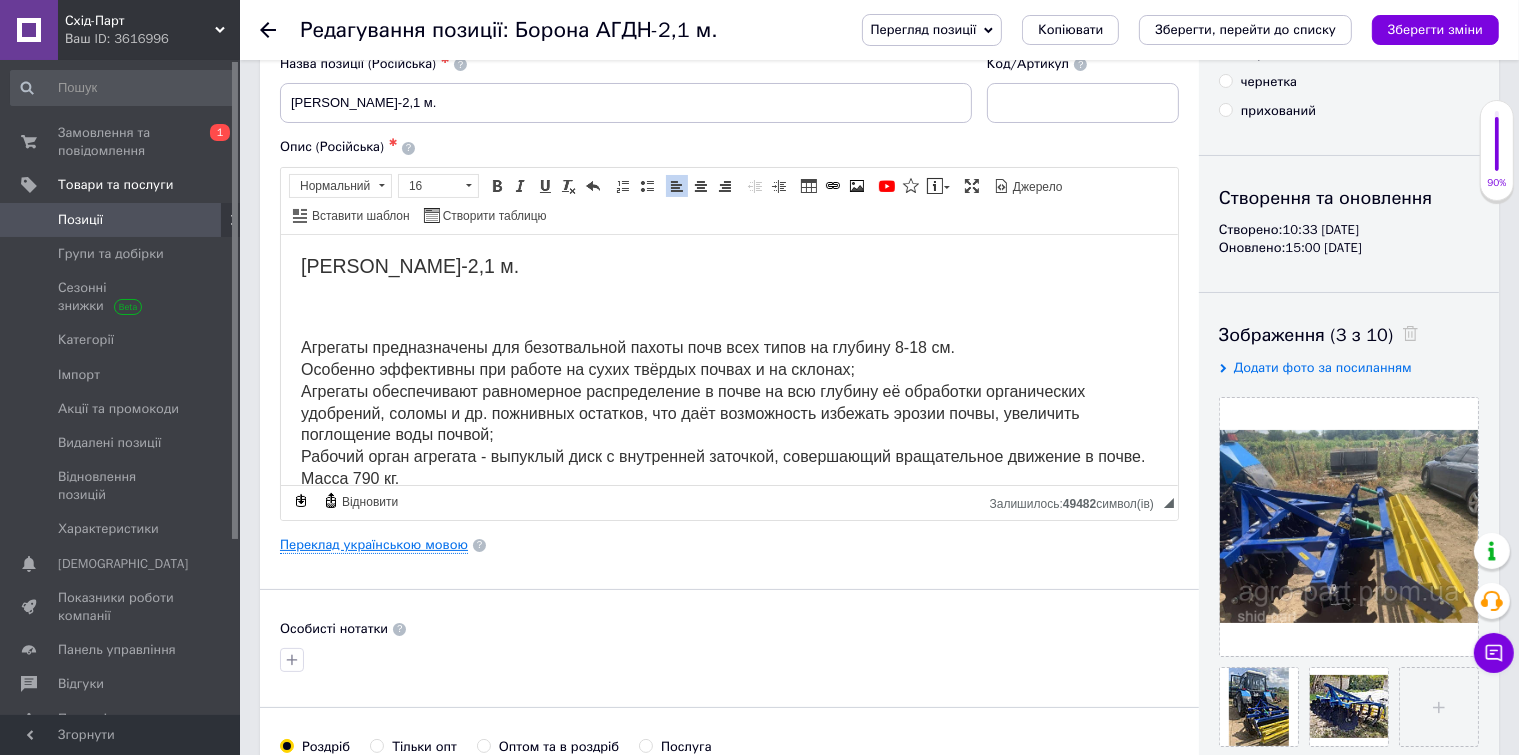click on "Переклад українською мовою" at bounding box center [374, 545] 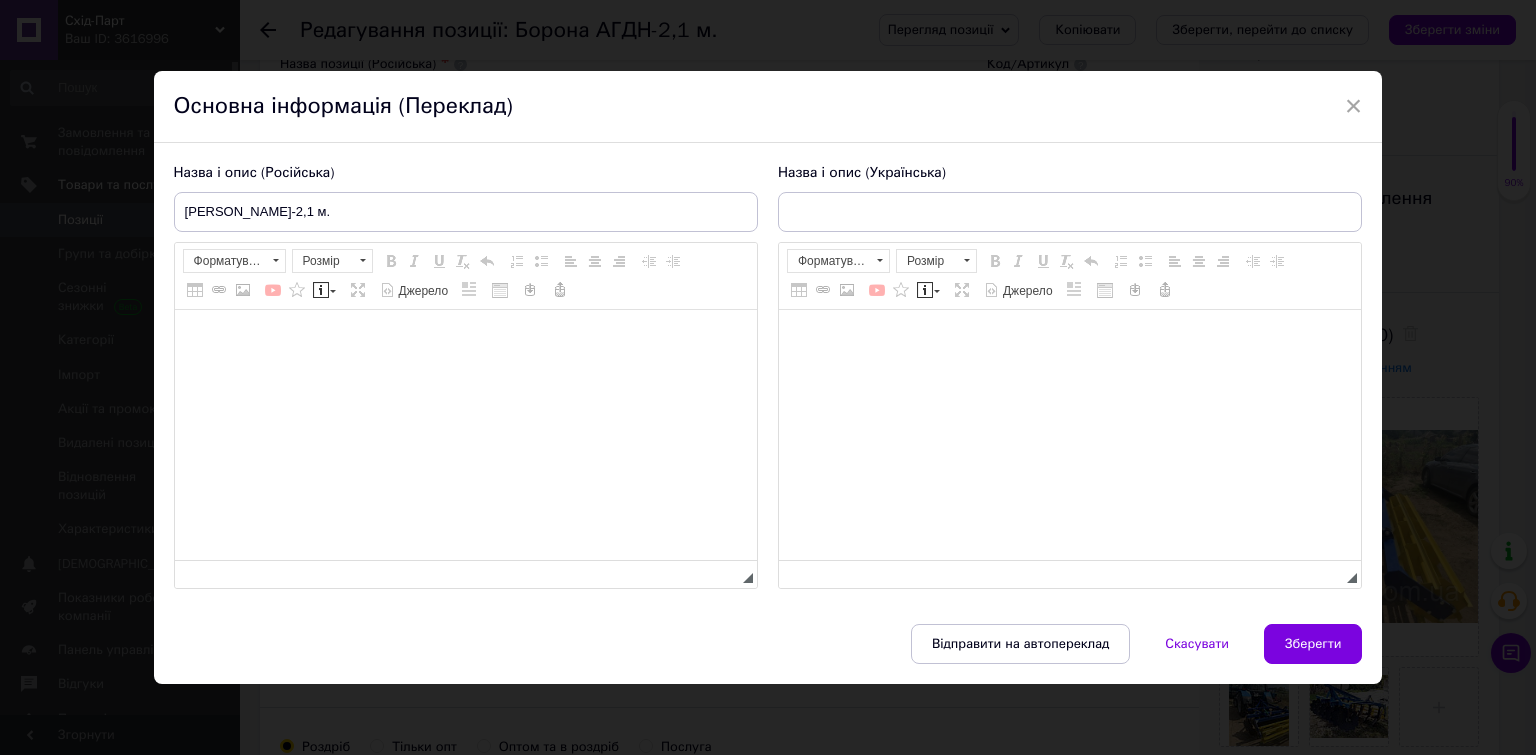 type on "[PERSON_NAME]-2,1 м." 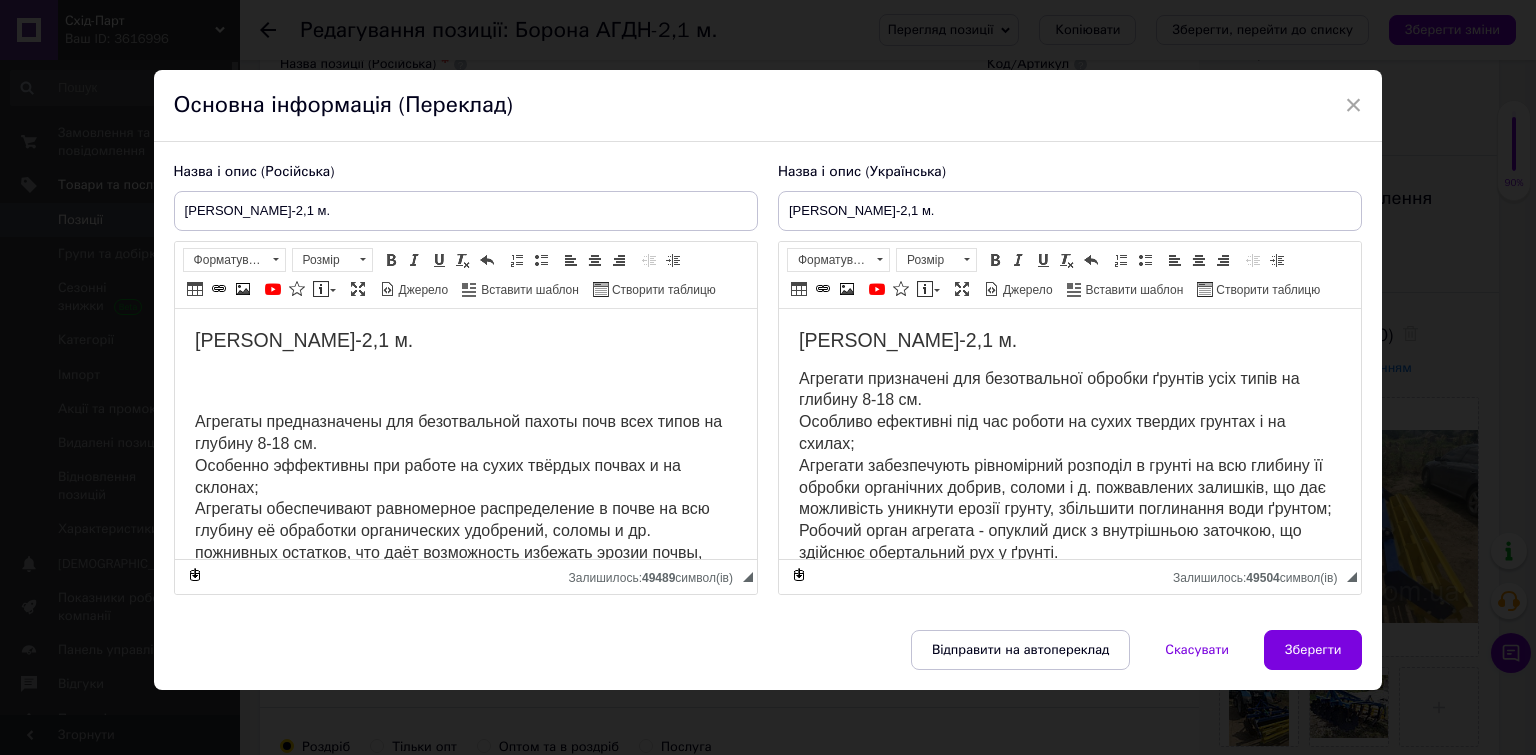 scroll, scrollTop: 0, scrollLeft: 0, axis: both 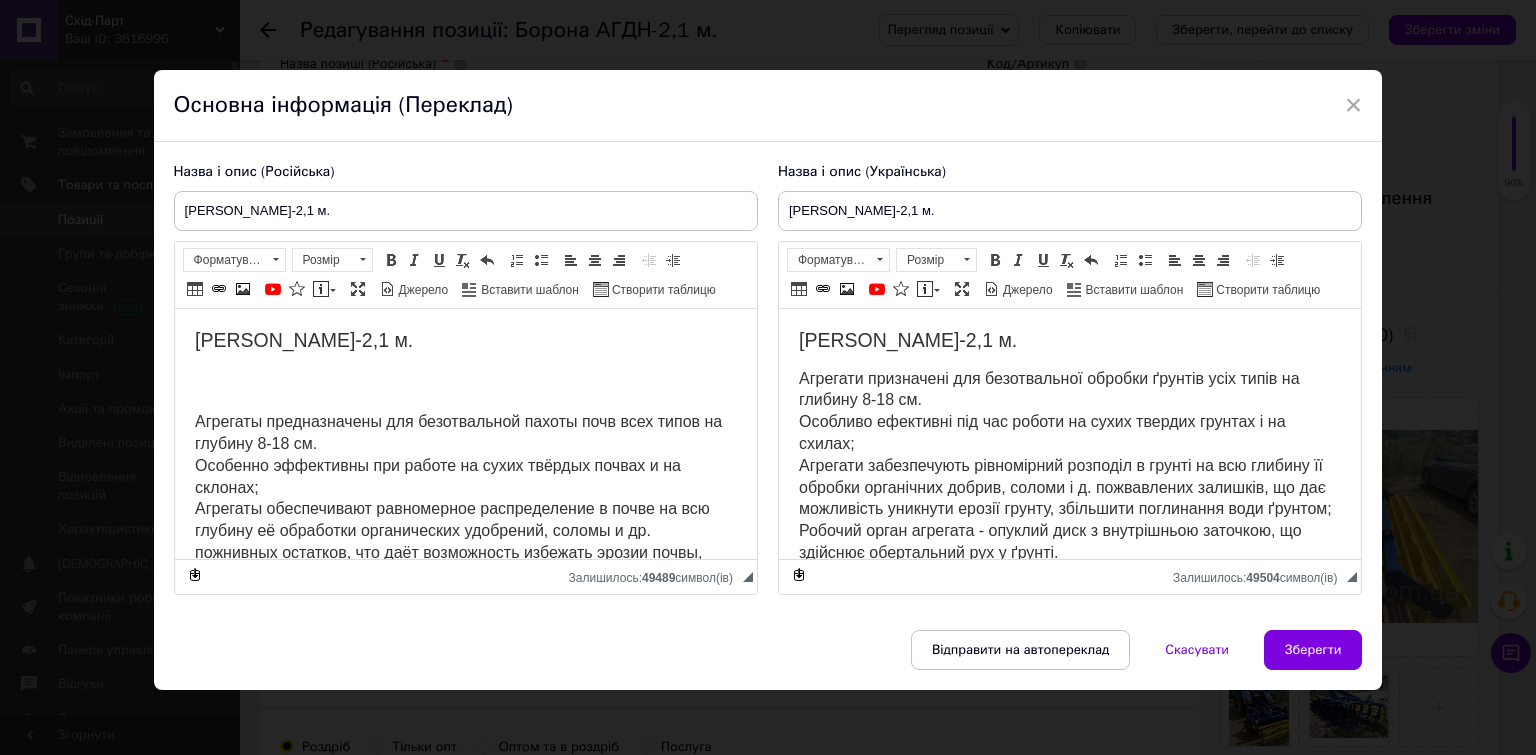 click on "Агрегати призначені для безотвальної обробки ґрунтів усіх типів на глибину 8-18 см. Особливо ефективні під час роботи на сухих твердих грунтах і на схилах; Агрегати забезпечують рівномірний розподіл в грунті на всю глибину її обробки органічних добрив, соломи і д. пожвавлених залишків, що дає можливість уникнути ерозії грунту, збільшити поглинання води ґрунтом; Робочий орган агрегата - опуклий диск з внутрішньою заточкою, що здійснює обертальний рух у ґрунті. Вага 790 кг." at bounding box center (1064, 476) 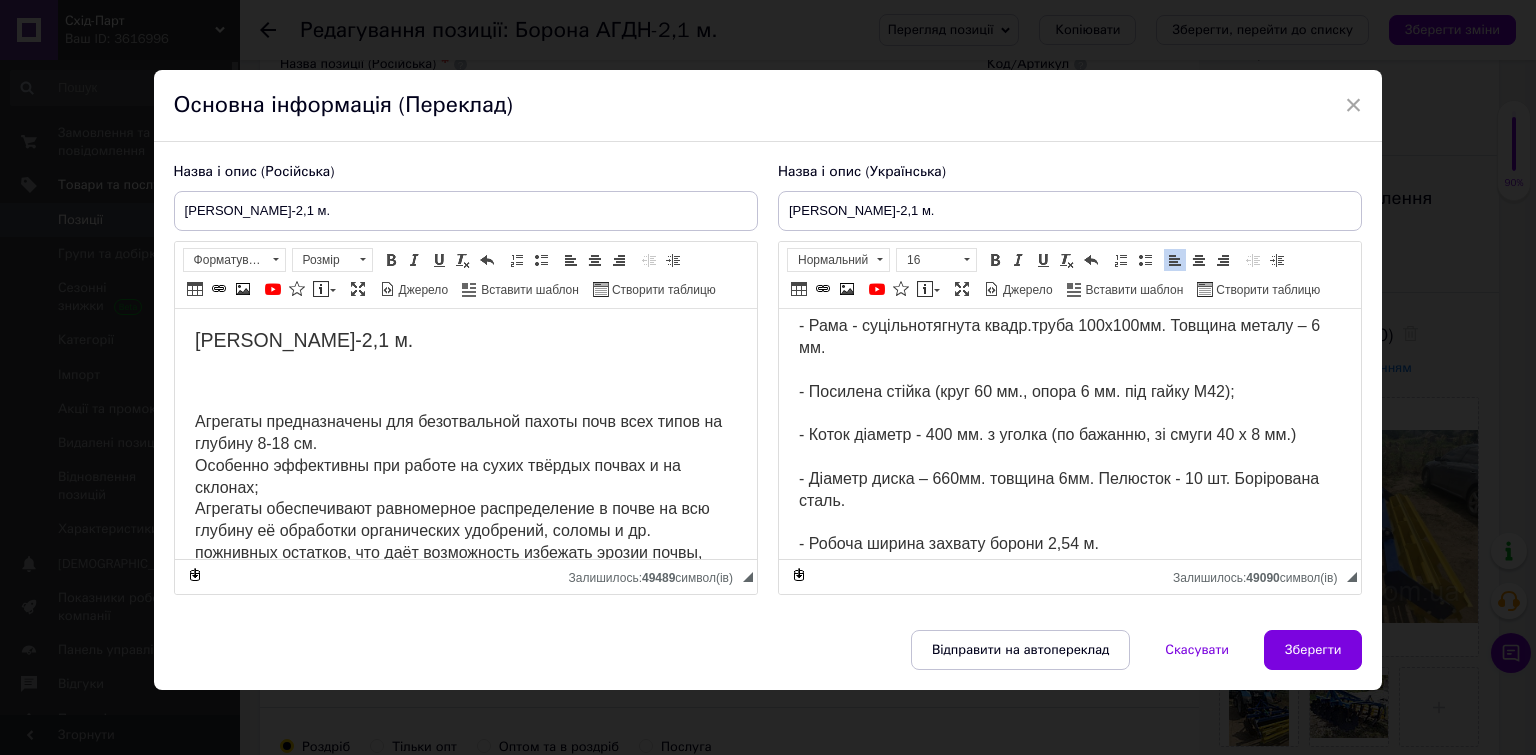 scroll, scrollTop: 0, scrollLeft: 0, axis: both 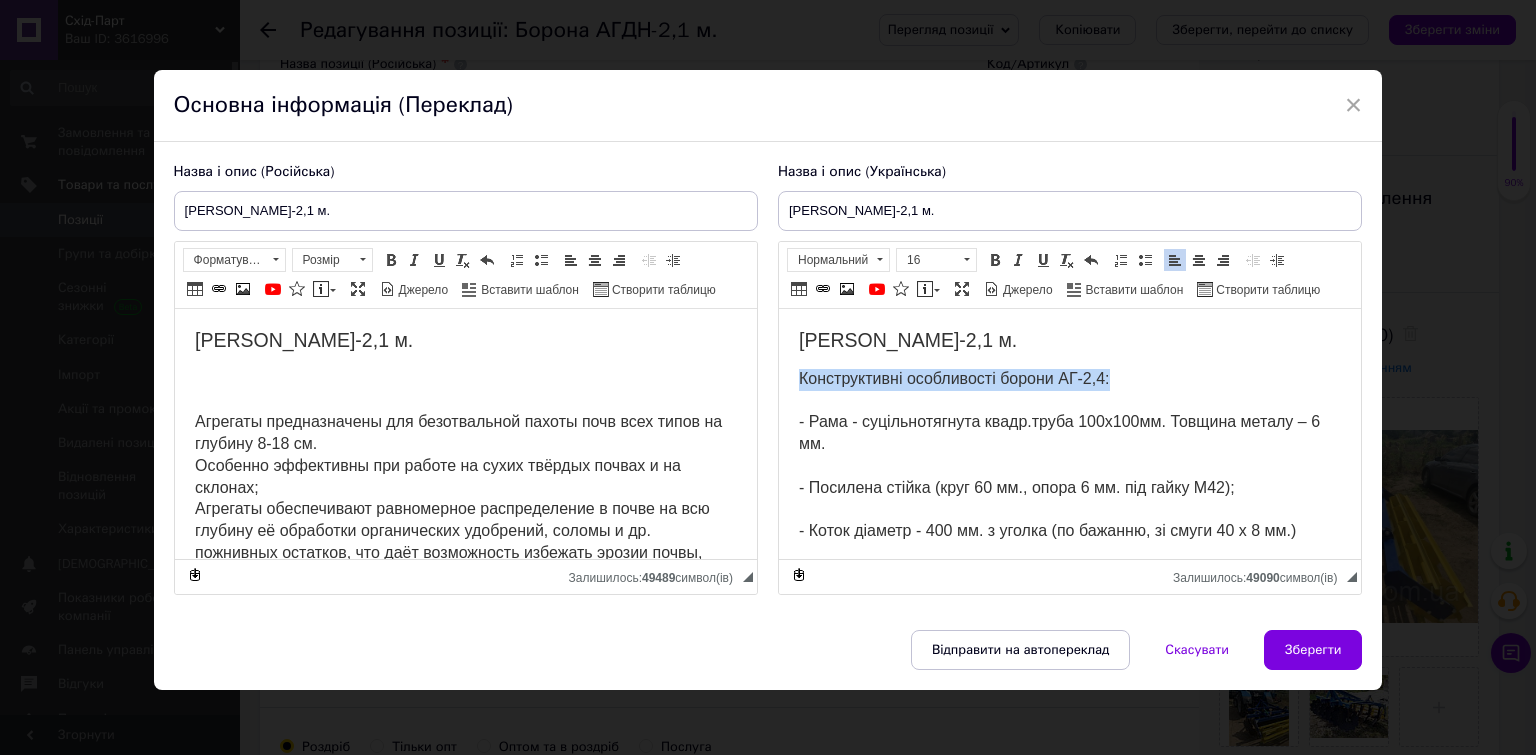 drag, startPoint x: 800, startPoint y: 380, endPoint x: 1111, endPoint y: 378, distance: 311.00644 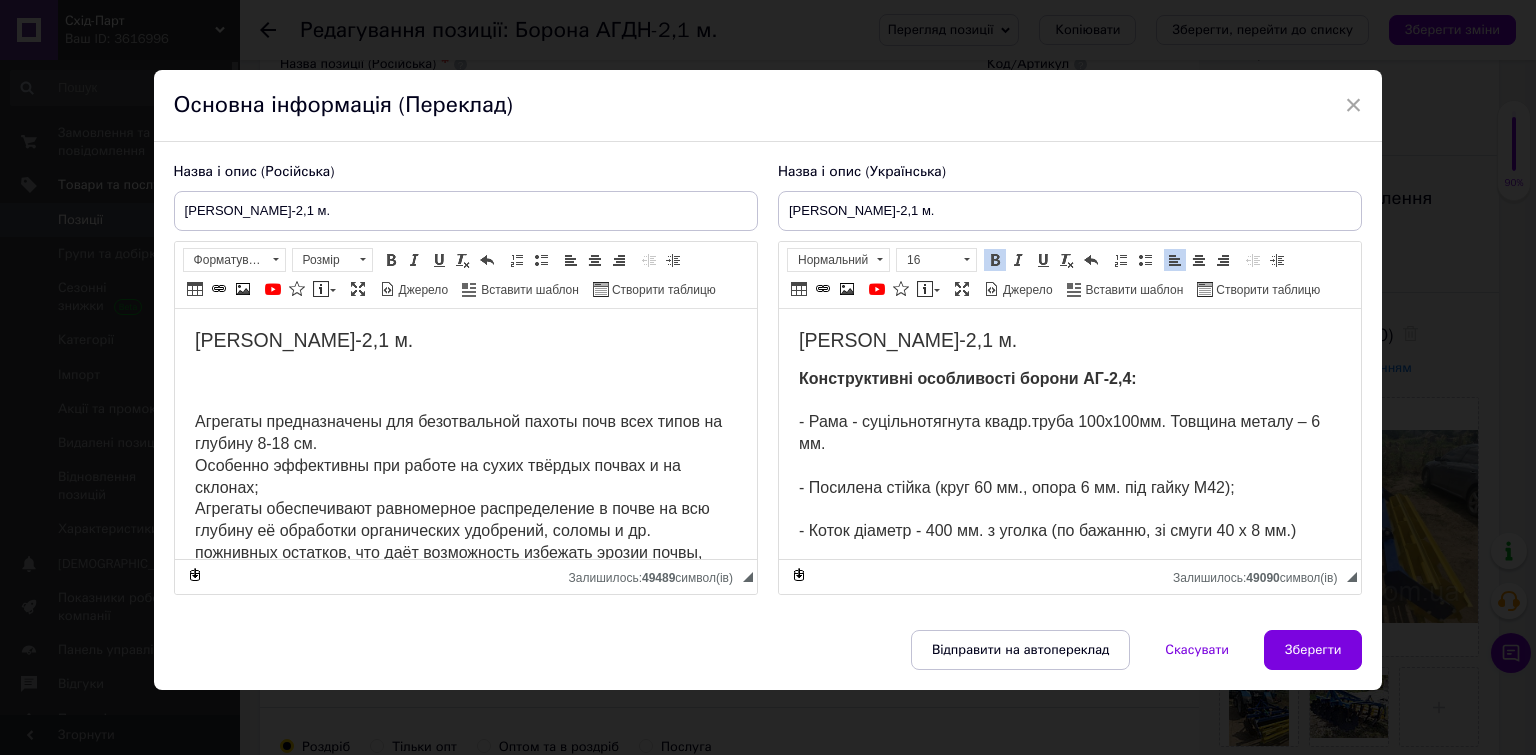 click on "Конструктивні особливості борони АГ-2,4:" at bounding box center (967, 378) 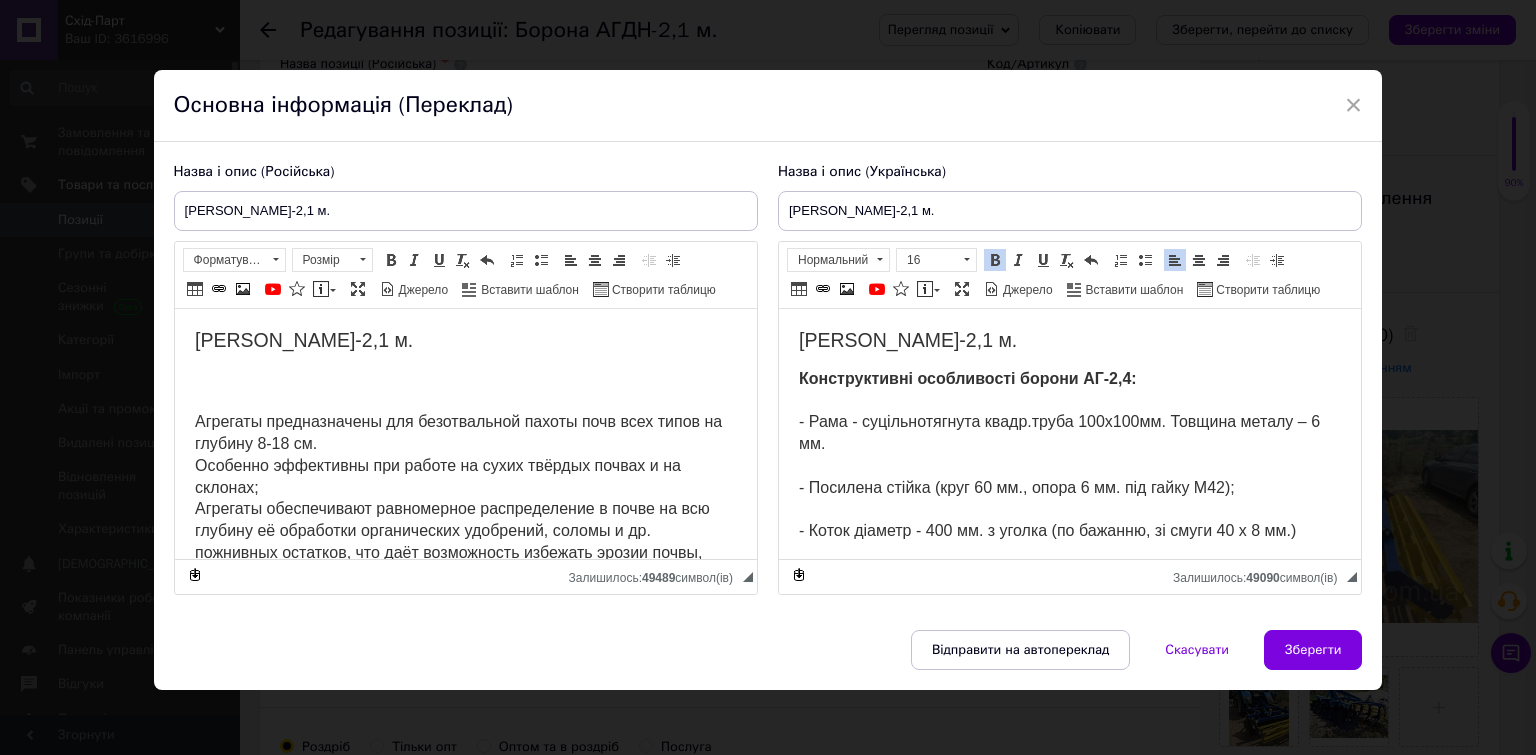 type 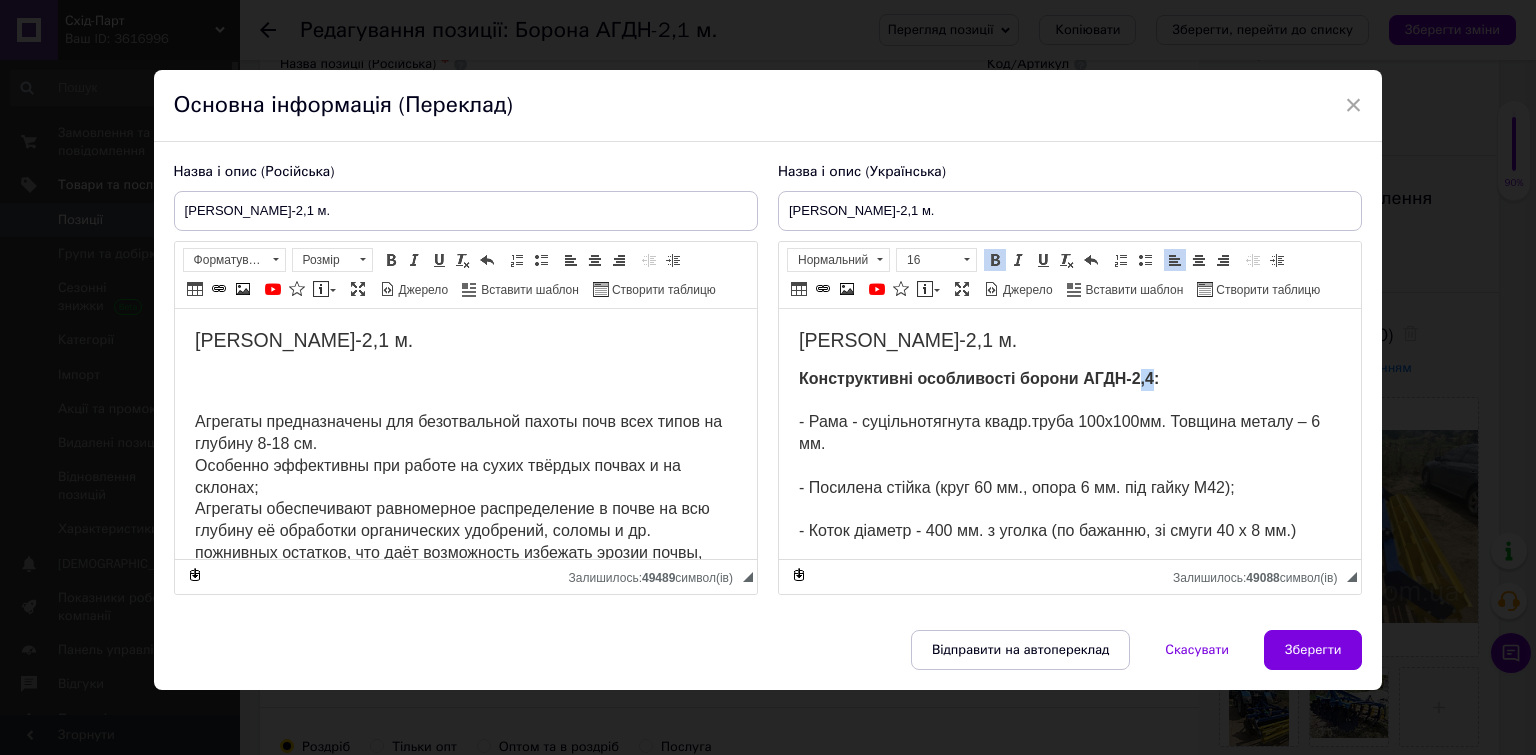 drag, startPoint x: 1141, startPoint y: 381, endPoint x: 1153, endPoint y: 377, distance: 12.649111 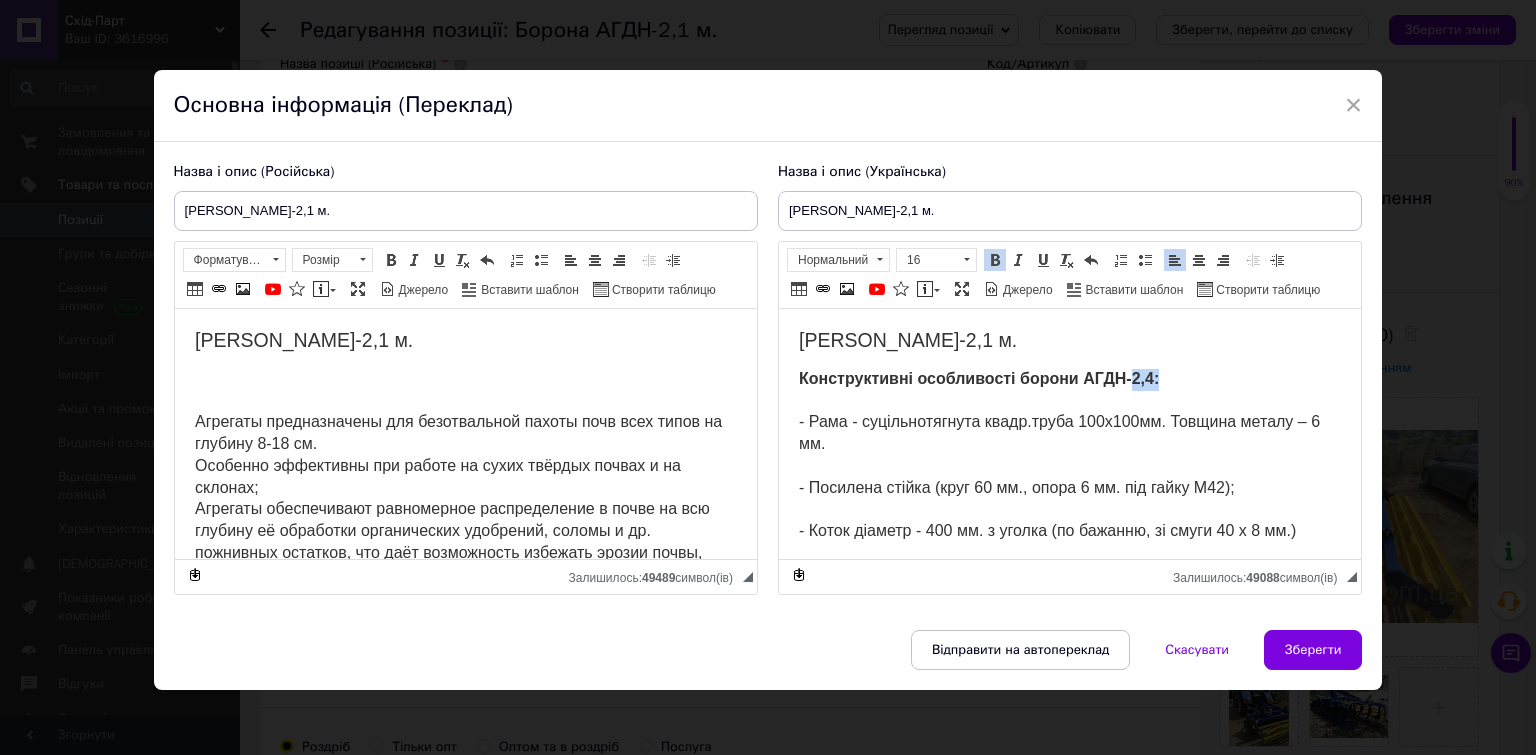 click on "Конструктивні особливості борони АГДН-2,4:" at bounding box center [978, 378] 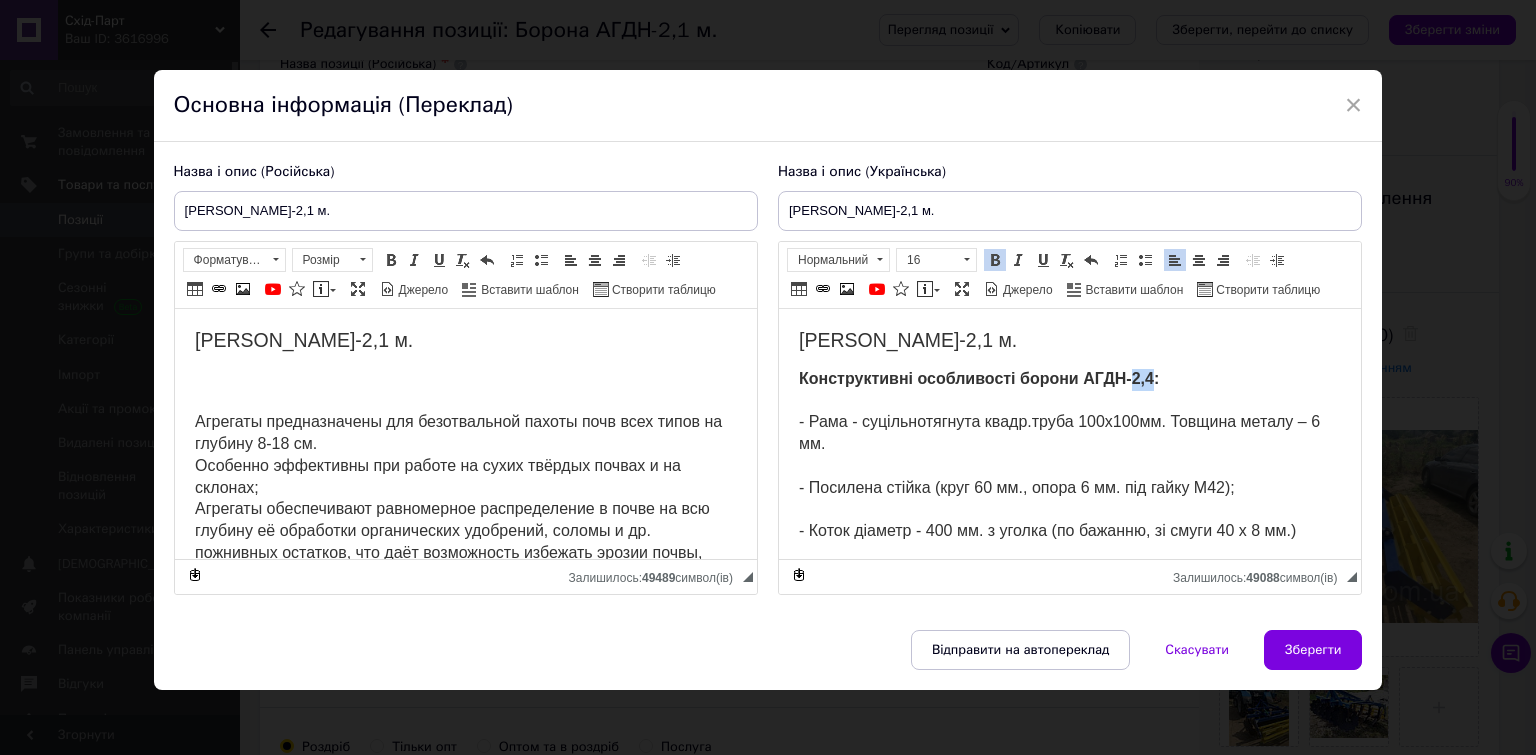 click on "Конструктивні особливості борони АГДН-2,4:" at bounding box center [978, 378] 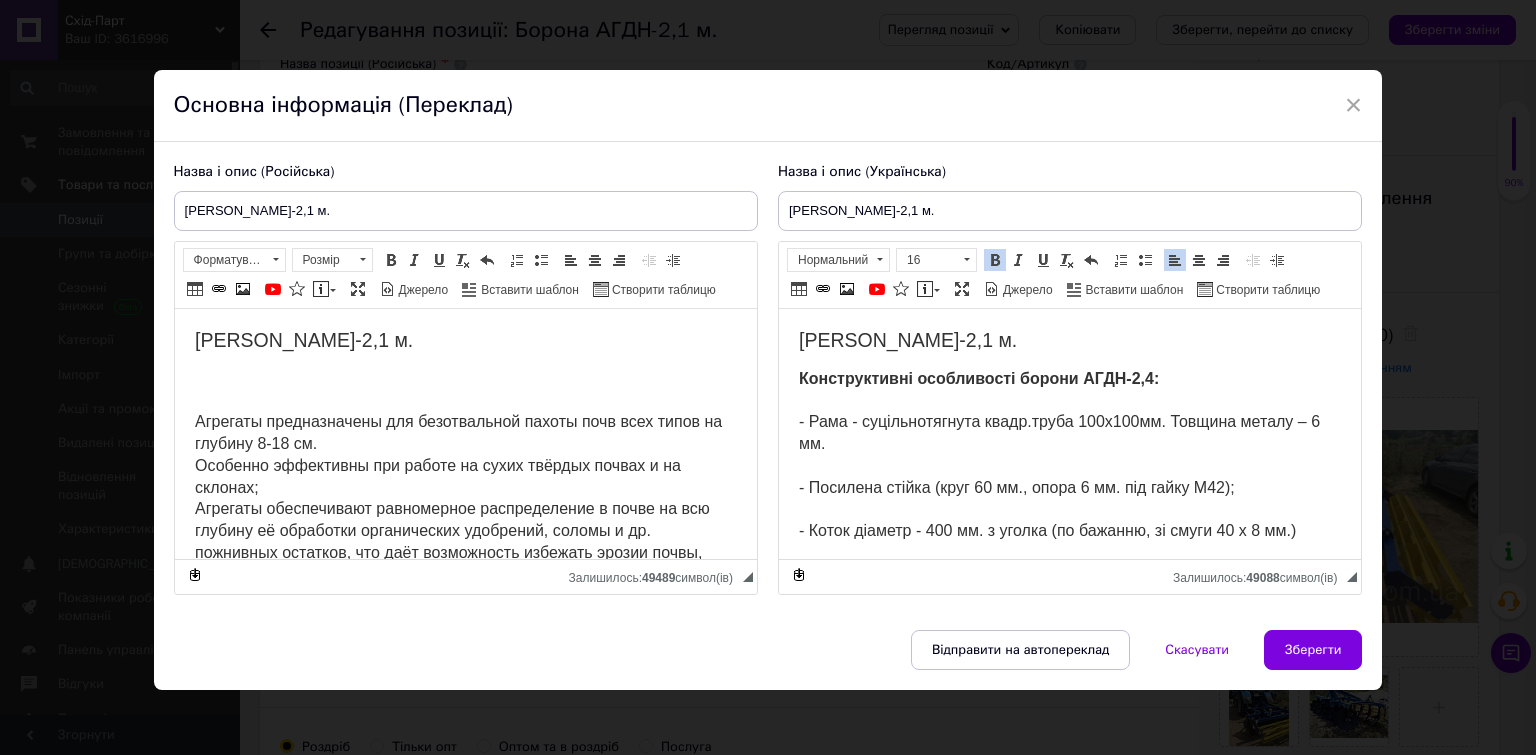 click on "Конструктивні особливості борони АГДН-2,4:" at bounding box center [978, 378] 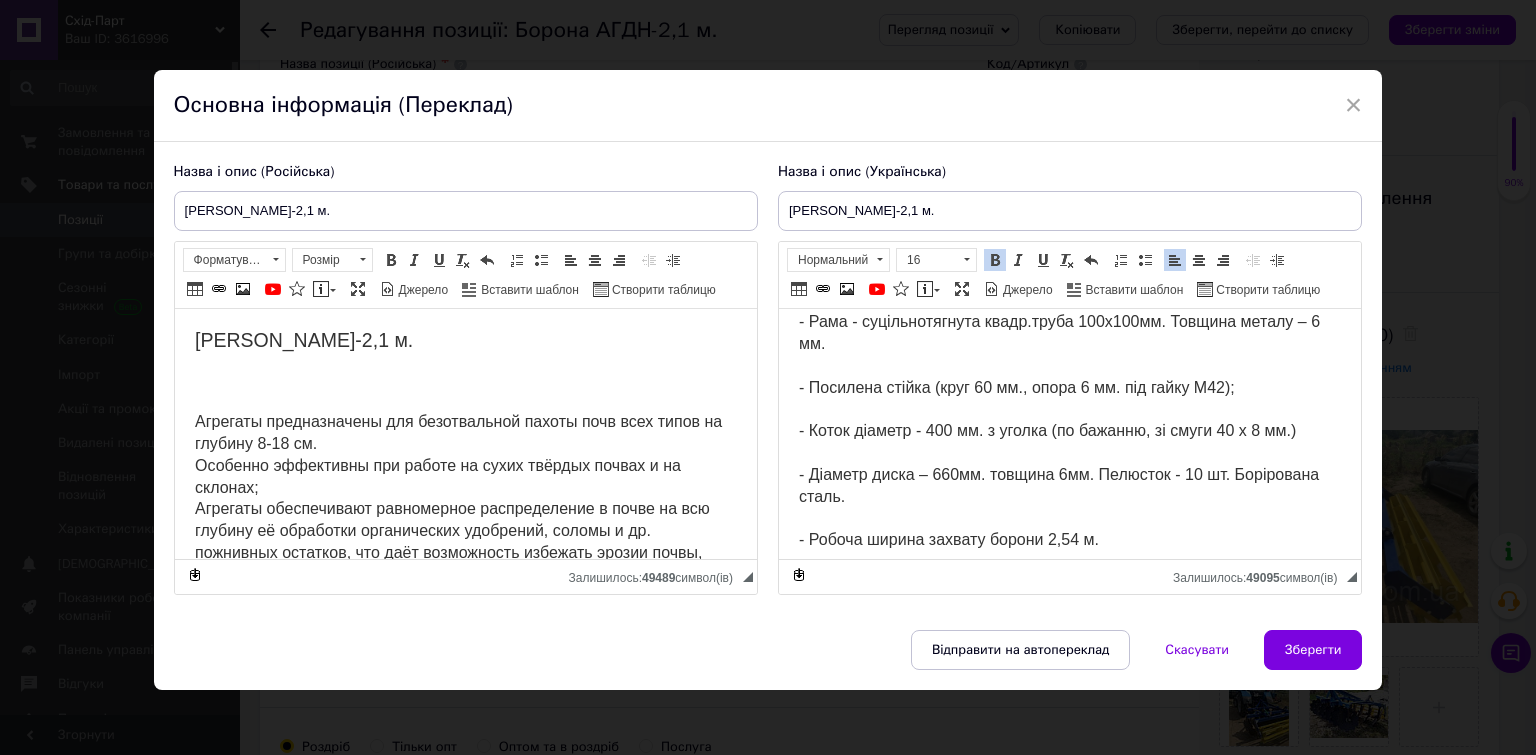 scroll, scrollTop: 200, scrollLeft: 0, axis: vertical 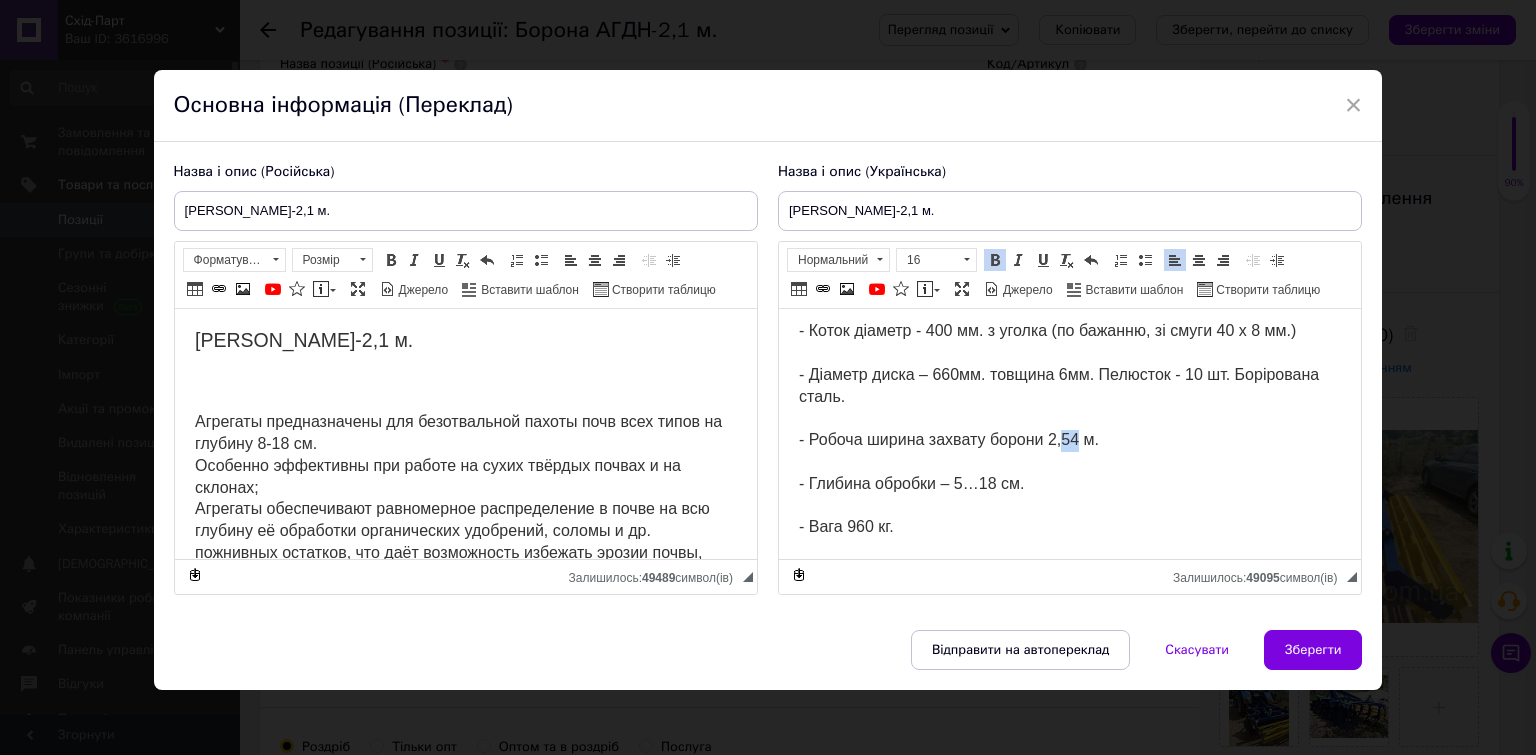 click on "Конструктивні особливості борони АГДН-2,1: - Рама - суцільнотягнута квадр.труба 100х100мм. Товщина металу – 6 мм. - Посилена стійка (круг 60 мм., опора 6 мм. під гайку М42); - Коток діаметр - 400 мм. з уголка (по бажанню, зі смуги 40 х 8 мм.) - Діаметр диска – 660мм. товщина 6мм. Пелюсток - 10 шт. Борірована сталь. - Робоча ширина захвату борони 2,54 м. - Глибина обробки – 5…18 см. - Вага 960 кг. Агрегати призначені для безотвальної обробки ґрунтів усіх типів на глибину 8-18 см. Особливо ефективні під час роботи на сухих твердих грунтах і на схилах; Вага 790 кг." at bounding box center (1064, 483) 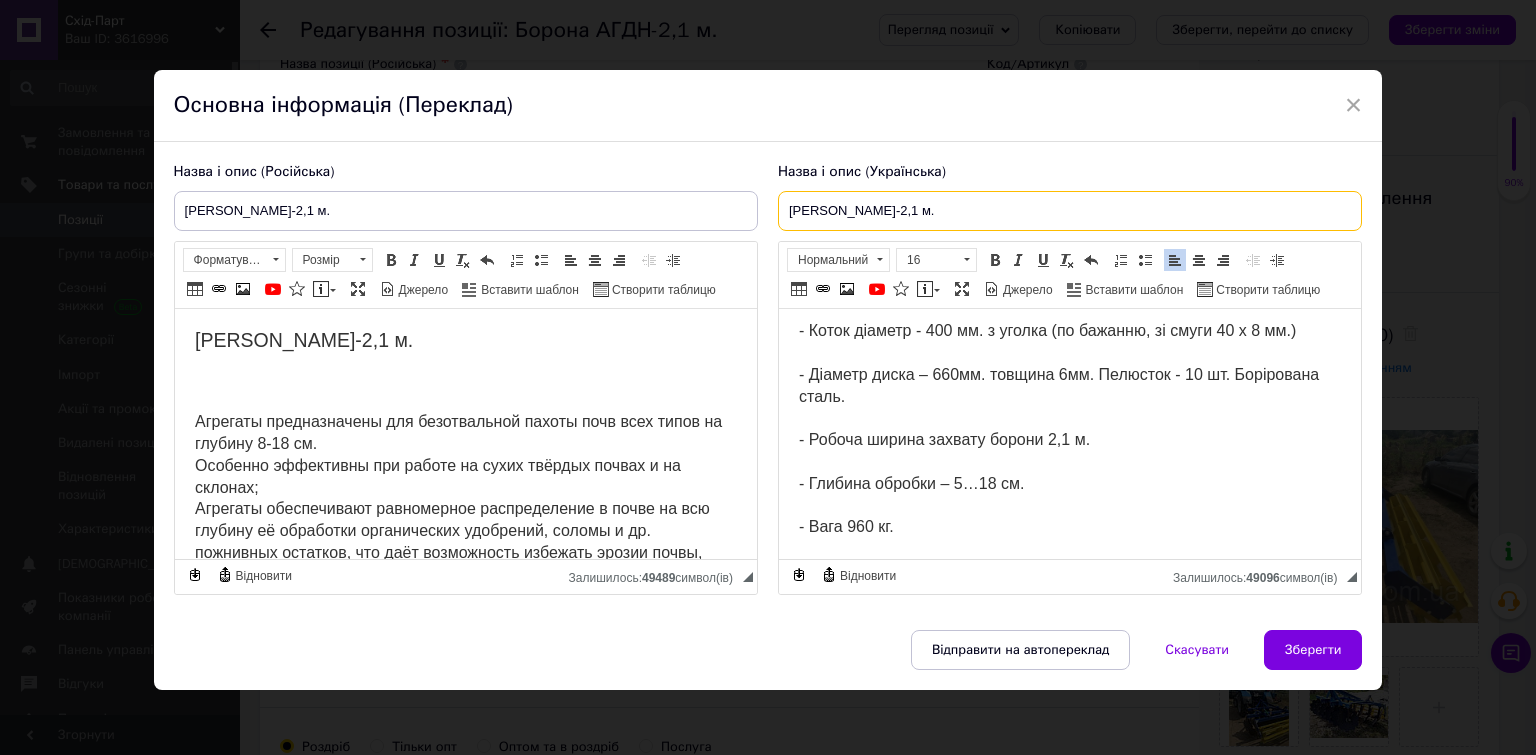 click on "[PERSON_NAME]-2,1 м." at bounding box center [1070, 211] 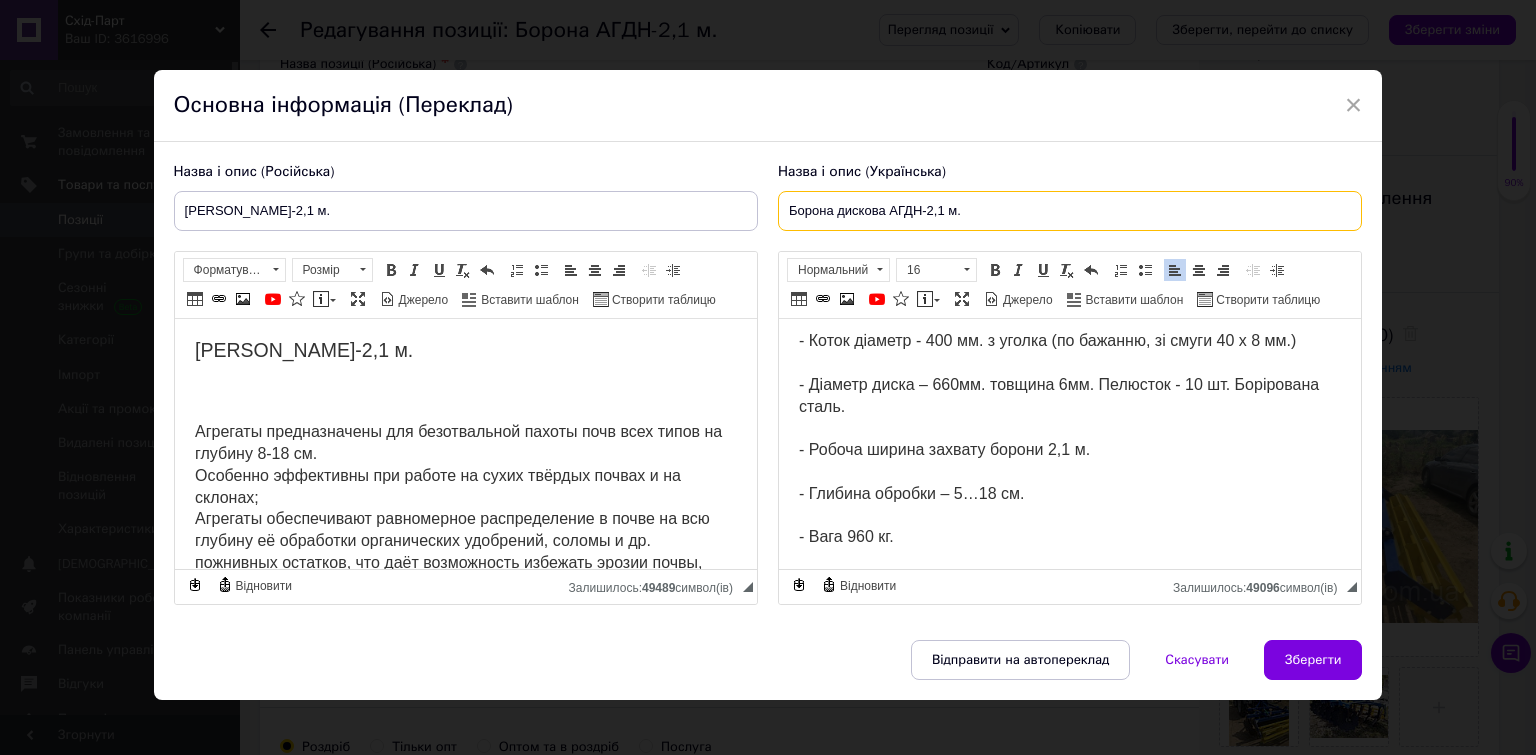 type on "Борона дискова АГДН-2,1 м." 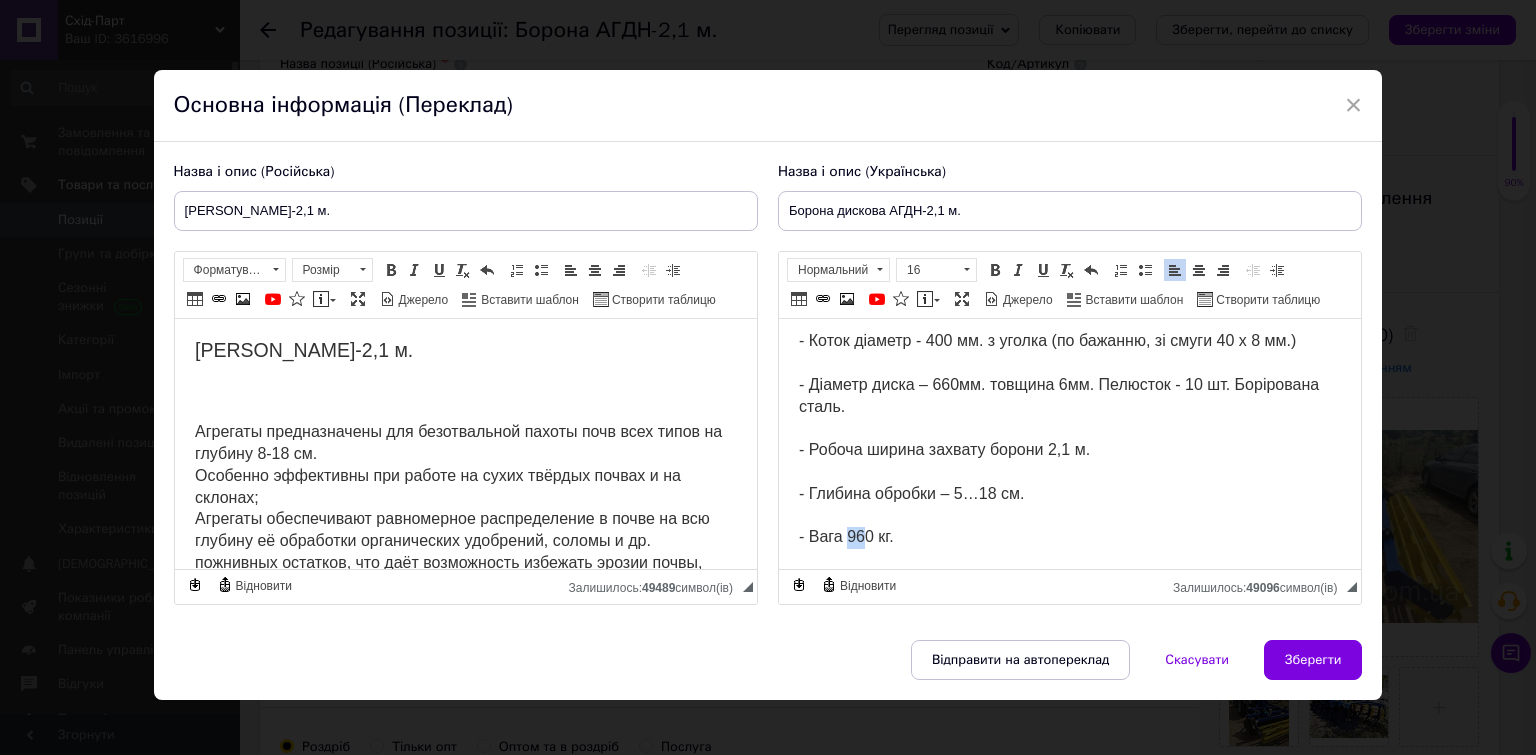 drag, startPoint x: 861, startPoint y: 541, endPoint x: 850, endPoint y: 540, distance: 11.045361 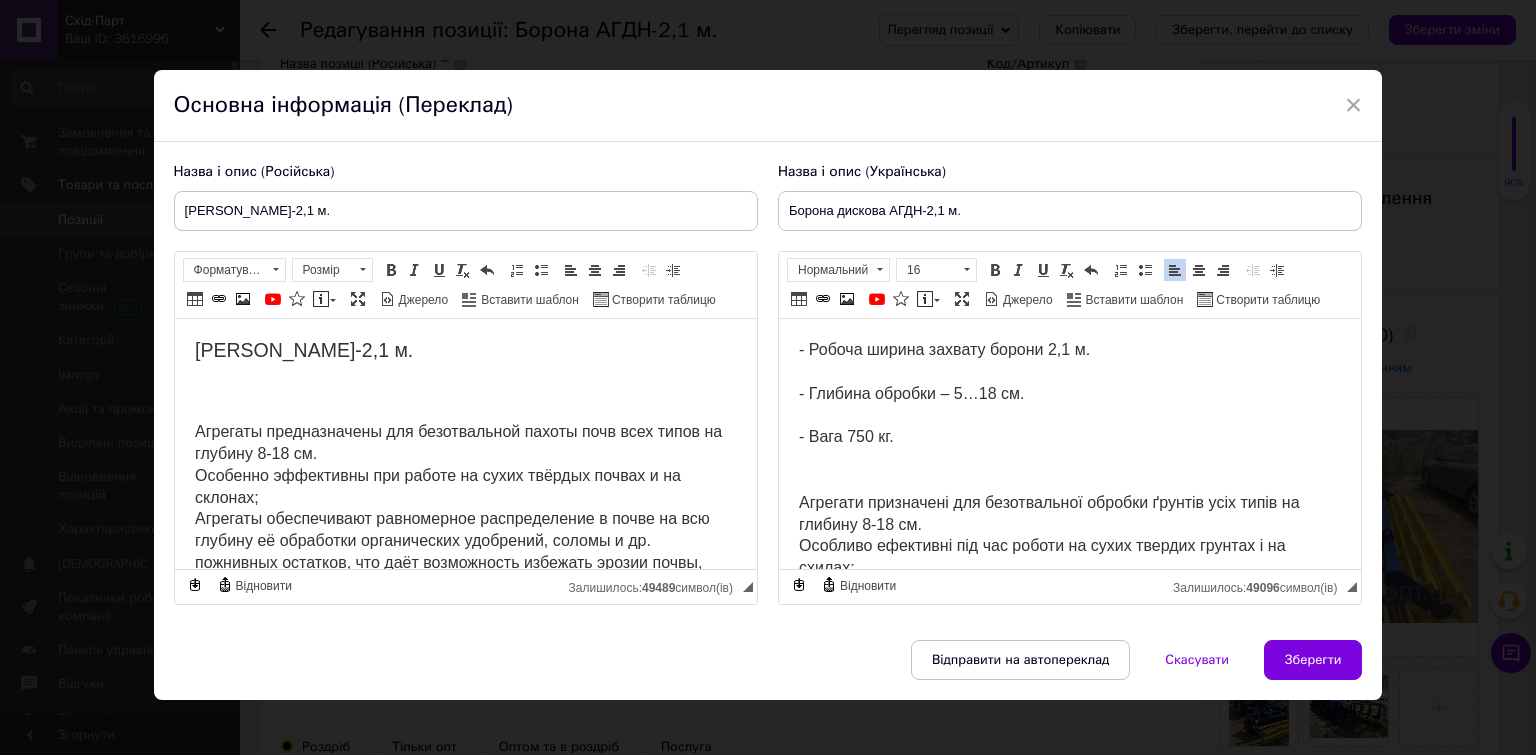 scroll, scrollTop: 400, scrollLeft: 0, axis: vertical 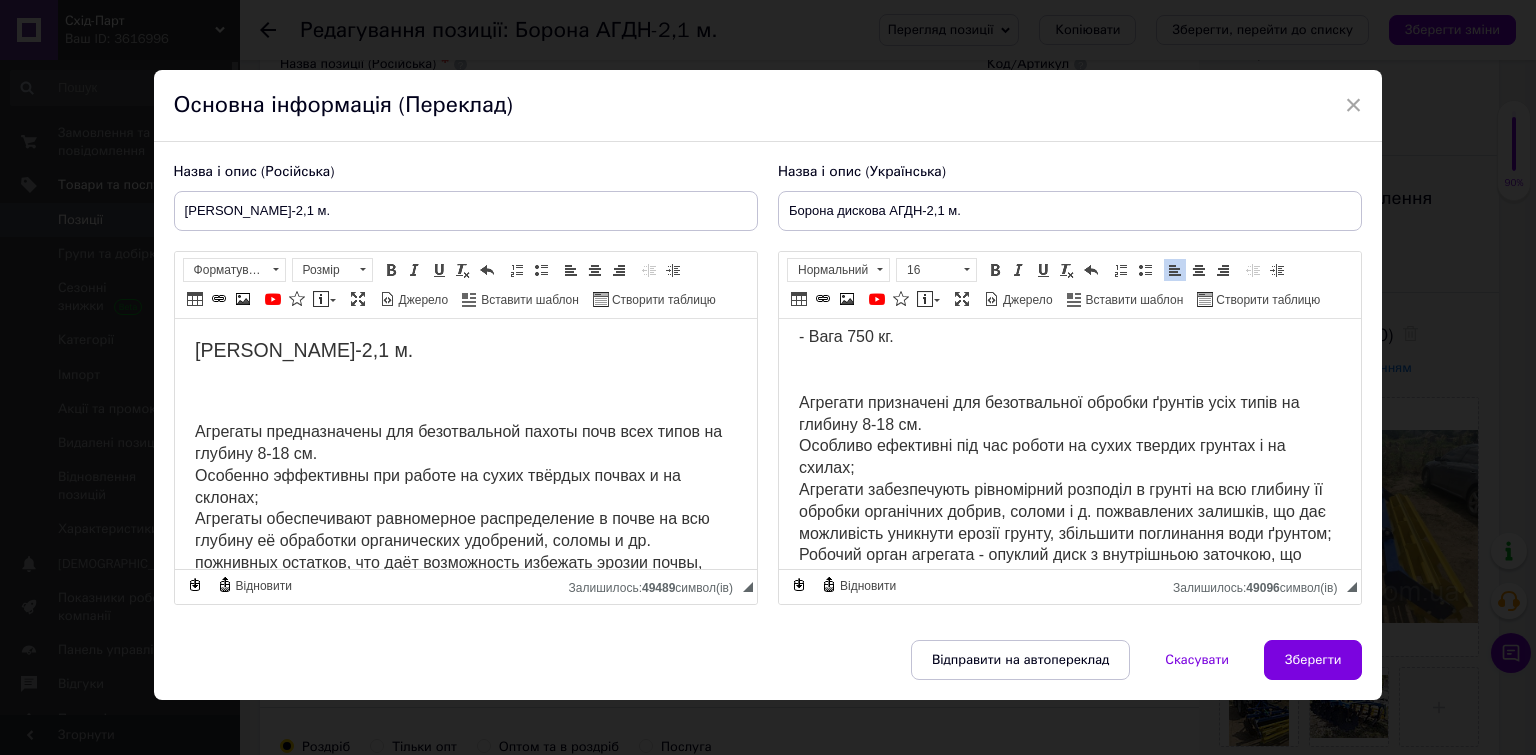 click on "Конструктивні особливості борони АГДН-2,1: - Рама - суцільнотягнута квадр.труба 100х100мм. Товщина металу – 6 мм. - Посилена стійка (круг 60 мм., опора 6 мм. під гайку М42); - Коток діаметр - 400 мм. з уголка (по бажанню, зі смуги 40 х 8 мм.) - Діаметр диска – 660мм. товщина 6мм. Пелюсток - 10 шт. Борірована сталь. - Робоча ширина захвату борони 2,1 м. - Глибина обробки – 5…18 см. - Вага 750 кг. Агрегати призначені для безотвальної обробки ґрунтів усіх типів на глибину 8-18 см. Особливо ефективні під час роботи на сухих твердих грунтах і на схилах; Вага 790 кг." at bounding box center [1069, 295] 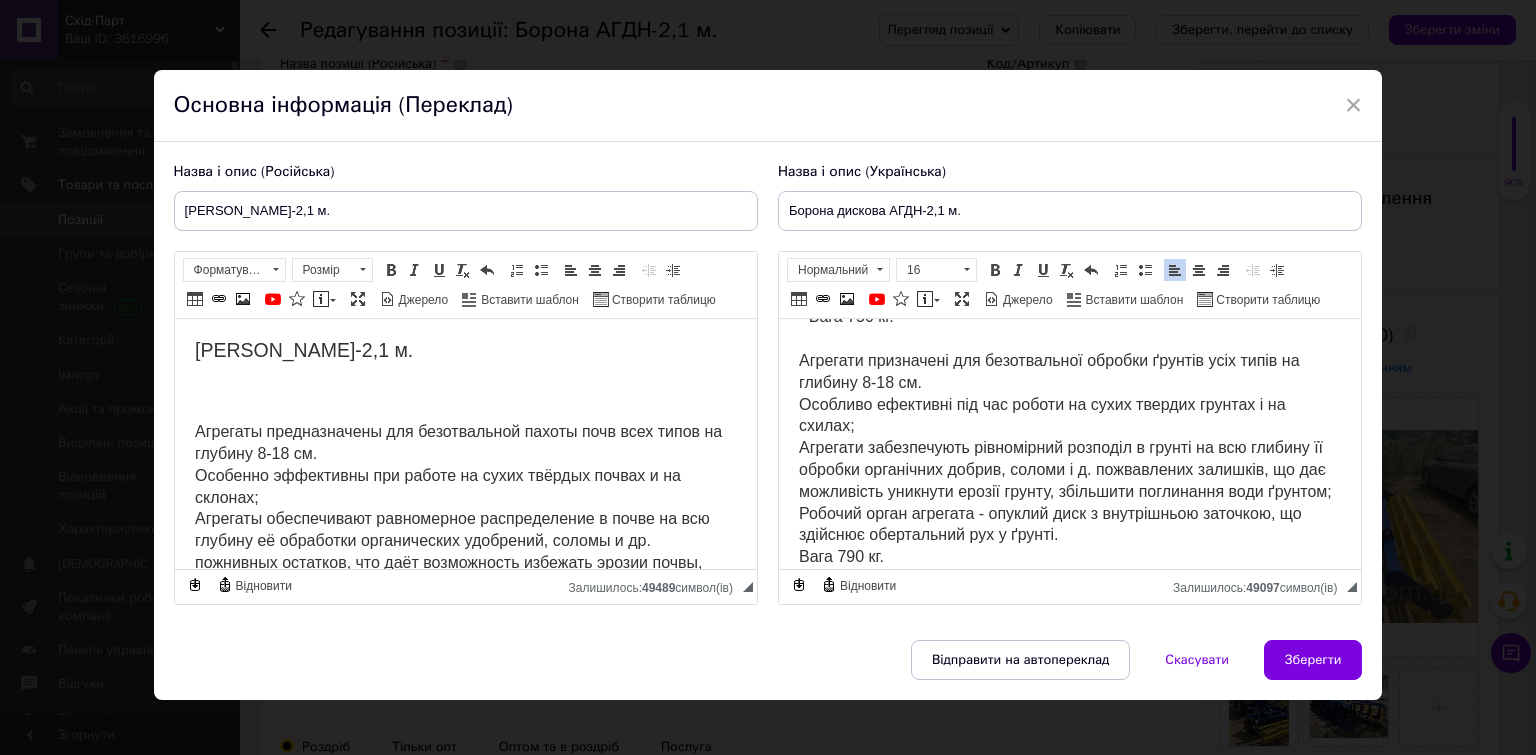 scroll, scrollTop: 455, scrollLeft: 0, axis: vertical 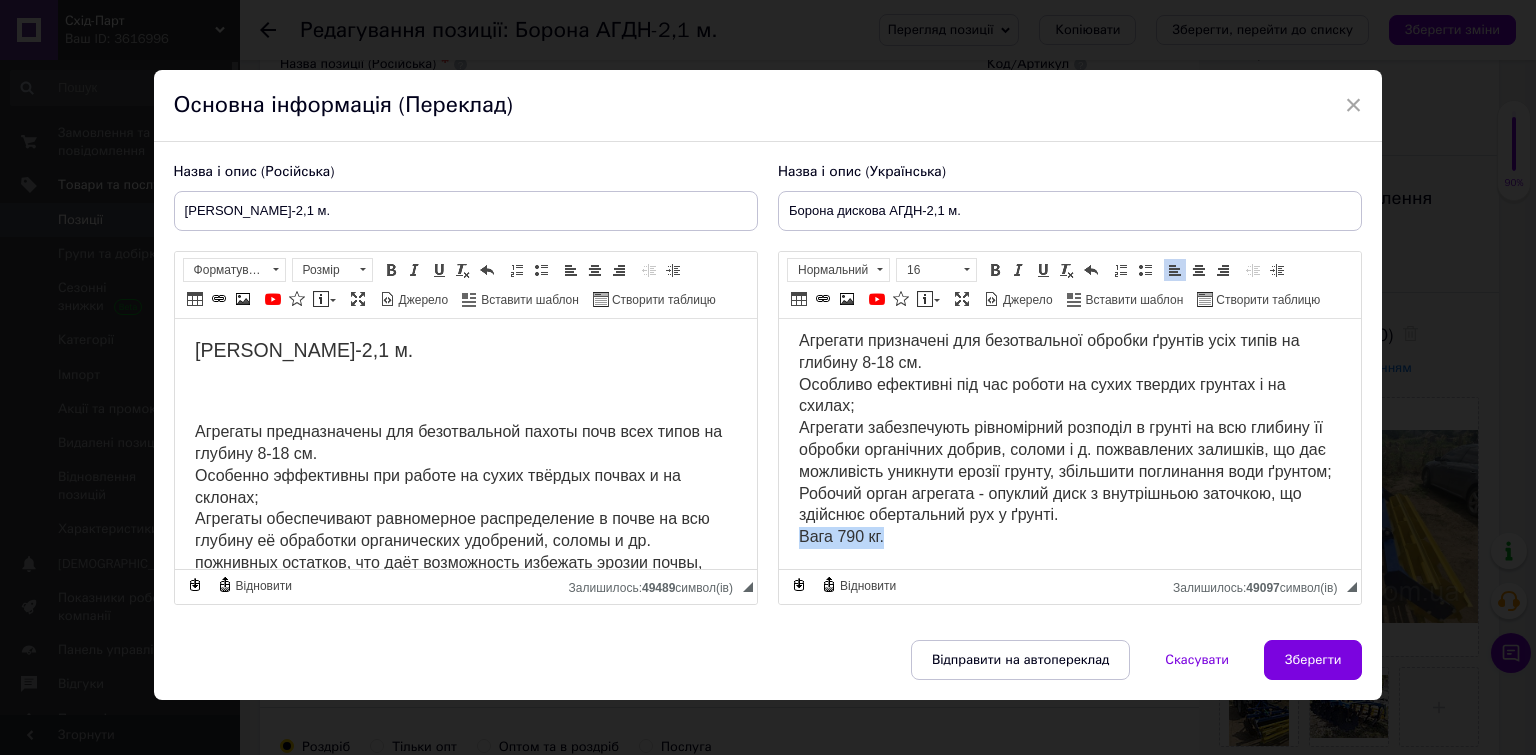 drag, startPoint x: 894, startPoint y: 539, endPoint x: 794, endPoint y: 543, distance: 100.07997 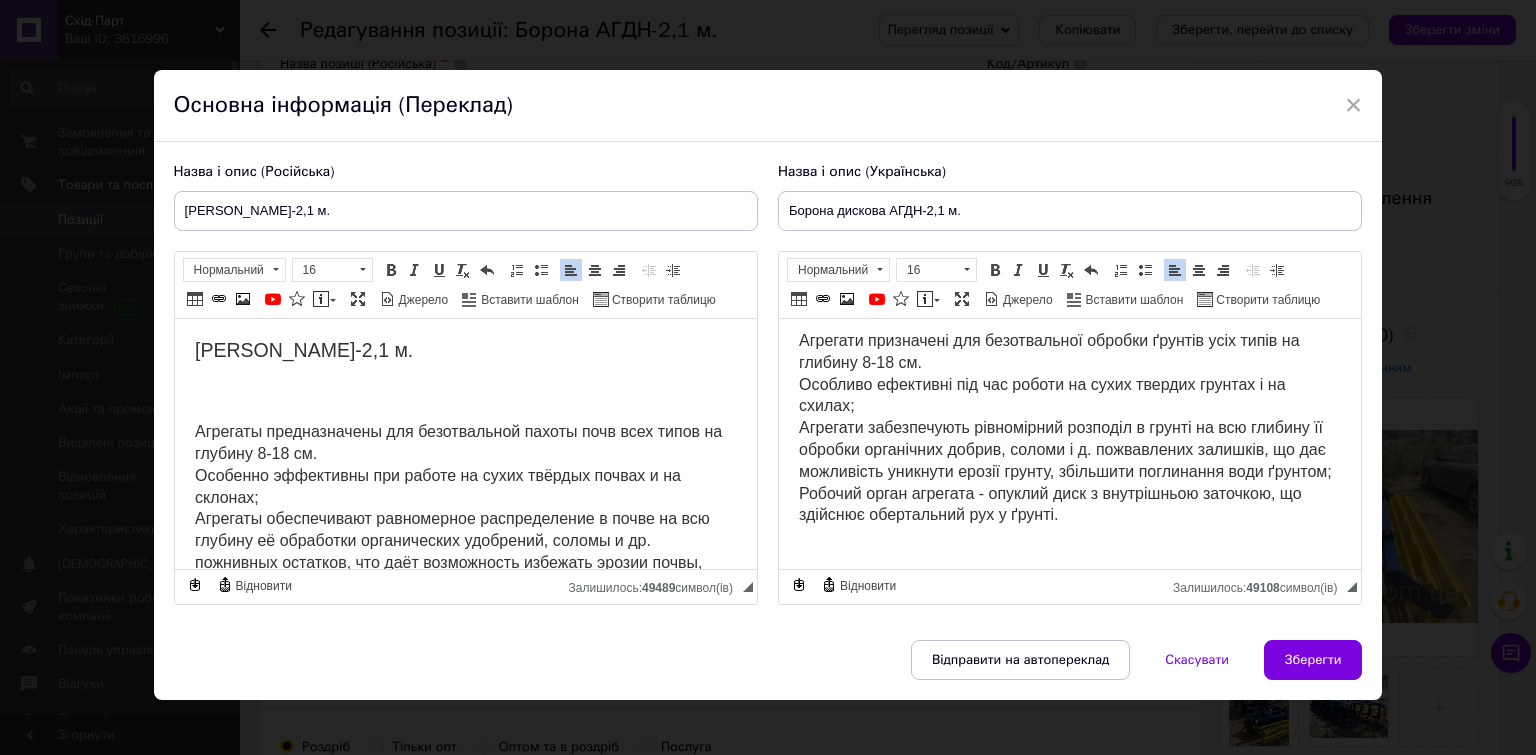 click on "[PERSON_NAME]-2,1 м. Агрегаты предназначены для безотвальной пахоты почв всех типов на глубину 8-18 см. Особенно эффективны при работе на сухих твёрдых почвах и на склонах; Агрегаты обеспечивают равномерное распределение в почве на всю глубину её обработки органических удобрений, соломы и др. пожнивных остатков, что даёт возможность избежать эрозии почвы, увеличить поглощение воды почвой; Рабочий орган агрегата - выпуклый диск с внутренней заточкой, совершающий вращательное движение в почве. Масса 790 кг." at bounding box center (465, 500) 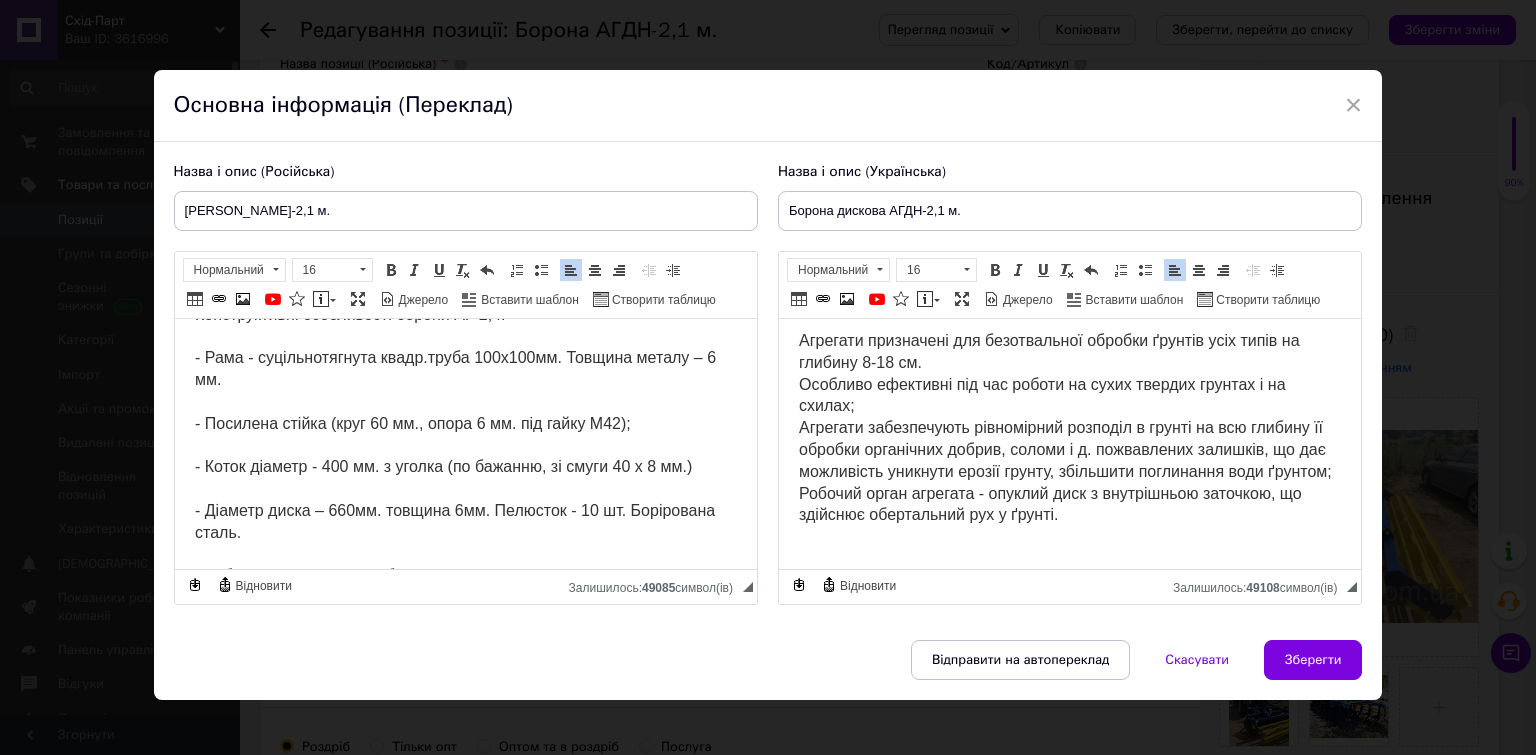scroll, scrollTop: 0, scrollLeft: 0, axis: both 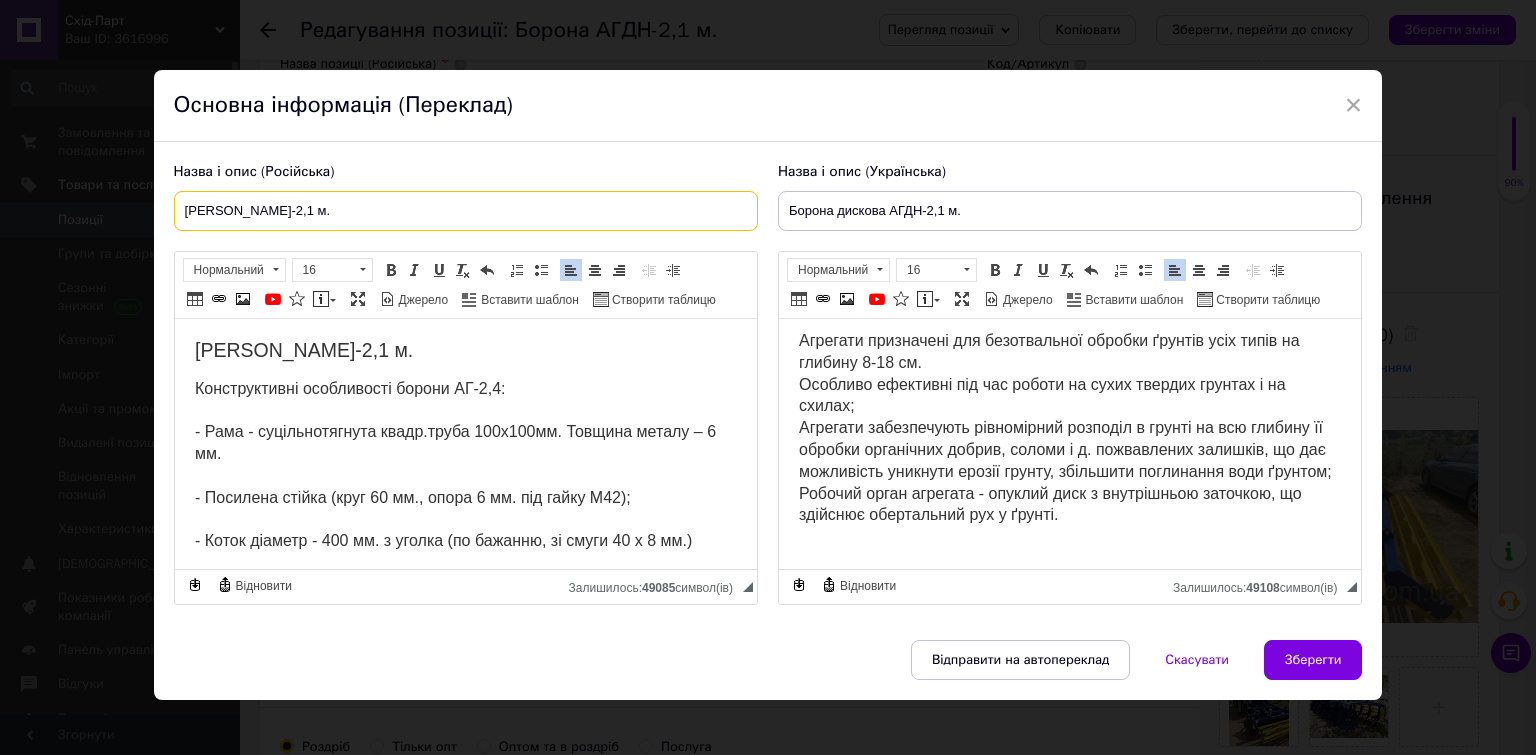 click on "[PERSON_NAME]-2,1 м." at bounding box center [466, 211] 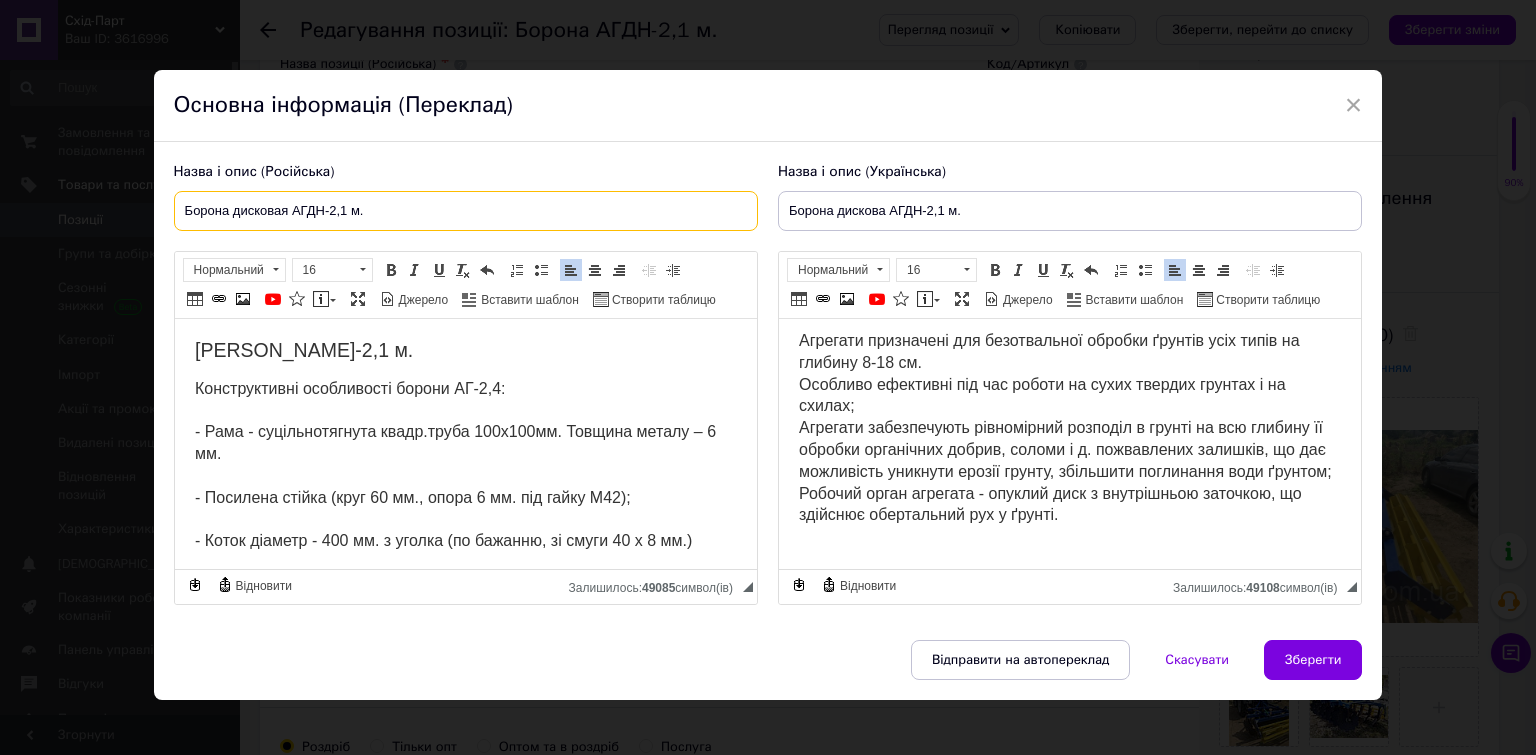 drag, startPoint x: 351, startPoint y: 213, endPoint x: 371, endPoint y: 213, distance: 20 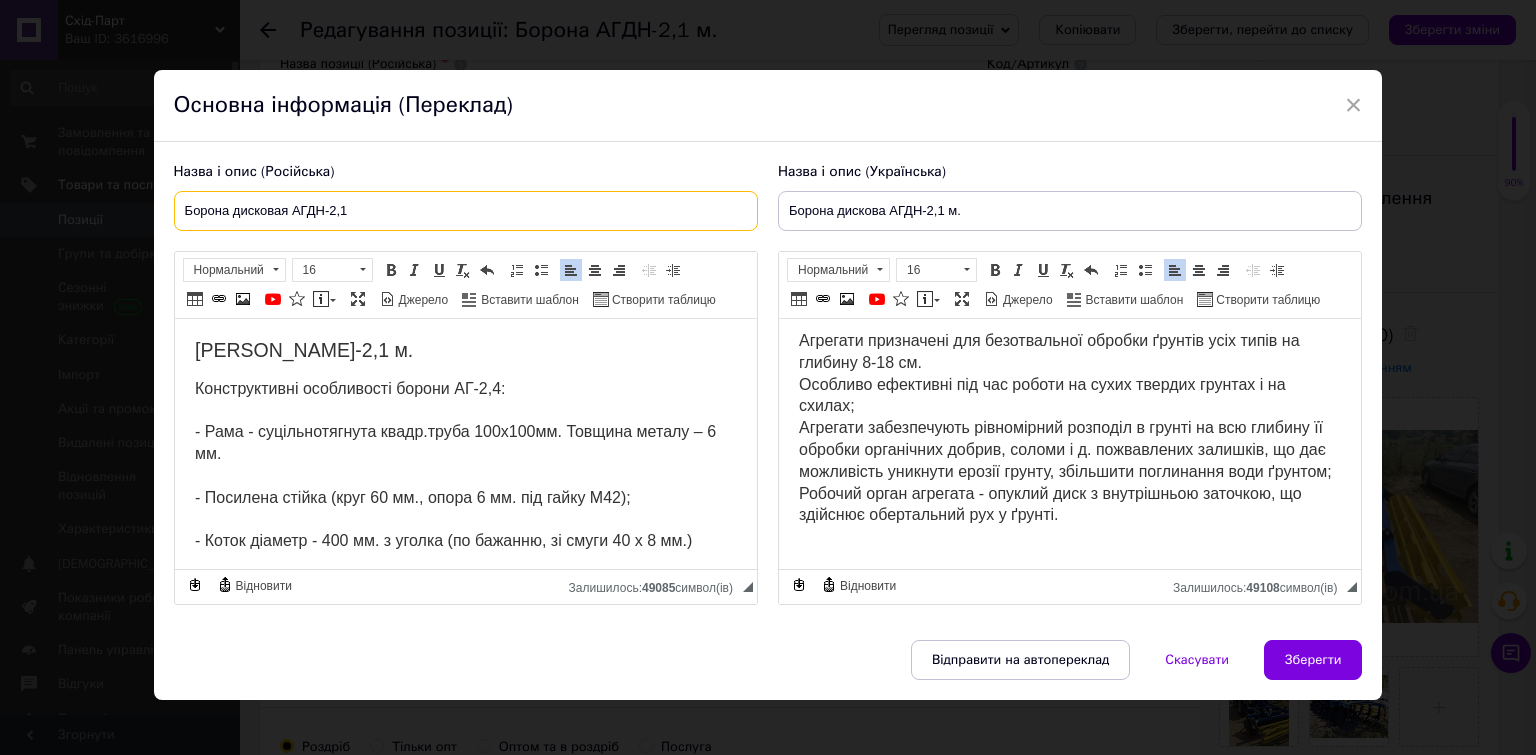 type on "Борона дисковая АГДН-2,1" 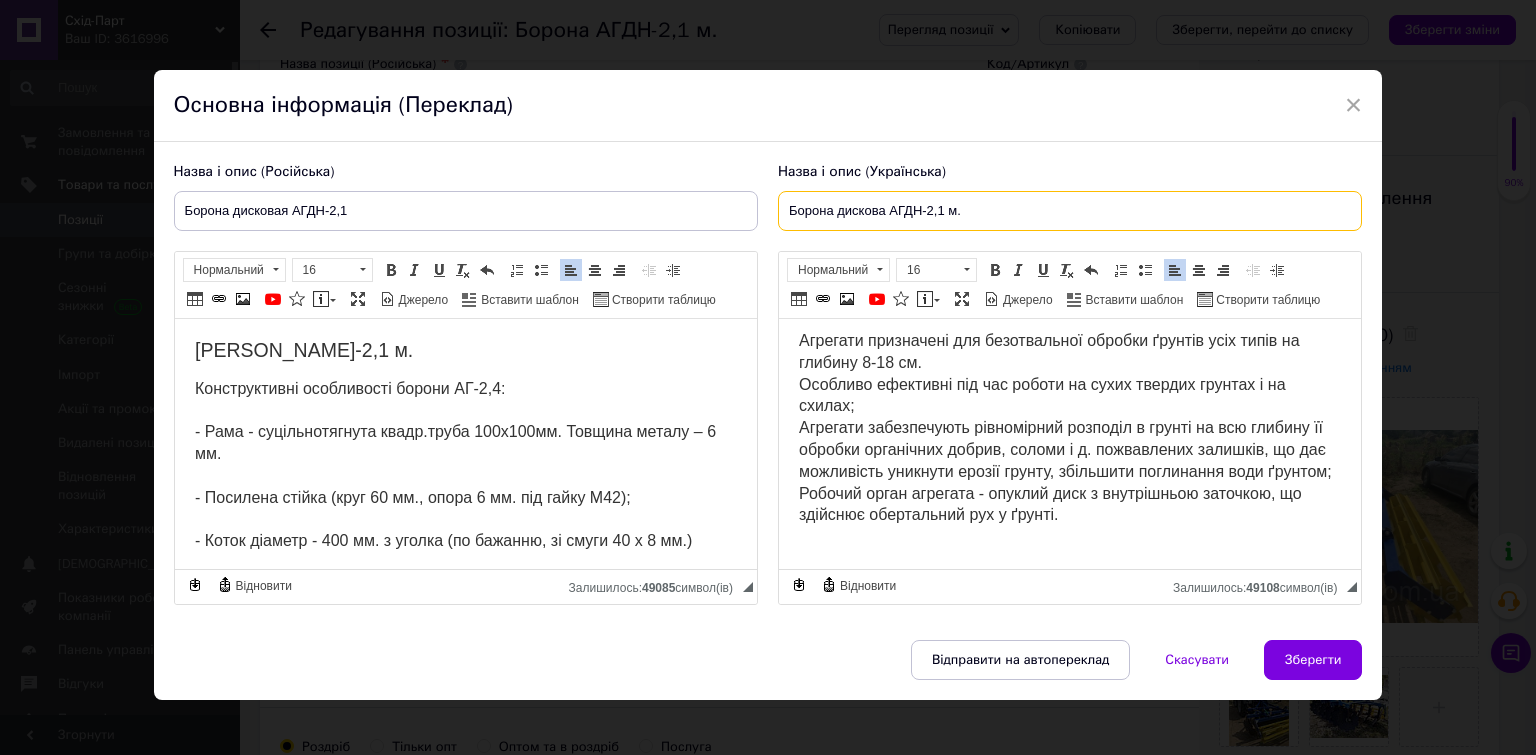 drag, startPoint x: 946, startPoint y: 208, endPoint x: 957, endPoint y: 204, distance: 11.7046995 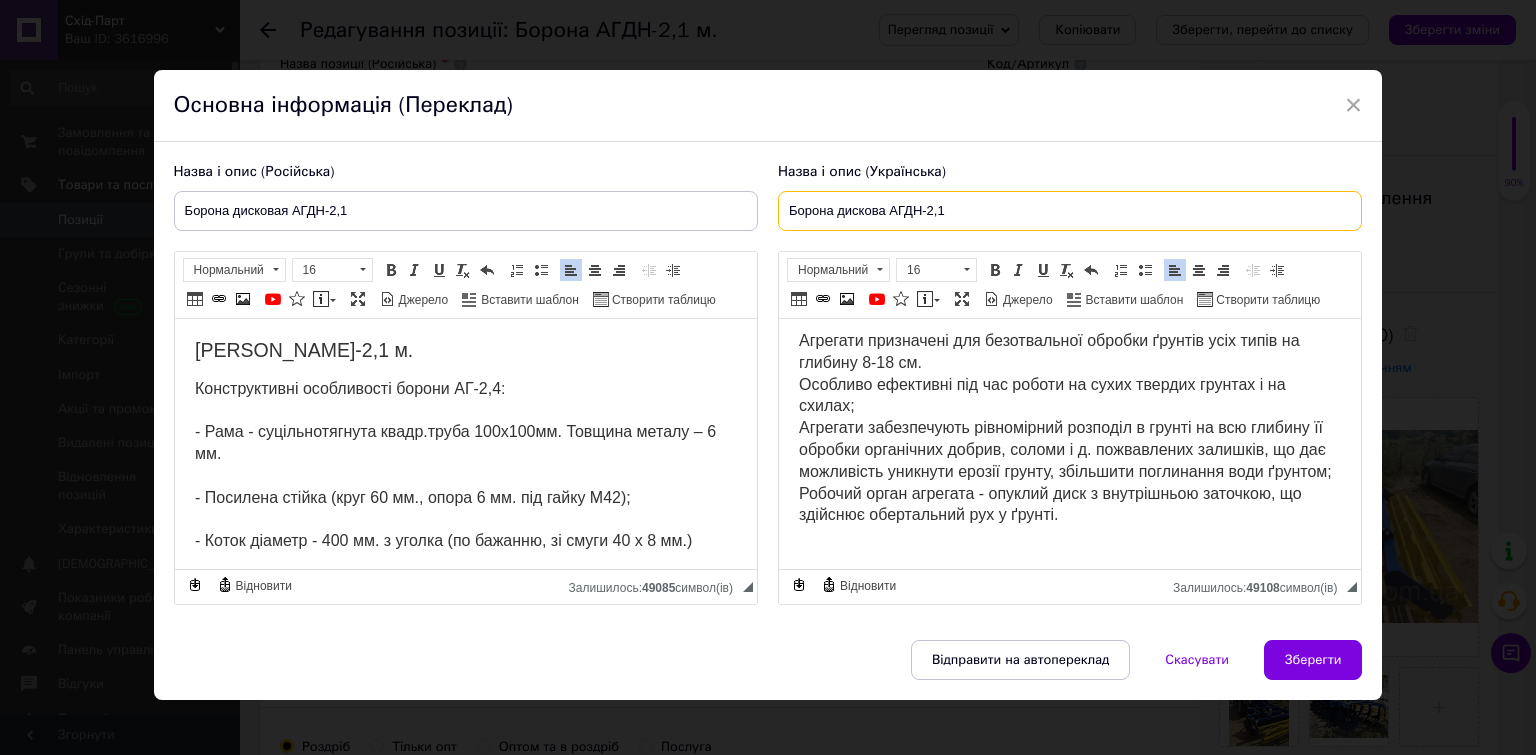 type on "Борона дискова АГДН-2,1" 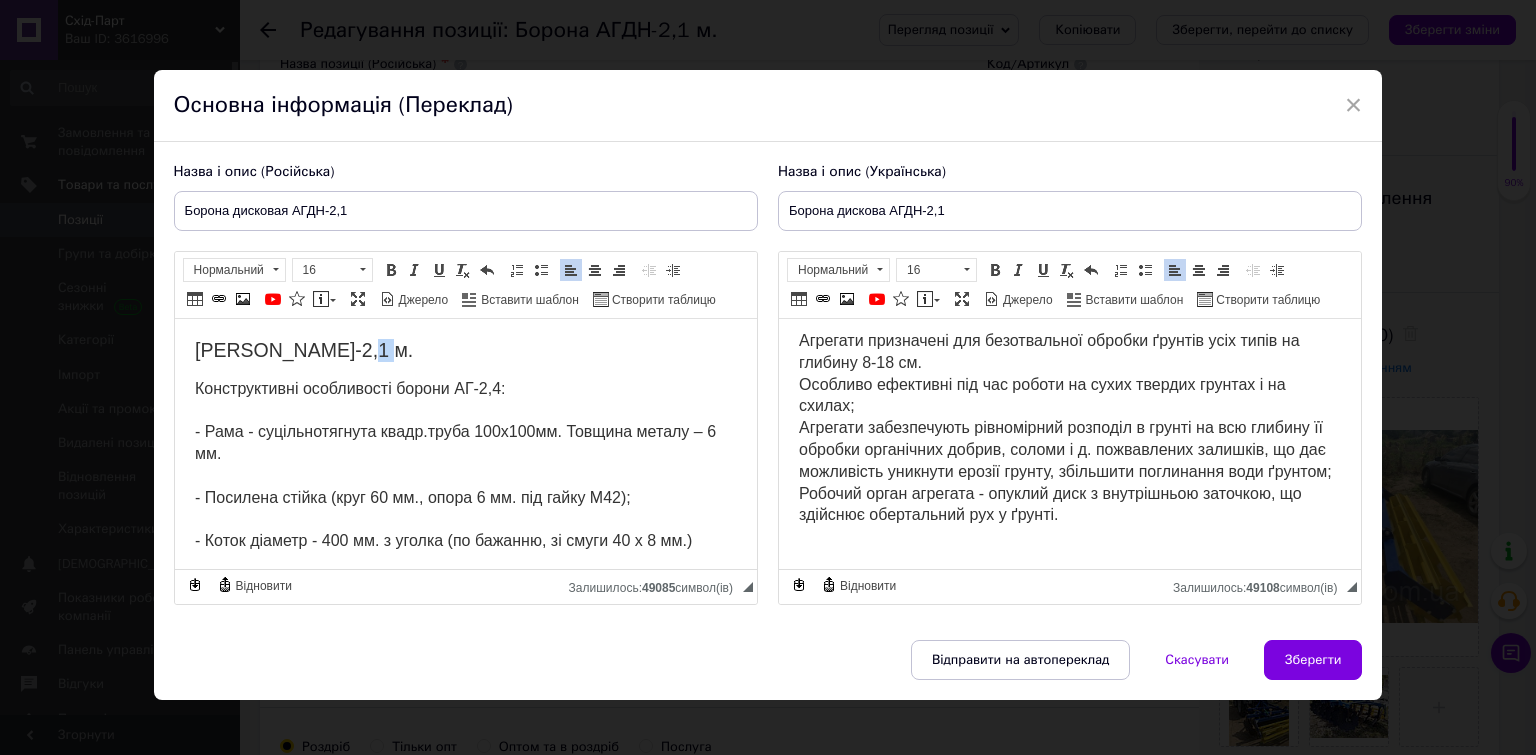 drag, startPoint x: 356, startPoint y: 353, endPoint x: 380, endPoint y: 353, distance: 24 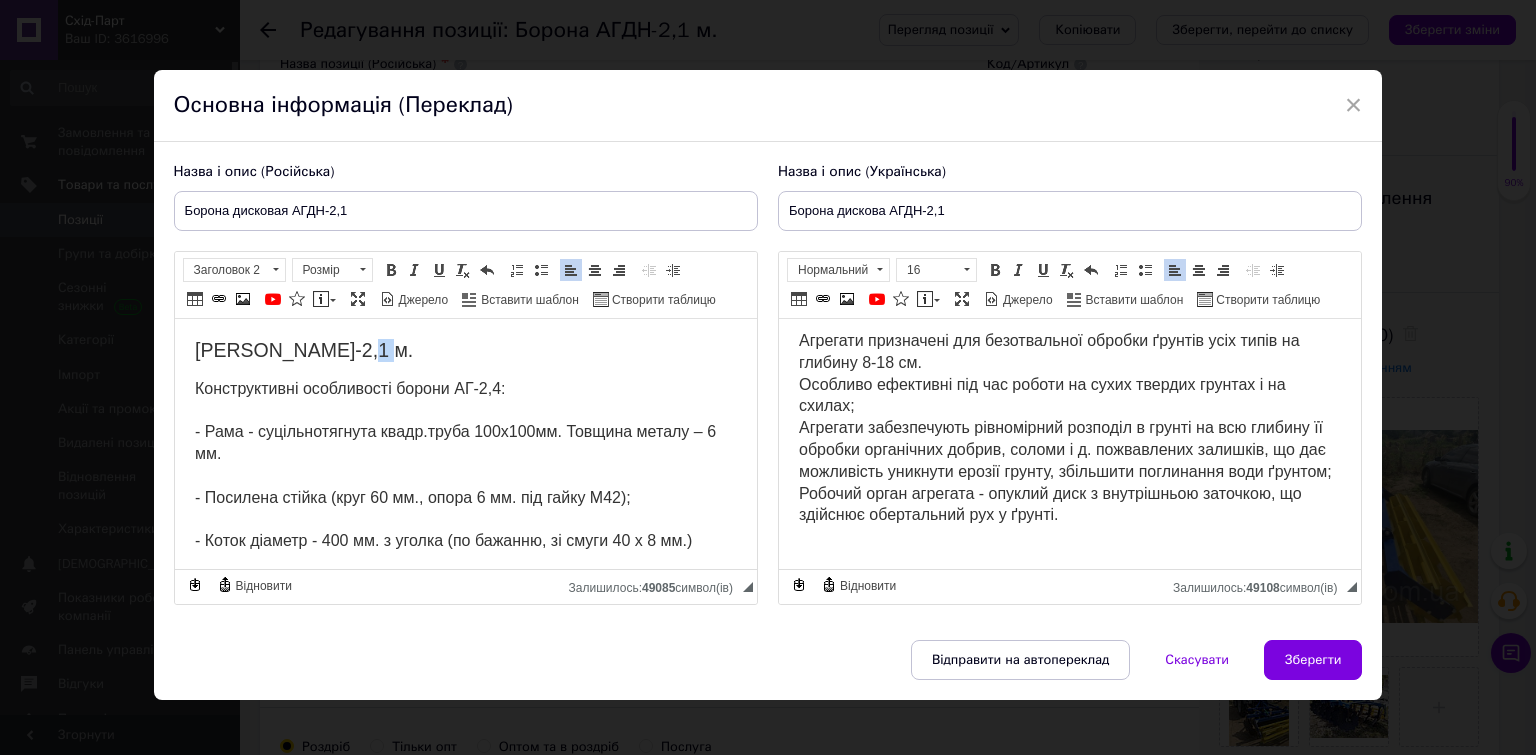 type 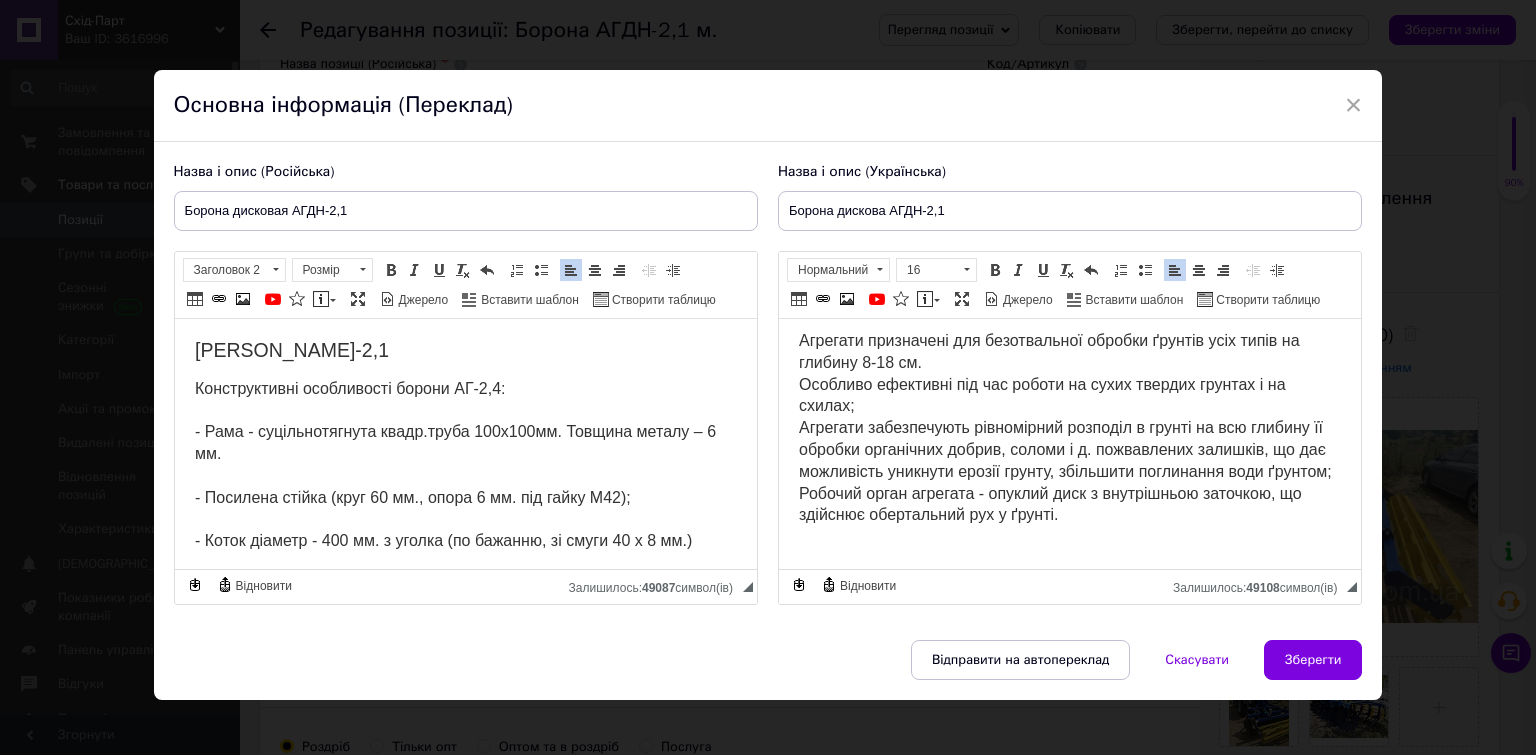 click on "[PERSON_NAME]-2,1" at bounding box center (465, 350) 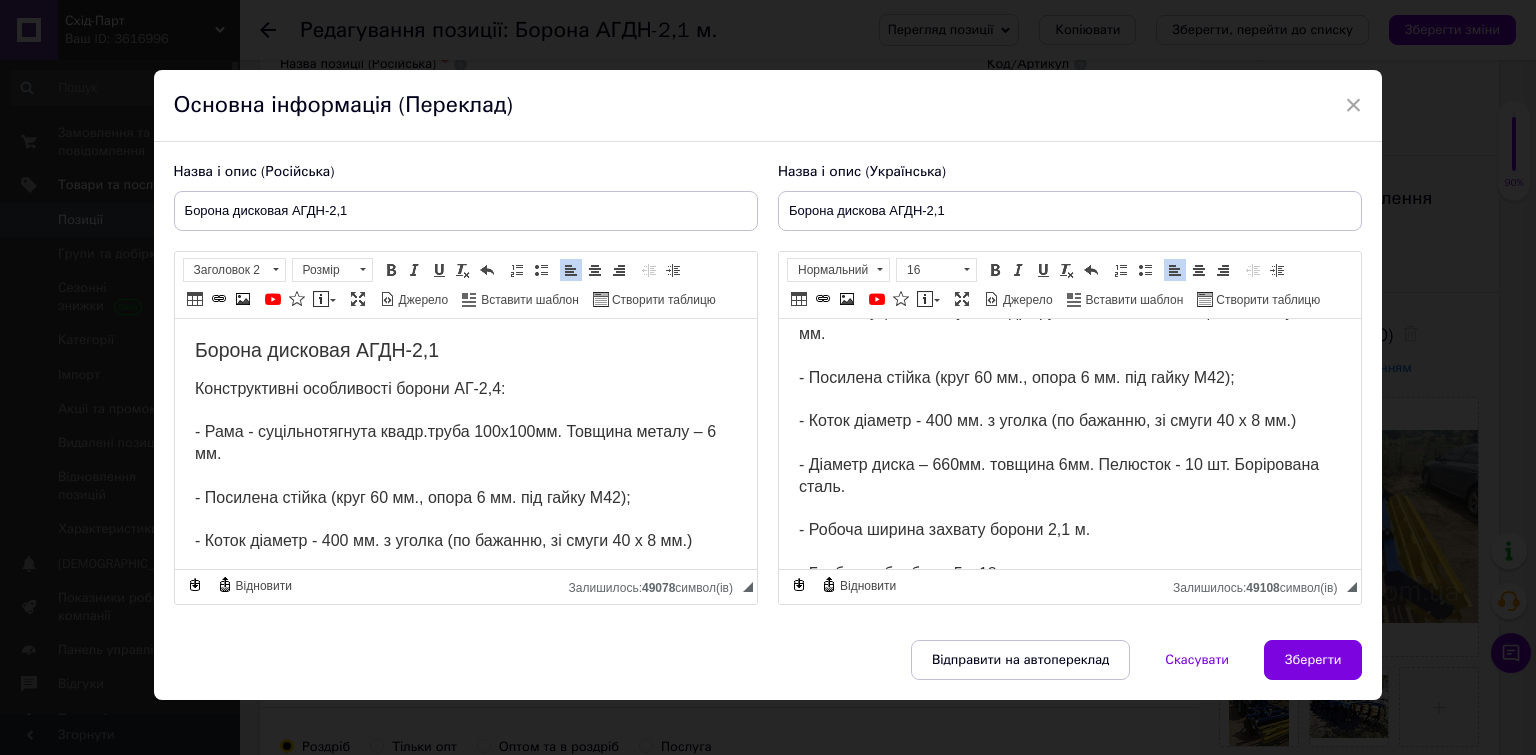 scroll, scrollTop: 0, scrollLeft: 0, axis: both 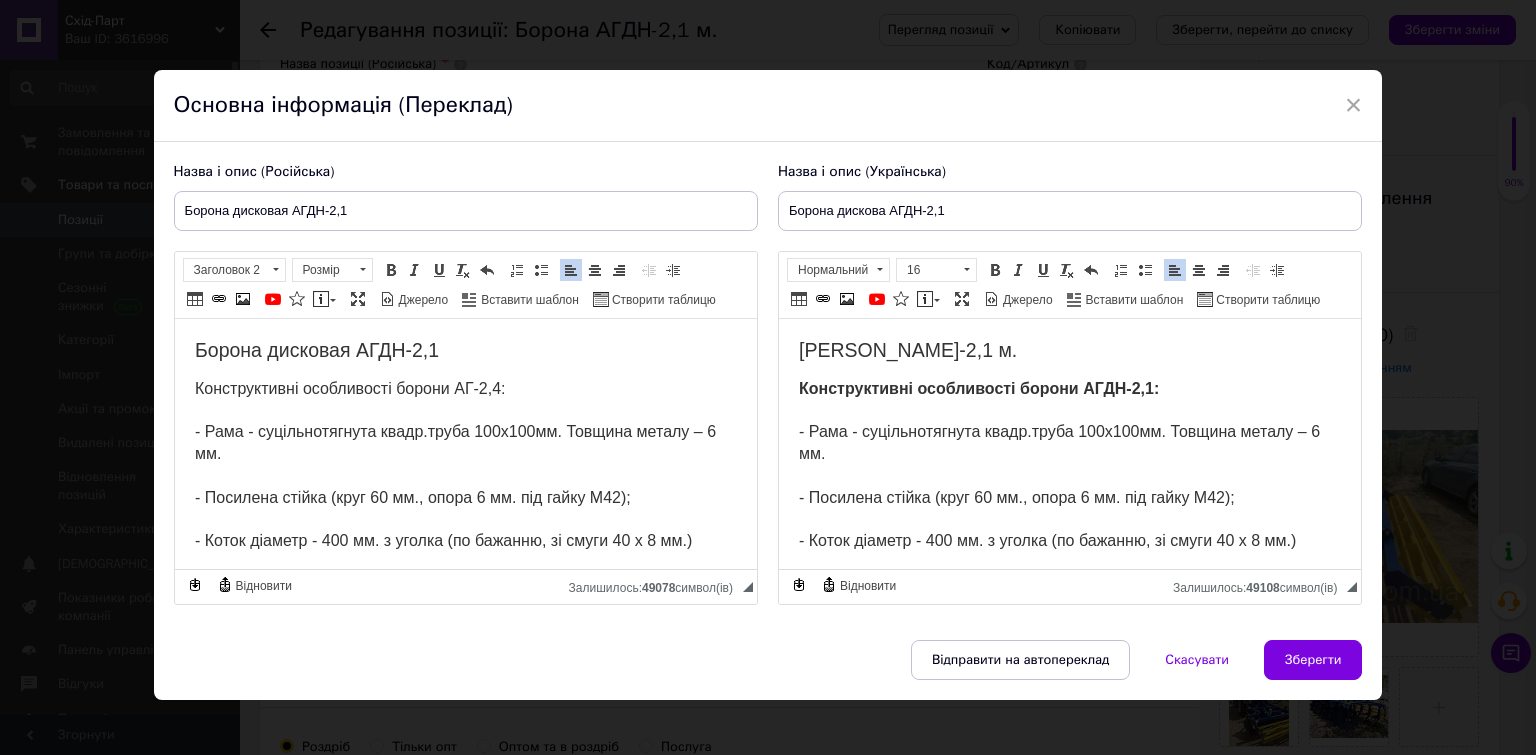 click on "[PERSON_NAME]-2,1 м." at bounding box center (1069, 350) 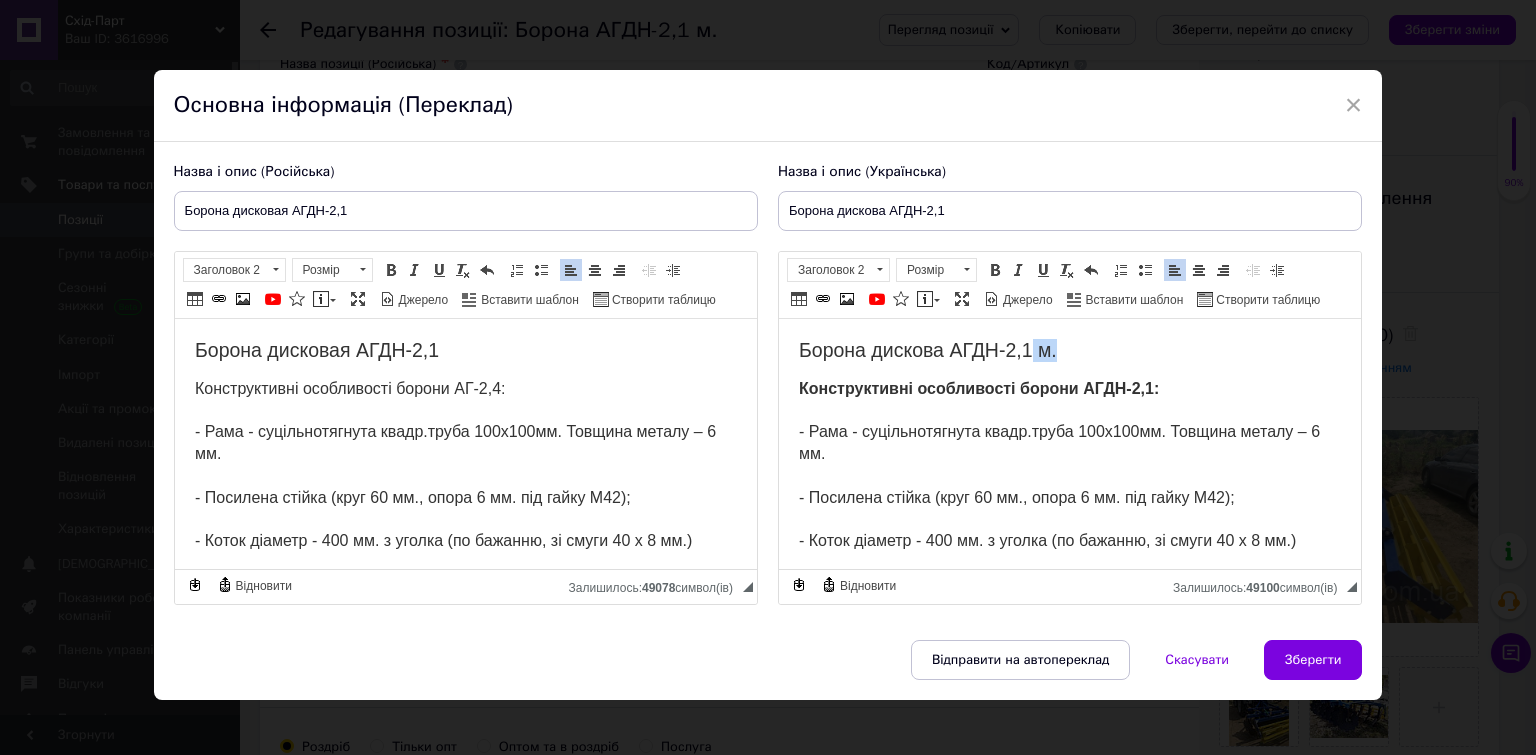 drag, startPoint x: 1030, startPoint y: 358, endPoint x: 1062, endPoint y: 357, distance: 32.01562 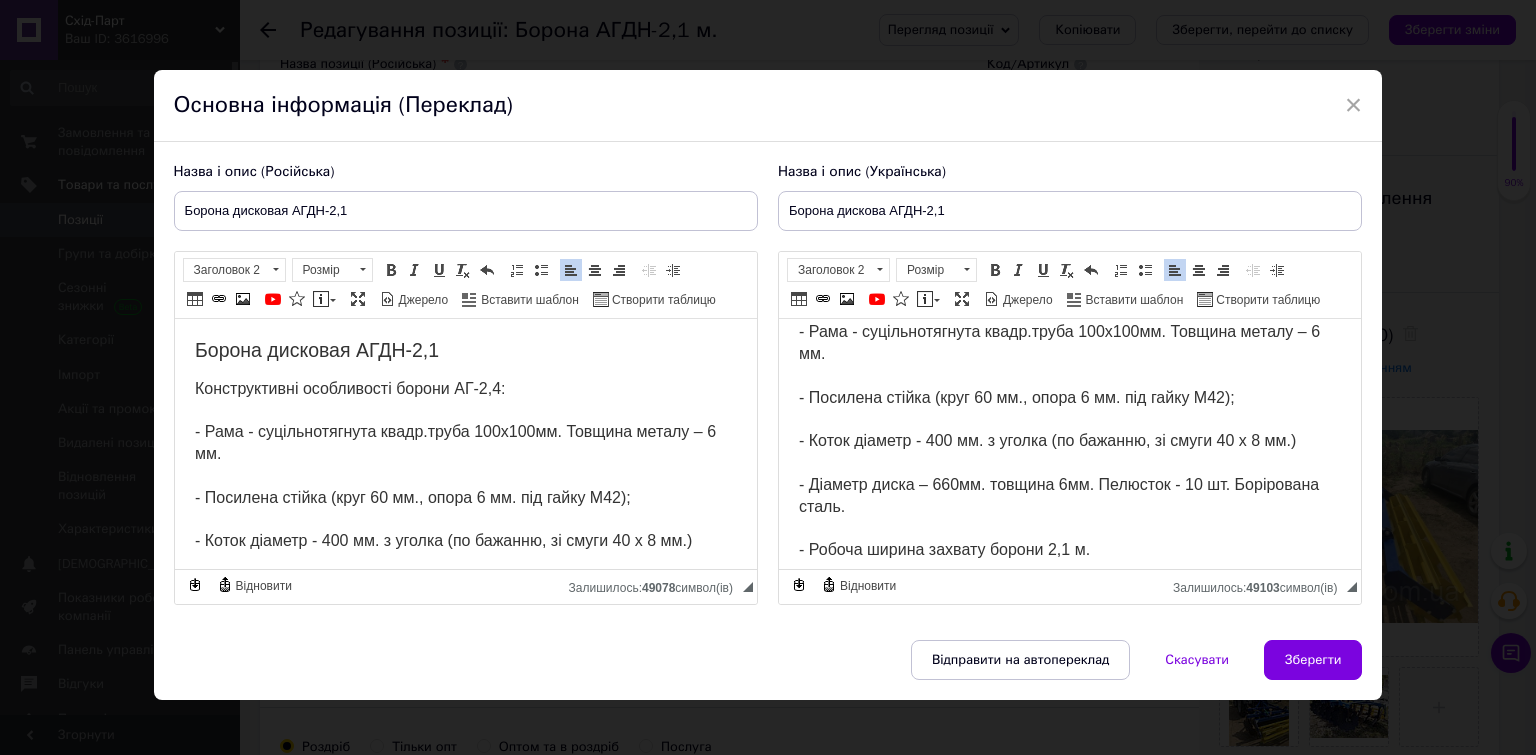 scroll, scrollTop: 200, scrollLeft: 0, axis: vertical 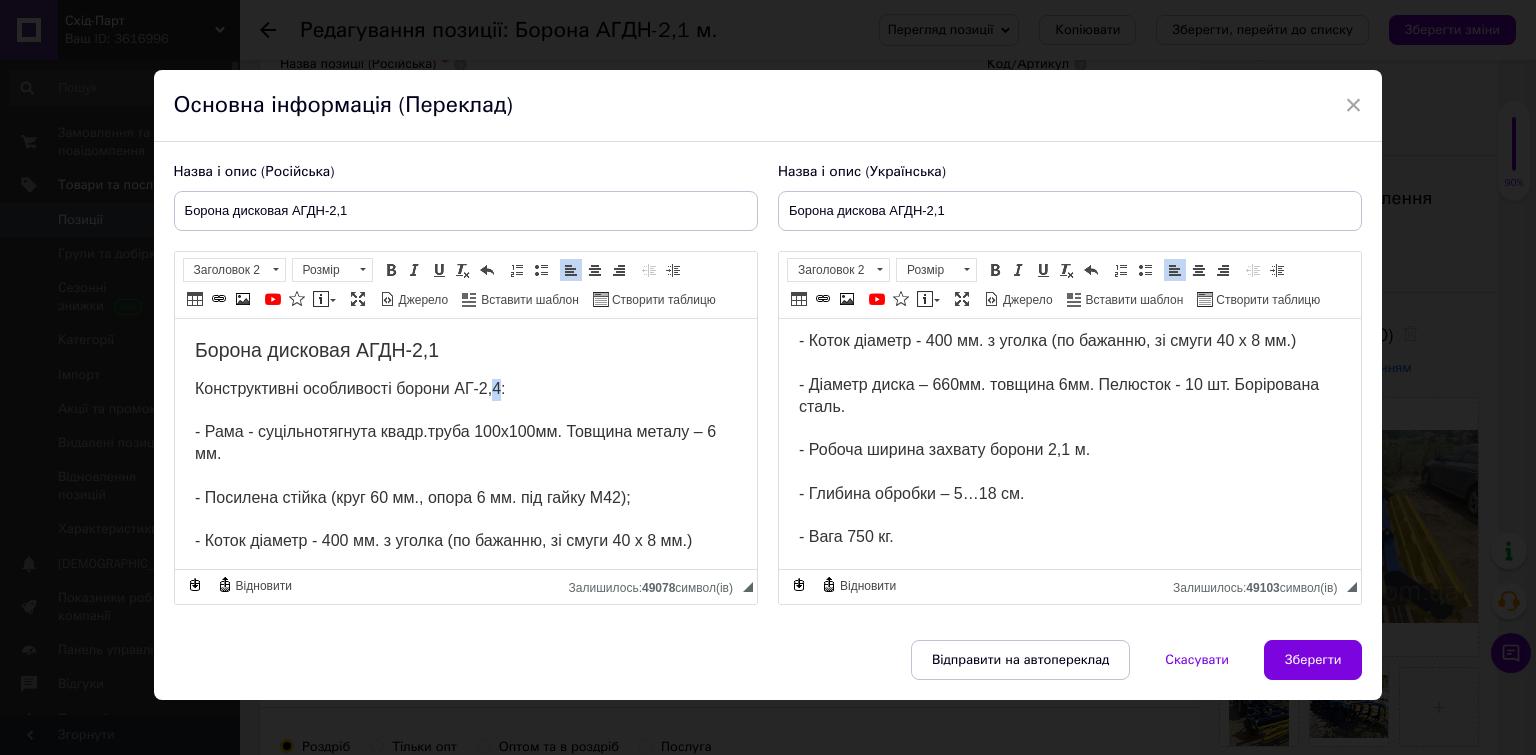 click on "Конструктивні особливості борони АГ-2,4: - Рама - суцільнотягнута квадр.труба 100х100мм. Товщина металу – 6 мм. - Посилена стійка (круг 60 мм., опора 6 мм. під гайку М42); - Коток діаметр - 400 мм. з уголка (по бажанню, зі смуги 40 х 8 мм.) - Діаметр диска – 660мм. товщина 6мм. Пелюсток - 10 шт. Борірована сталь. - Робоча ширина захвату борони 2,54 м. - Глибина обробки – 5…18 см. - Вага 960 кг. Агрегаты предназначены для безотвальной пахоты почв всех типов на глубину 8-18 см. Особенно эффективны при работе на сухих твёрдых почвах и на склонах;" at bounding box center [457, 683] 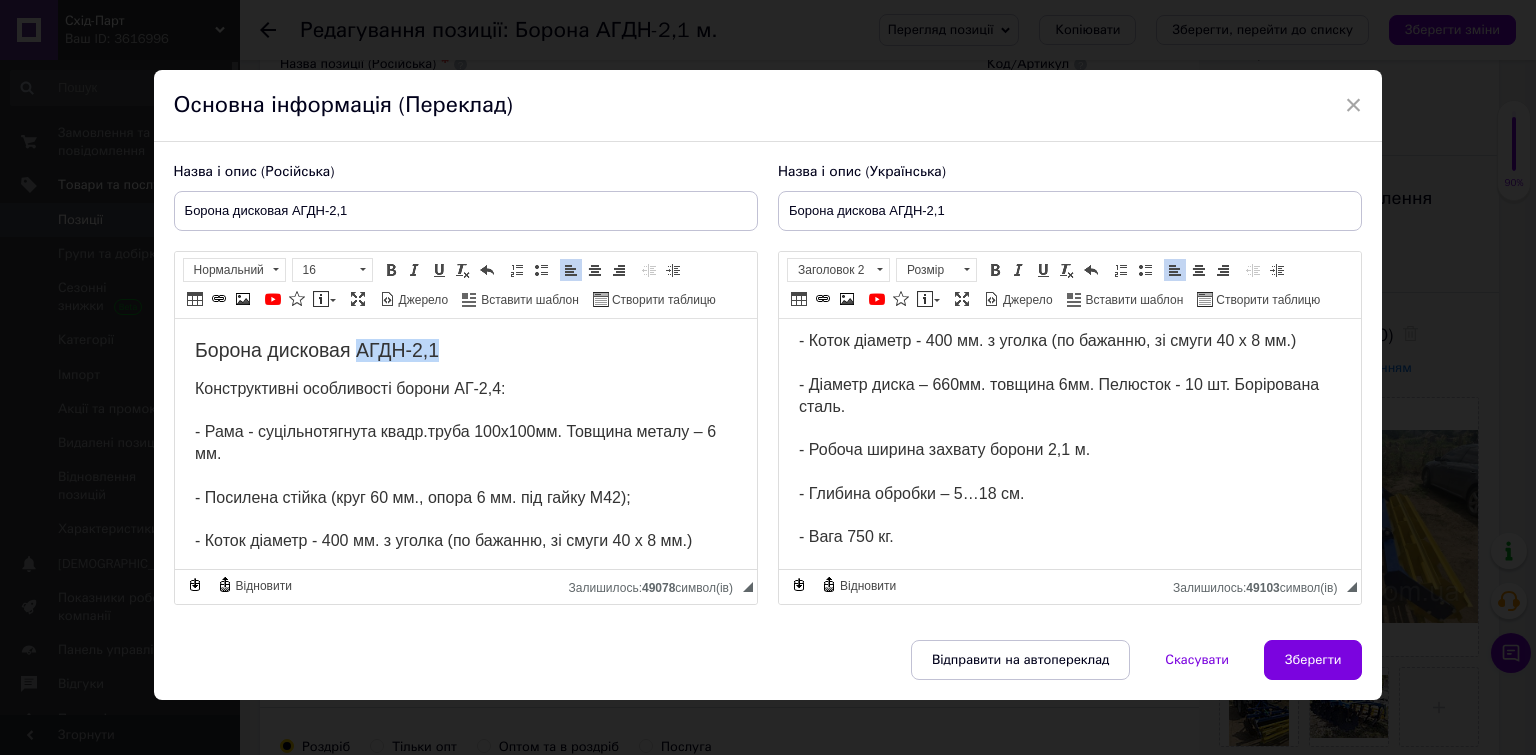 drag, startPoint x: 356, startPoint y: 351, endPoint x: 432, endPoint y: 347, distance: 76.105194 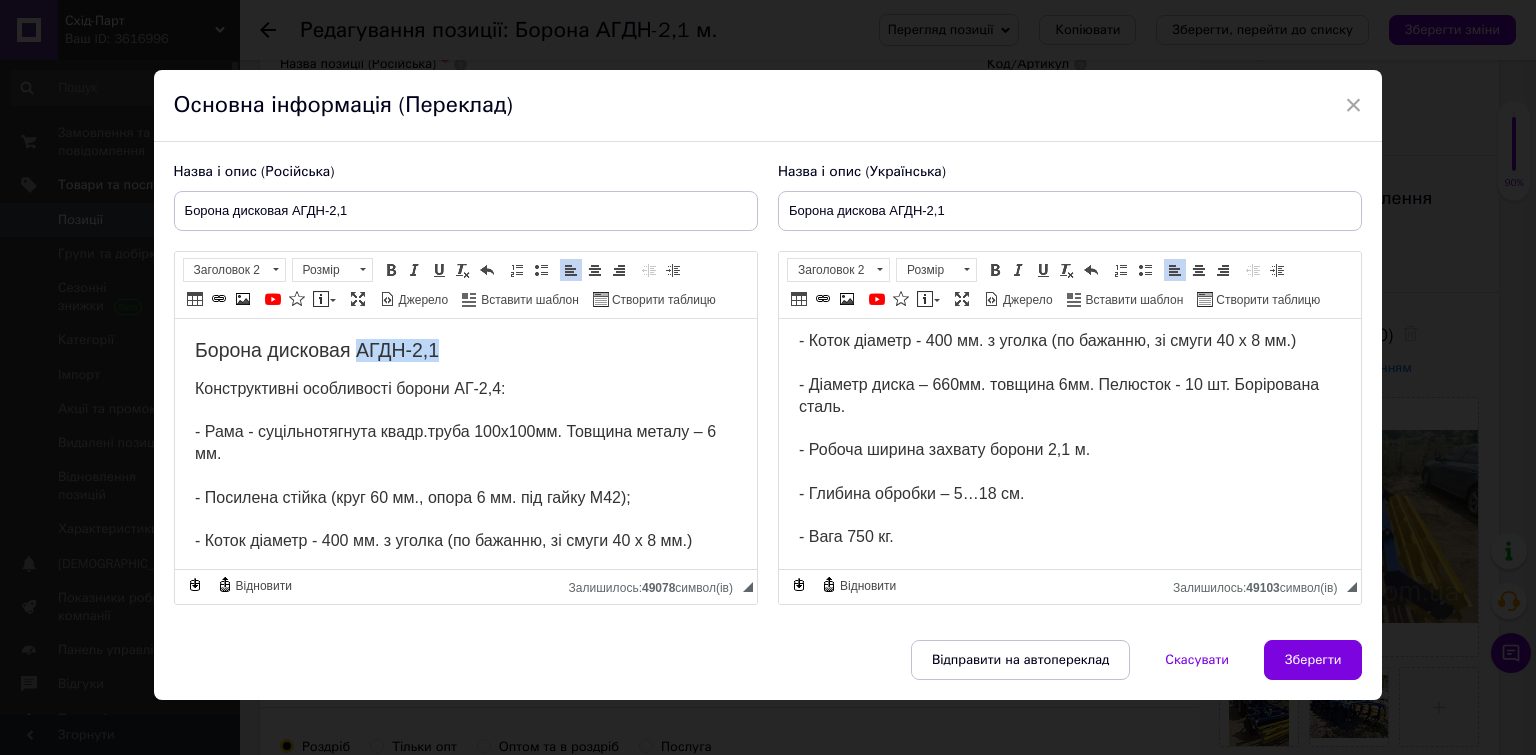 copy on "АГДН-2,1" 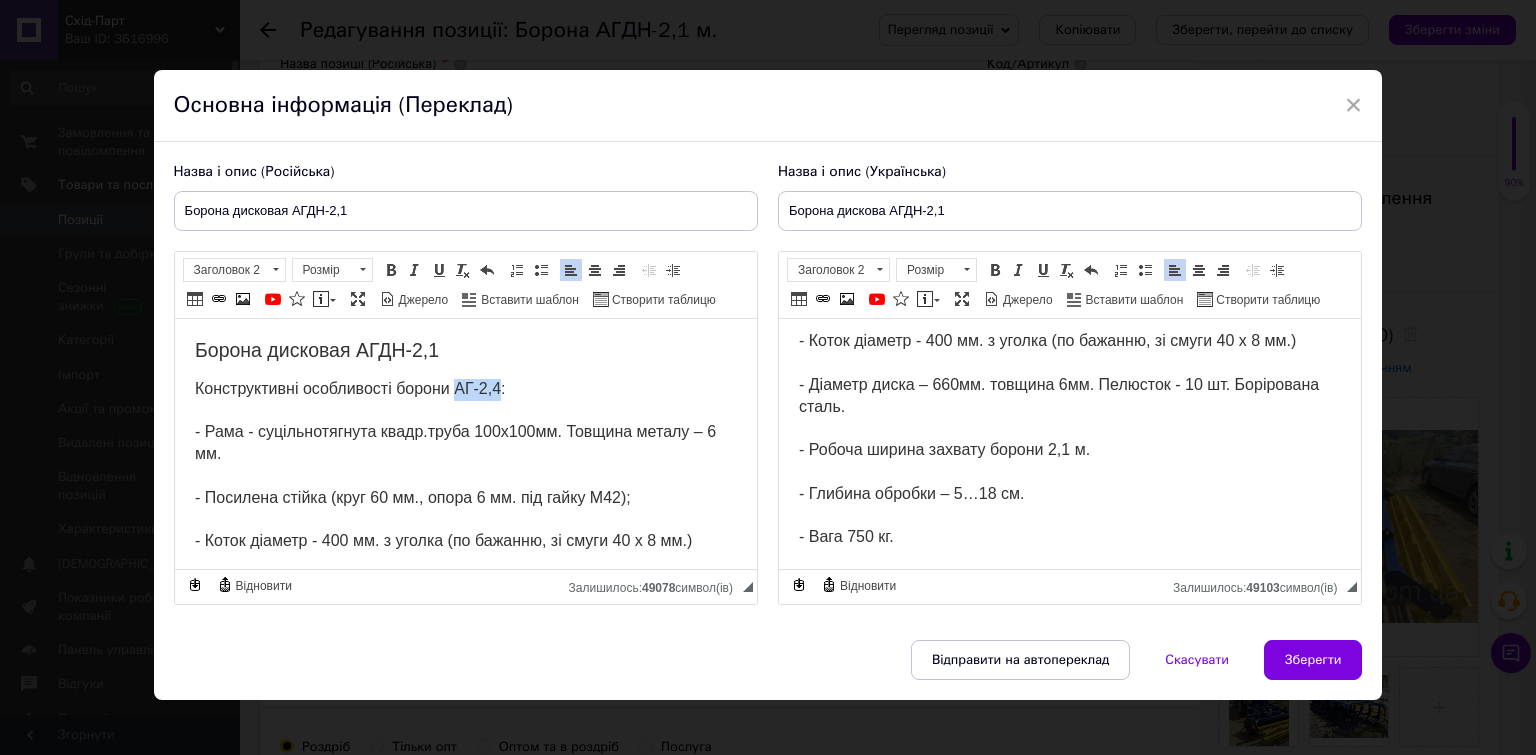 drag, startPoint x: 454, startPoint y: 390, endPoint x: 496, endPoint y: 388, distance: 42.047592 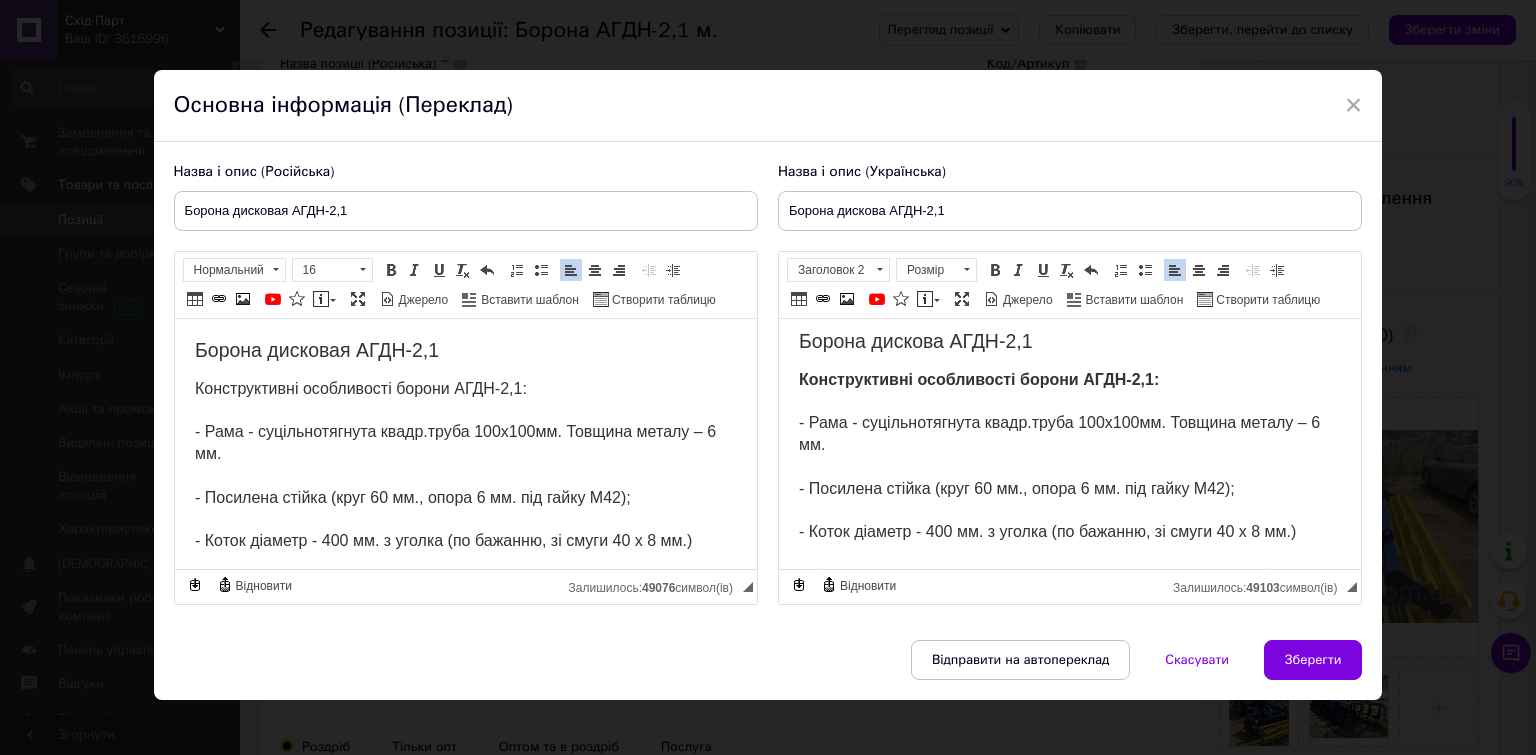 scroll, scrollTop: 0, scrollLeft: 0, axis: both 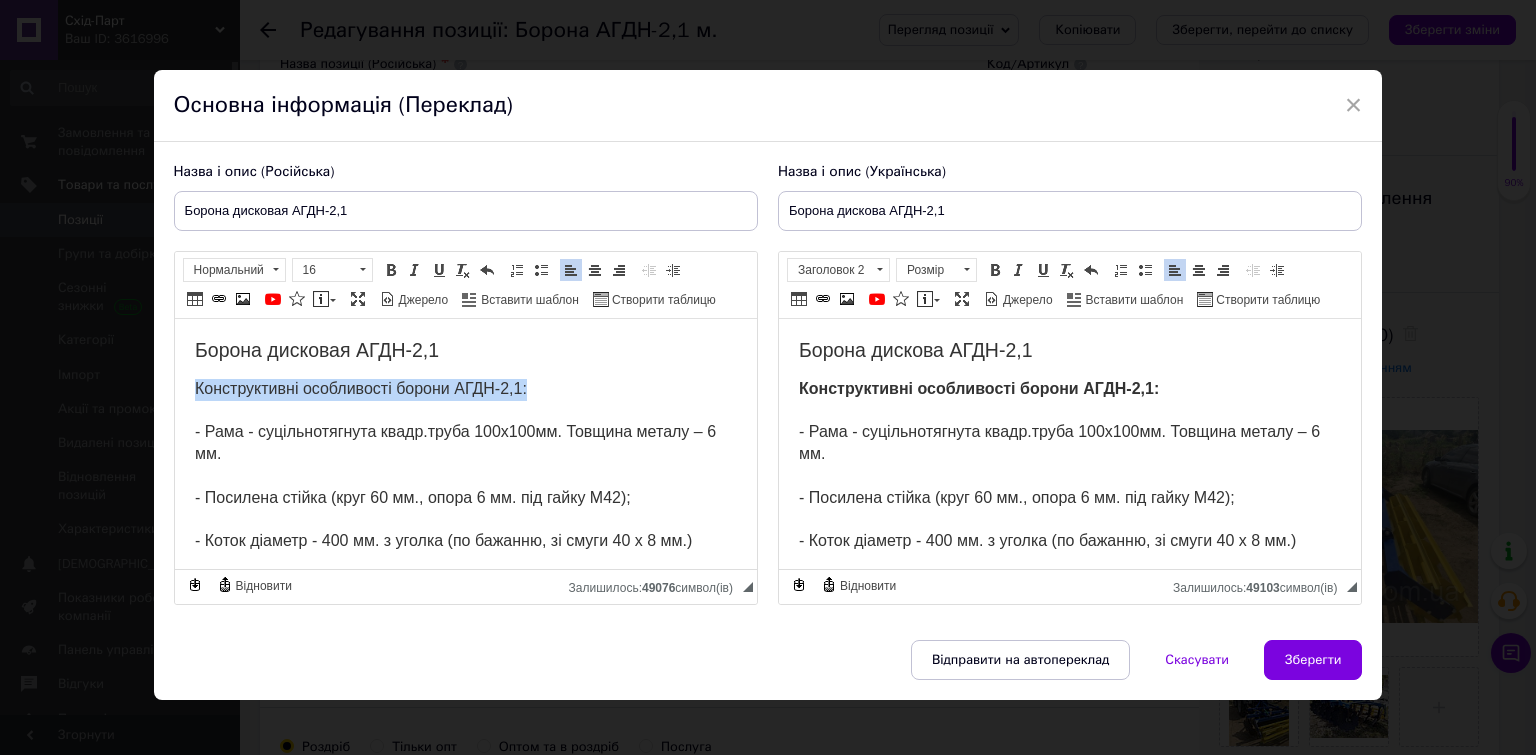 drag, startPoint x: 558, startPoint y: 389, endPoint x: 192, endPoint y: 380, distance: 366.11063 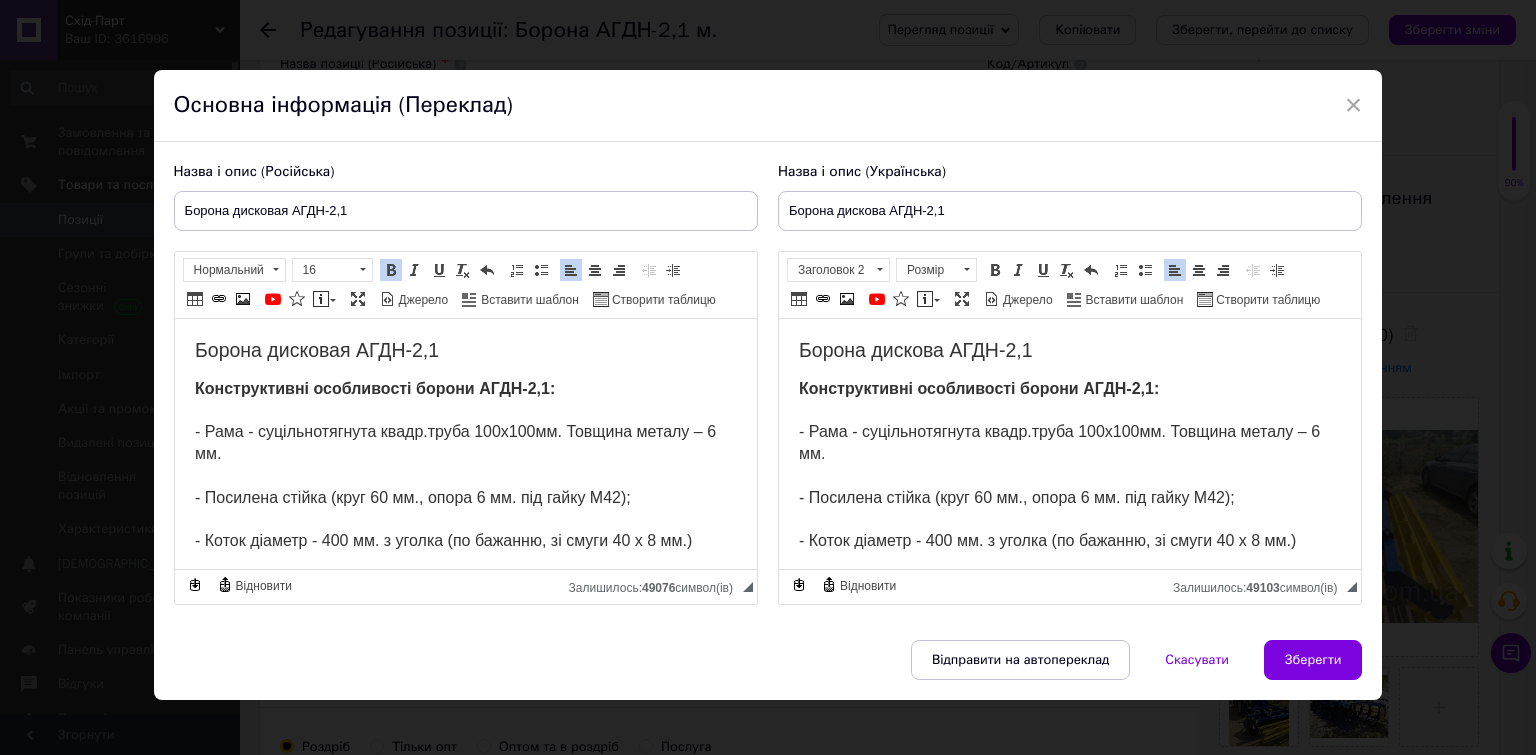 click on "Конструктивні особливості борони АГДН-2,1: - Рама - суцільнотягнута квадр.труба 100х100мм. Товщина металу – 6 мм. - Посилена стійка (круг 60 мм., опора 6 мм. під гайку М42); - Коток діаметр - 400 мм. з уголка (по бажанню, зі смуги 40 х 8 мм.) - Діаметр диска – 660мм. товщина 6мм. Пелюсток - 10 шт. Борірована сталь. - Робоча ширина захвату борони 2,54 м. - Глибина обробки – 5…18 см. - Вага 960 кг. Агрегаты предназначены для безотвальной пахоты почв всех типов на глубину 8-18 см. Особенно эффективны при работе на сухих твёрдых почвах и на склонах; Масса 790 кг." at bounding box center [465, 695] 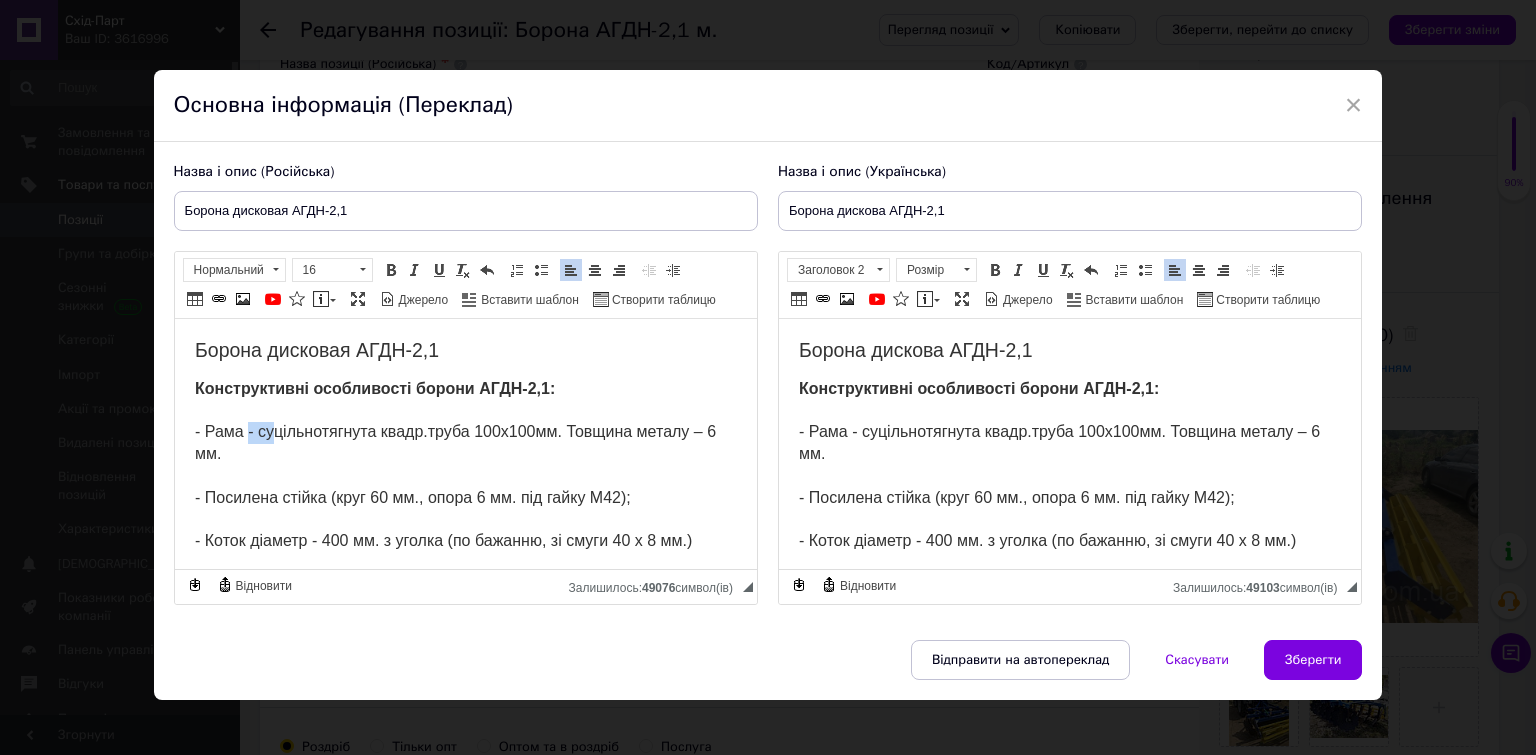 drag, startPoint x: 274, startPoint y: 433, endPoint x: 246, endPoint y: 434, distance: 28.01785 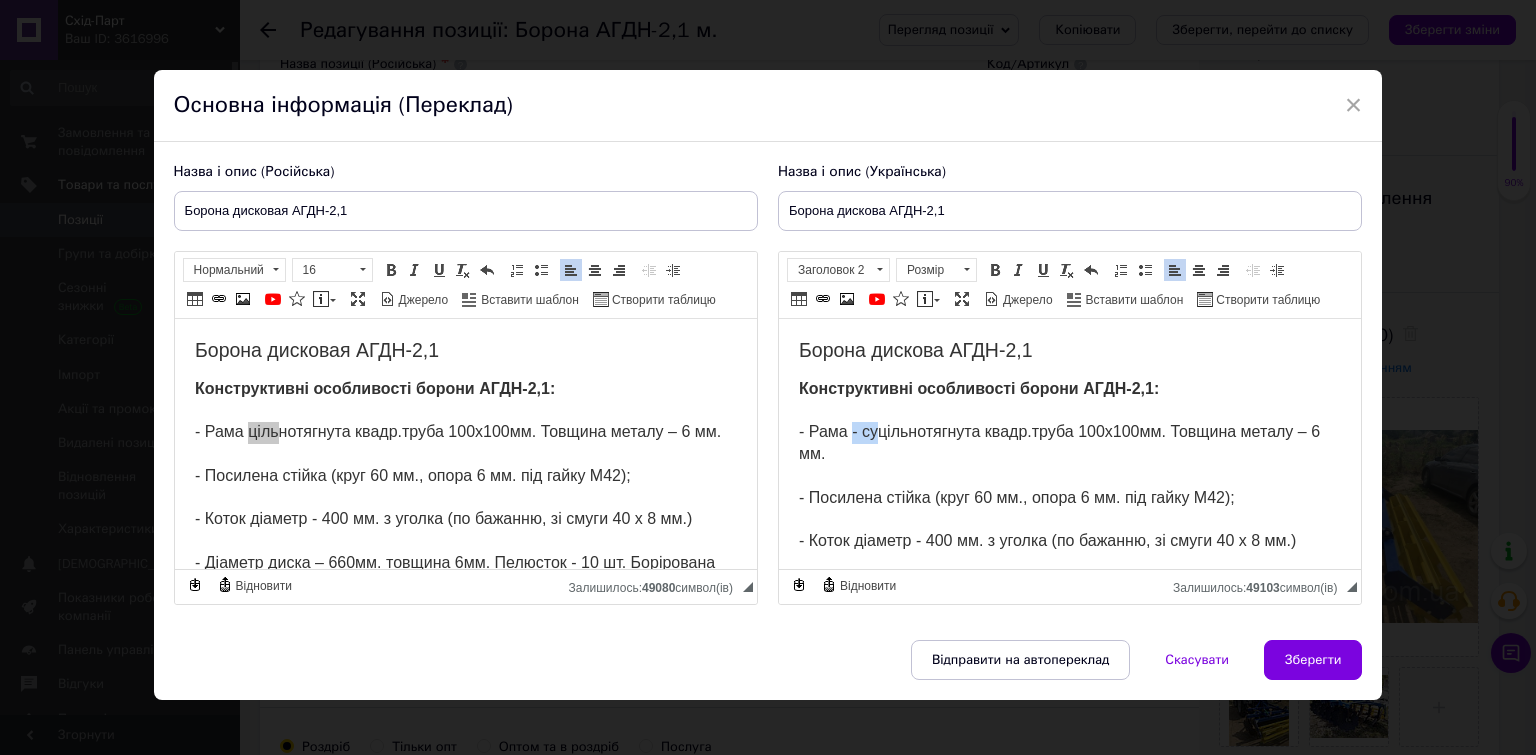 drag, startPoint x: 874, startPoint y: 436, endPoint x: 849, endPoint y: 439, distance: 25.179358 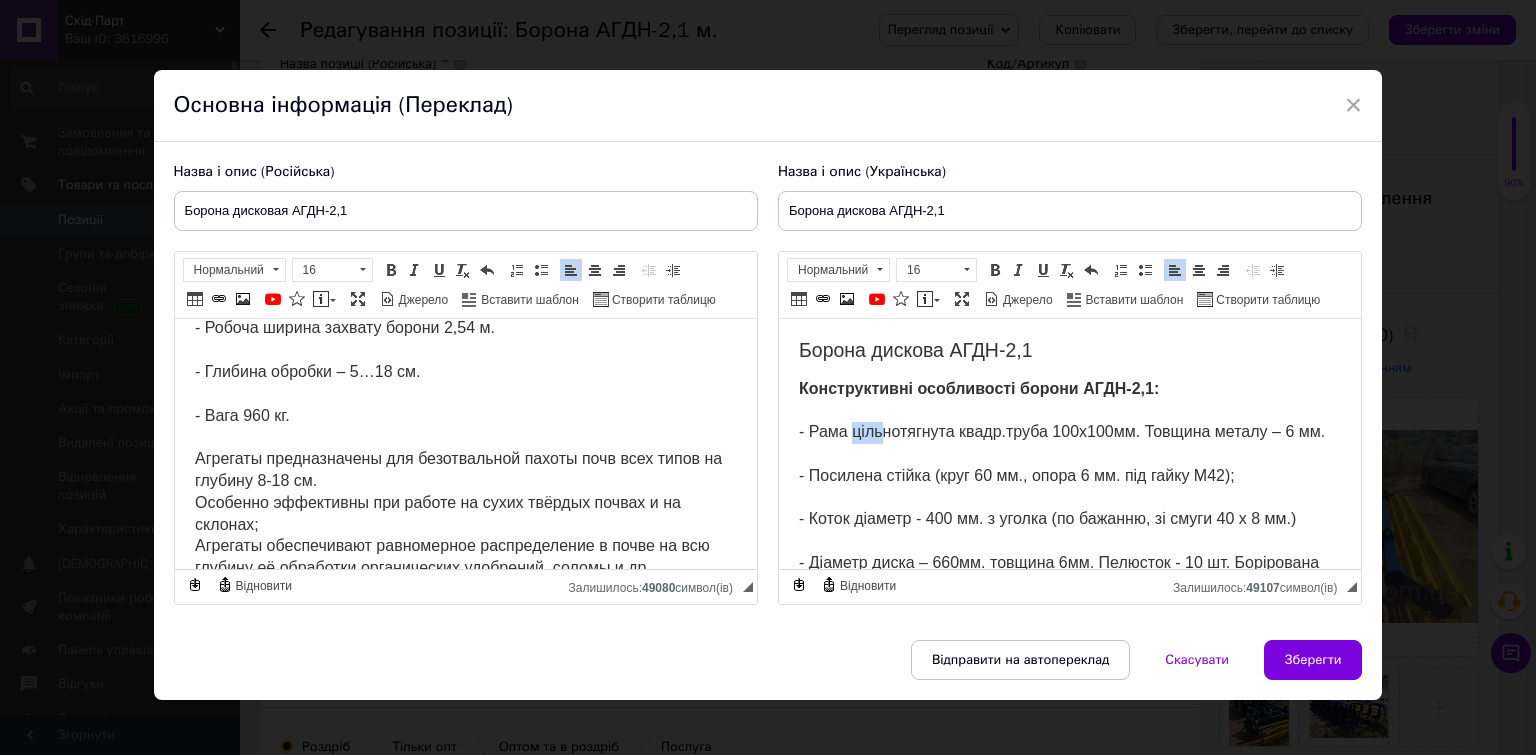 scroll, scrollTop: 200, scrollLeft: 0, axis: vertical 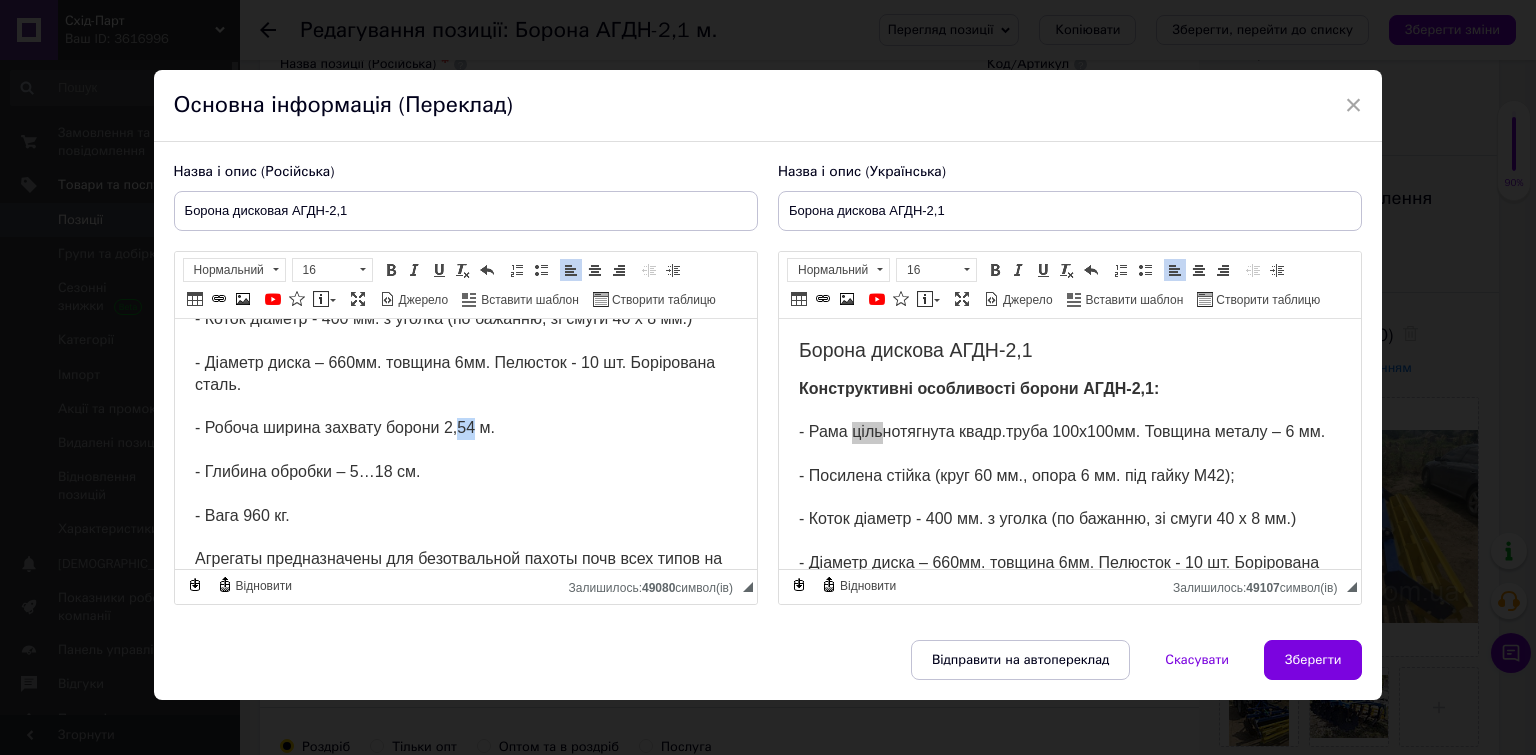 drag, startPoint x: 471, startPoint y: 451, endPoint x: 460, endPoint y: 451, distance: 11 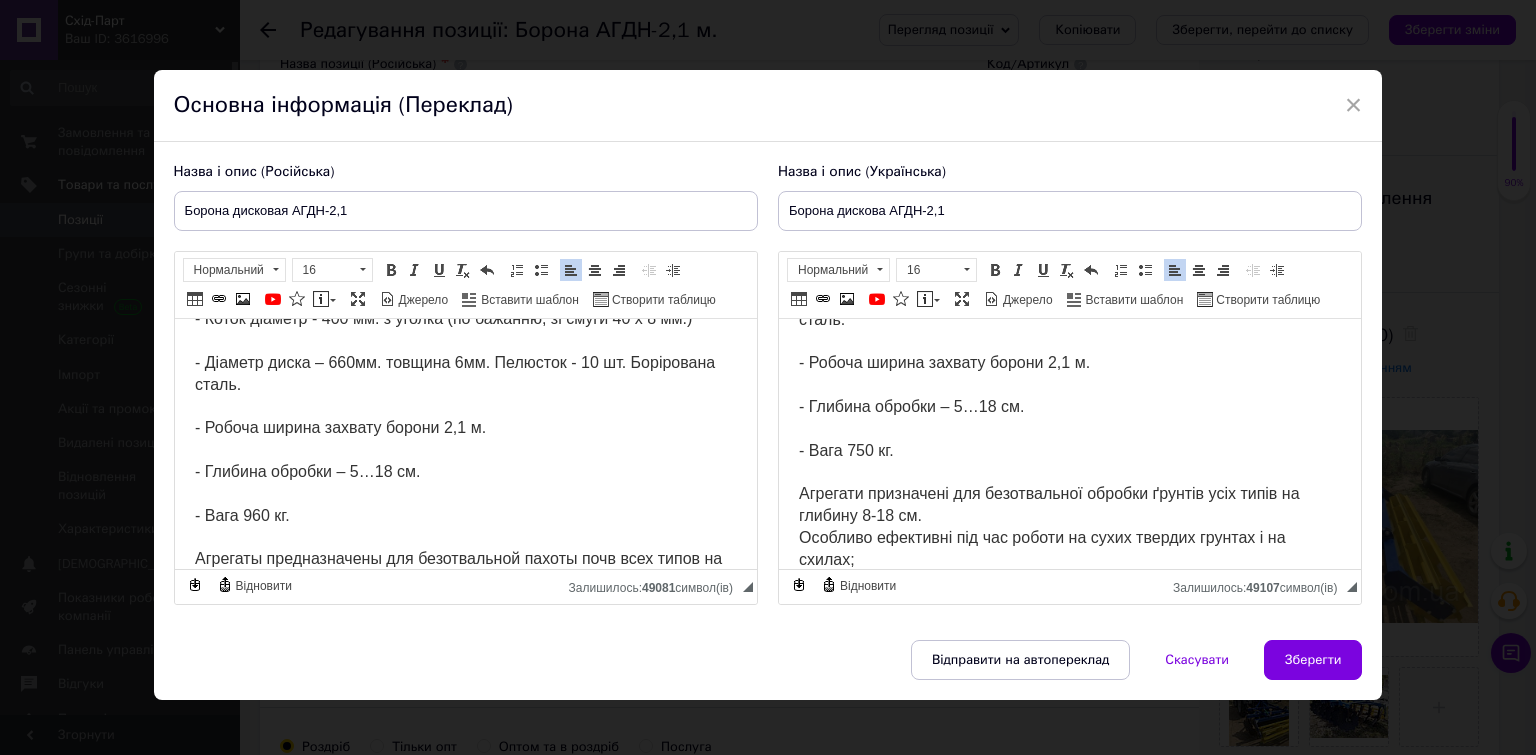 scroll, scrollTop: 300, scrollLeft: 0, axis: vertical 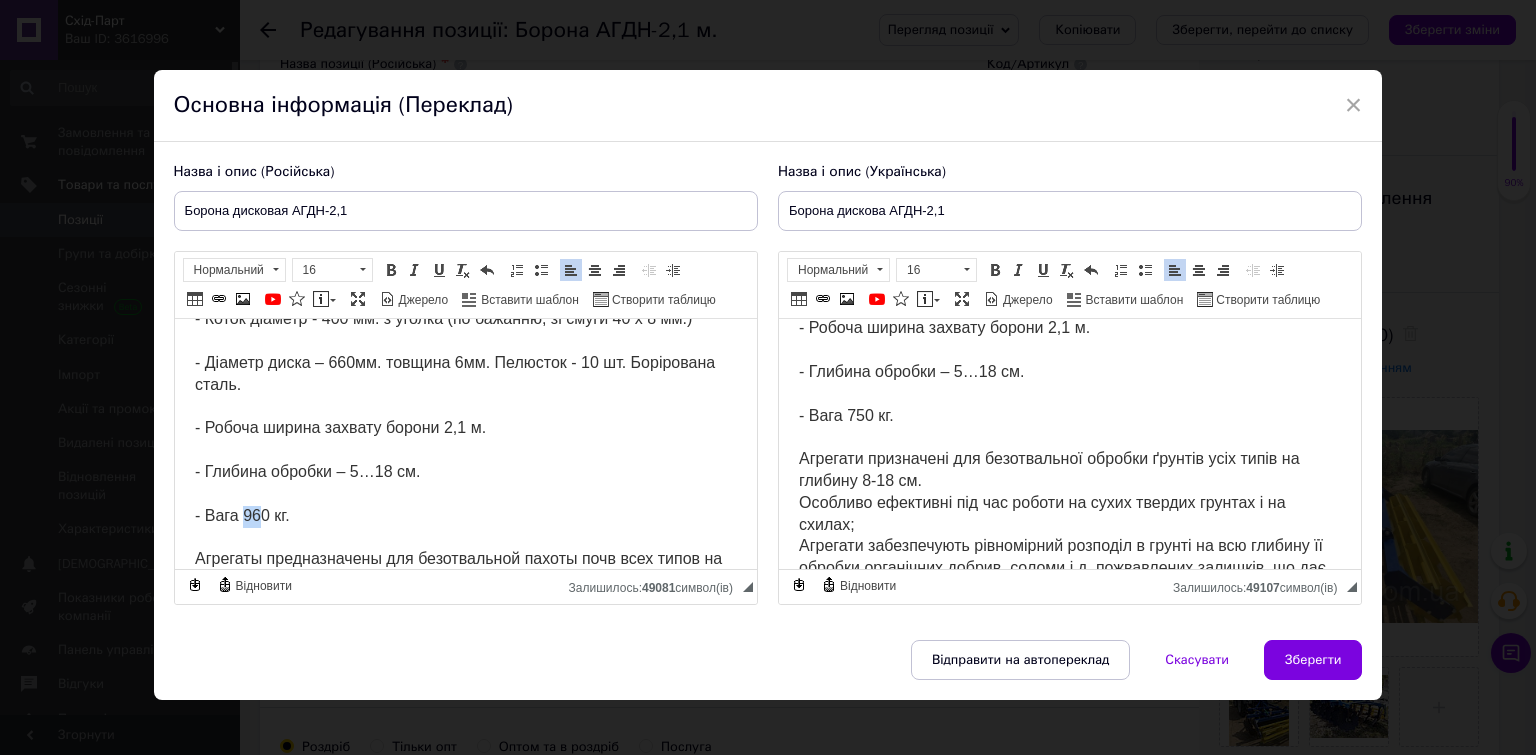 drag, startPoint x: 263, startPoint y: 533, endPoint x: 253, endPoint y: 534, distance: 10.049875 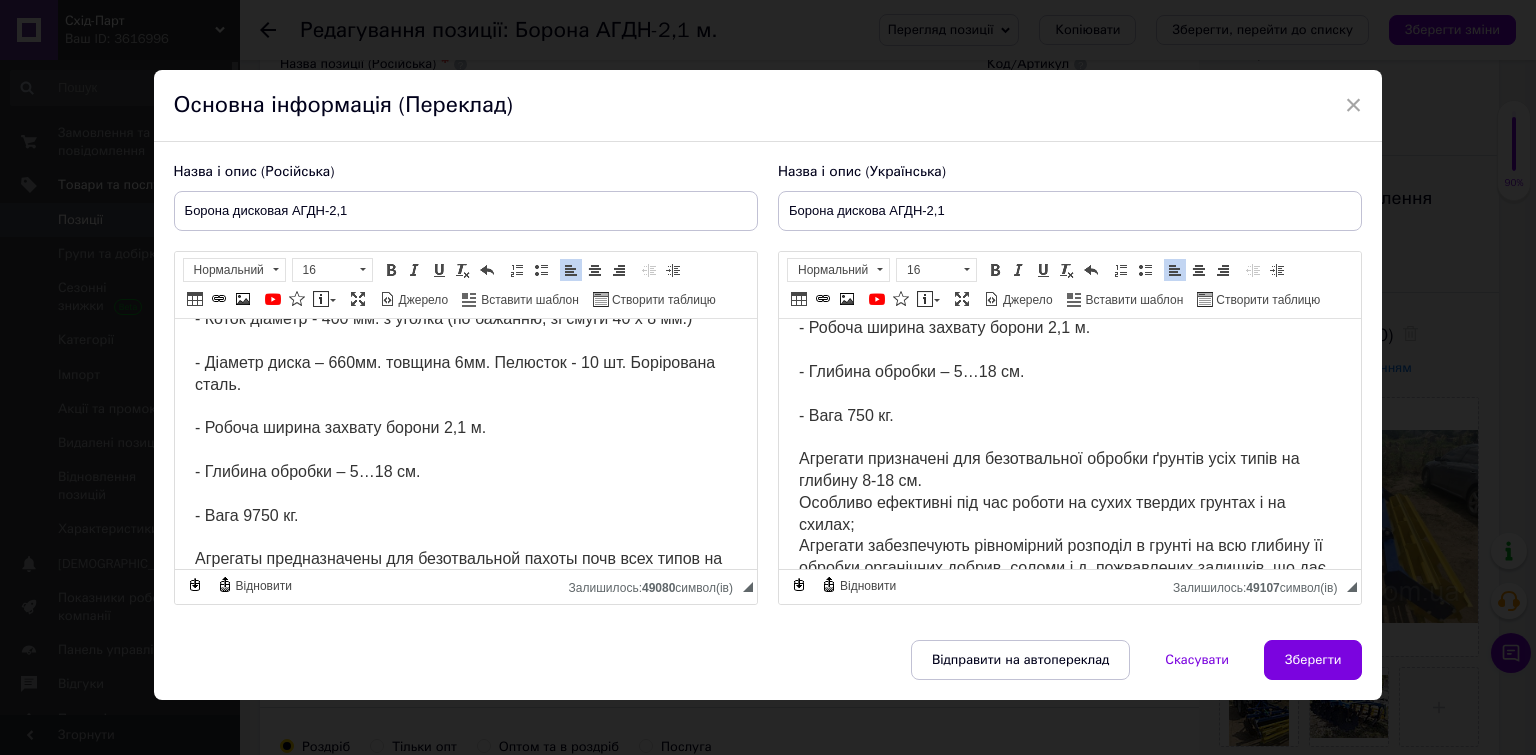 click on "Конструктивні особливості борони АГДН-2,1: - Рама цільнотягнута квадр.труба 100х100мм. Товщина металу – 6 мм. - Посилена стійка (круг 60 мм., опора 6 мм. під гайку М42); - Коток діаметр - 400 мм. з уголка (по бажанню, зі смуги 40 х 8 мм.) - Діаметр диска – 660мм. товщина 6мм. Пелюсток - 10 шт. Борірована сталь. - Робоча ширина захвату борони 2,1 м. - Глибина обробки – 5…18 см. - Вага 9750 кг. Агрегаты предназначены для безотвальной пахоты почв всех типов на глубину 8-18 см. Особенно эффективны при работе на сухих твёрдых почвах и на склонах;" at bounding box center (457, 472) 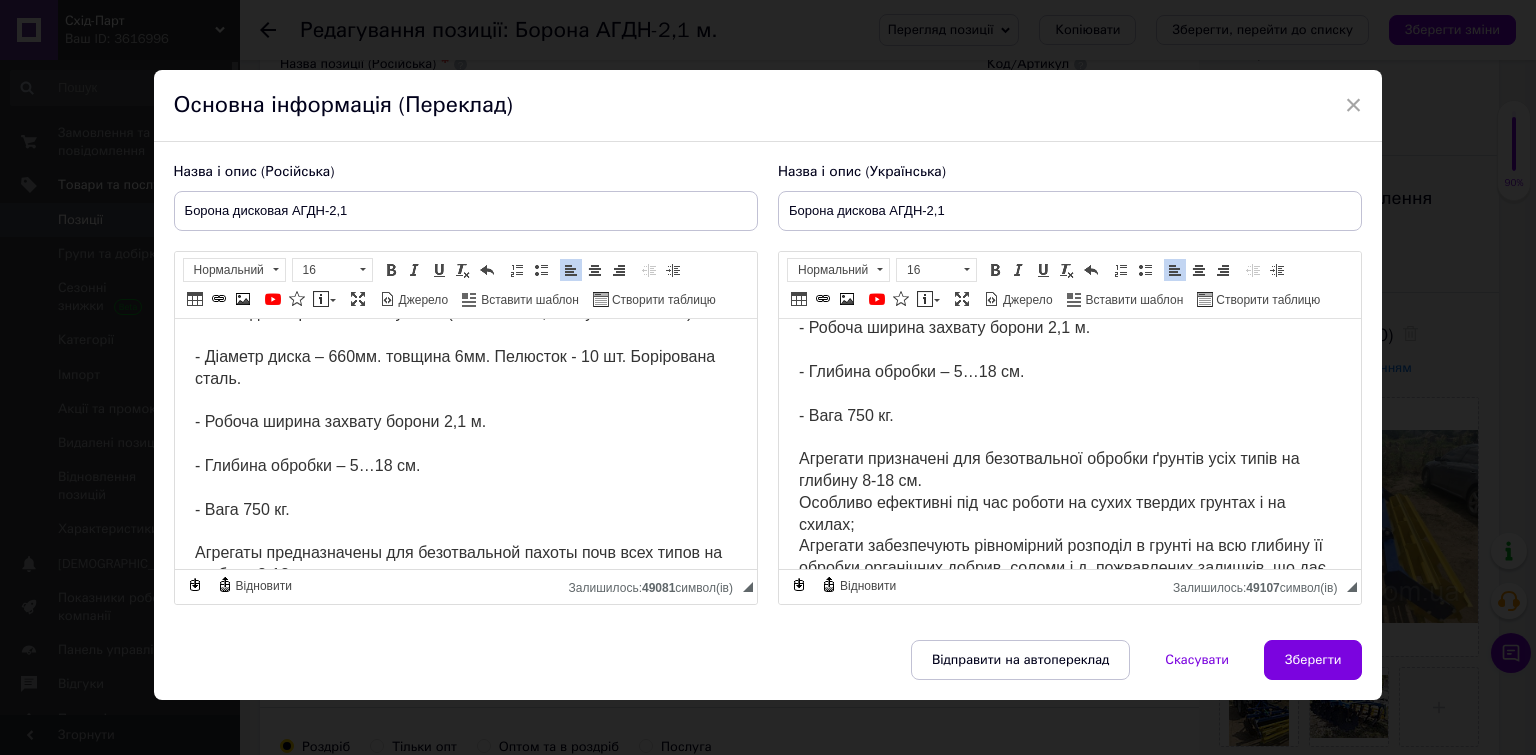 scroll, scrollTop: 255, scrollLeft: 0, axis: vertical 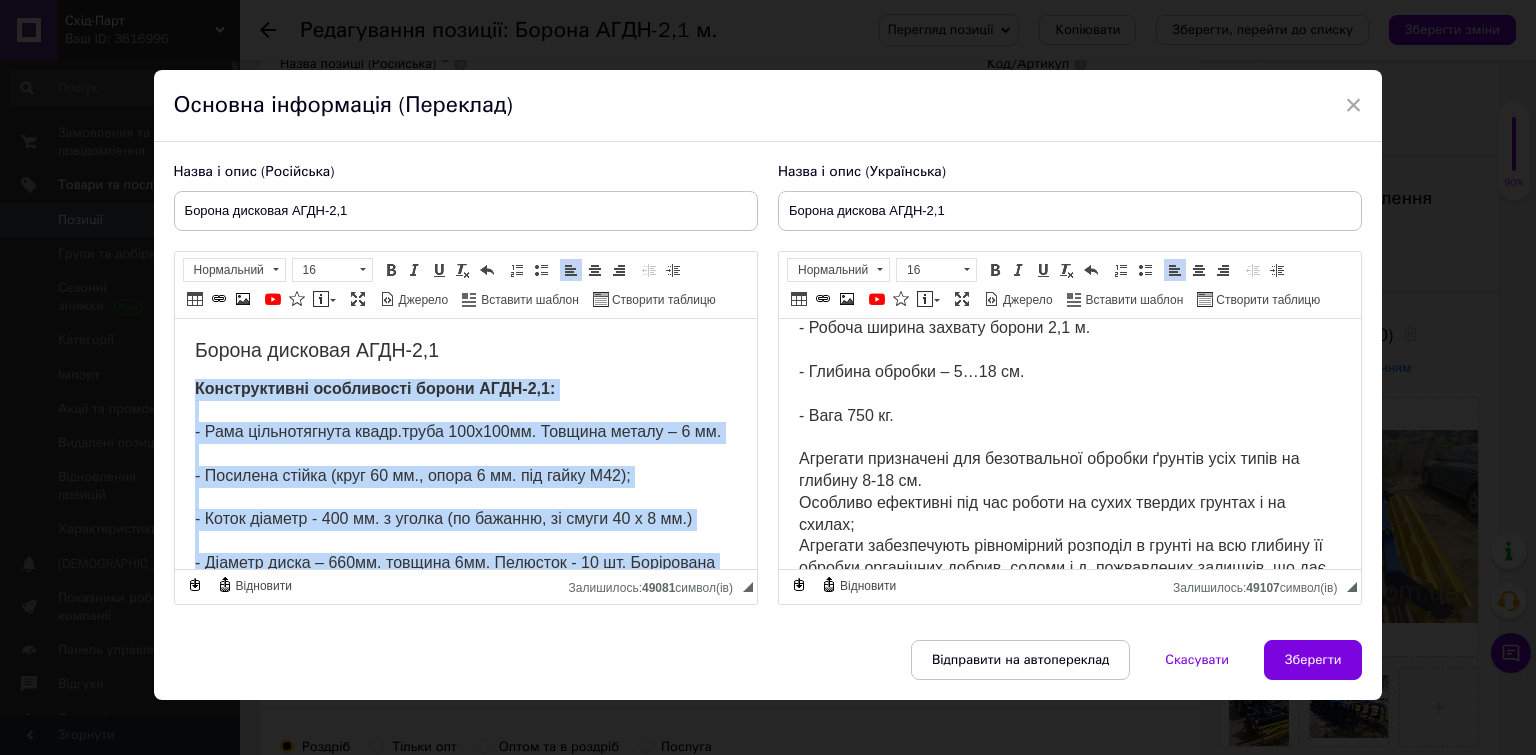 drag, startPoint x: 297, startPoint y: 484, endPoint x: 195, endPoint y: 381, distance: 144.95862 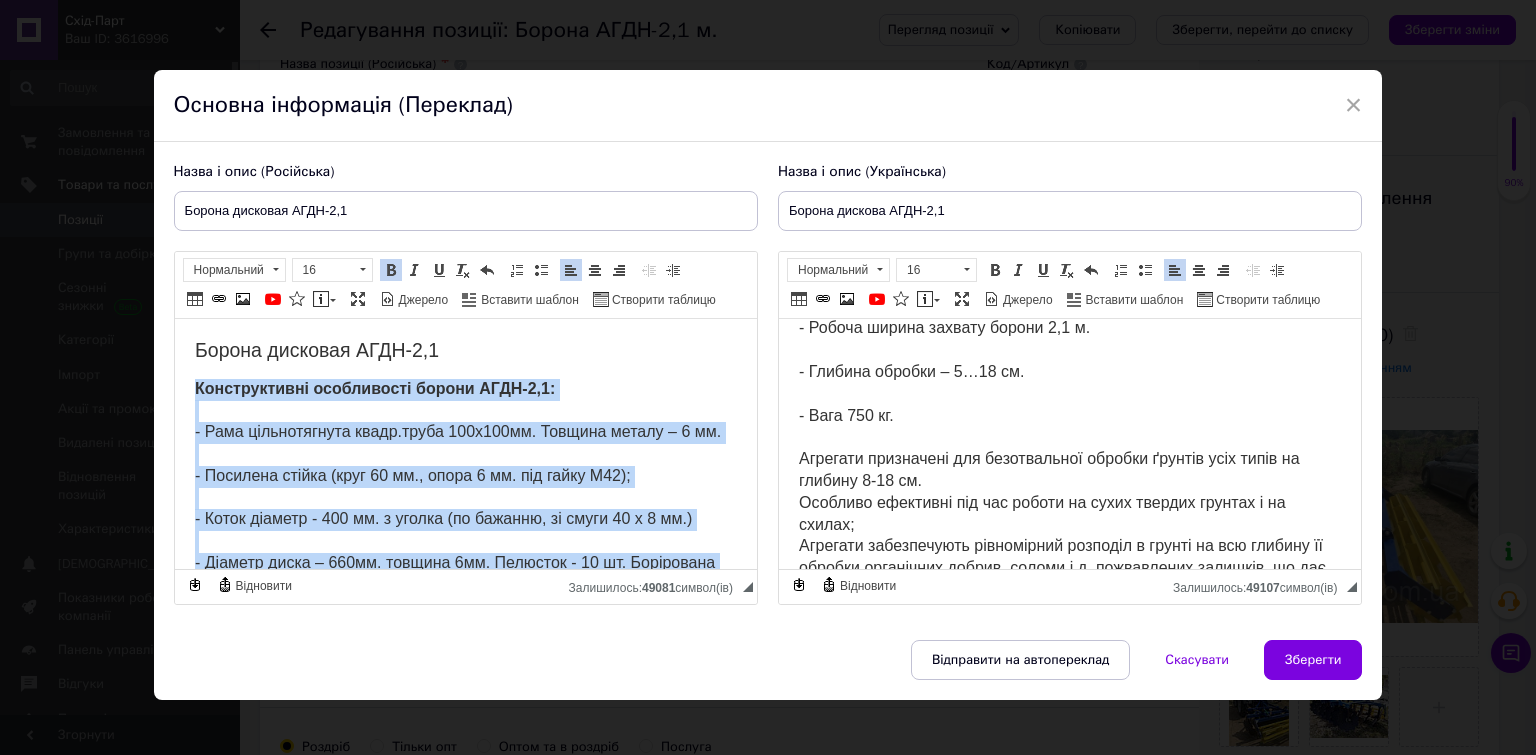 copy on "Конструктивні особливості борони АГДН-2,1: - Рама цільнотягнута квадр.труба 100х100мм. Товщина металу – 6 мм. - Посилена стійка (круг 60 мм., опора 6 мм. під гайку М42); - Коток діаметр - 400 мм. з уголка (по бажанню, зі смуги 40 х 8 мм.) - Діаметр диска – 660мм. товщина 6мм. Пелюсток - 10 шт. Борірована сталь. - Робоча ширина захвату борони 2,1 м. - Глибина обробки – 5…18 см. - Вага 750 кг." 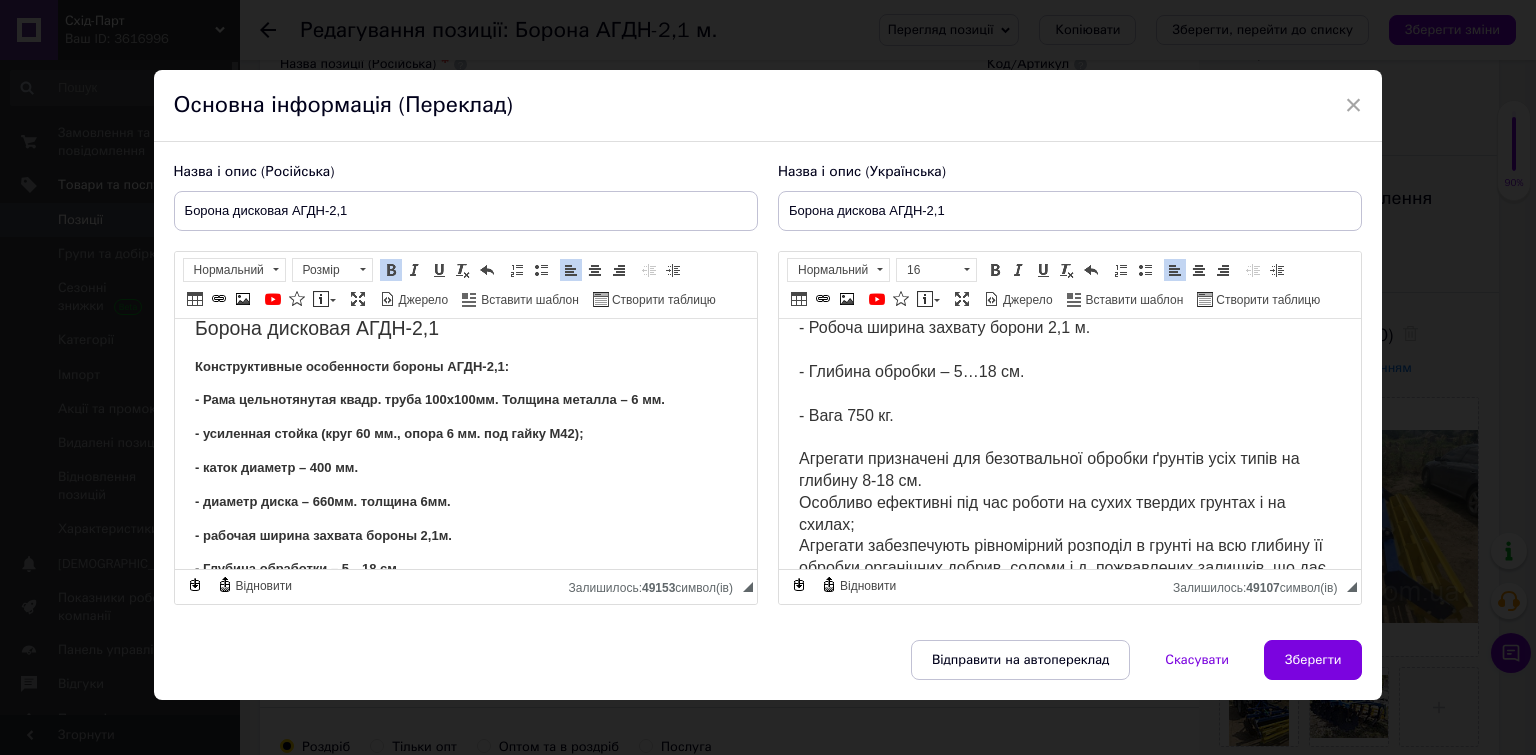 scroll, scrollTop: 0, scrollLeft: 0, axis: both 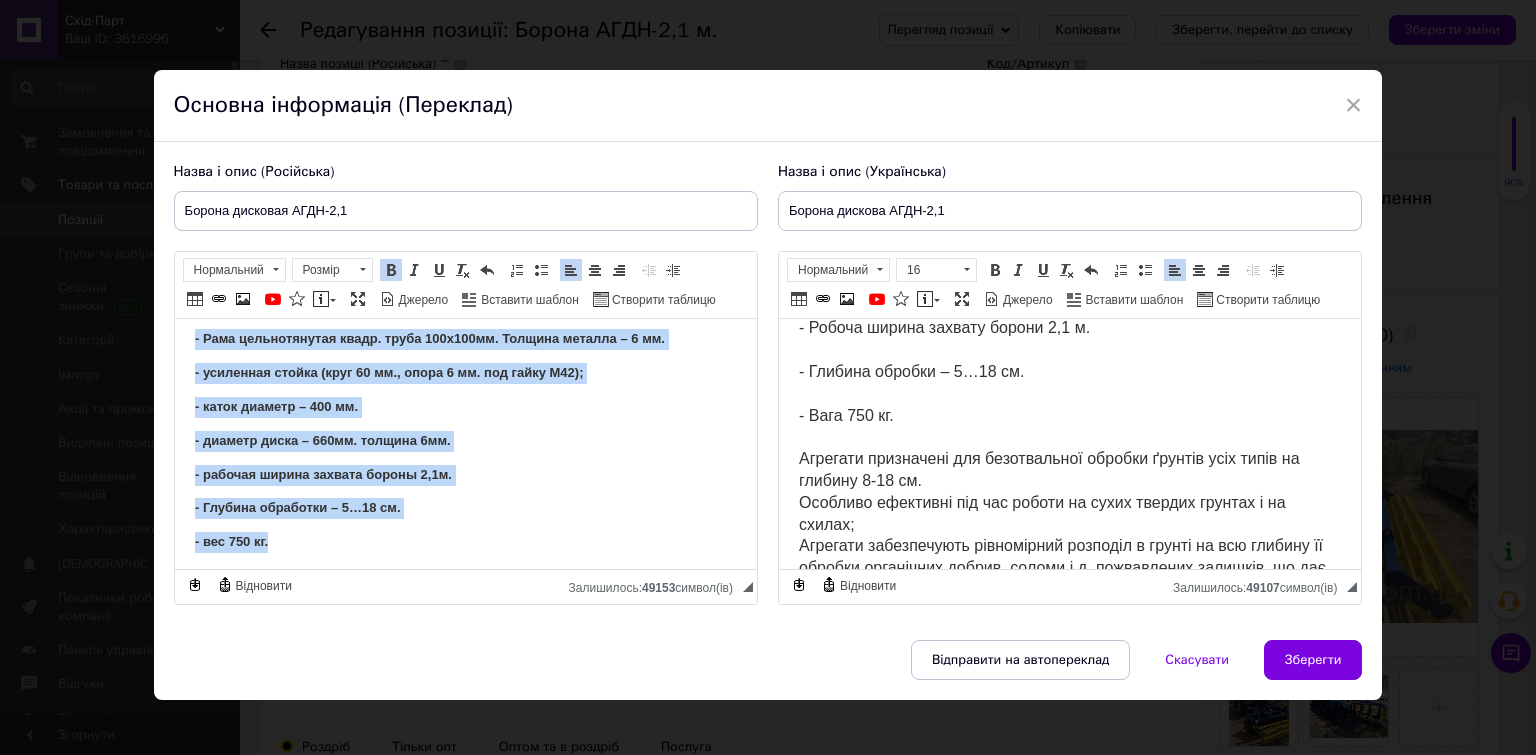 drag, startPoint x: 197, startPoint y: 388, endPoint x: 425, endPoint y: 494, distance: 251.43588 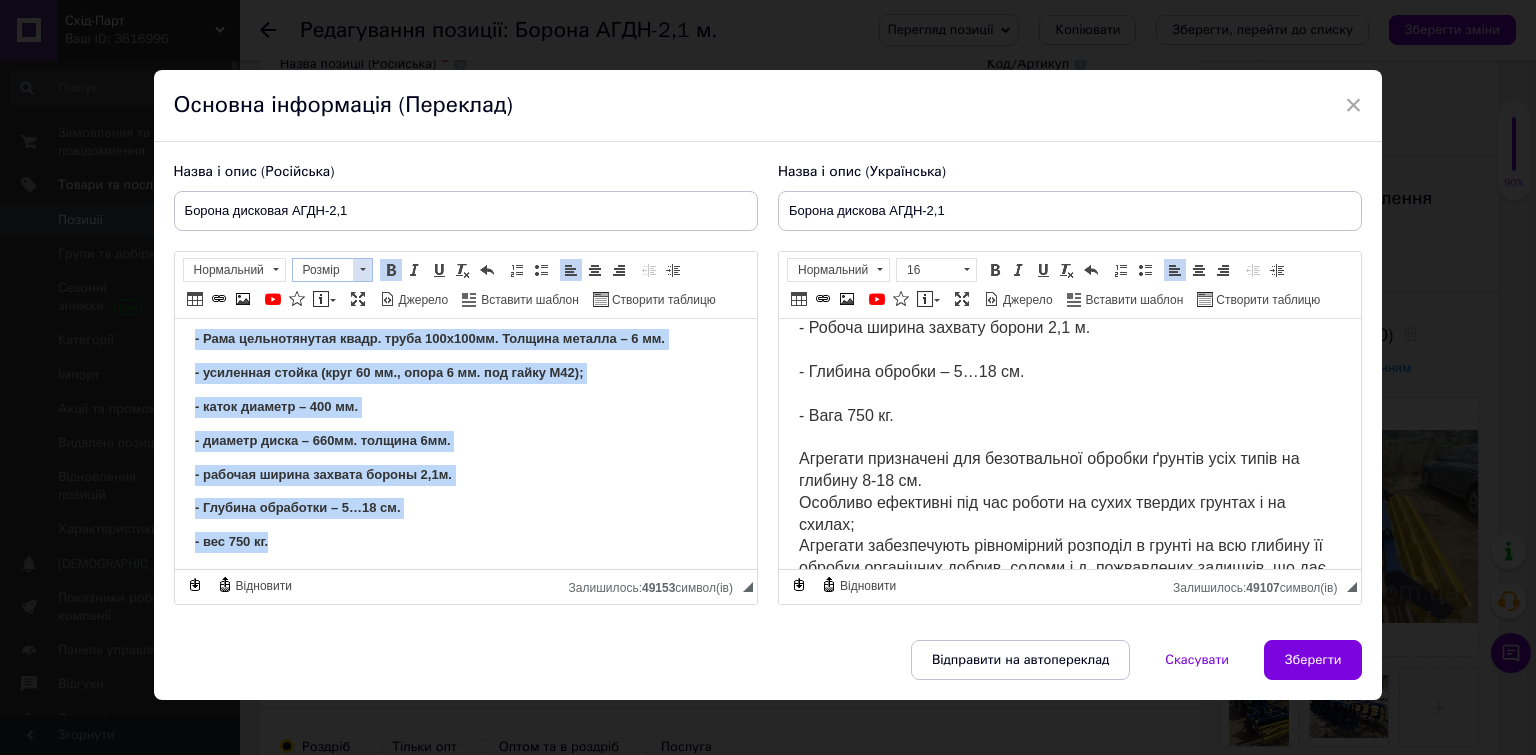 click at bounding box center [363, 269] 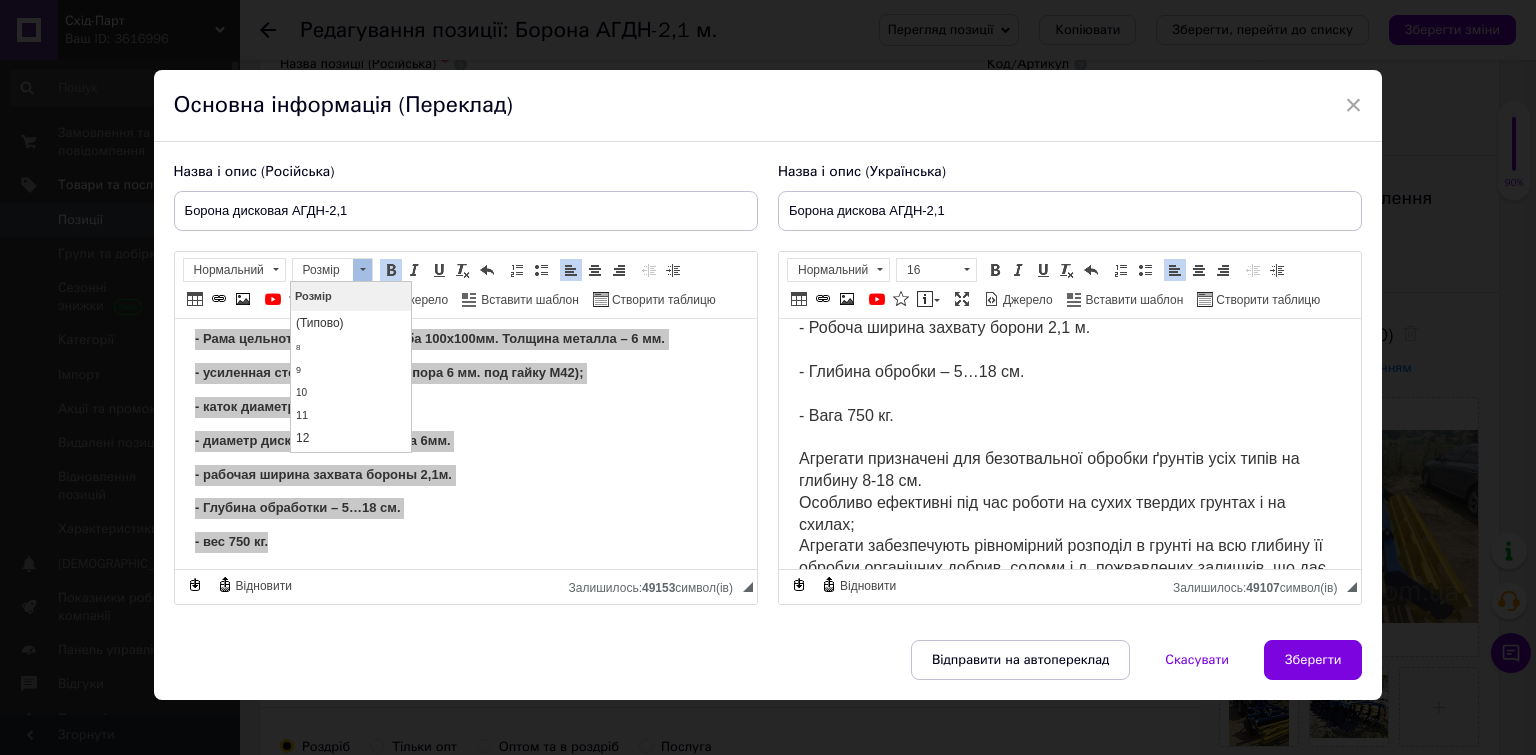 scroll, scrollTop: 0, scrollLeft: 0, axis: both 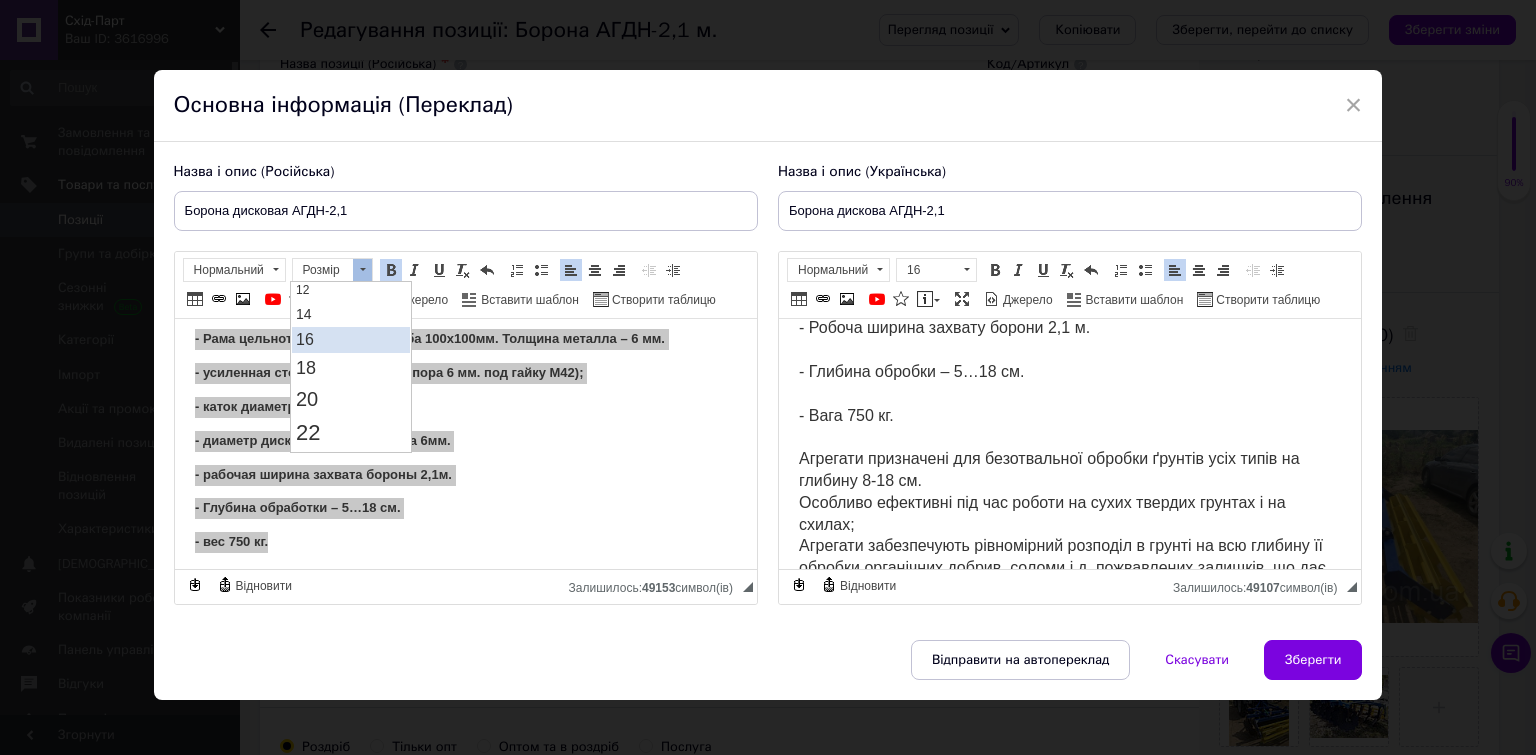 click on "16" at bounding box center (351, 339) 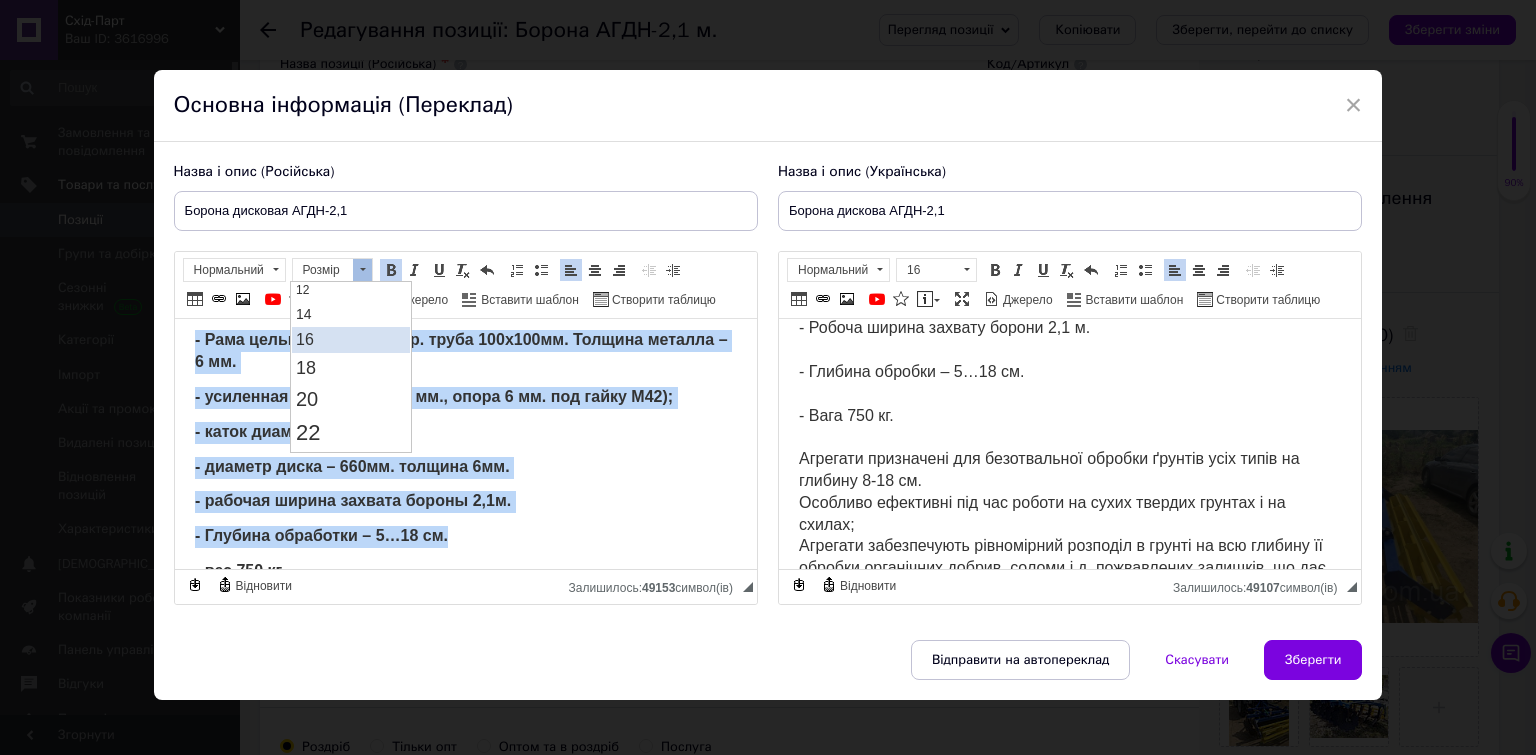 scroll, scrollTop: 0, scrollLeft: 0, axis: both 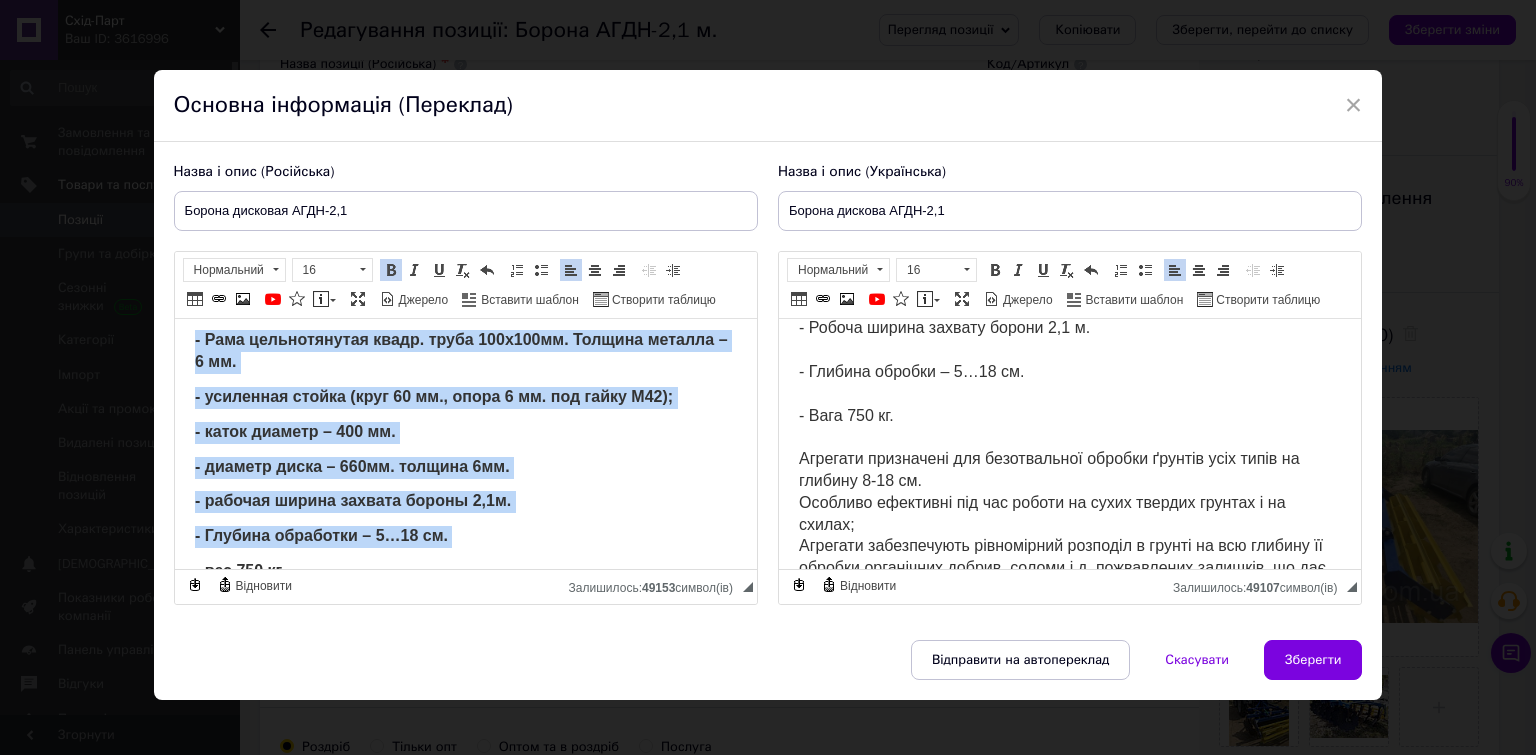 click at bounding box center (391, 270) 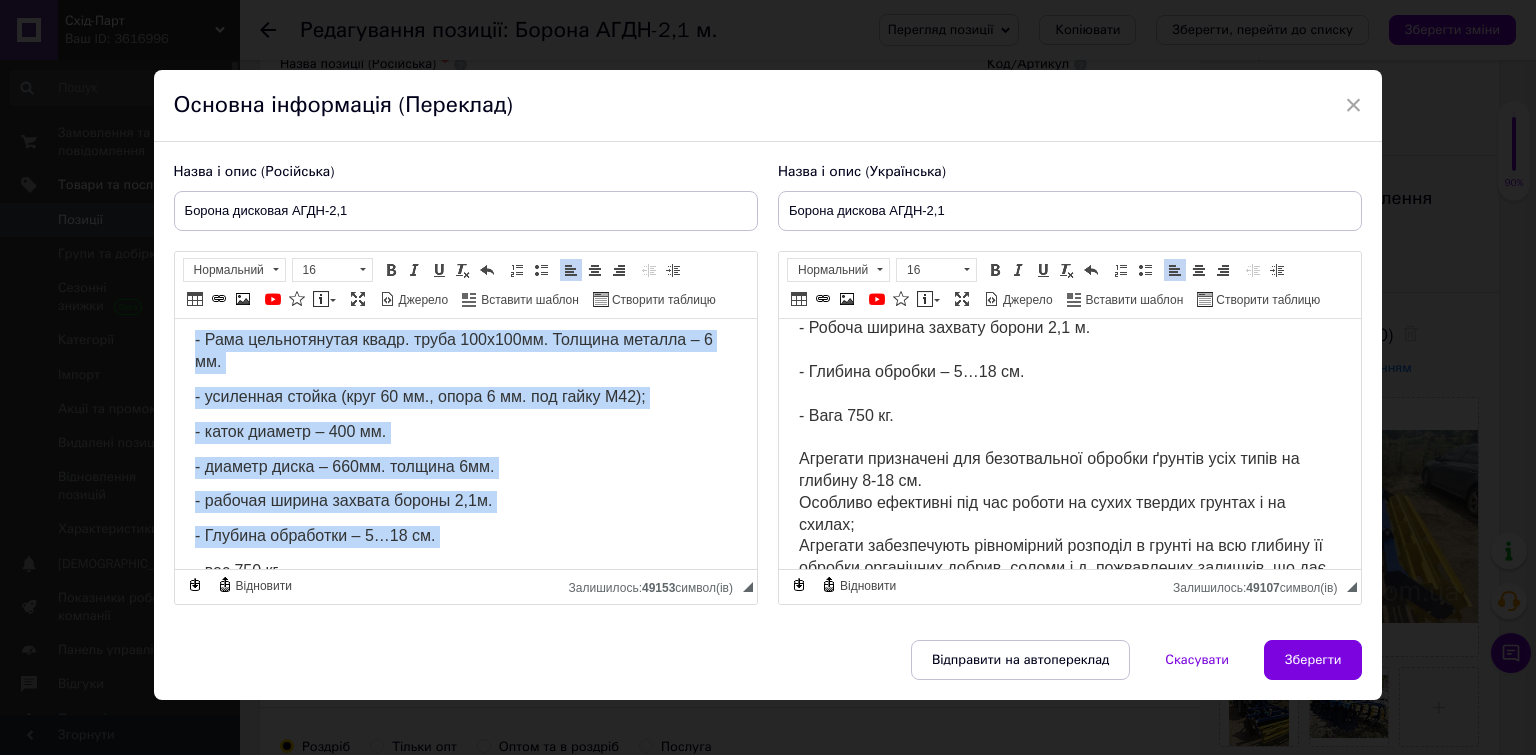 drag, startPoint x: 396, startPoint y: 391, endPoint x: 405, endPoint y: 396, distance: 10.29563 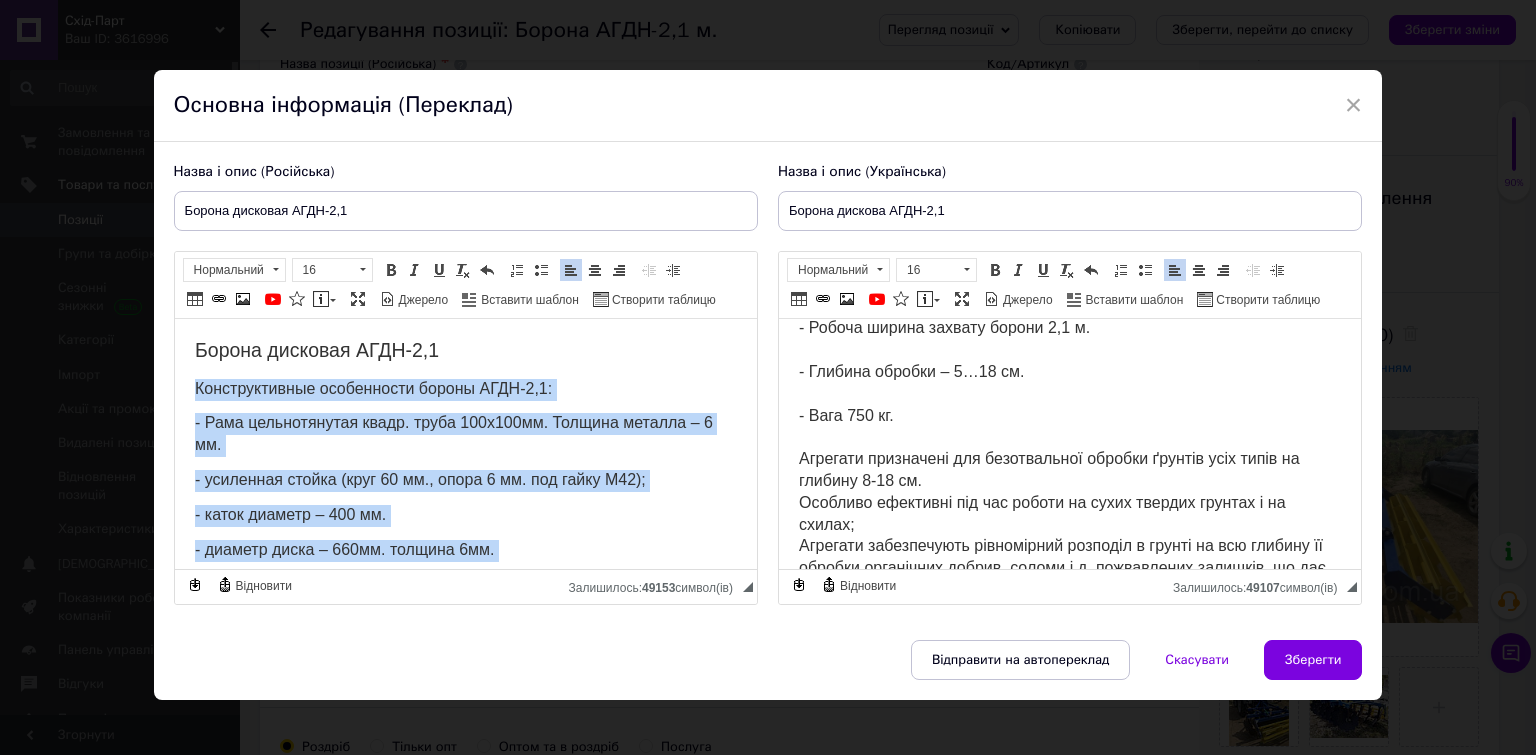 click on "Борона дисковая АГДН-2,1  Конструктивные особенности бороны АГДН-2,1: - Рама цельнотянутая квадр. труба 100х100мм. Толщина металла – 6 мм. - усиленная стойка (круг 60 мм., опора 6 мм. под гайку М42); - каток диаметр – 400 мм. - диаметр диска – 660мм. толщина 6мм. - рабочая ширина захвата бороны 2,1м. - Глубина обработки – 5…18 см. - вес 750 кг. Агрегаты предназначены для безотвальной пахоты почв всех типов на глубину 8-18 см. Особенно эффективны при работе на сухих твёрдых почвах и на склонах; Масса 790 кг." at bounding box center (465, 650) 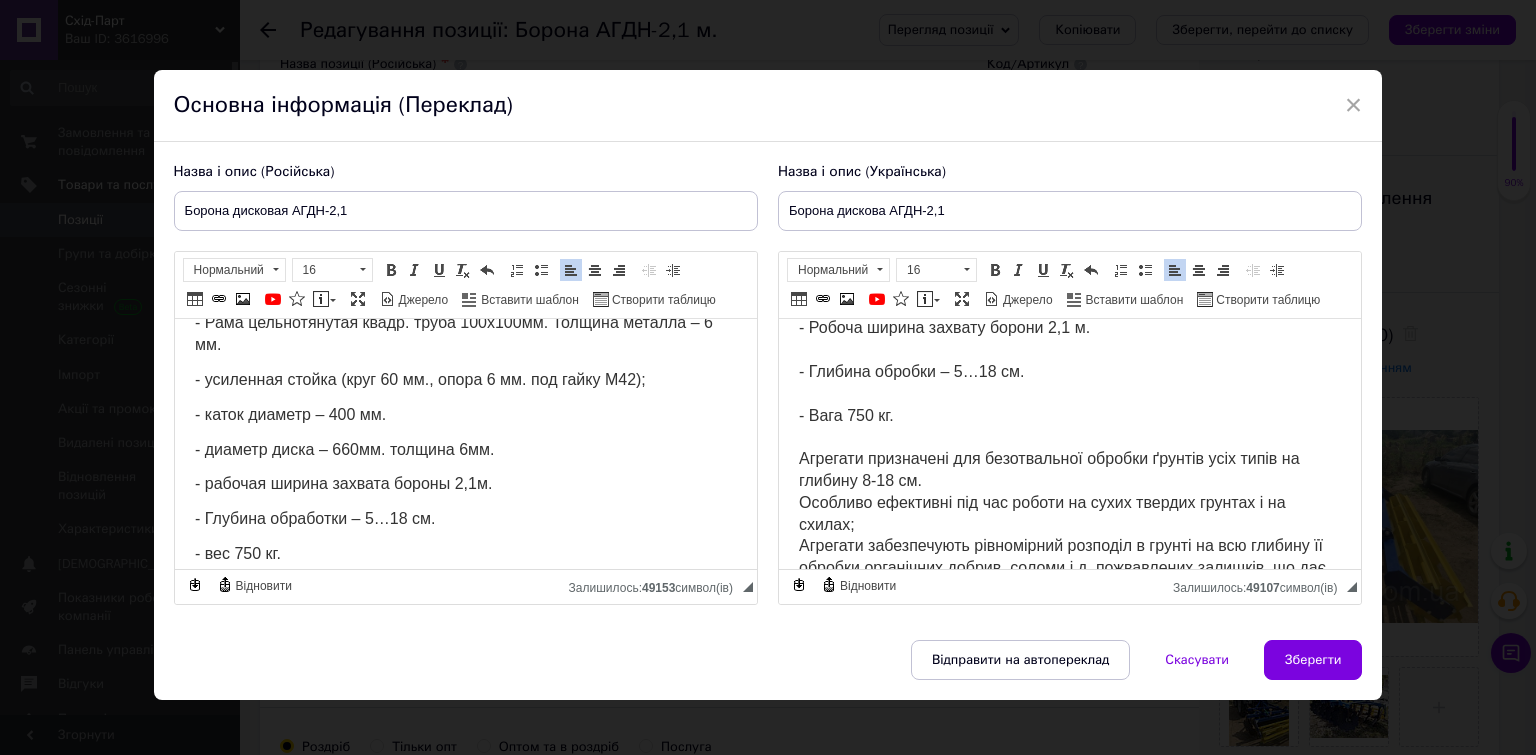scroll, scrollTop: 200, scrollLeft: 0, axis: vertical 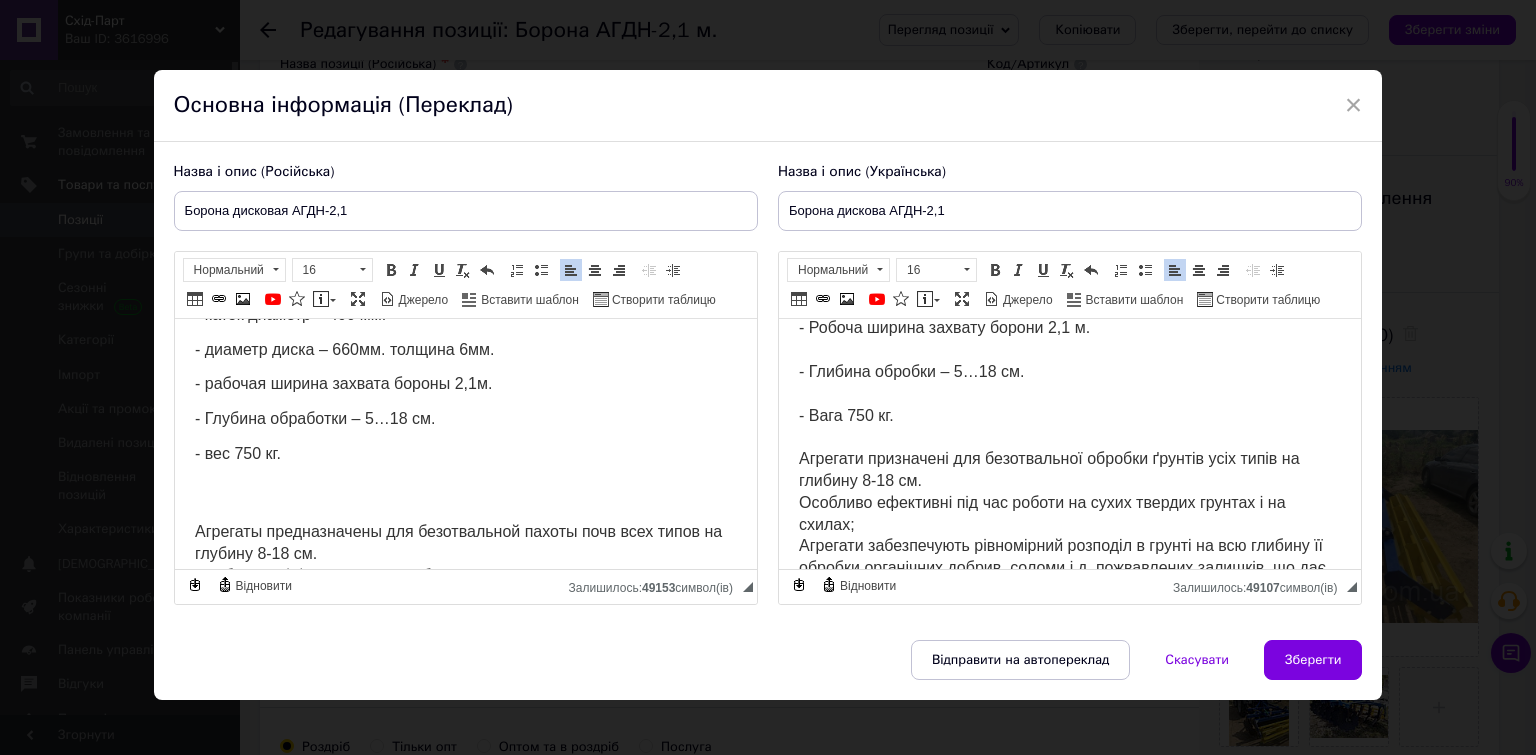 click on "Агрегаты предназначены для безотвальной пахоты почв всех типов на глубину 8-18 см. Особенно эффективны при работе на сухих твёрдых почвах и на склонах; Агрегаты обеспечивают равномерное распределение в почве на всю глубину её обработки органических удобрений, соломы и др. пожнивных остатков, что даёт возможность избежать эрозии почвы, увеличить поглощение воды почвой; Рабочий орган агрегата - выпуклый диск с внутренней заточкой, совершающий вращательное движение в почве. Масса 790 кг." at bounding box center (465, 620) 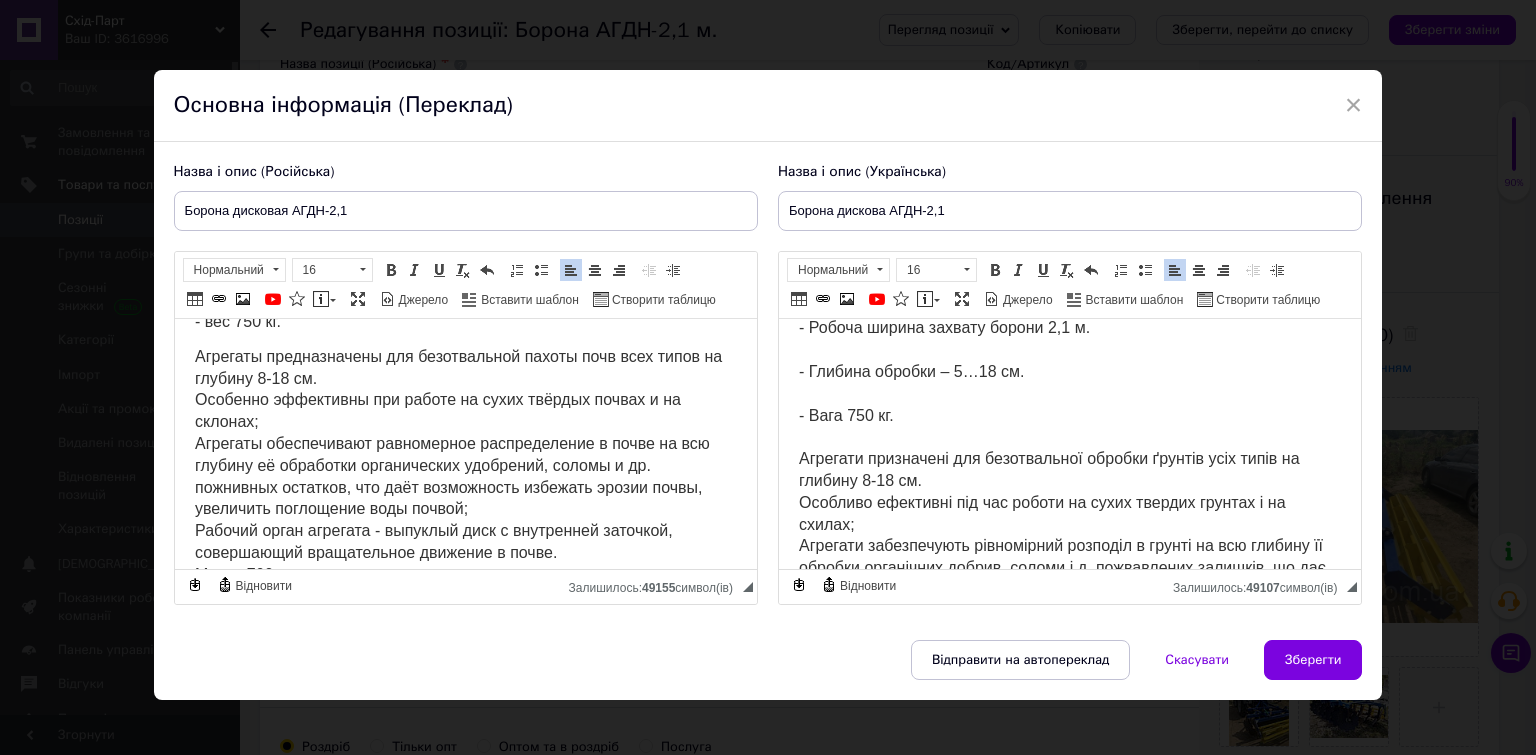 scroll, scrollTop: 364, scrollLeft: 0, axis: vertical 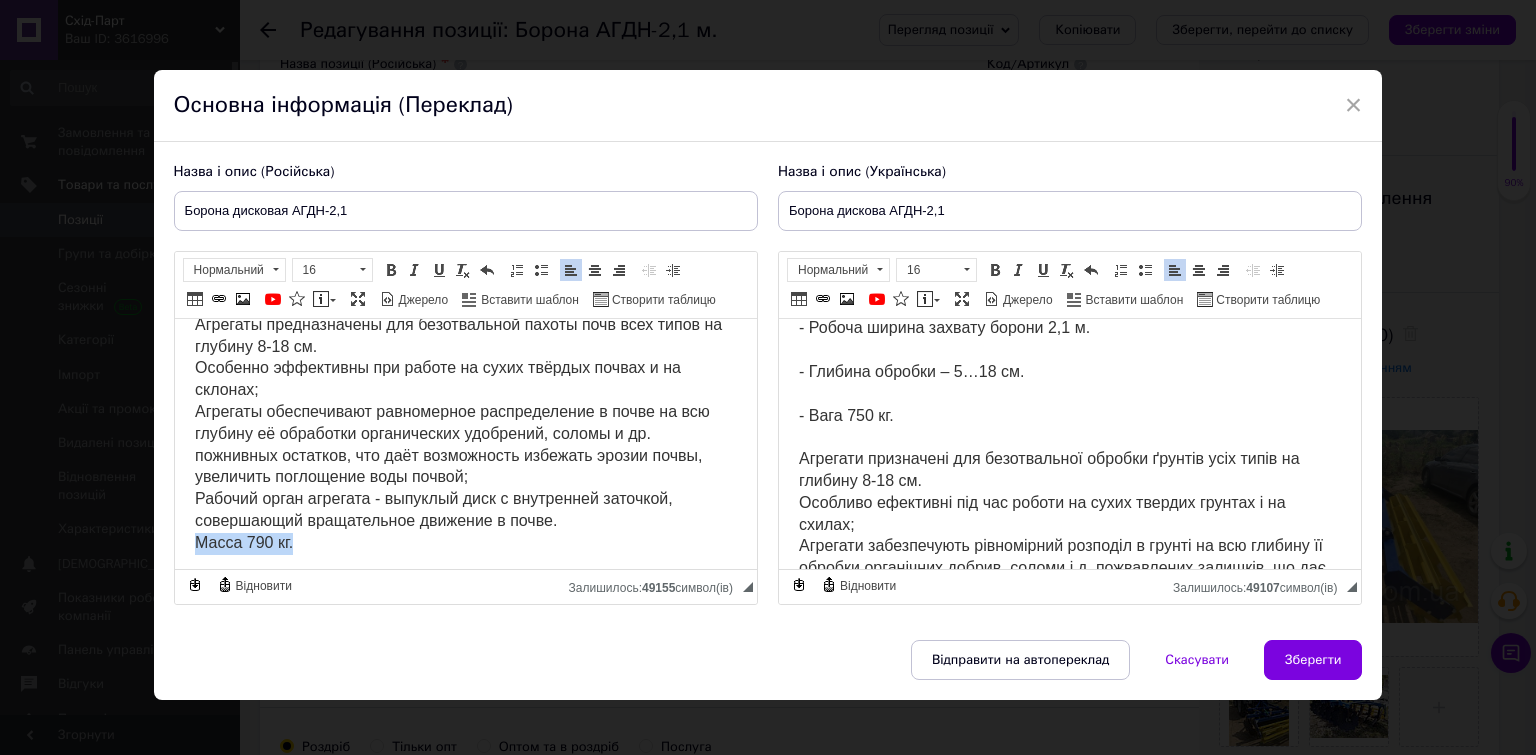 drag, startPoint x: 320, startPoint y: 534, endPoint x: 328, endPoint y: 877, distance: 343.0933 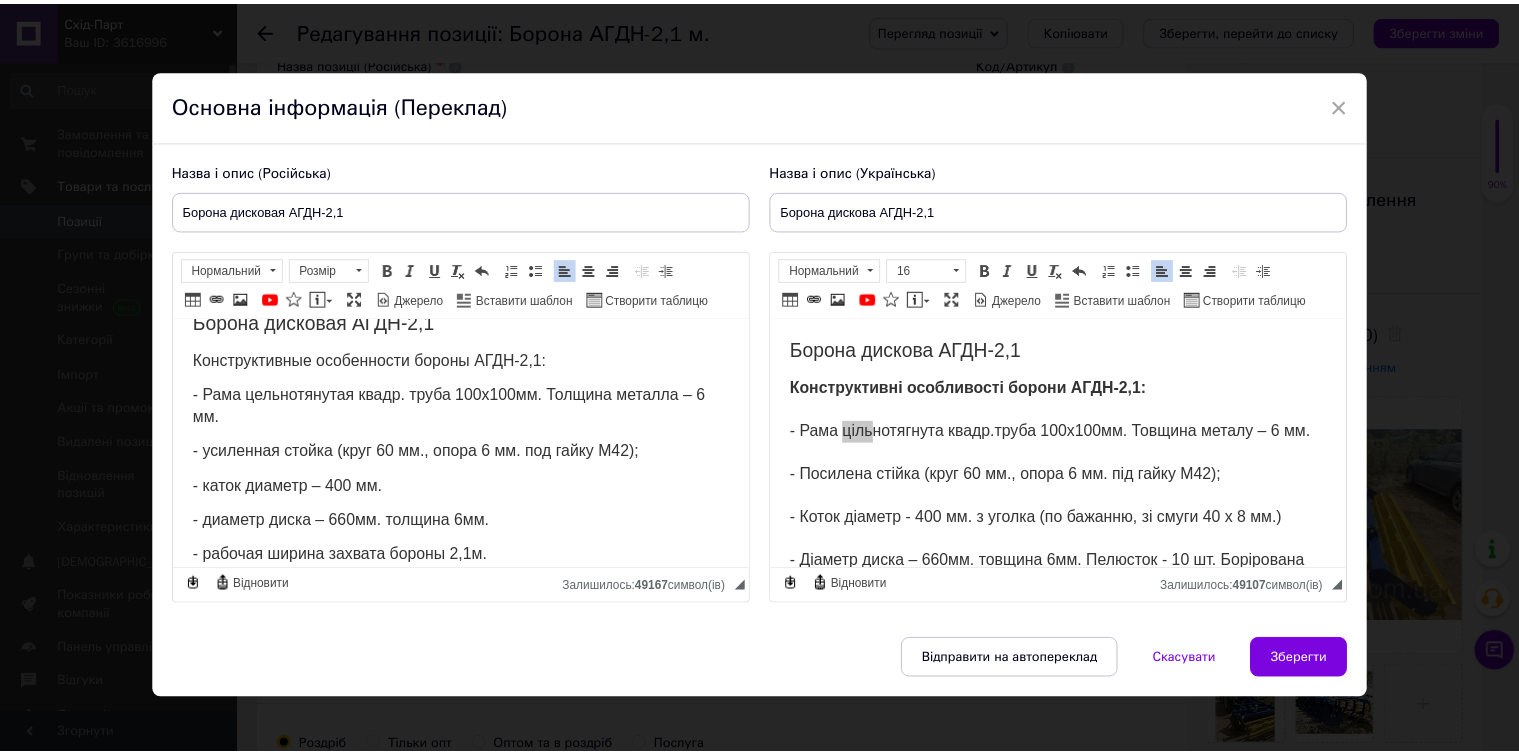 scroll, scrollTop: 0, scrollLeft: 0, axis: both 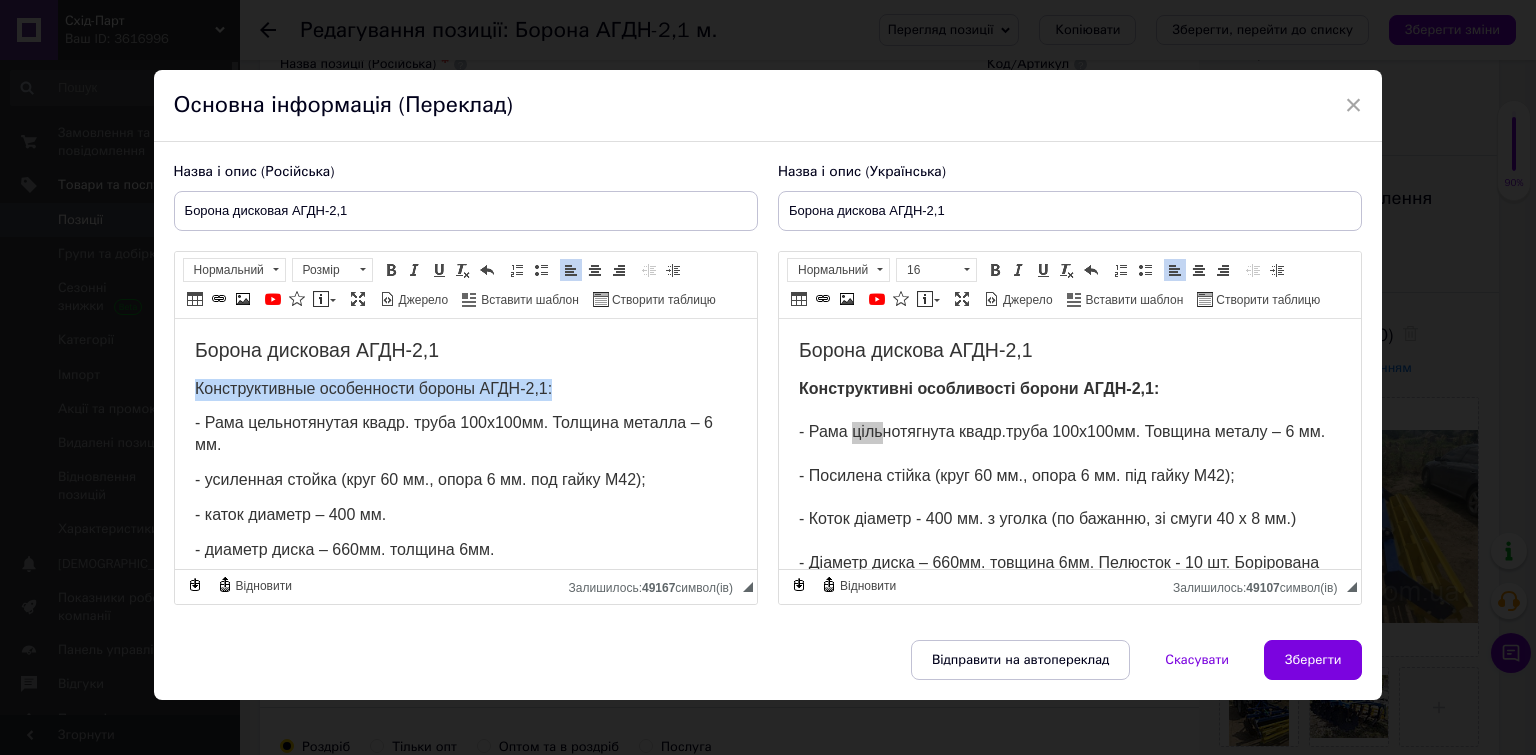 drag, startPoint x: 587, startPoint y: 389, endPoint x: 176, endPoint y: 377, distance: 411.17514 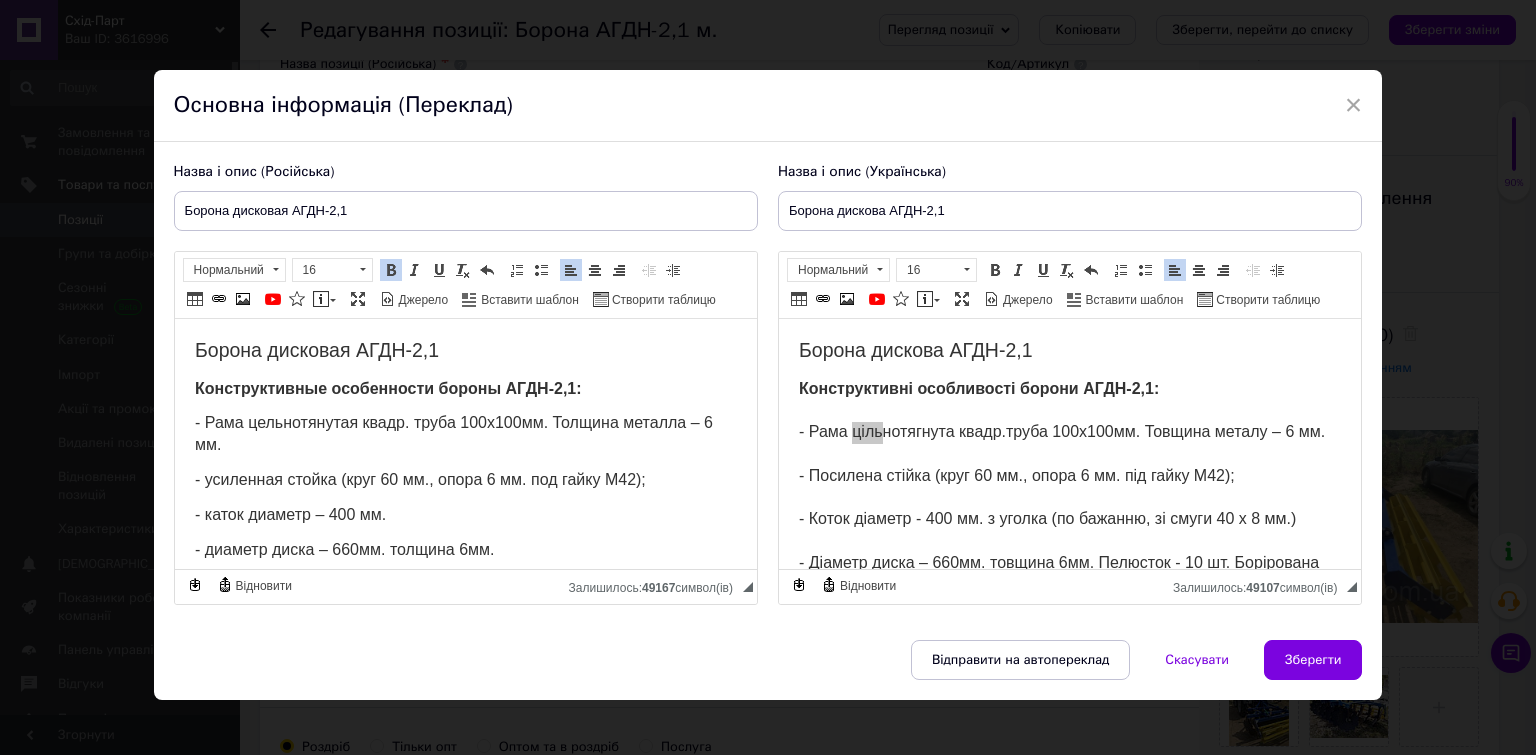 click on "- Рама цельнотянутая квадр. труба 100х100мм. Толщина металла – 6 мм." at bounding box center [465, 435] 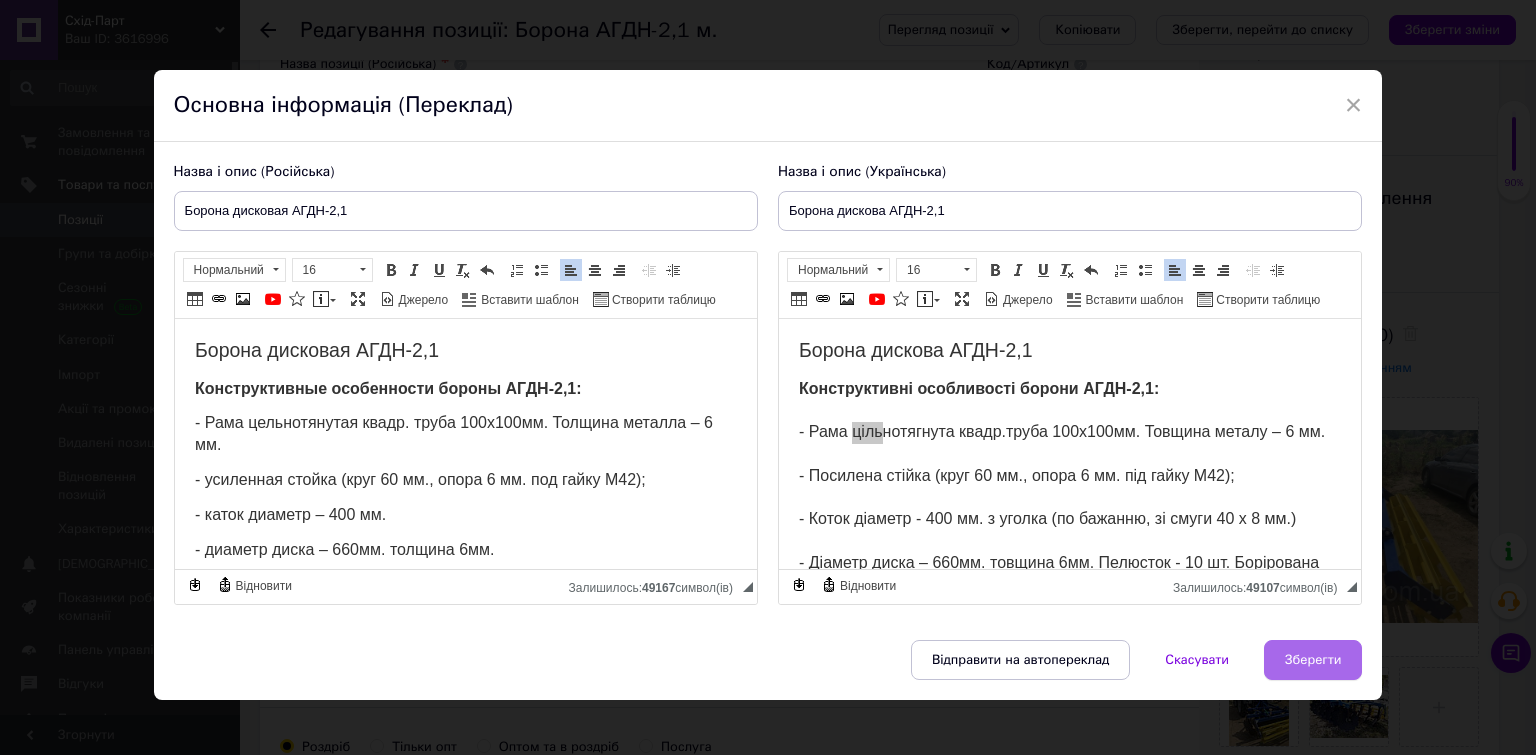 click on "Зберегти" at bounding box center [1313, 660] 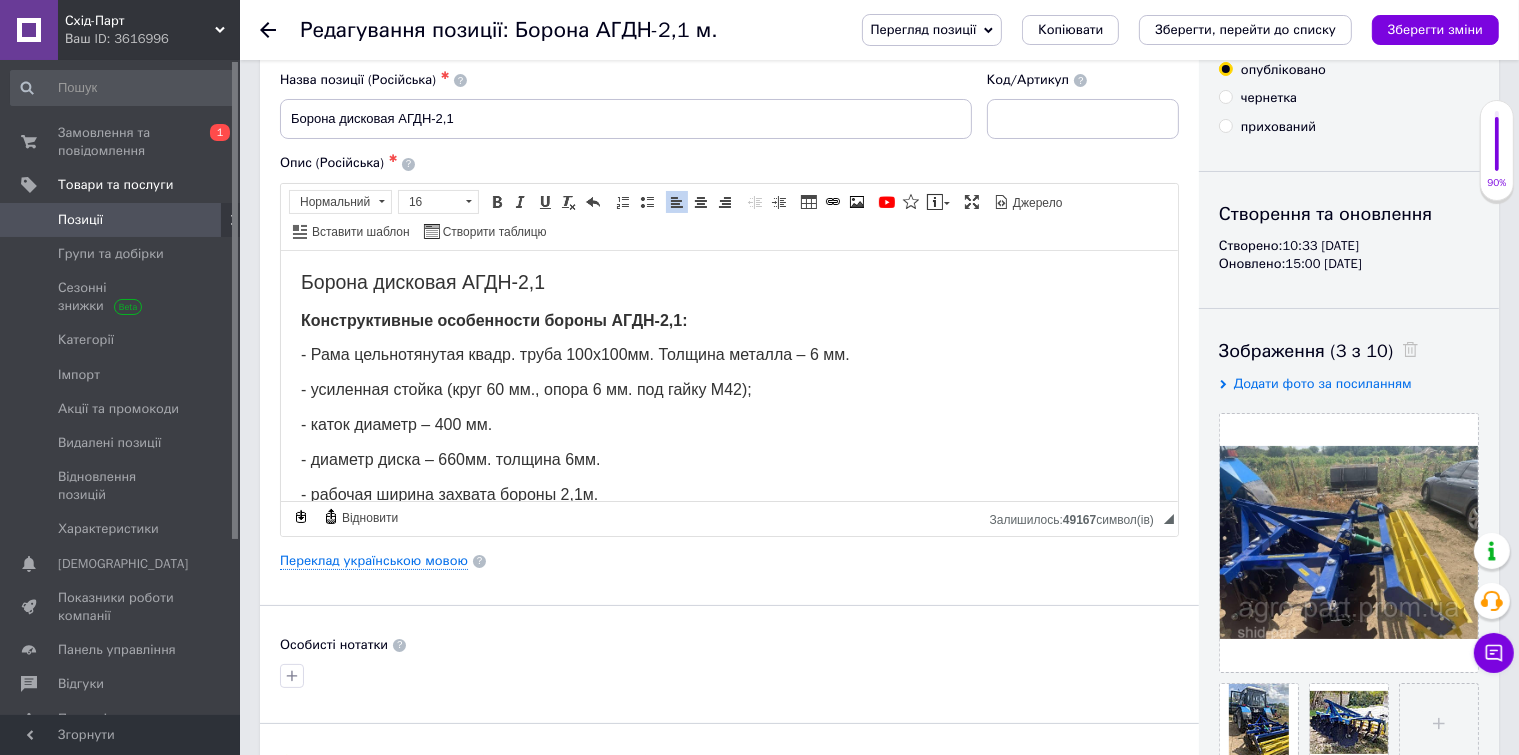scroll, scrollTop: 0, scrollLeft: 0, axis: both 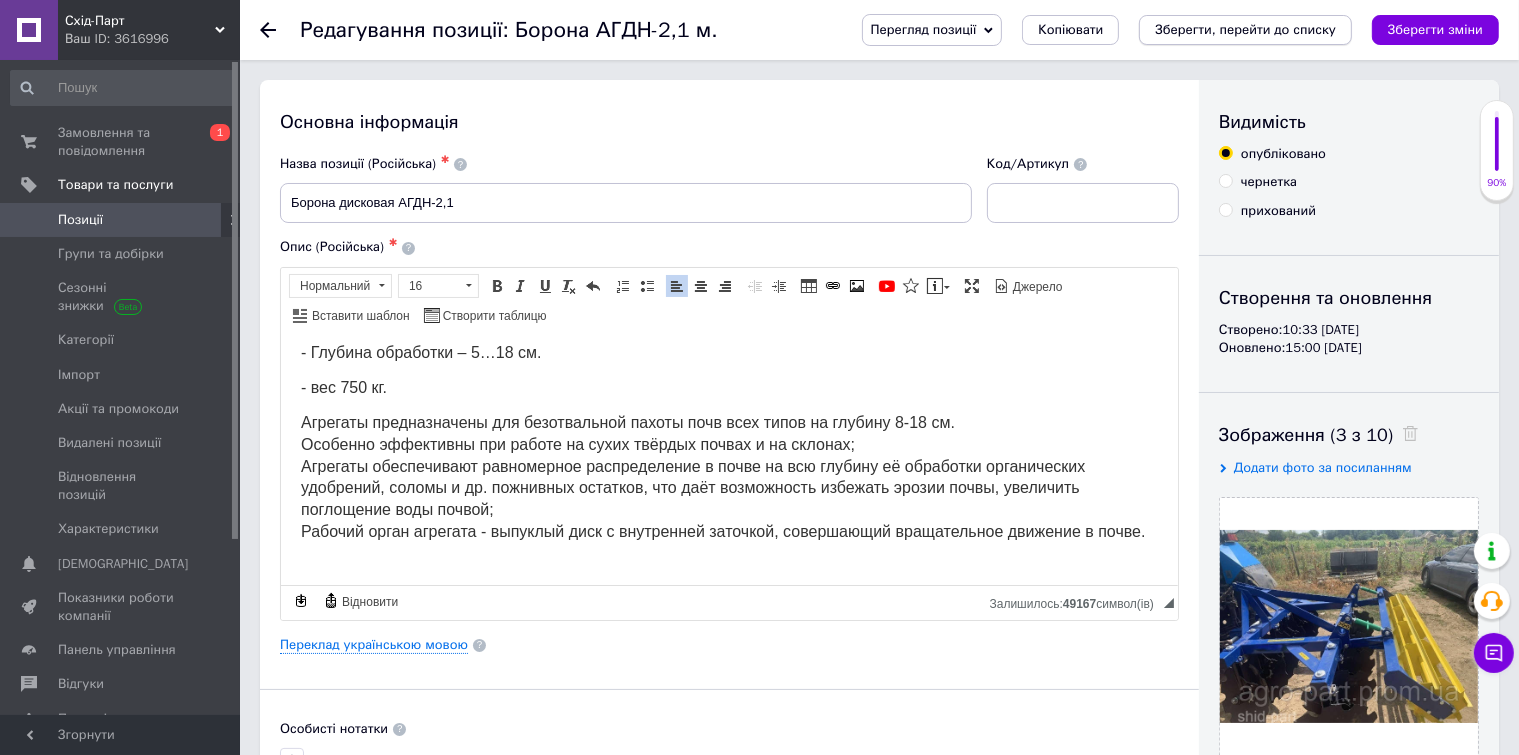 click on "Зберегти, перейти до списку" at bounding box center (1245, 29) 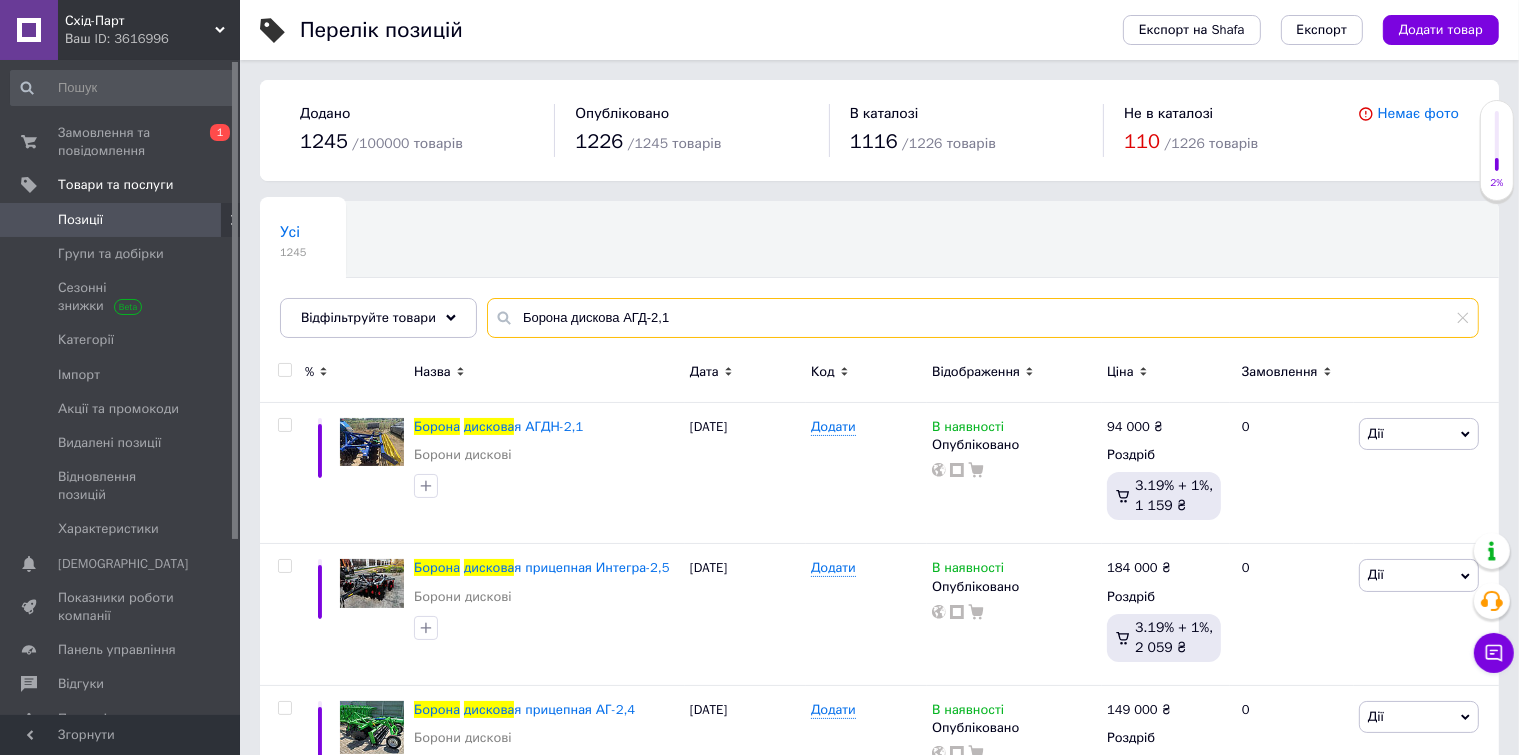 click on "Борона дискова АГД-2,1" at bounding box center (983, 318) 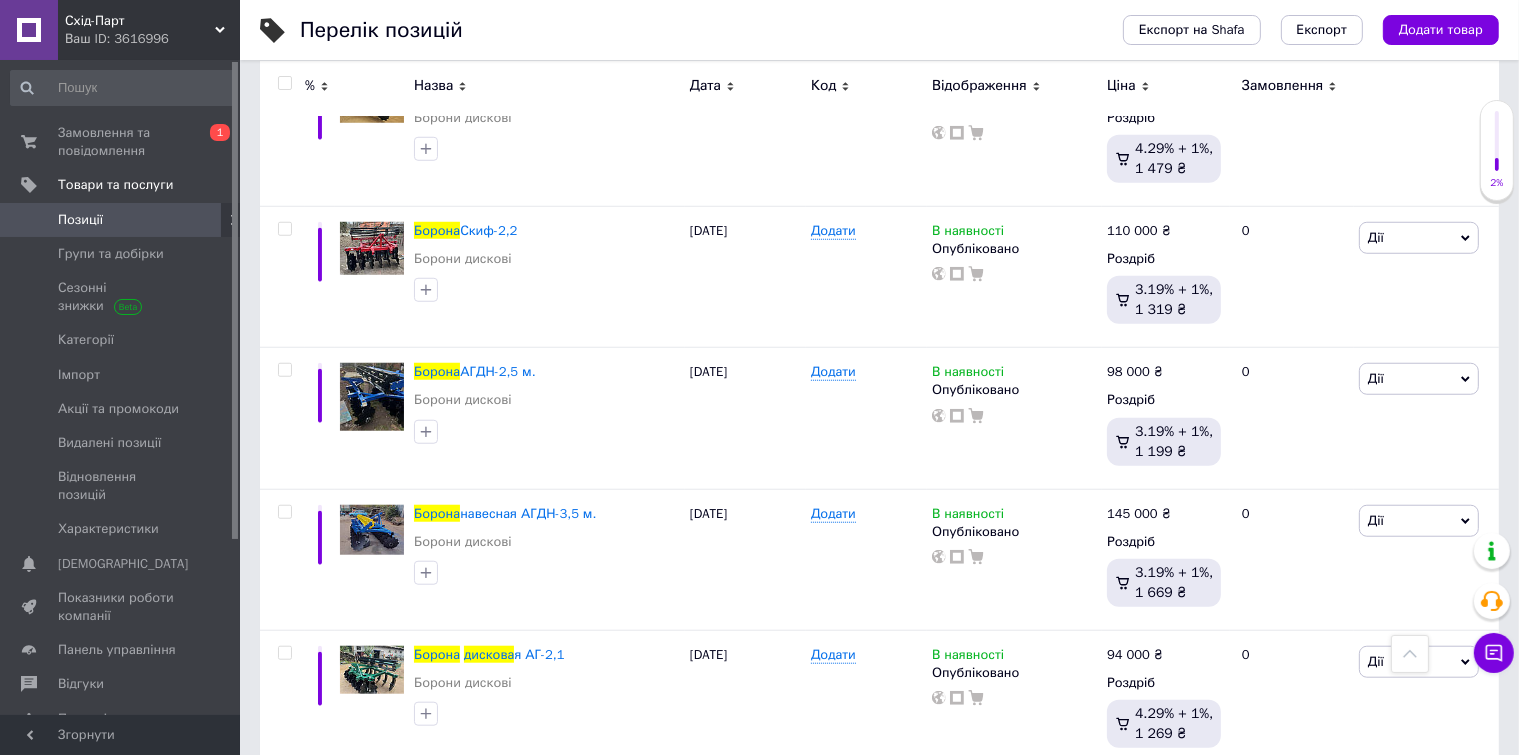 scroll, scrollTop: 1600, scrollLeft: 0, axis: vertical 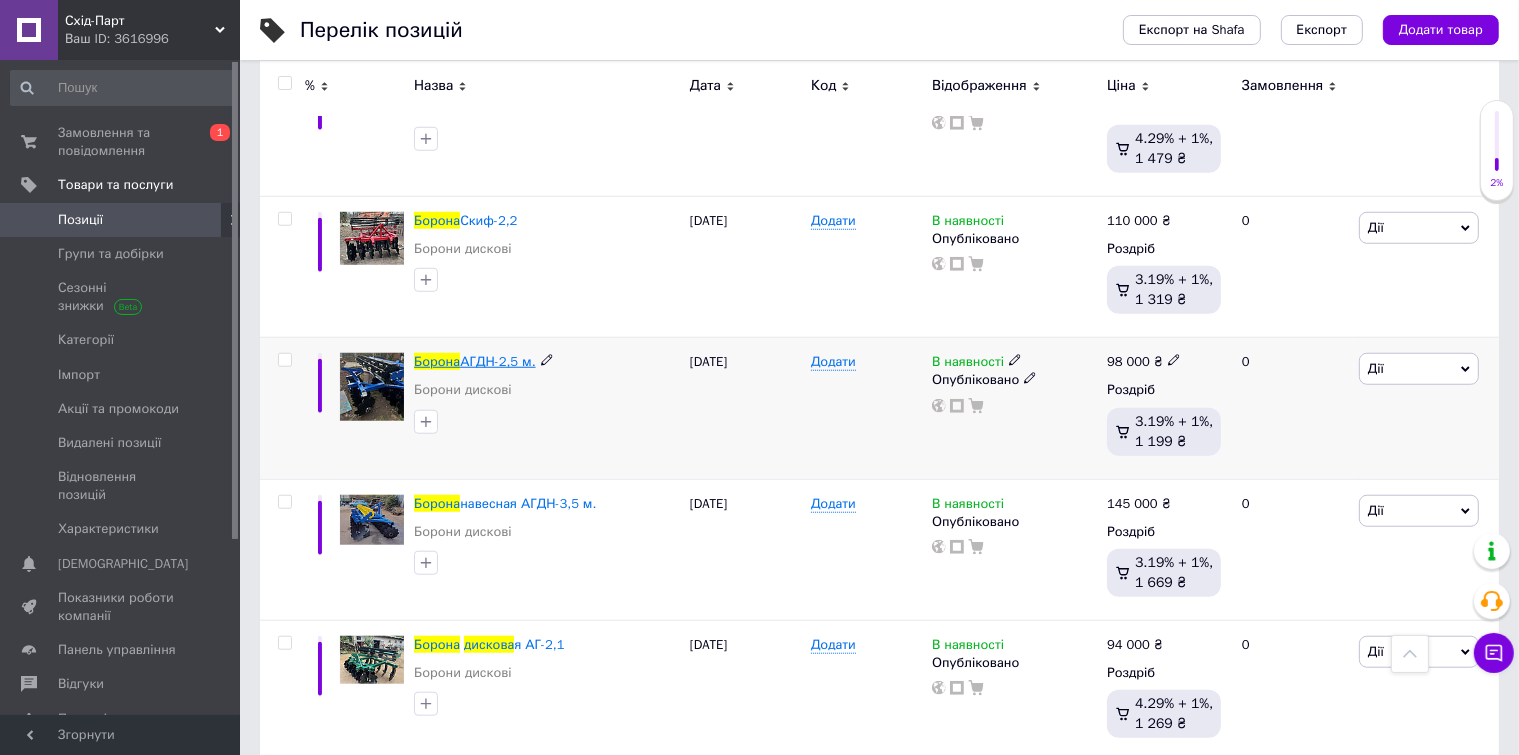 type on "Борона дискова АГД-2,5" 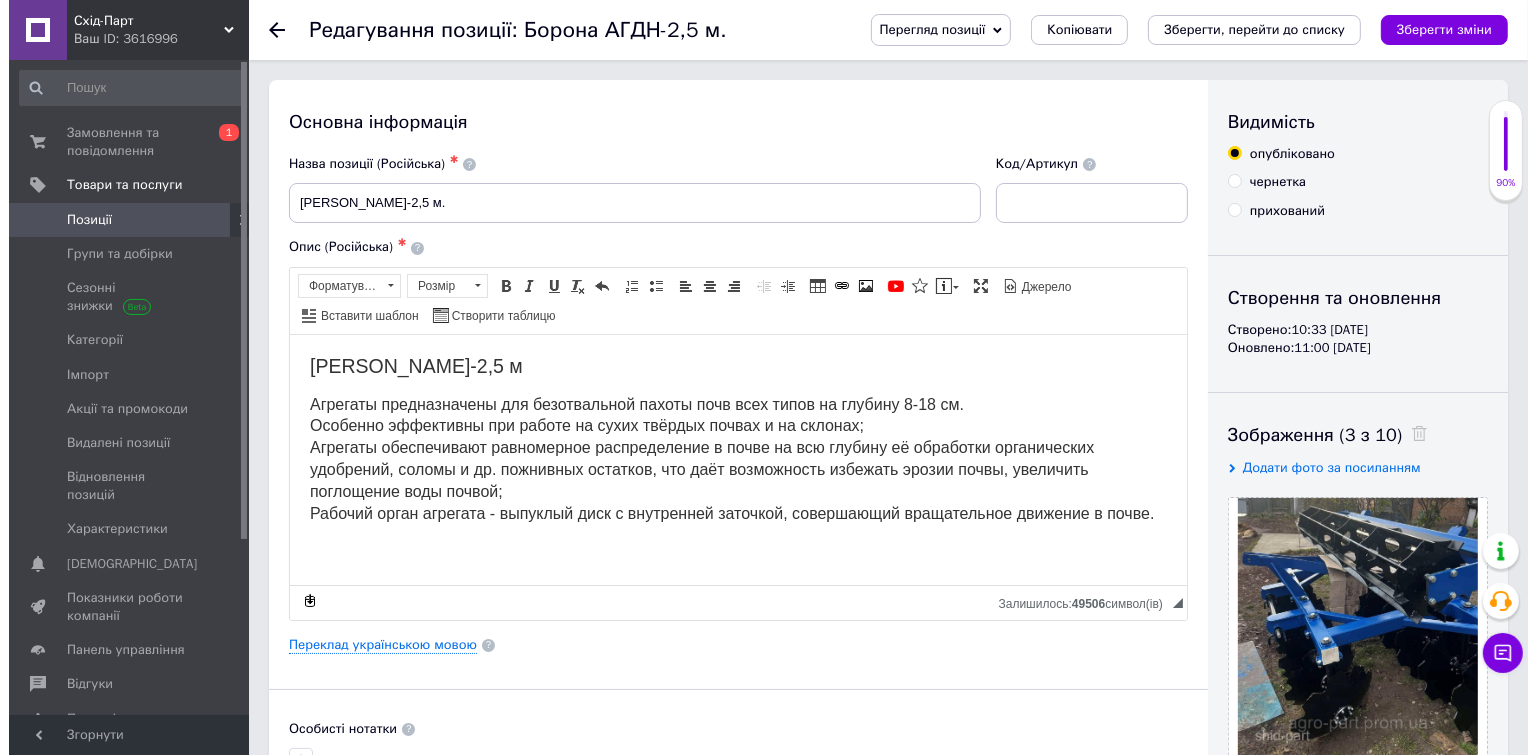 scroll, scrollTop: 0, scrollLeft: 0, axis: both 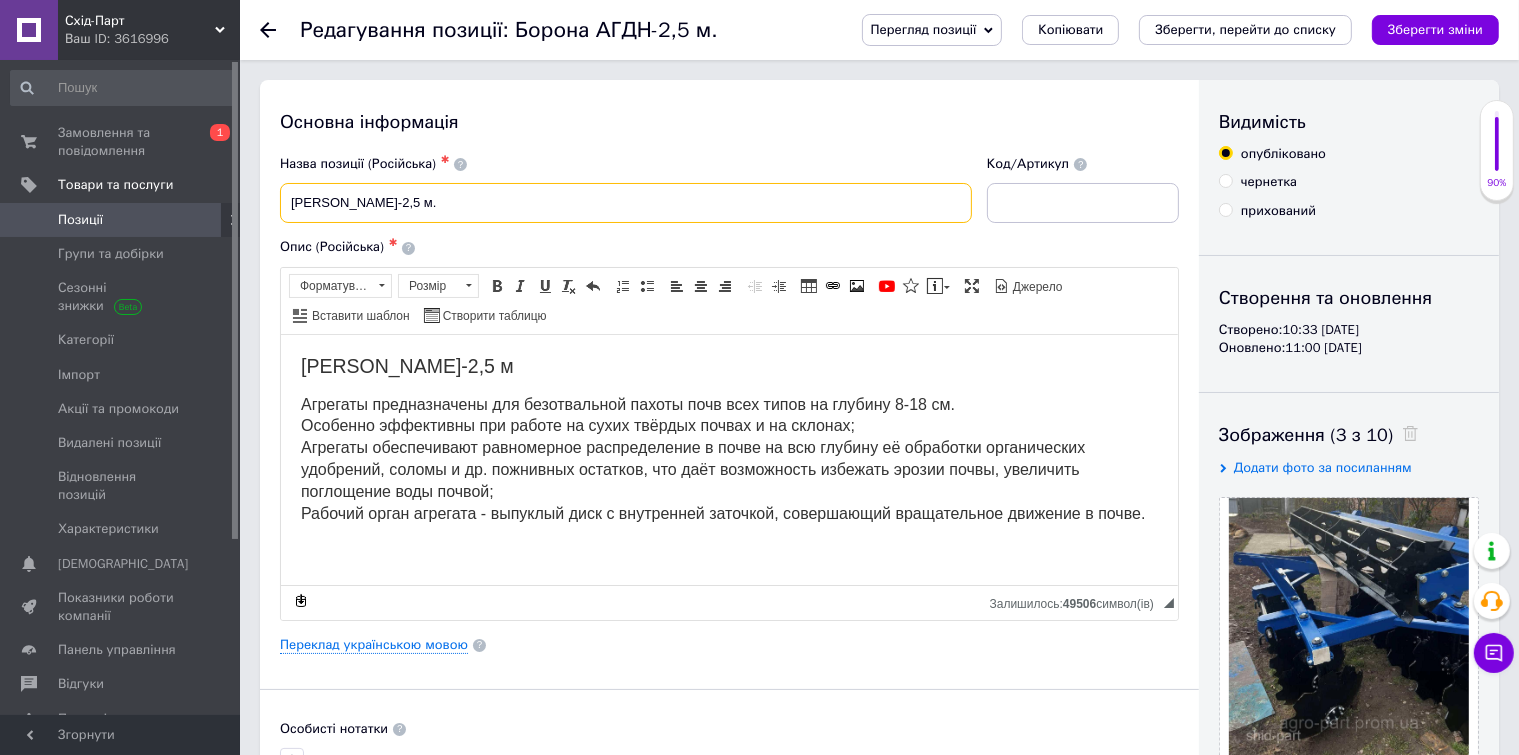 click on "[PERSON_NAME]-2,5 м." at bounding box center (626, 203) 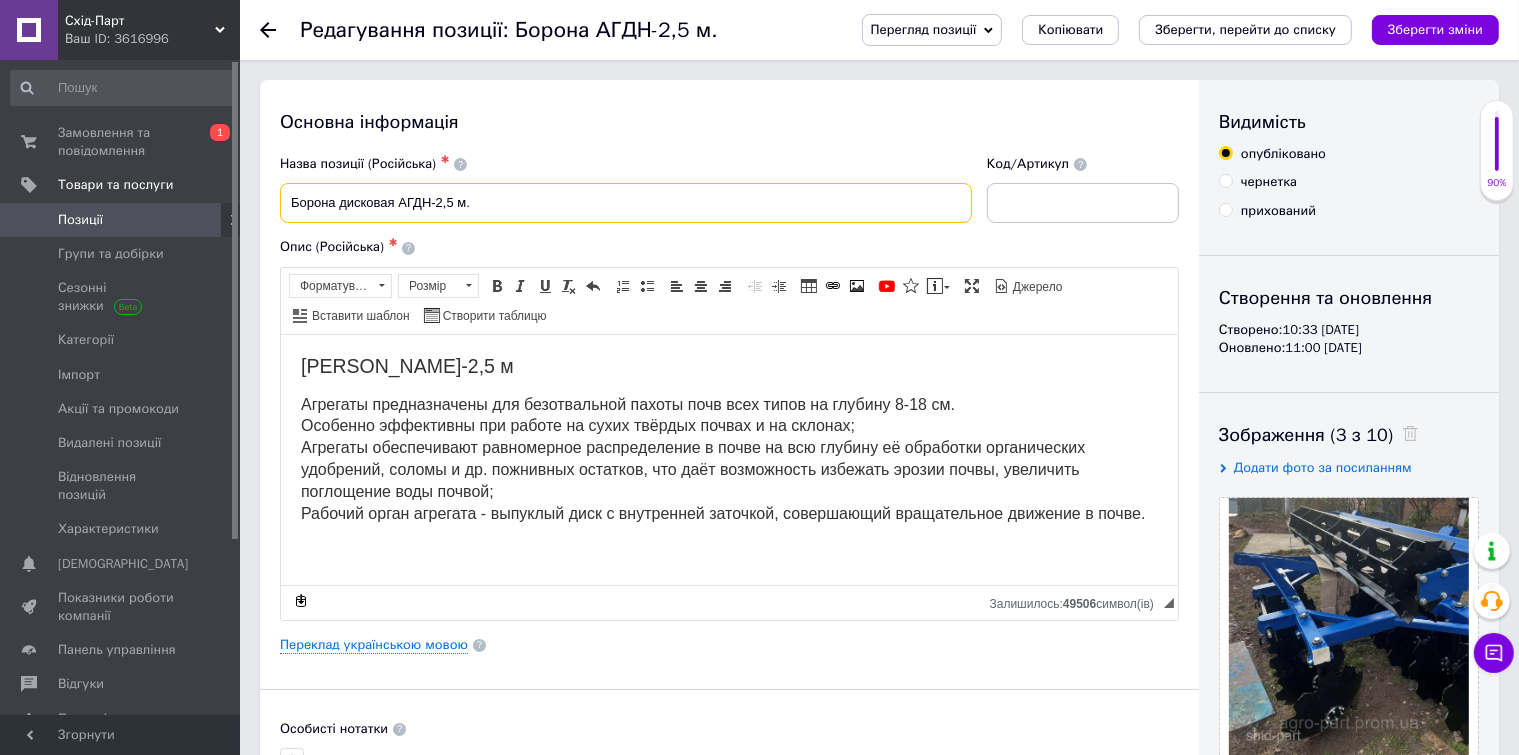 drag, startPoint x: 452, startPoint y: 198, endPoint x: 480, endPoint y: 198, distance: 28 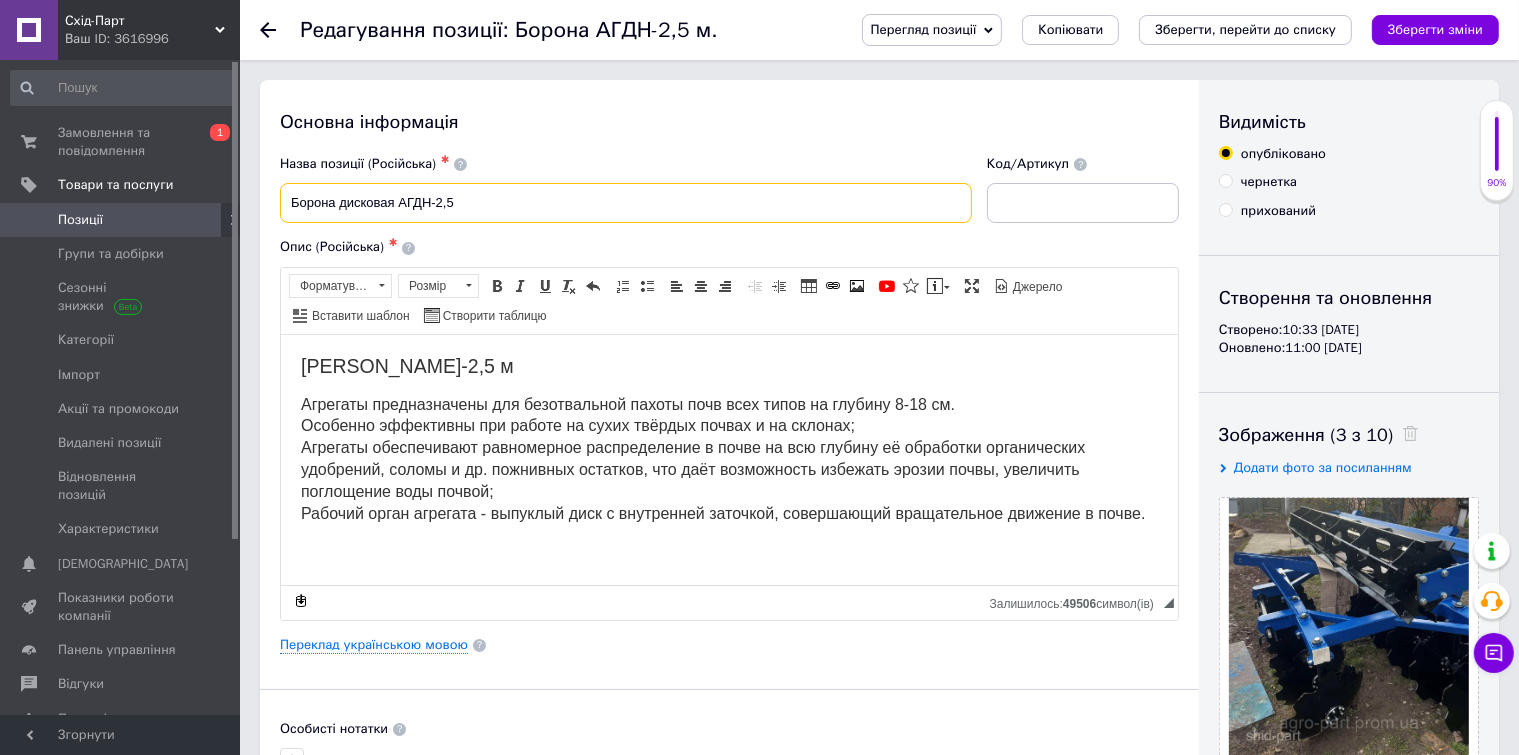 type on "Борона дисковая АГДН-2,5" 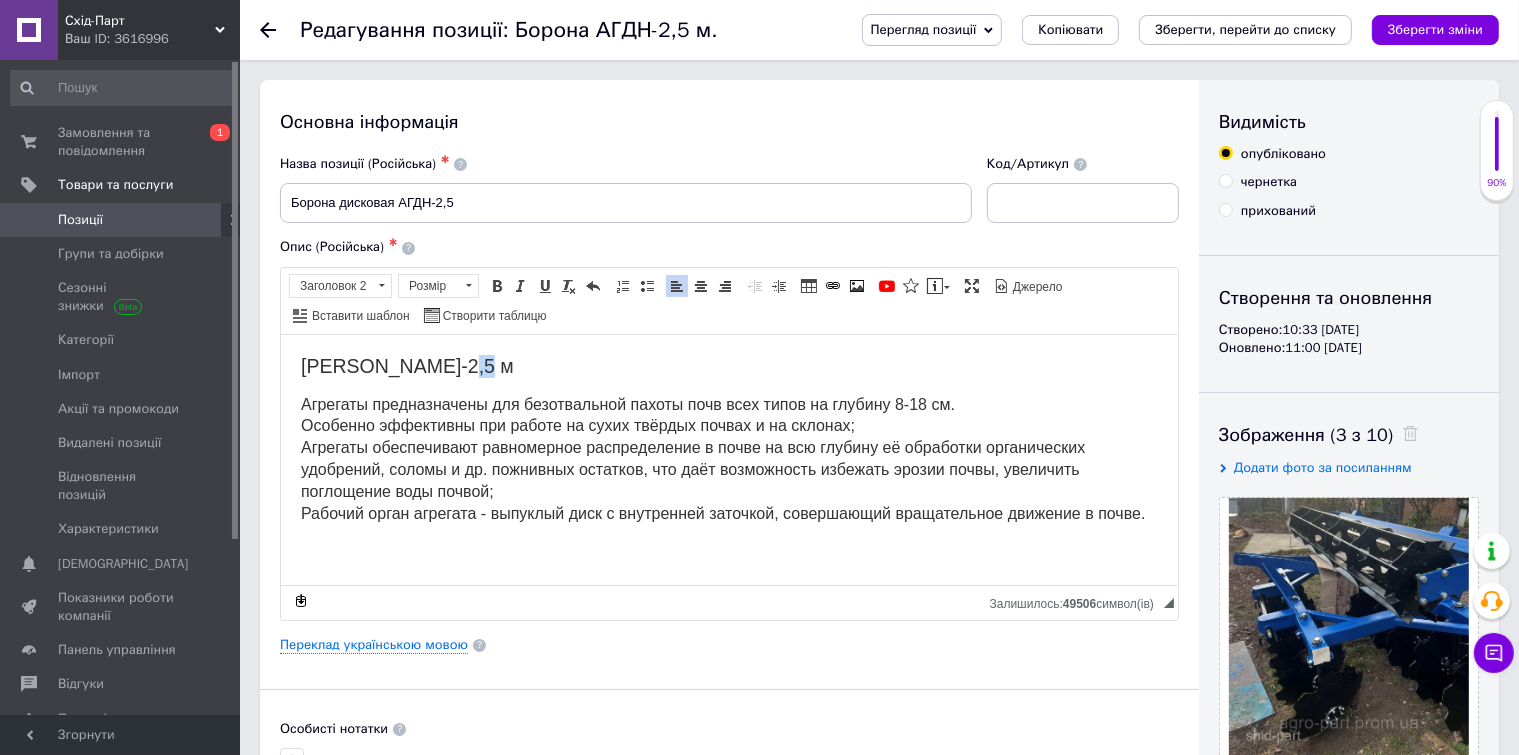 drag, startPoint x: 456, startPoint y: 364, endPoint x: 485, endPoint y: 362, distance: 29.068884 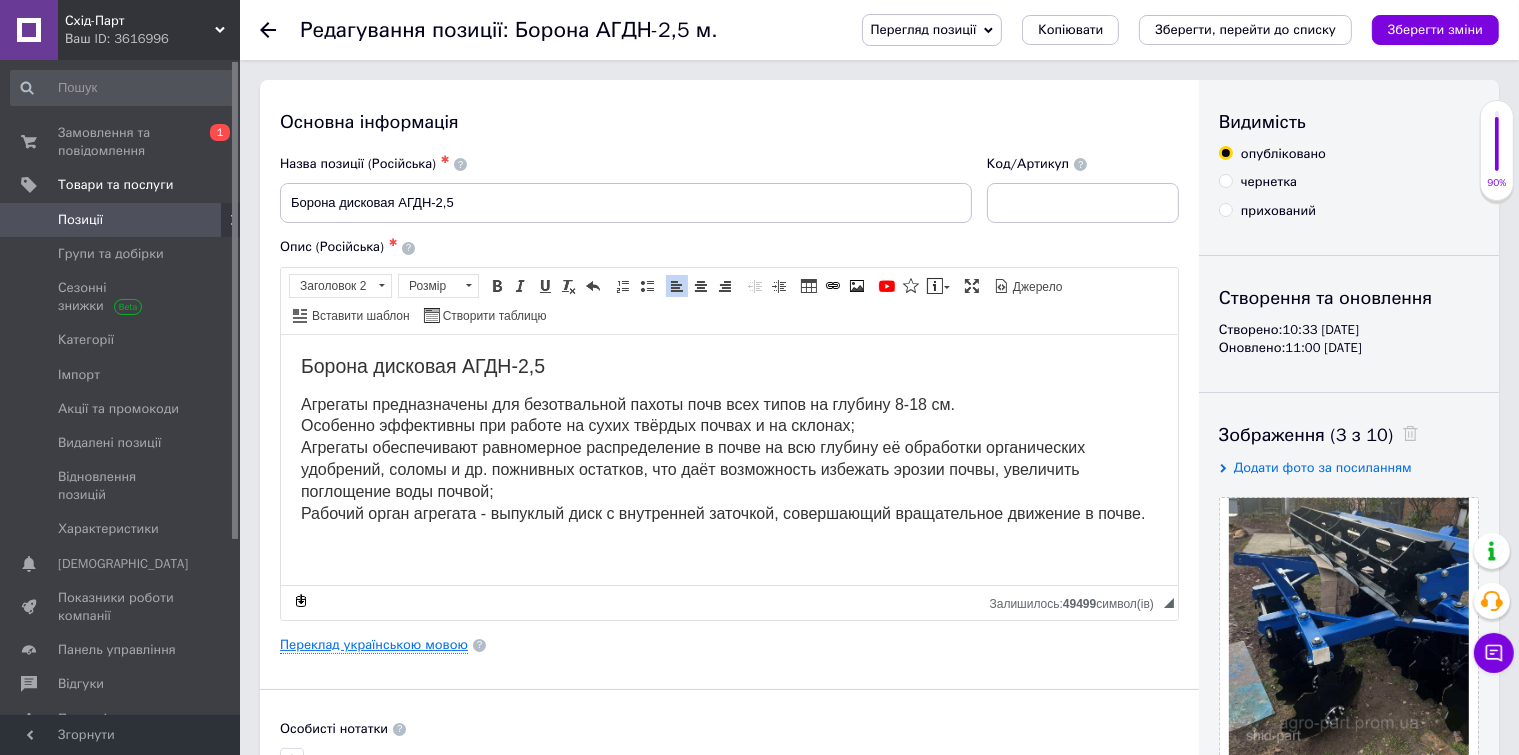 click on "Переклад українською мовою" at bounding box center (374, 645) 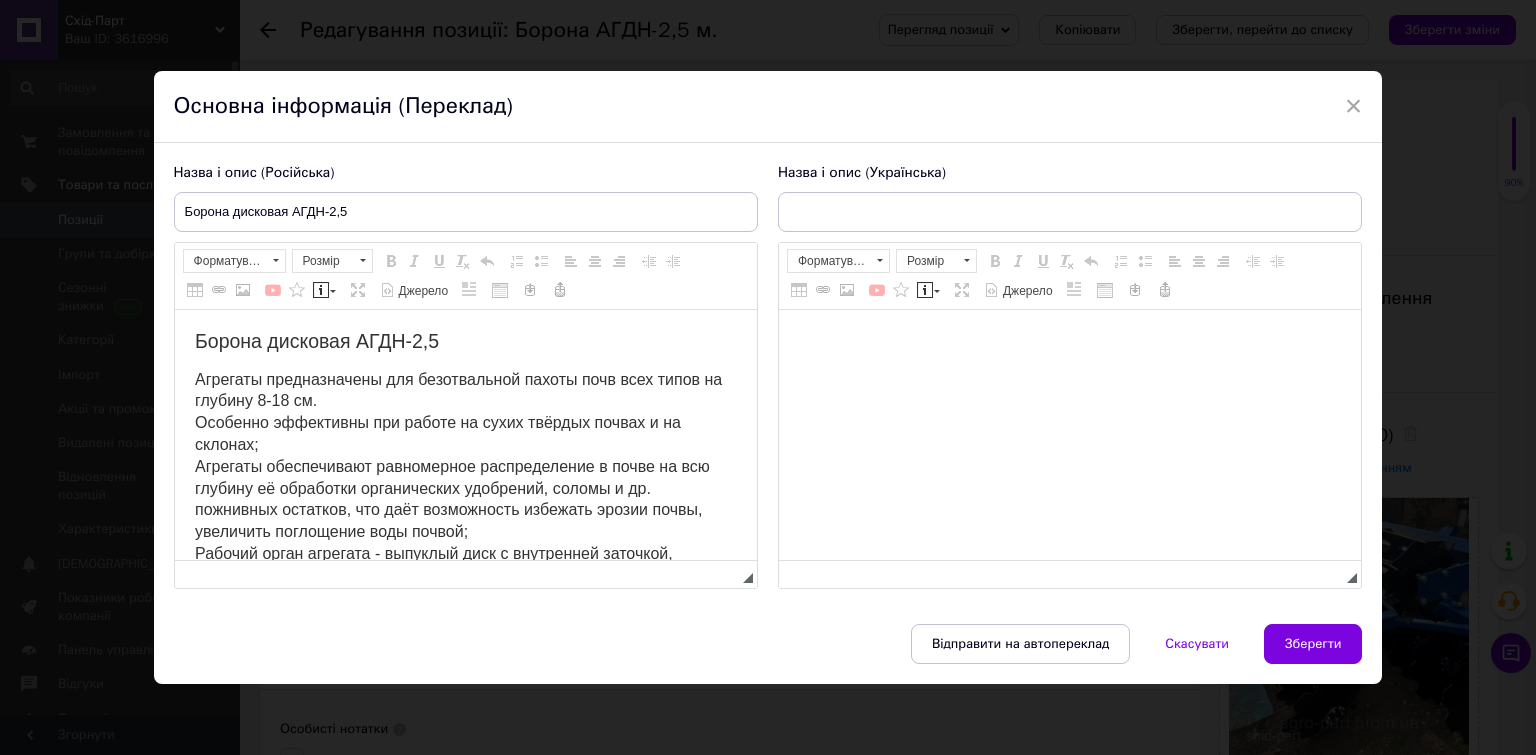 scroll, scrollTop: 0, scrollLeft: 0, axis: both 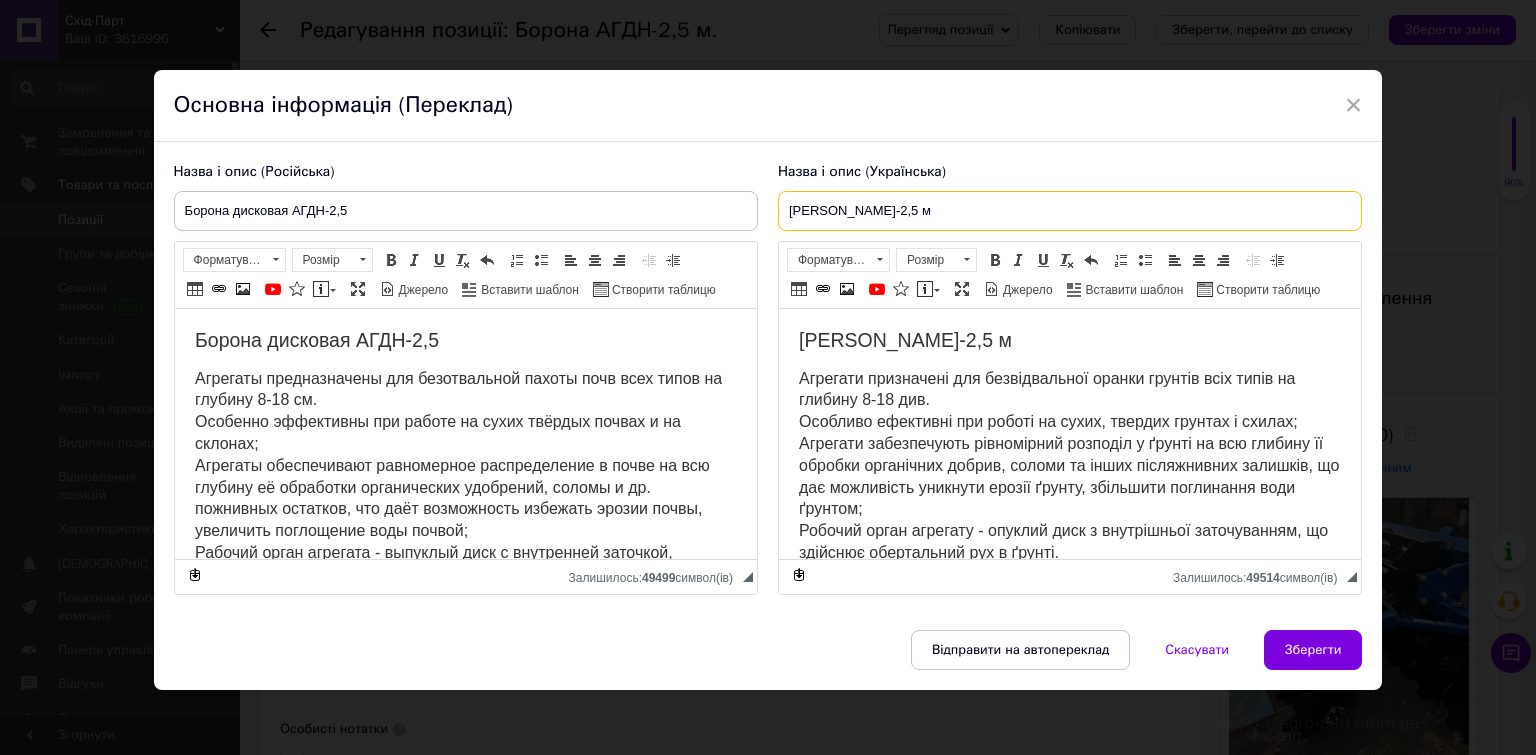 drag, startPoint x: 834, startPoint y: 211, endPoint x: 845, endPoint y: 227, distance: 19.416489 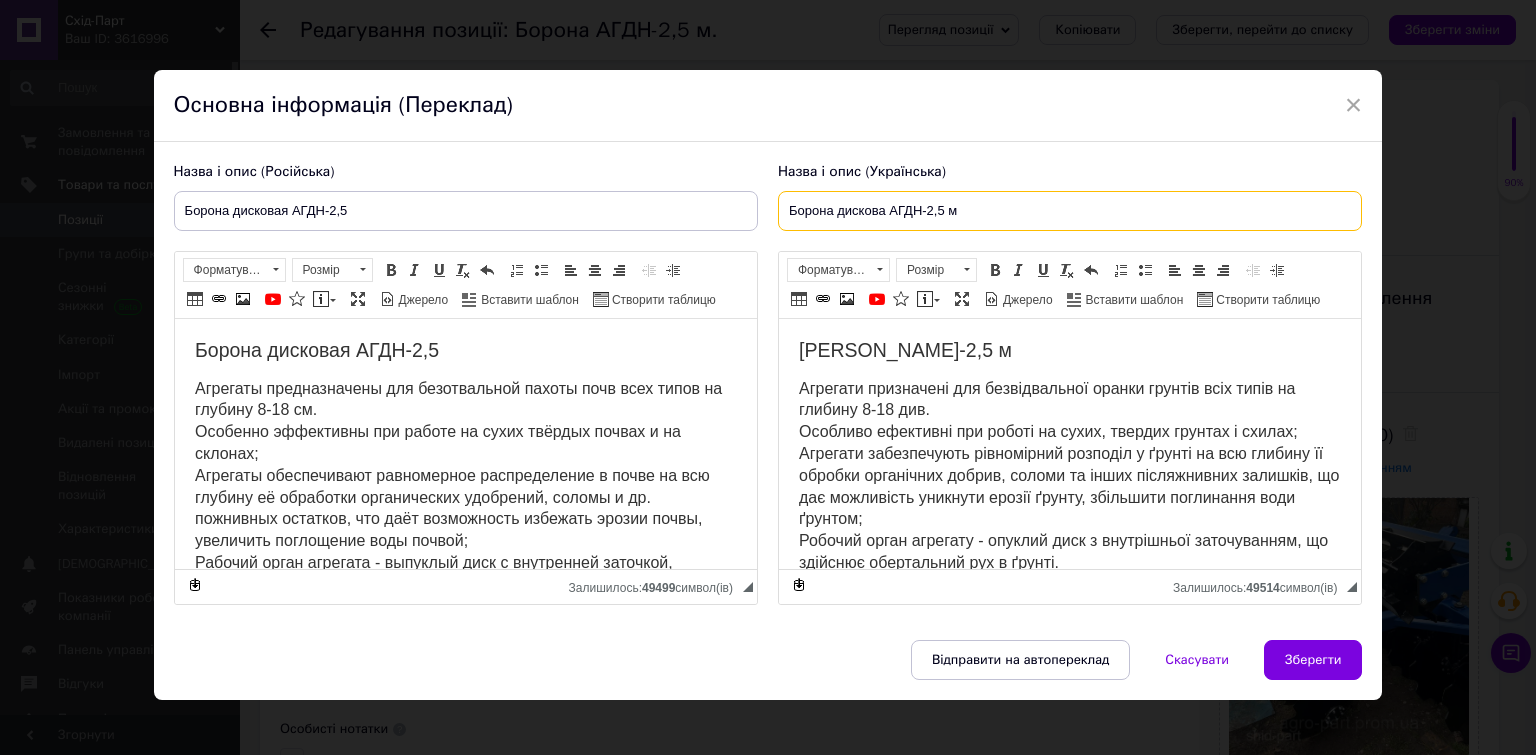 type on "Борона дискова АГДН-2,5 м" 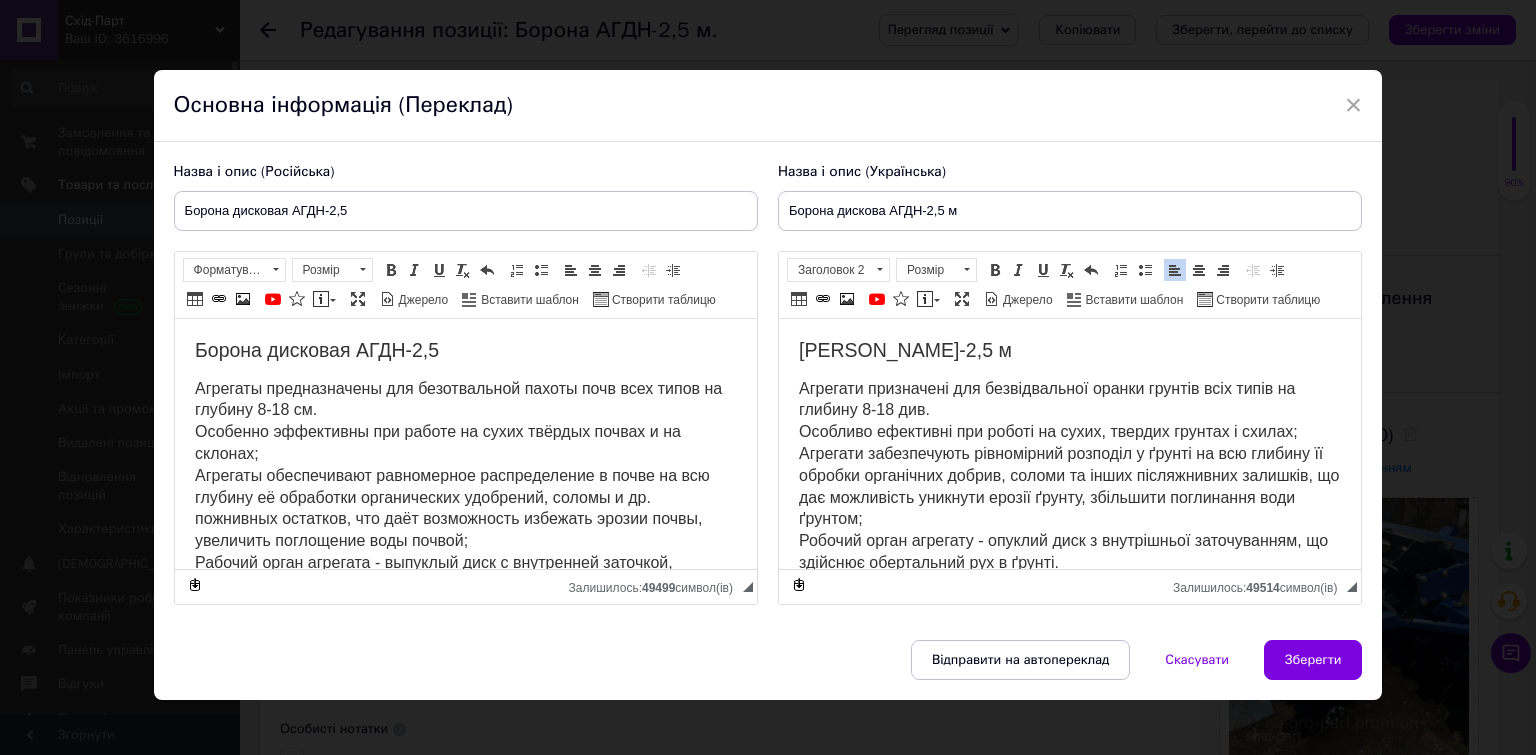 click on "[PERSON_NAME]-2,5 м" at bounding box center [1069, 350] 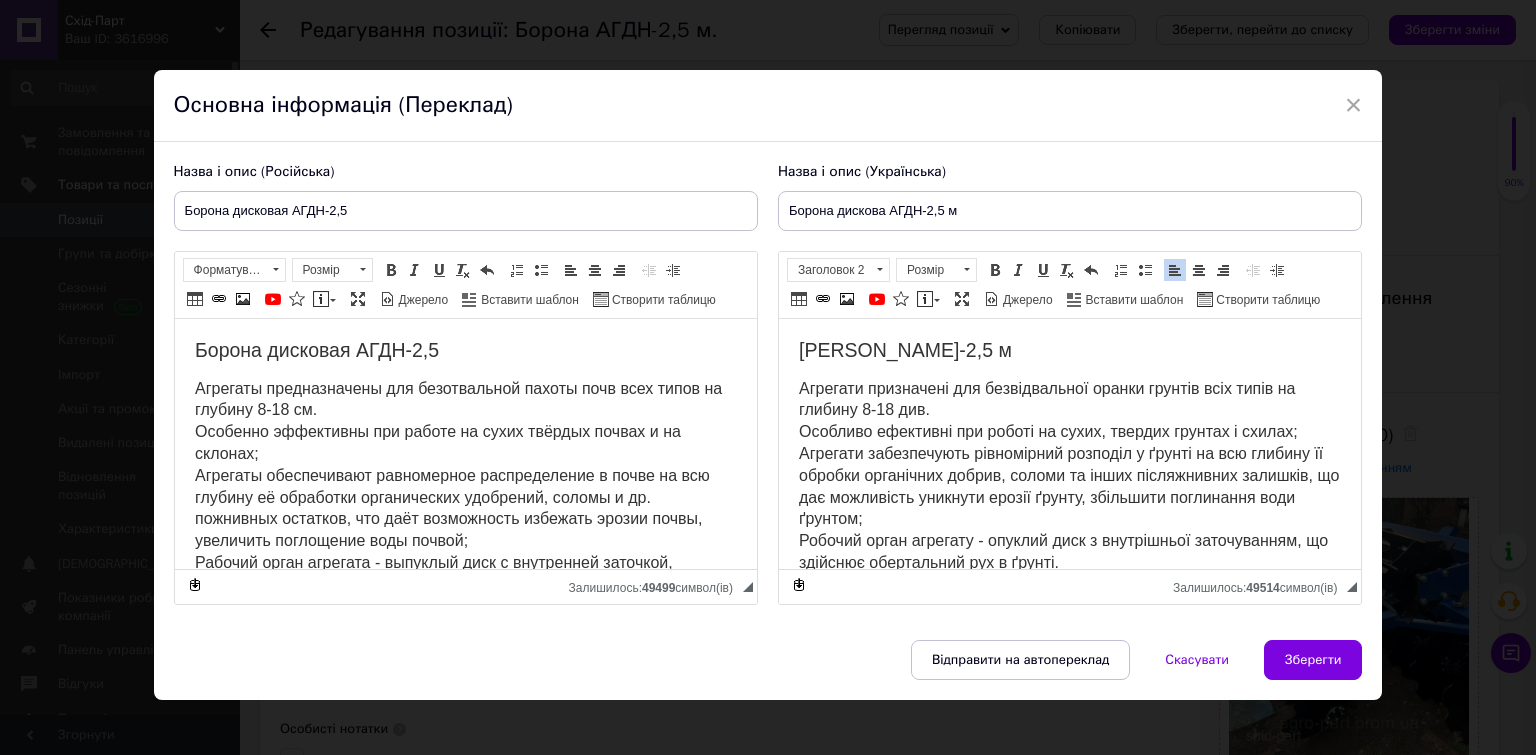 type 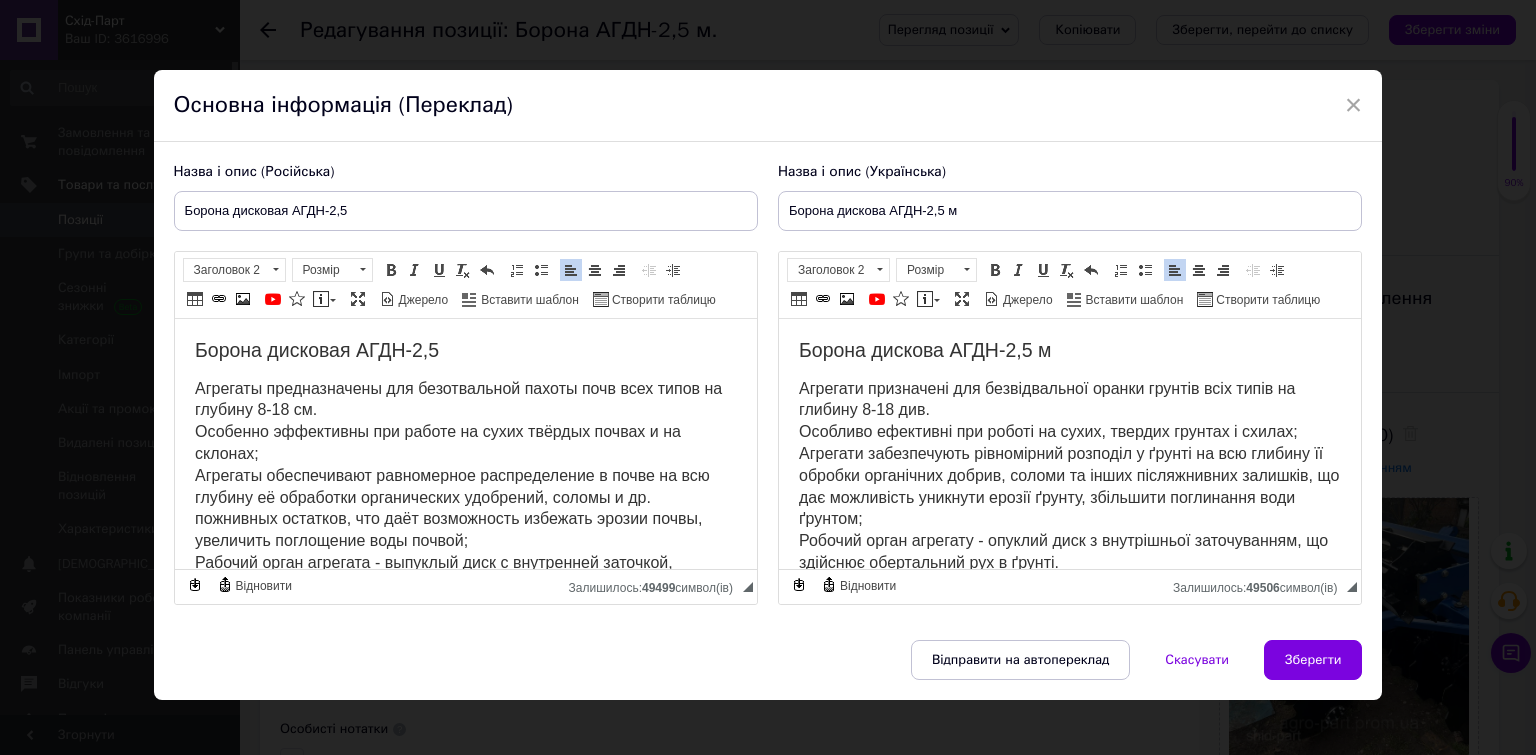 click on "Агрегаты предназначены для безотвальной пахоты почв всех типов на глубину 8-18 см. Особенно эффективны при работе на сухих твёрдых почвах и на склонах; Агрегаты обеспечивают равномерное распределение в почве на всю глубину её обработки органических удобрений, соломы и др. пожнивных остатков, что даёт возможность избежать эрозии почвы, увеличить поглощение воды почвой; Рабочий орган агрегата - выпуклый диск с внутренней заточкой, совершающий вращательное движение в почве." at bounding box center (457, 486) 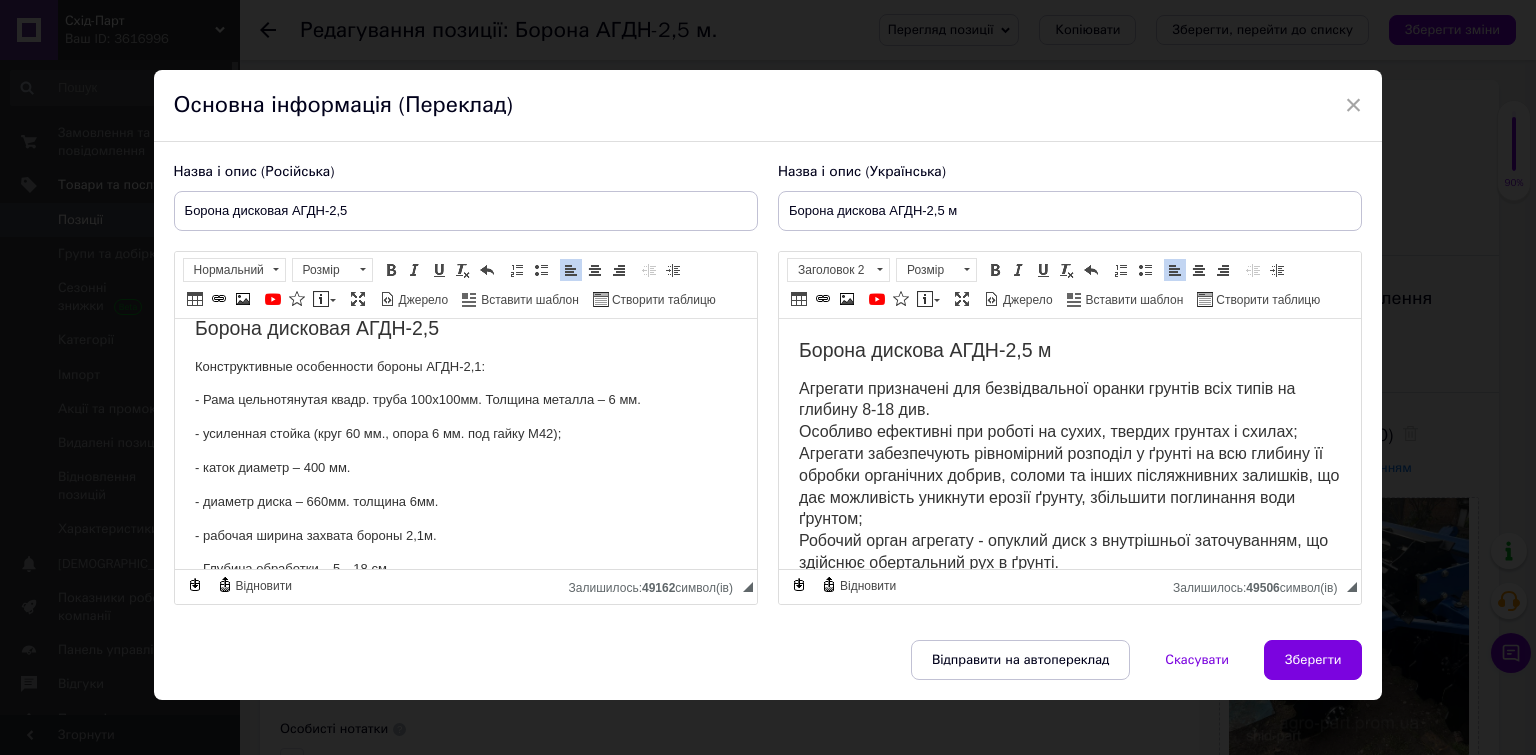 scroll, scrollTop: 0, scrollLeft: 0, axis: both 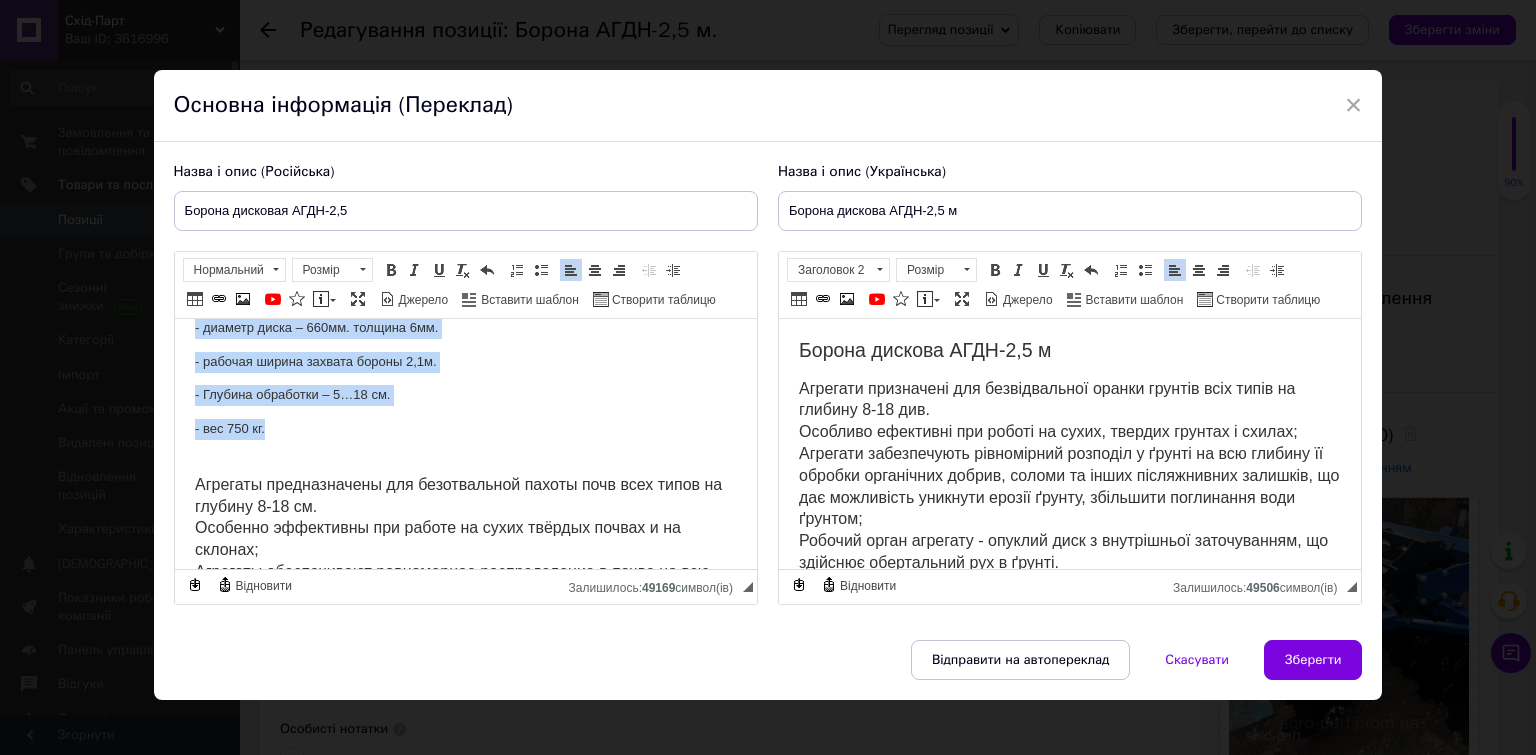 drag, startPoint x: 191, startPoint y: 383, endPoint x: 440, endPoint y: 438, distance: 255.00197 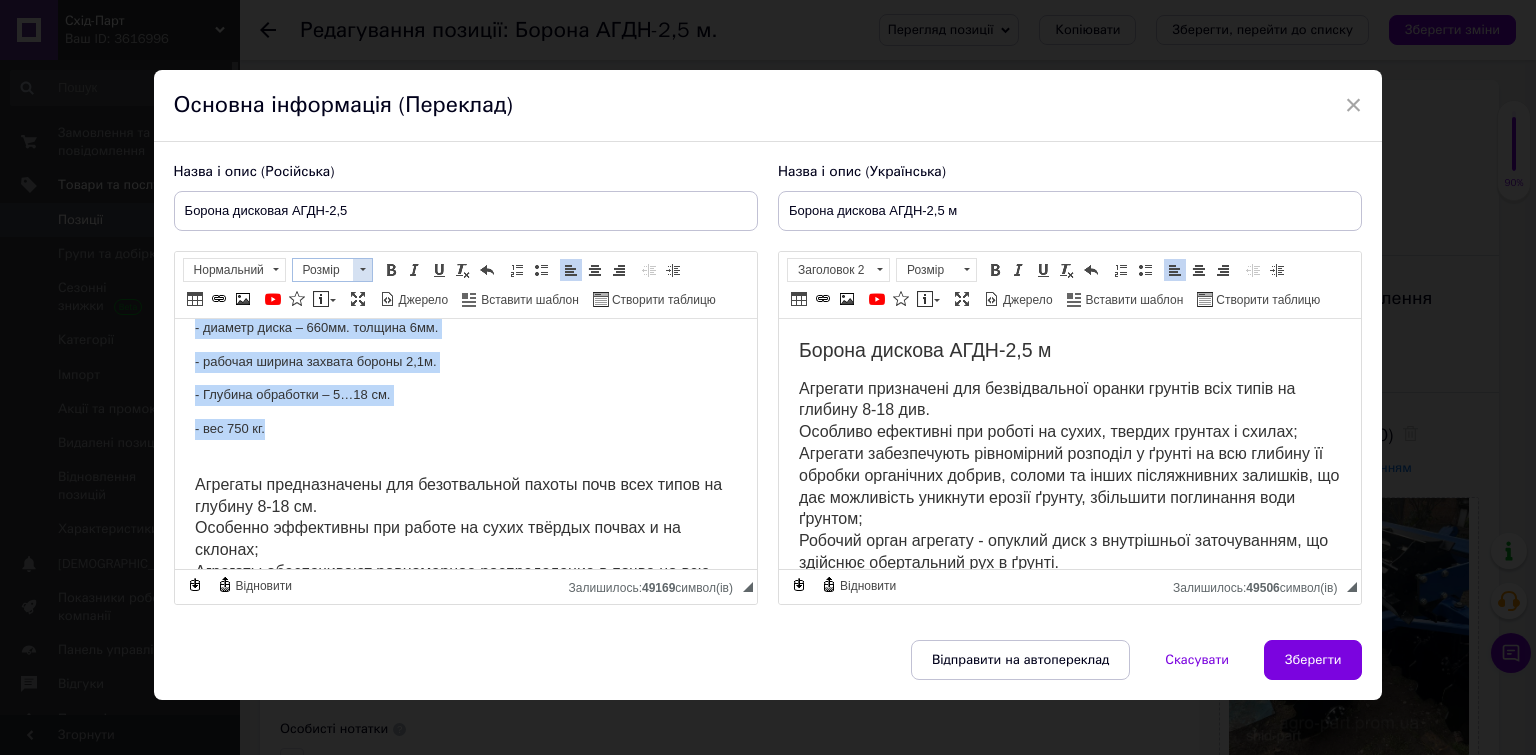 click at bounding box center [362, 270] 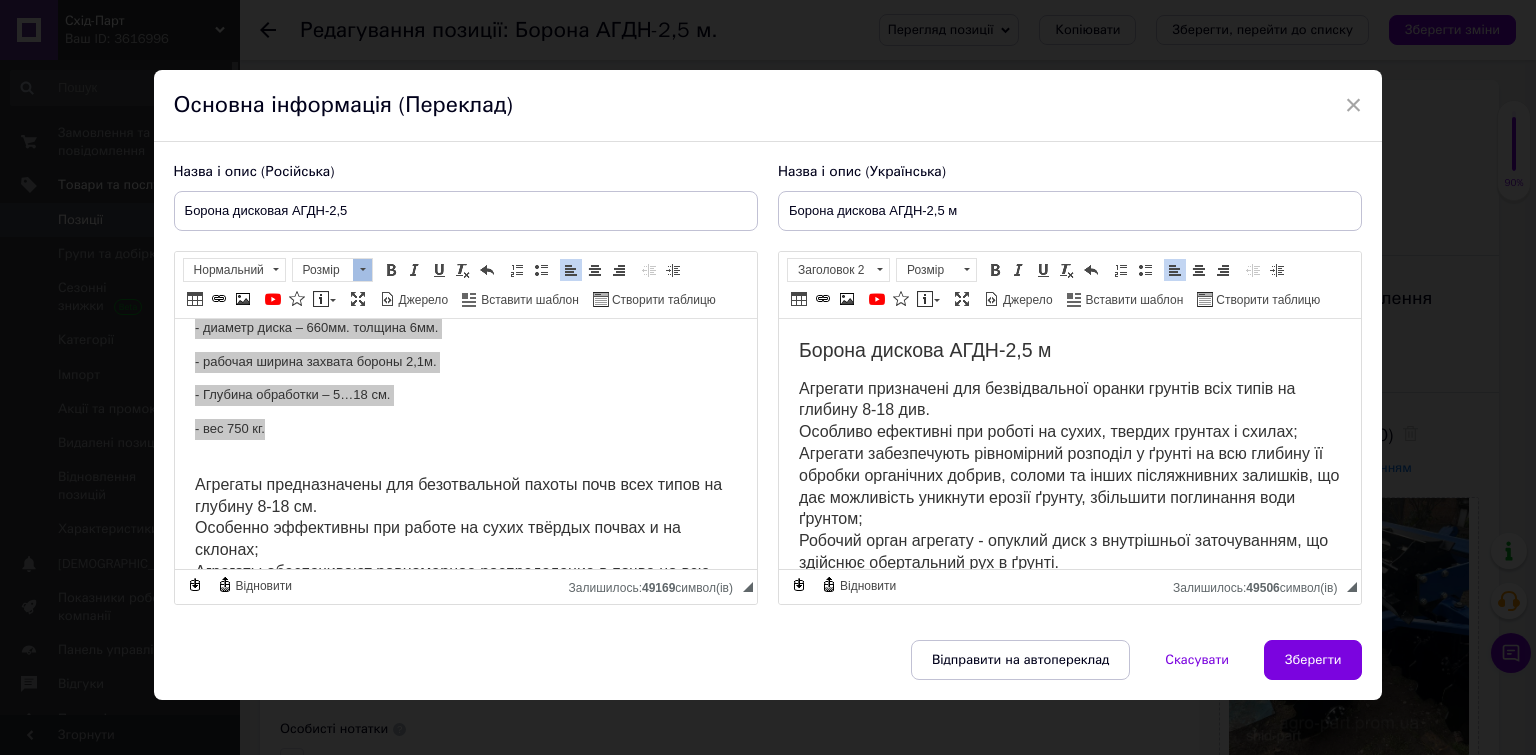 scroll, scrollTop: 0, scrollLeft: 0, axis: both 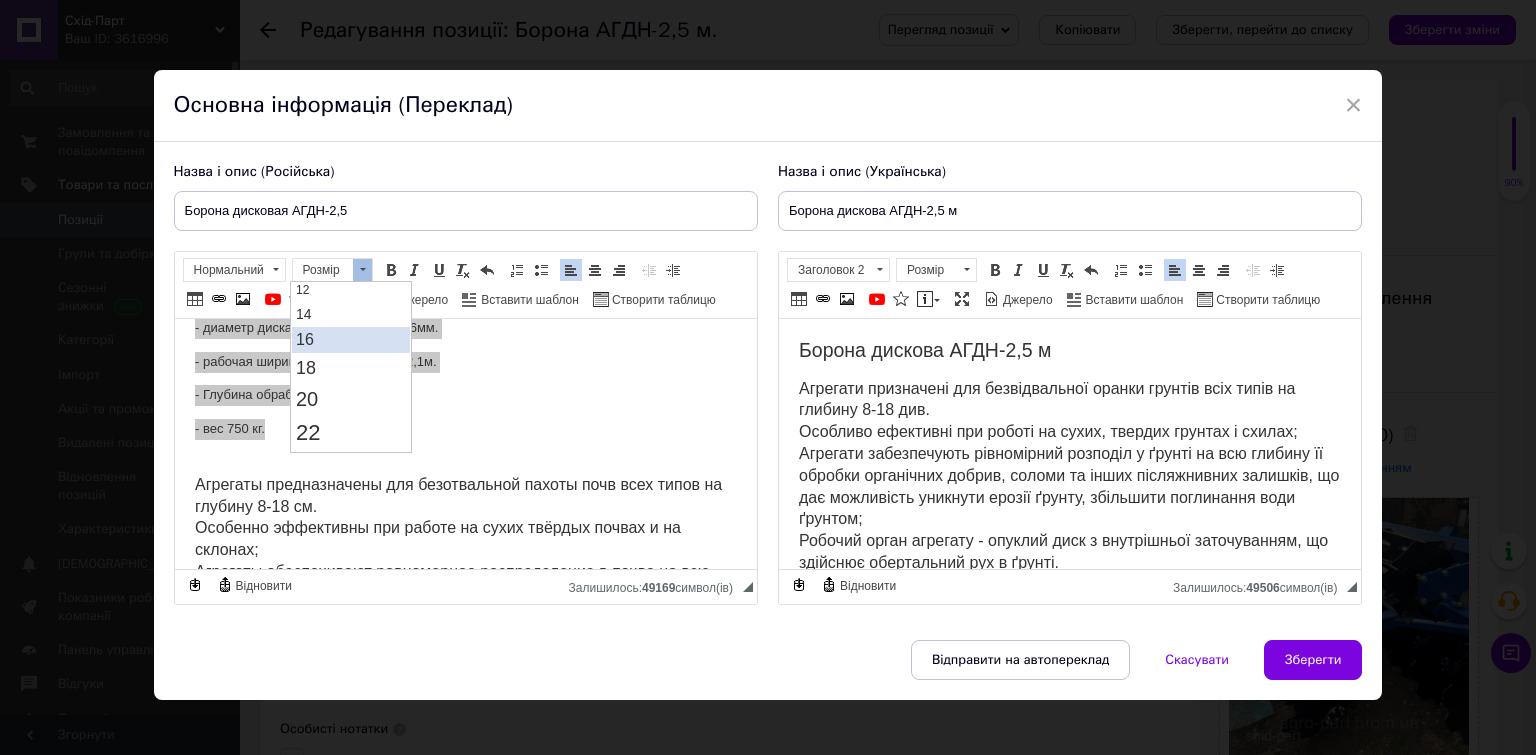click on "16" at bounding box center (351, 339) 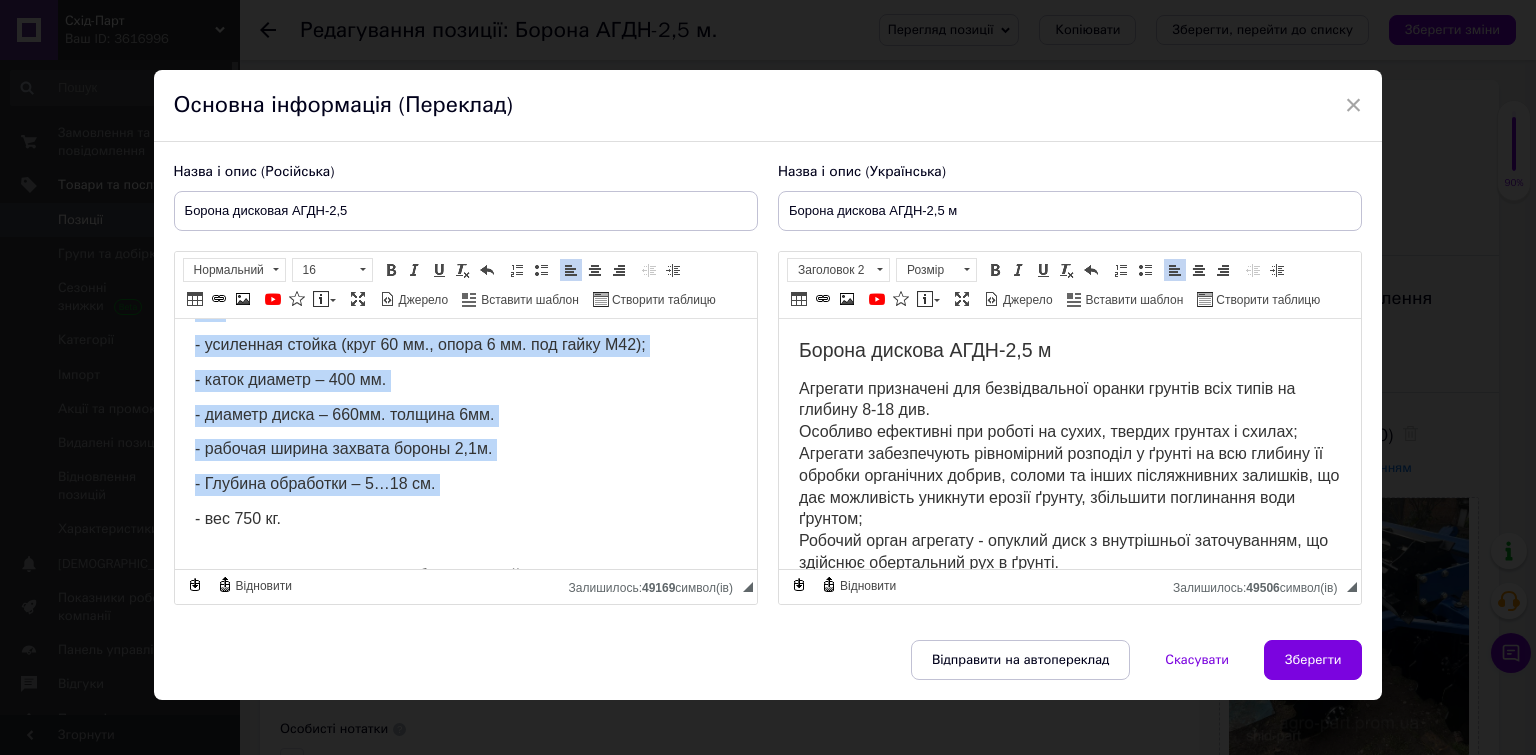 scroll, scrollTop: 0, scrollLeft: 0, axis: both 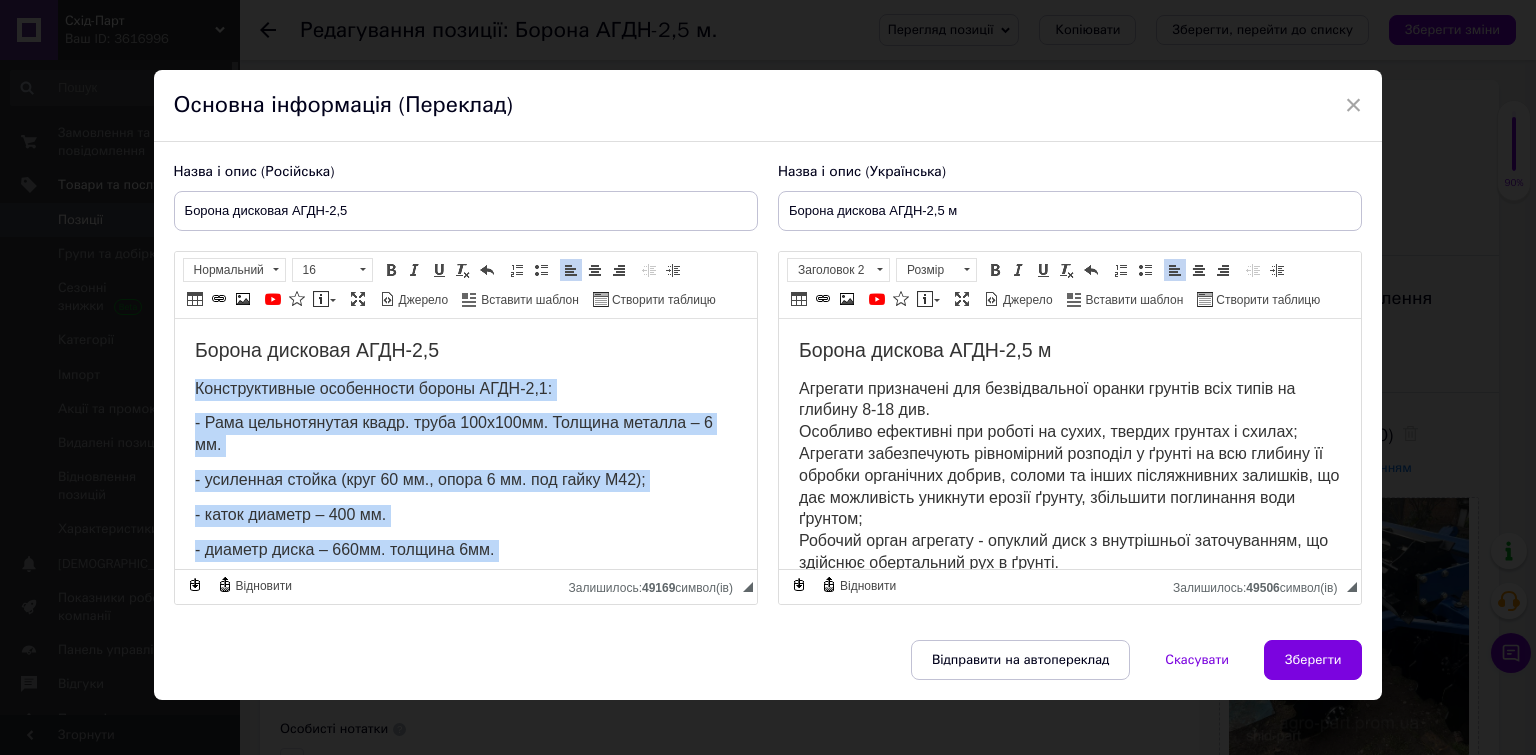 click on "Конструктивные особенности бороны АГДН-2,1:" at bounding box center (465, 390) 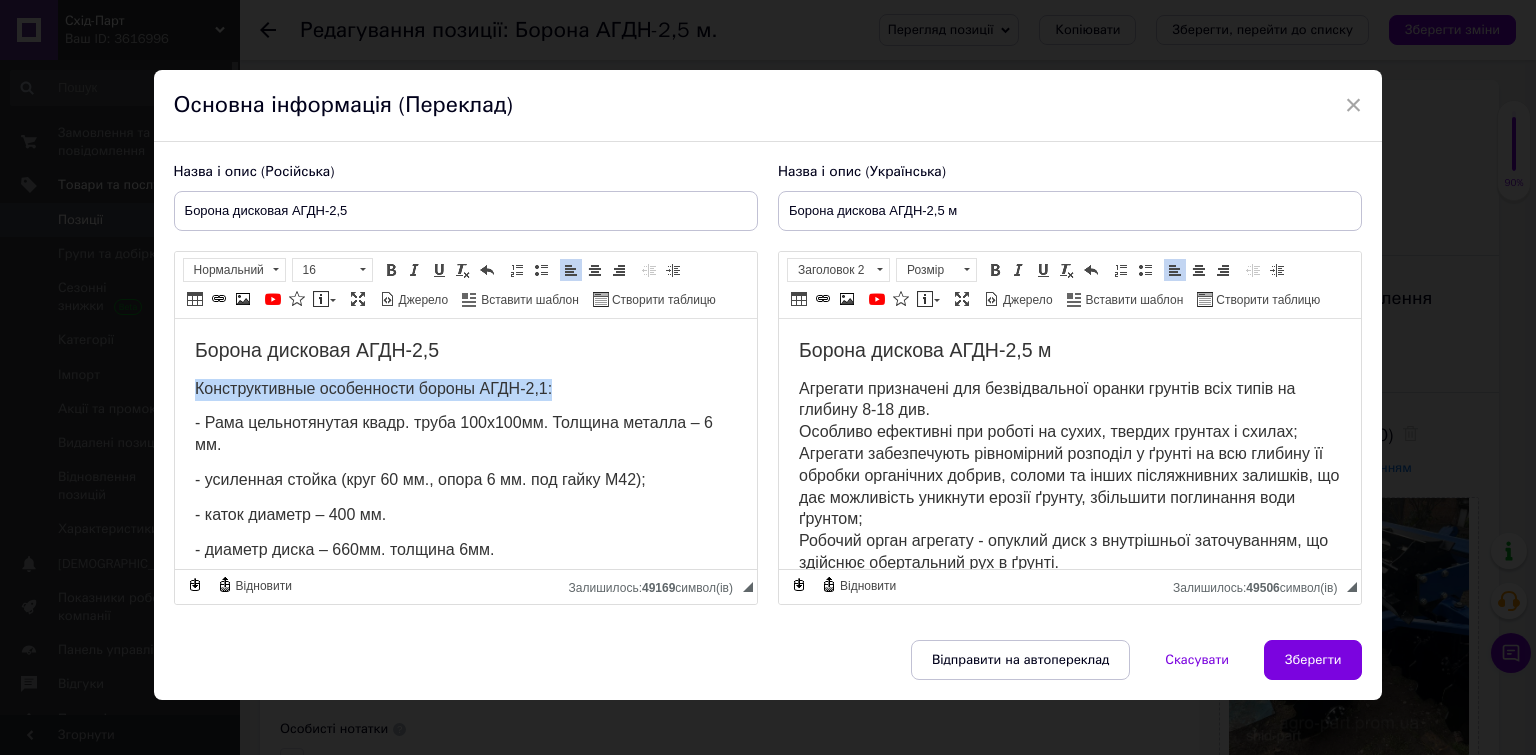 drag, startPoint x: 193, startPoint y: 388, endPoint x: 554, endPoint y: 388, distance: 361 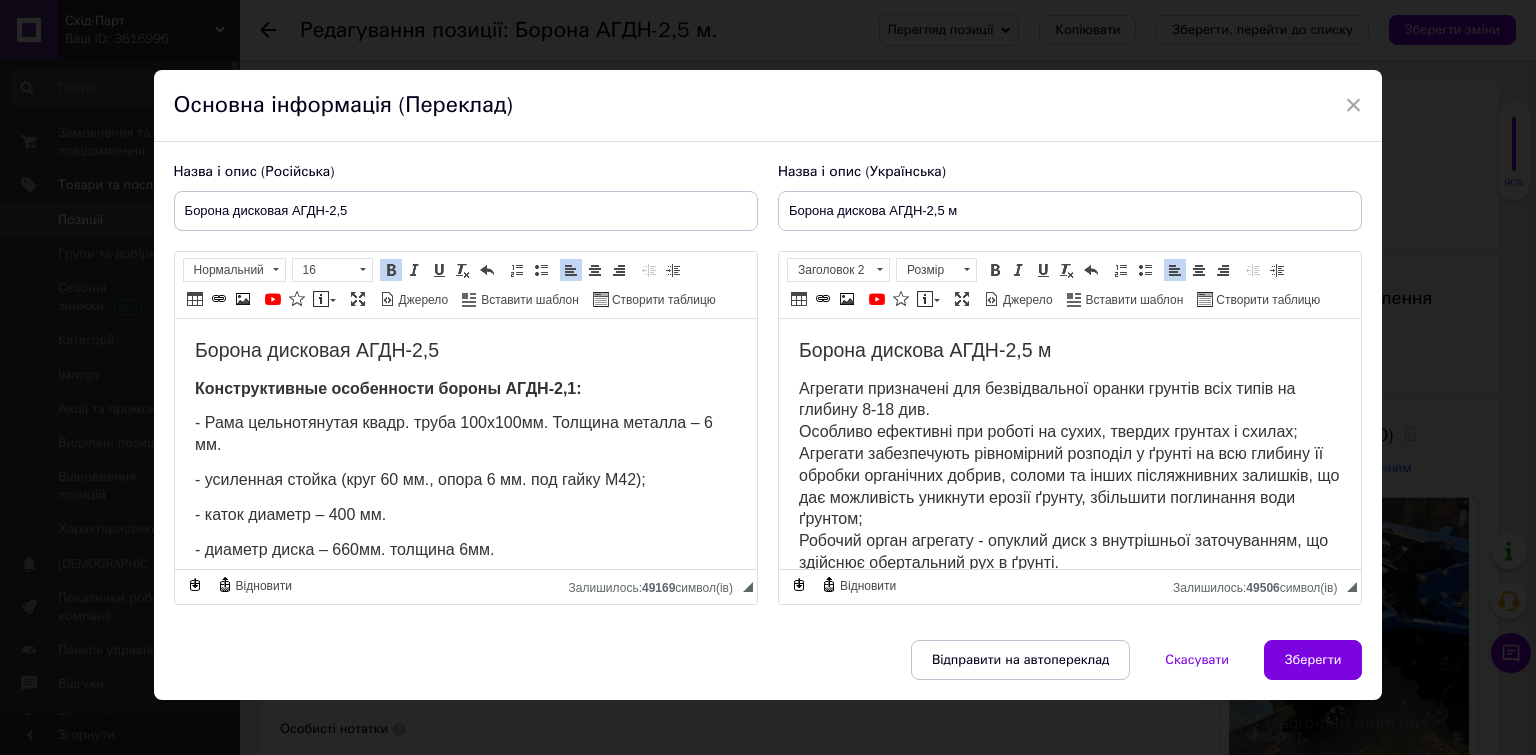 click on "Конструктивные особенности бороны АГДН-2,1:" at bounding box center (387, 388) 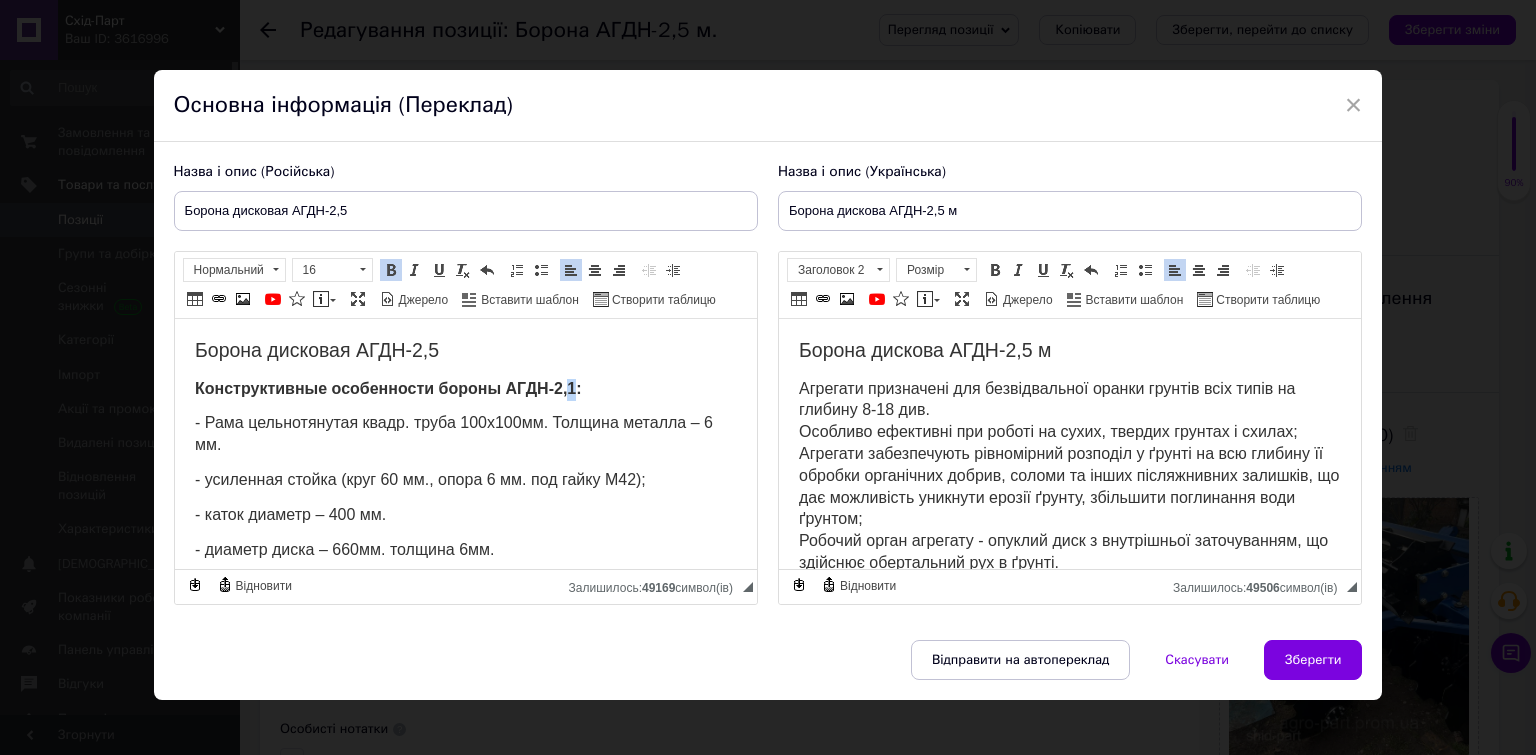 click on "Конструктивные особенности бороны АГДН-2,1:" at bounding box center [387, 388] 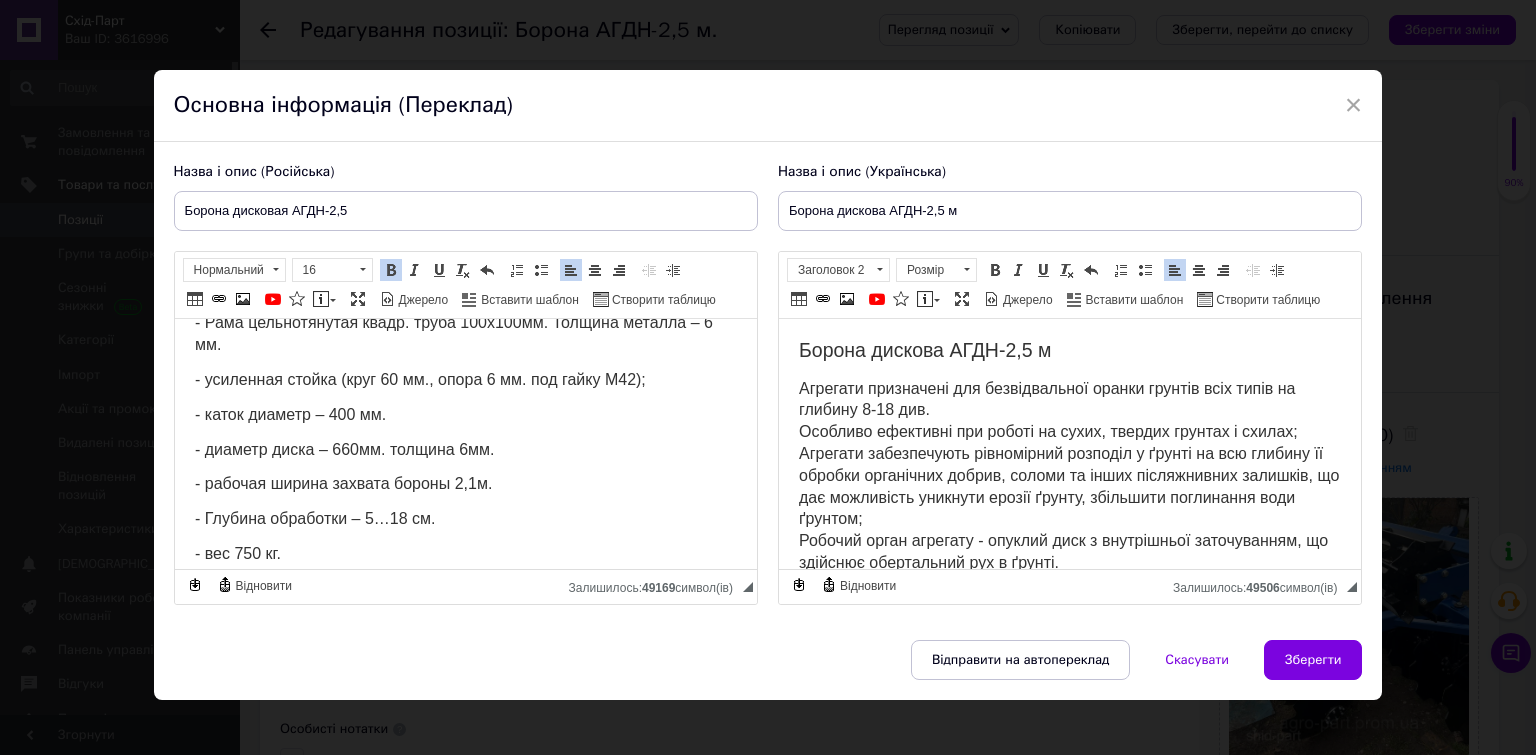 scroll, scrollTop: 200, scrollLeft: 0, axis: vertical 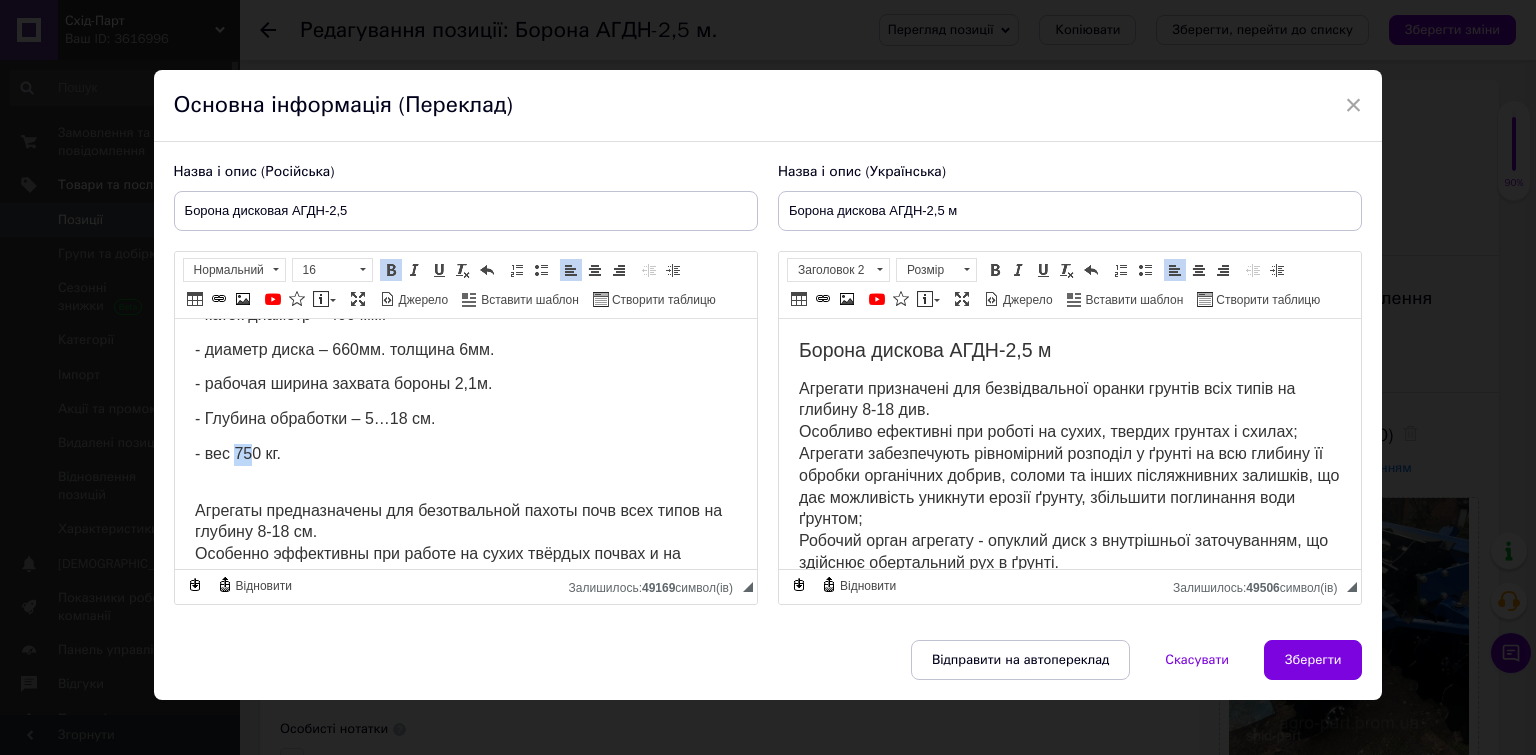 drag, startPoint x: 252, startPoint y: 449, endPoint x: 236, endPoint y: 449, distance: 16 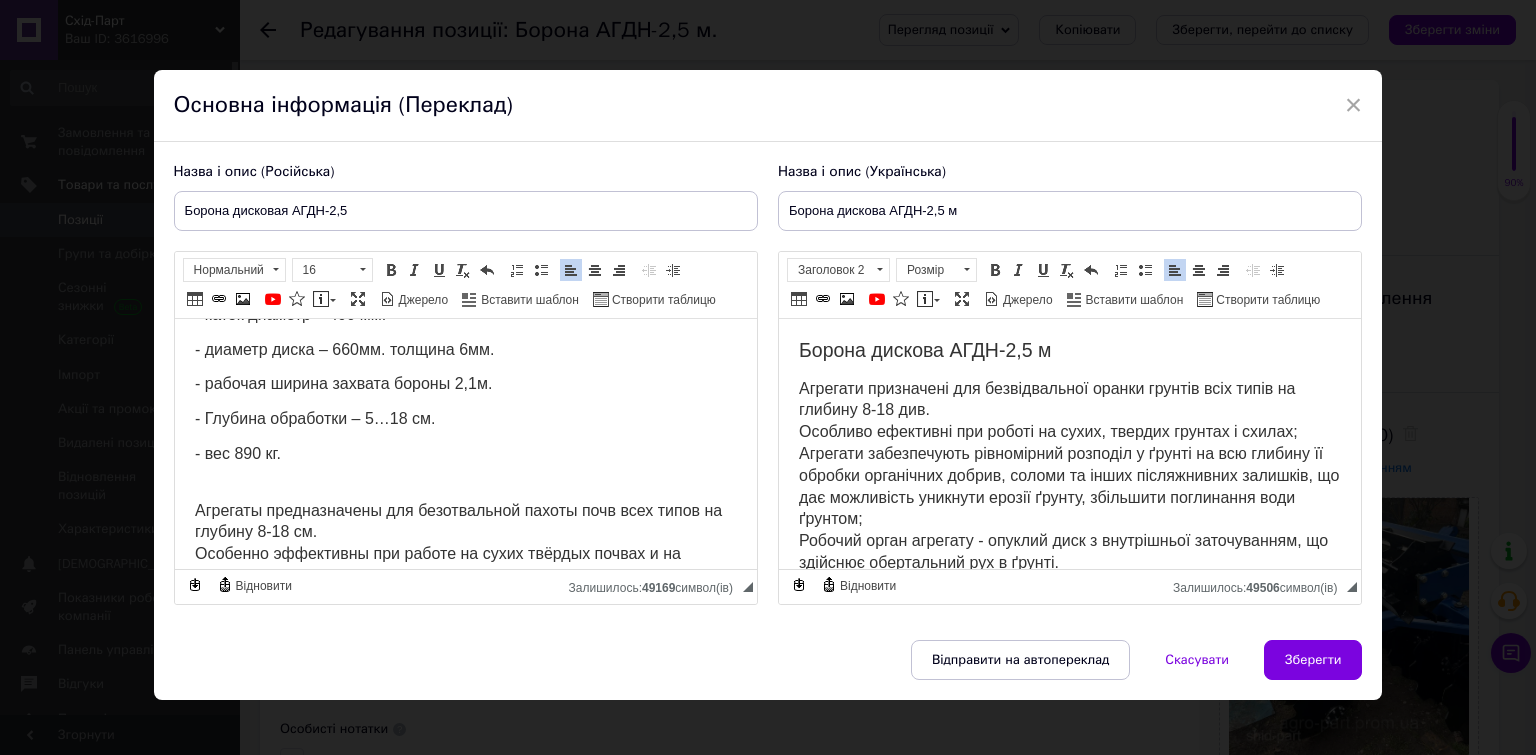 click on "Агрегаты предназначены для безотвальной пахоты почв всех типов на глубину 8-18 см. Особенно эффективны при работе на сухих твёрдых почвах и на склонах; Агрегаты обеспечивают равномерное распределение в почве на всю глубину её обработки органических удобрений, соломы и др. пожнивных остатков, что даёт возможность избежать эрозии почвы, увеличить поглощение воды почвой; Рабочий орган агрегата - выпуклый диск с внутренней заточкой, совершающий вращательное движение в почве." at bounding box center (465, 599) 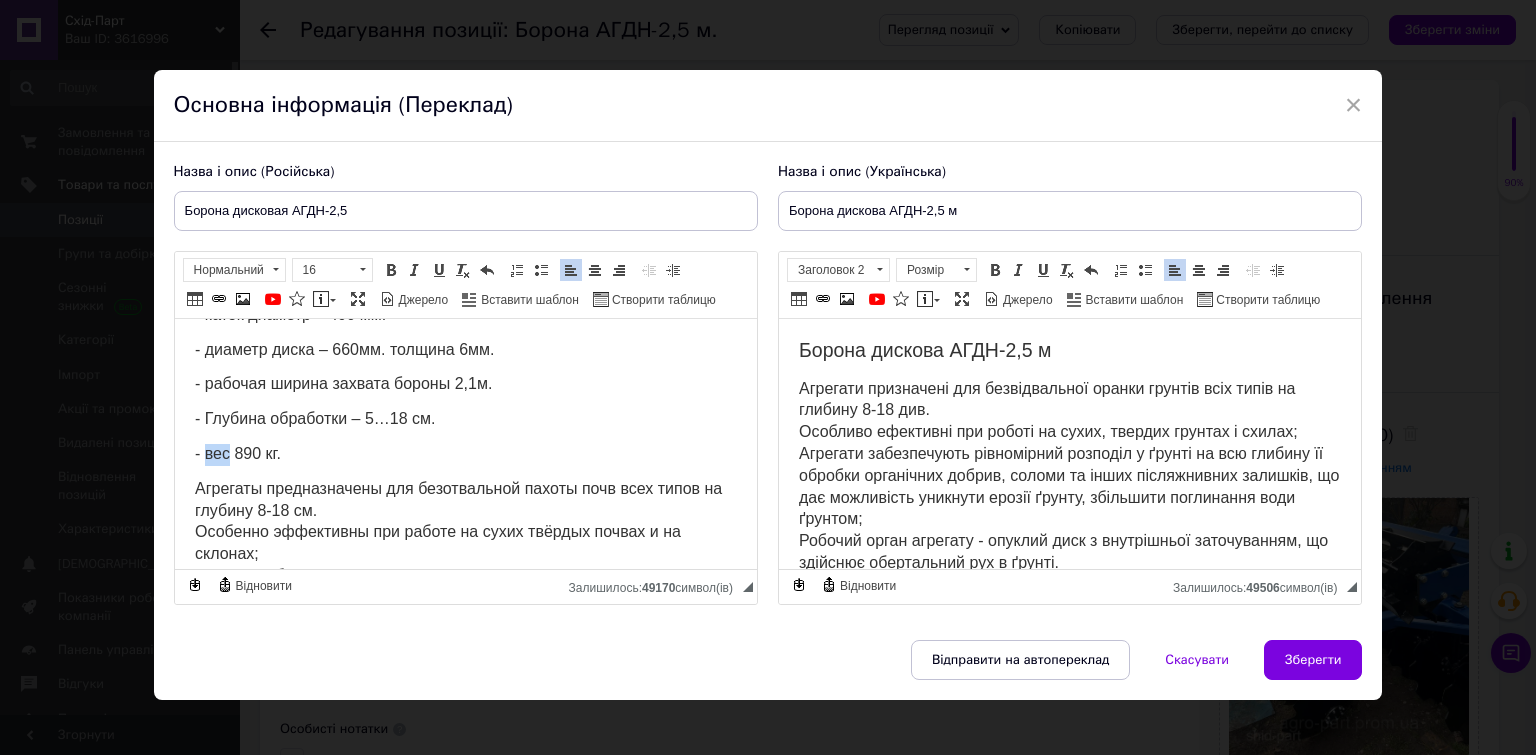 drag, startPoint x: 226, startPoint y: 449, endPoint x: 206, endPoint y: 452, distance: 20.22375 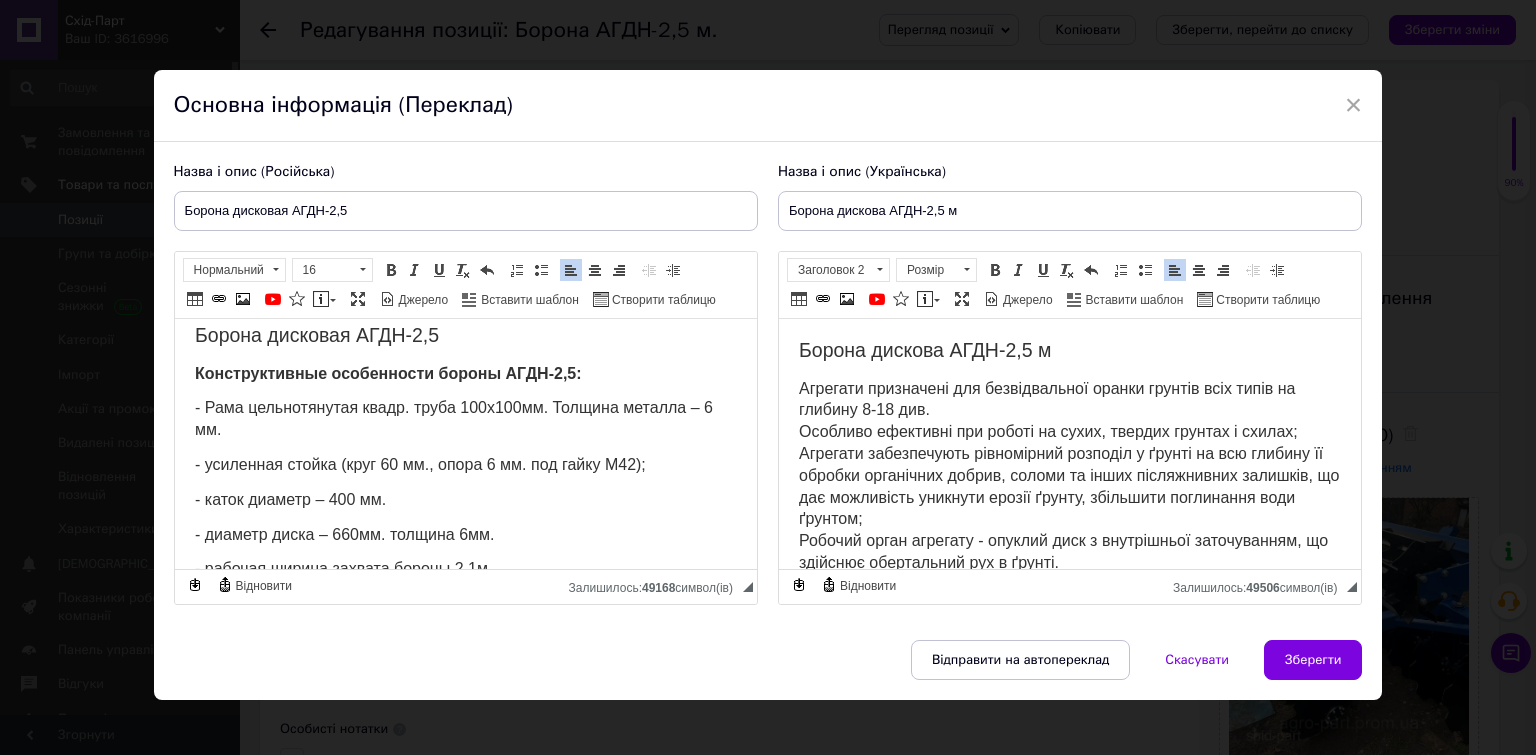 scroll, scrollTop: 0, scrollLeft: 0, axis: both 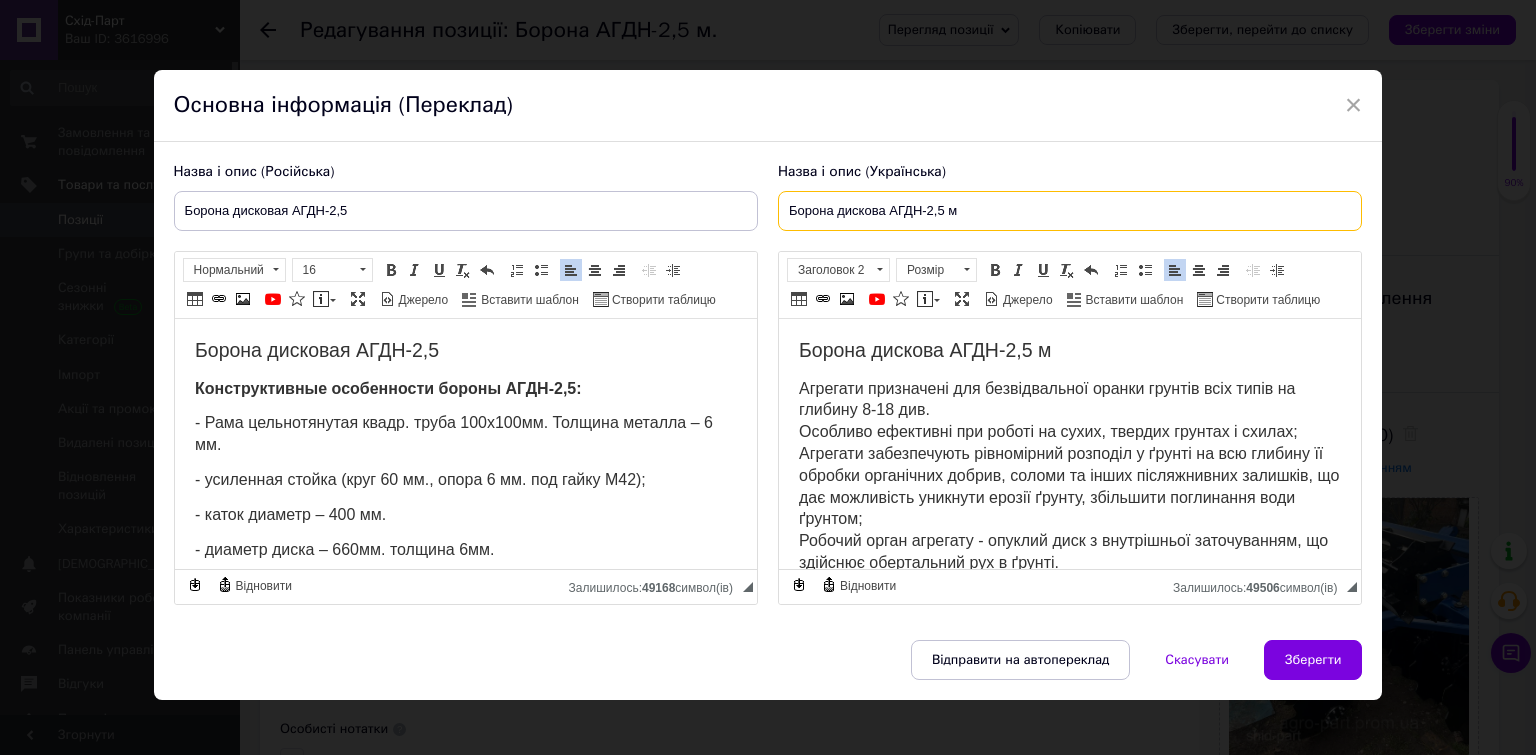 click on "Борона дискова АГДН-2,5 м" at bounding box center (1070, 211) 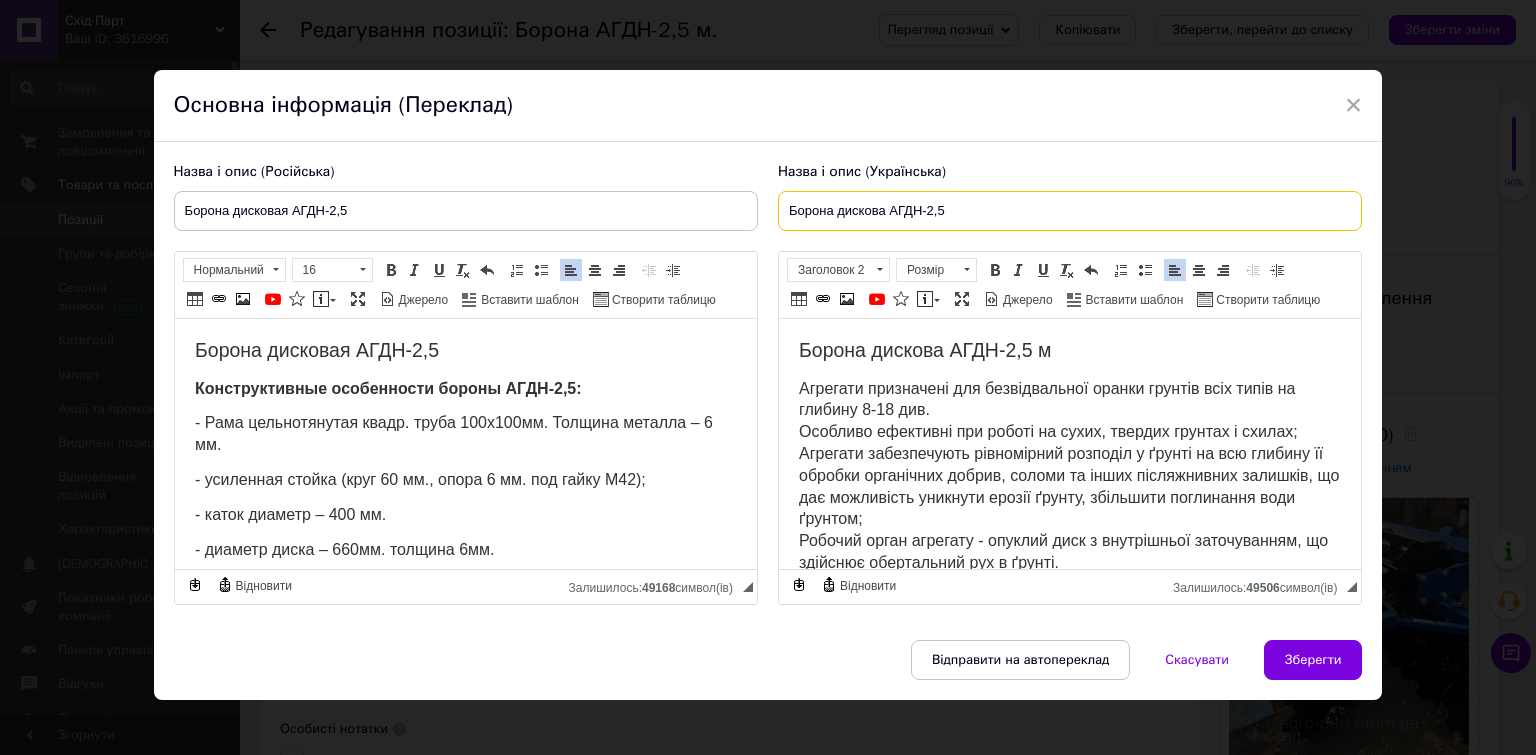 type on "Борона дискова АГДН-2,5" 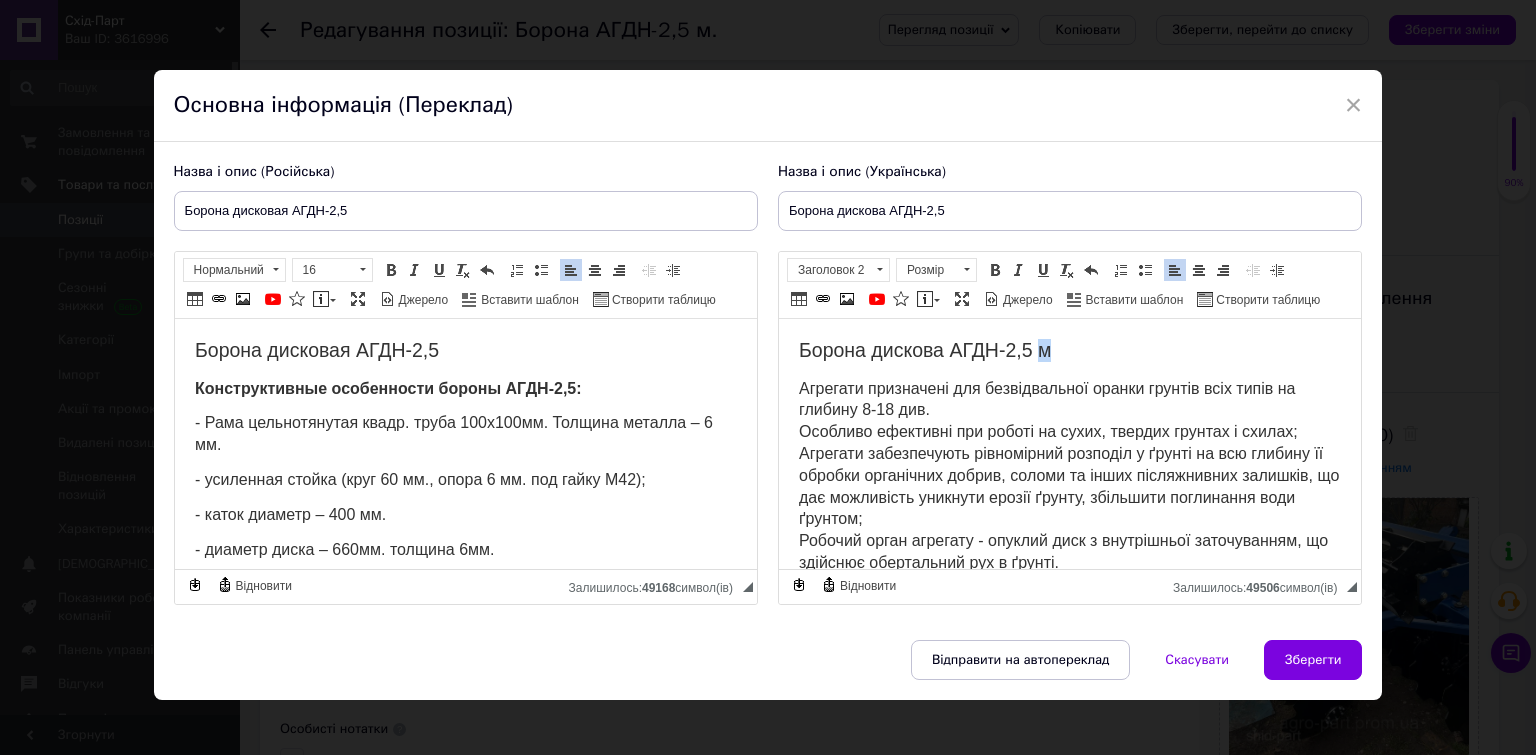 drag, startPoint x: 1038, startPoint y: 349, endPoint x: 1057, endPoint y: 349, distance: 19 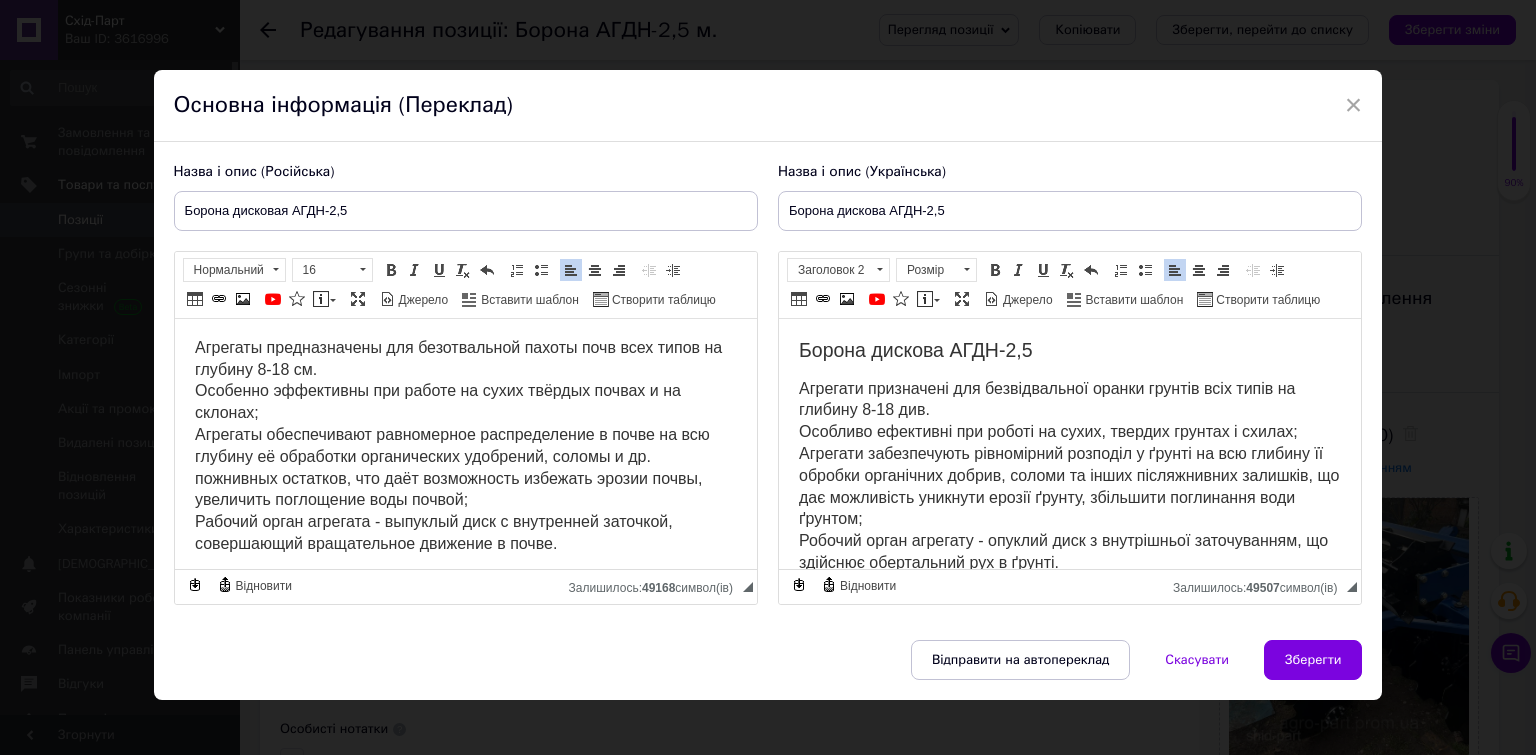 scroll, scrollTop: 343, scrollLeft: 0, axis: vertical 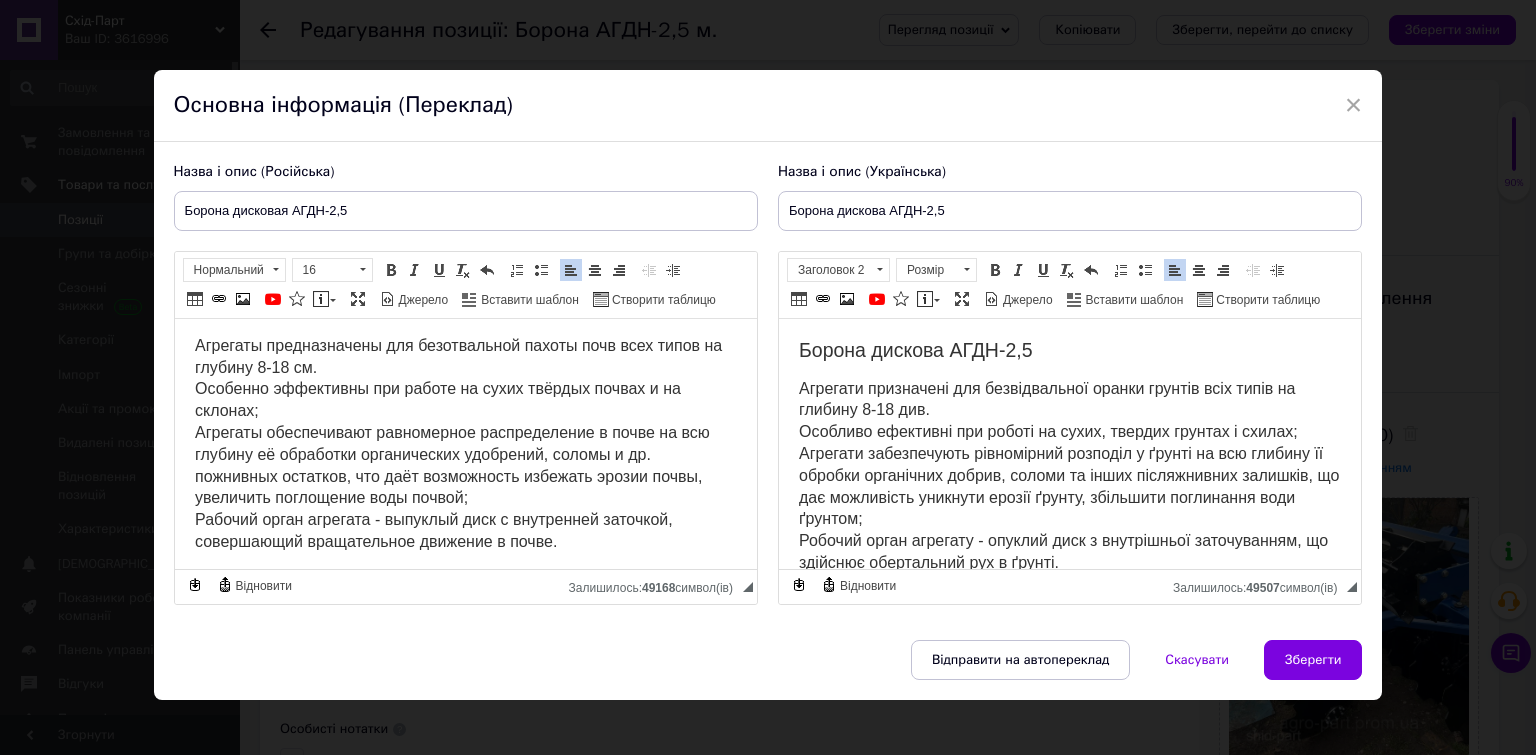 click on "Агрегати призначені для безвідвальної оранки грунтів всіх типів на глибину 8-18 див. Особливо ефективні при роботі на сухих, твердих грунтах і схилах; Агрегати забезпечують рівномірний розподіл у ґрунті на всю глибину її обробки органічних добрив, соломи та інших післяжнивних залишків, що дає можливість уникнути ерозії ґрунту, збільшити поглинання води ґрунтом; Робочий орган агрегату - опуклий диск з внутрішньої заточуванням, що здійснює обертальний рух в ґрунті." at bounding box center (1068, 475) 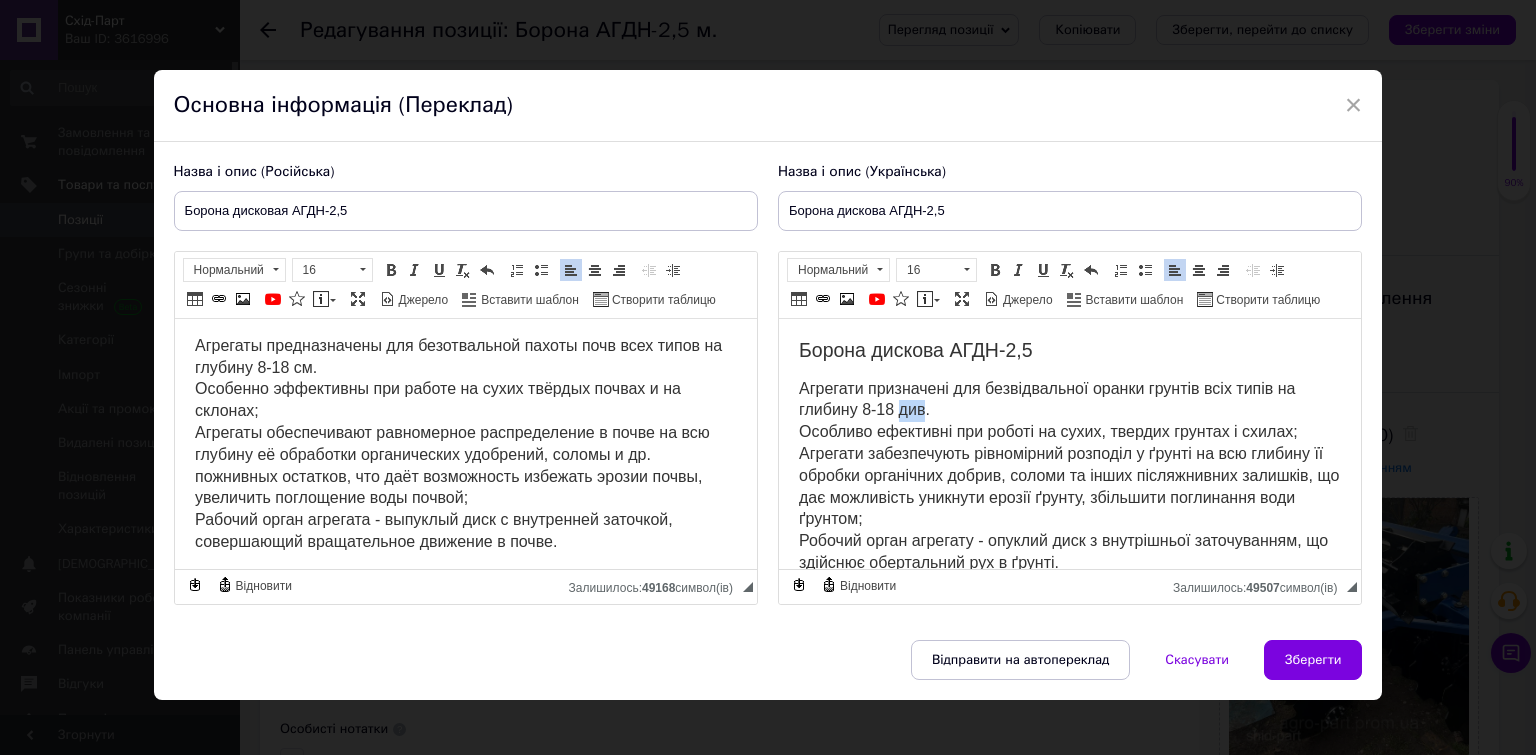 drag, startPoint x: 900, startPoint y: 411, endPoint x: 925, endPoint y: 409, distance: 25.079872 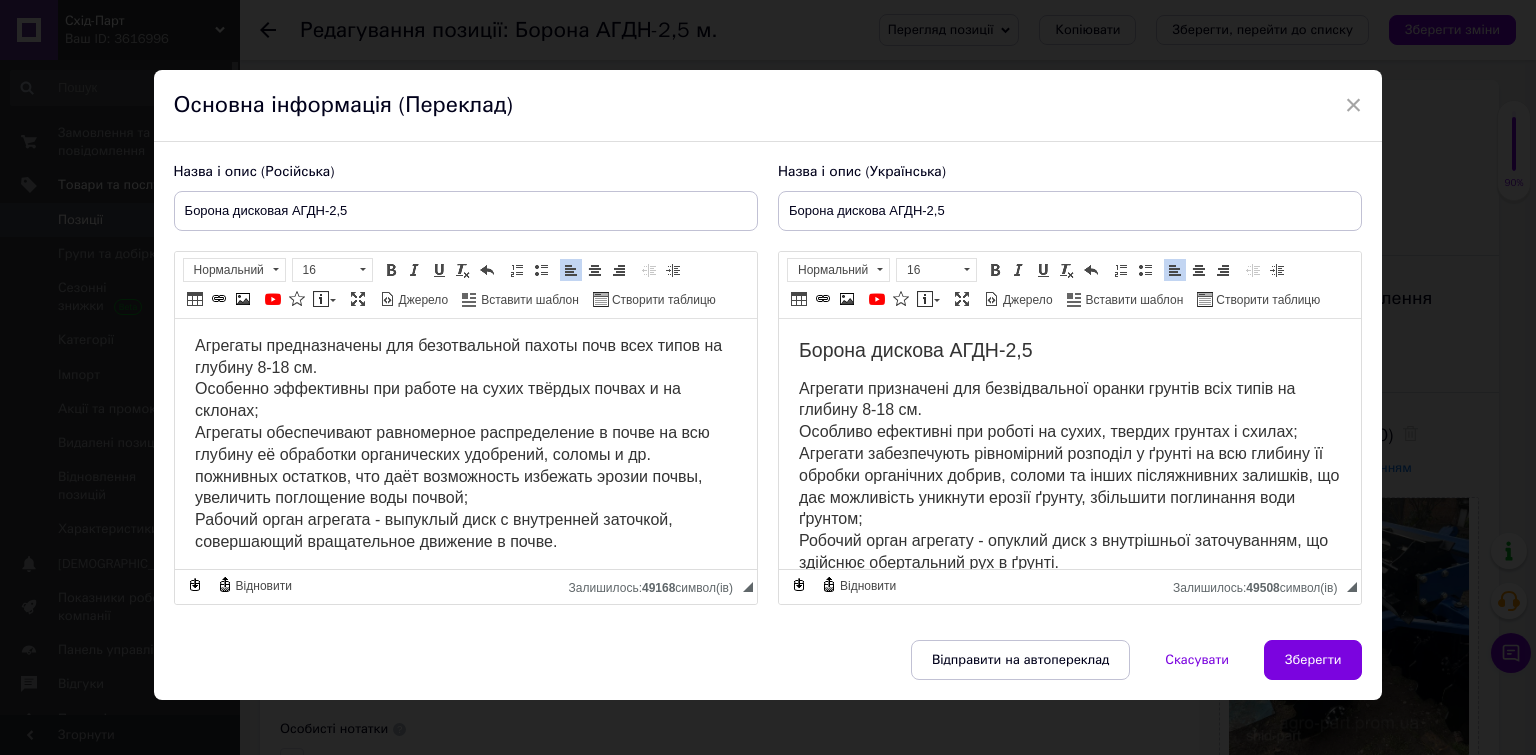 click on "Агрегати призначені для безвідвальної оранки грунтів всіх типів на глибину 8-18 см. Особливо ефективні при роботі на сухих, твердих грунтах і схилах; Агрегати забезпечують рівномірний розподіл у ґрунті на всю глибину її обробки органічних добрив, соломи та інших післяжнивних залишків, що дає можливість уникнути ерозії ґрунту, збільшити поглинання води ґрунтом; Робочий орган агрегату - опуклий диск з внутрішньої заточуванням, що здійснює обертальний рух в ґрунті." at bounding box center (1068, 475) 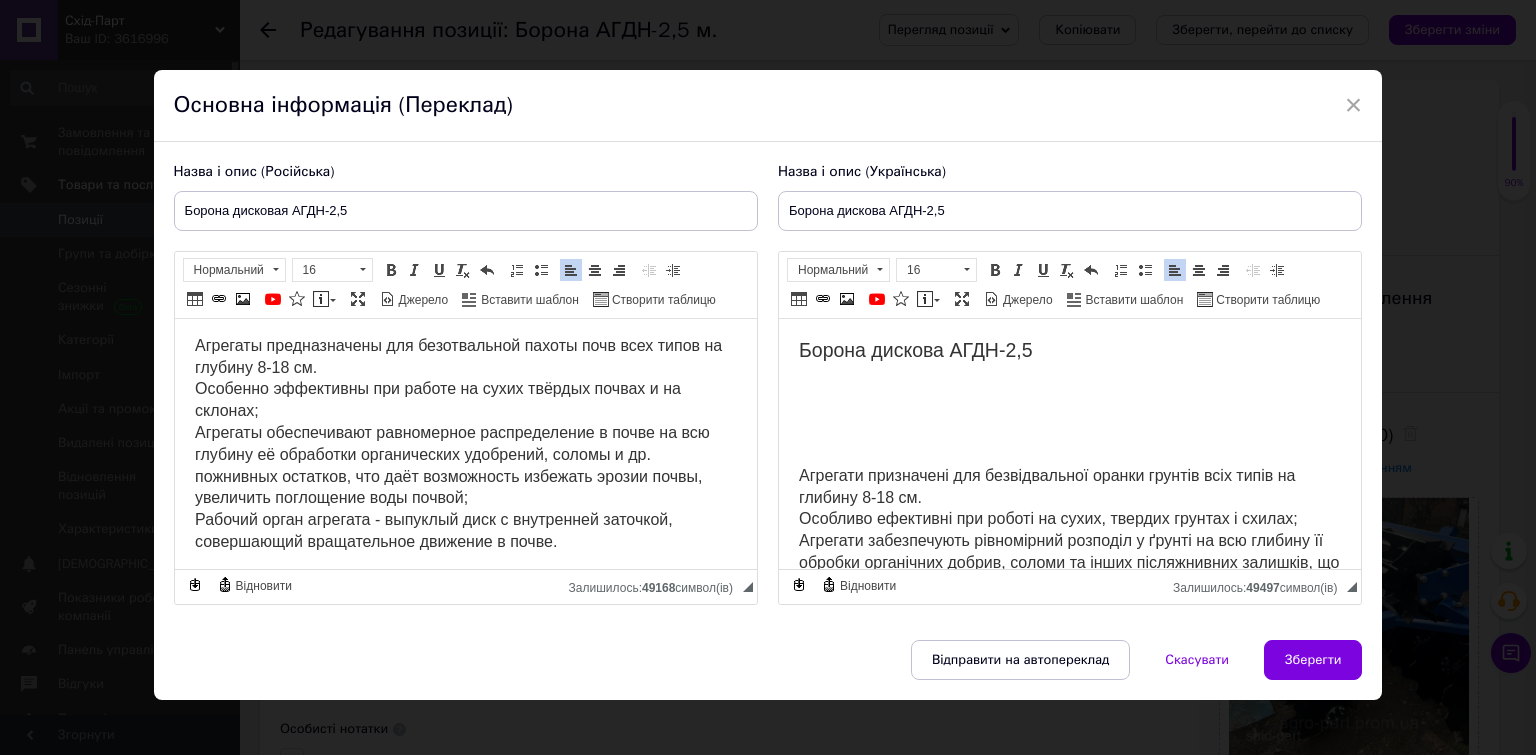 click on "​​​​​​​ Агрегати призначені для безвідвальної оранки грунтів всіх типів на глибину 8-18 см. Особливо ефективні при роботі на сухих, твердих грунтах і схилах; Агрегати забезпечують рівномірний розподіл у ґрунті на всю глибину її обробки органічних добрив, соломи та інших післяжнивних залишків, що дає можливість уникнути ерозії ґрунту, збільшити поглинання води ґрунтом; Робочий орган агрегату - опуклий диск з внутрішньої заточуванням, що здійснює обертальний рух в ґрунті." at bounding box center [1069, 520] 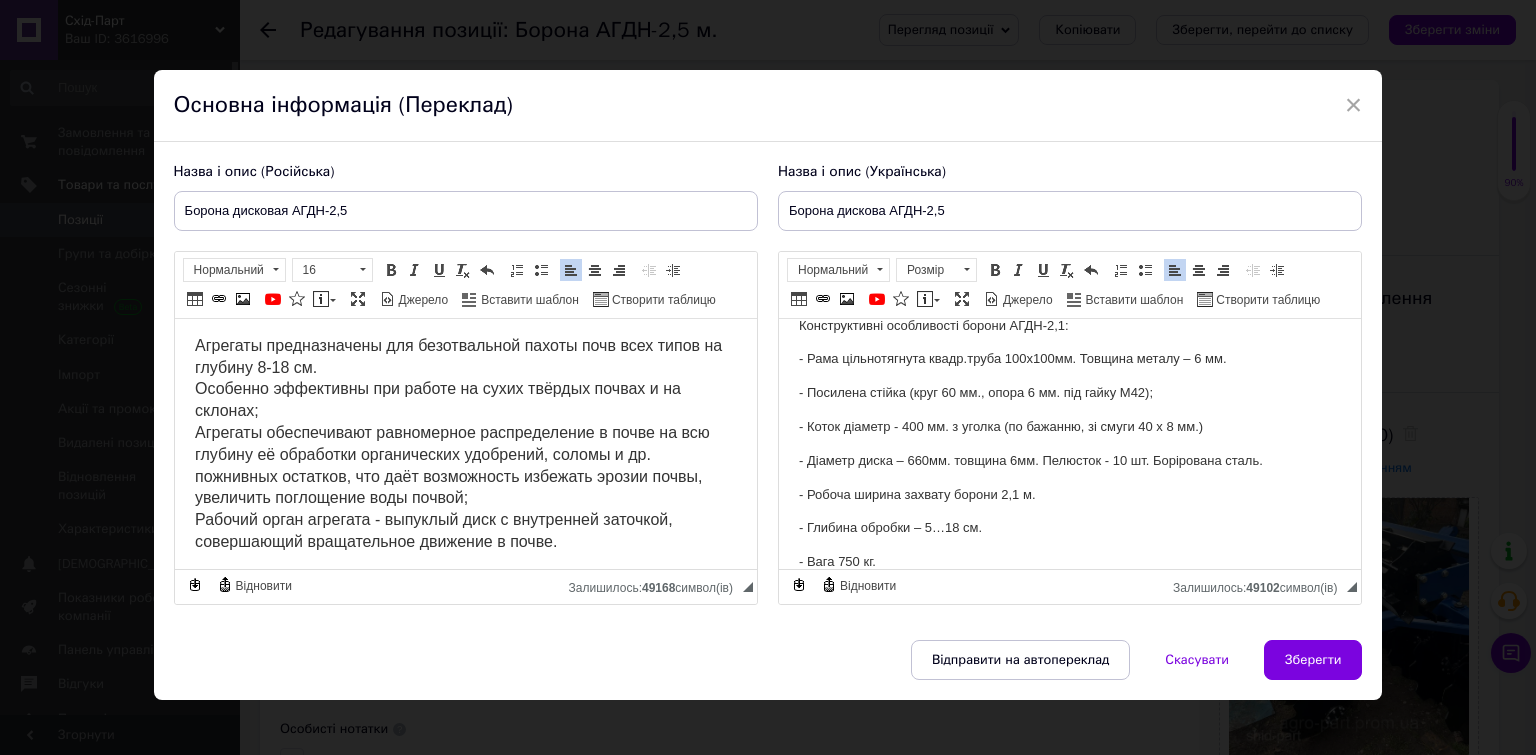 scroll, scrollTop: 0, scrollLeft: 0, axis: both 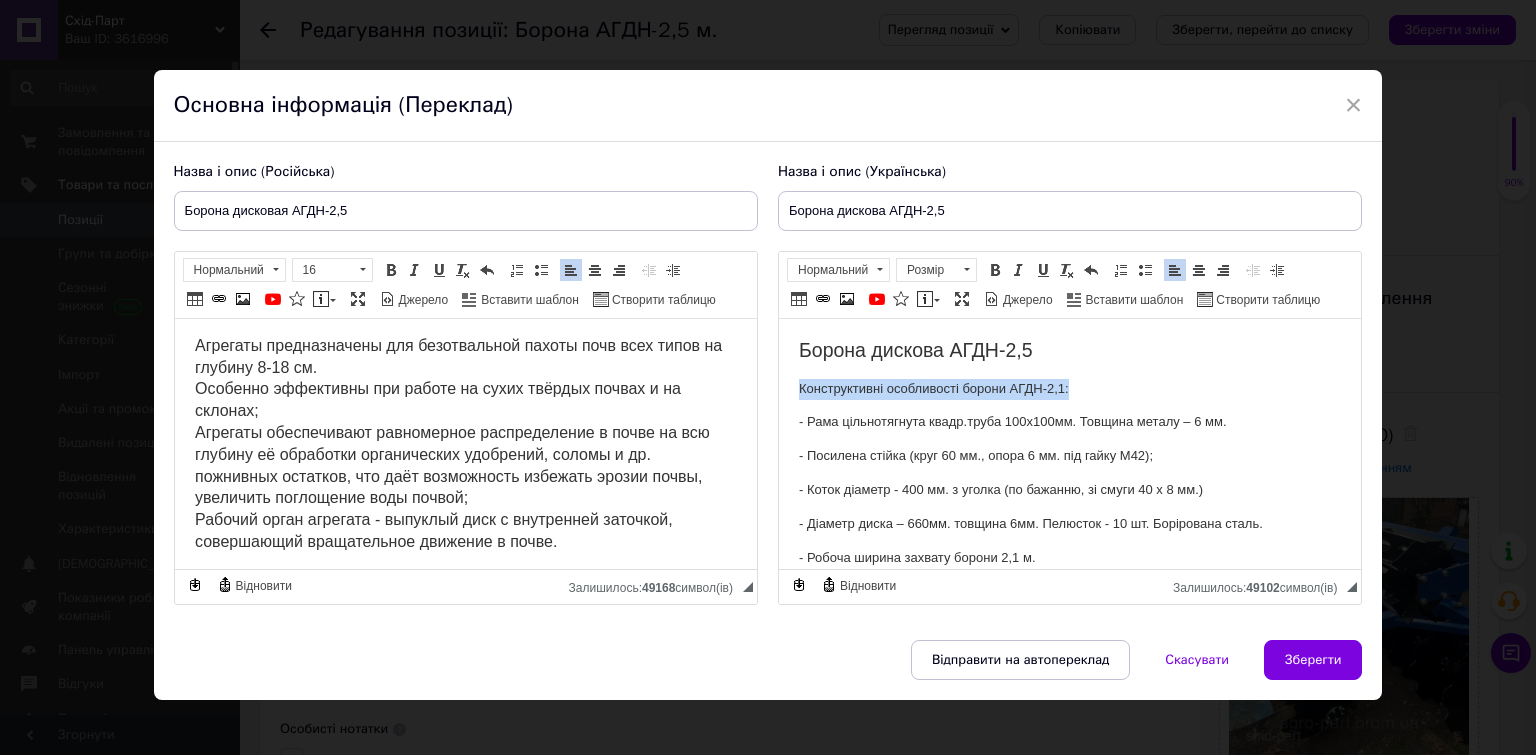 drag, startPoint x: 799, startPoint y: 387, endPoint x: 1074, endPoint y: 382, distance: 275.04544 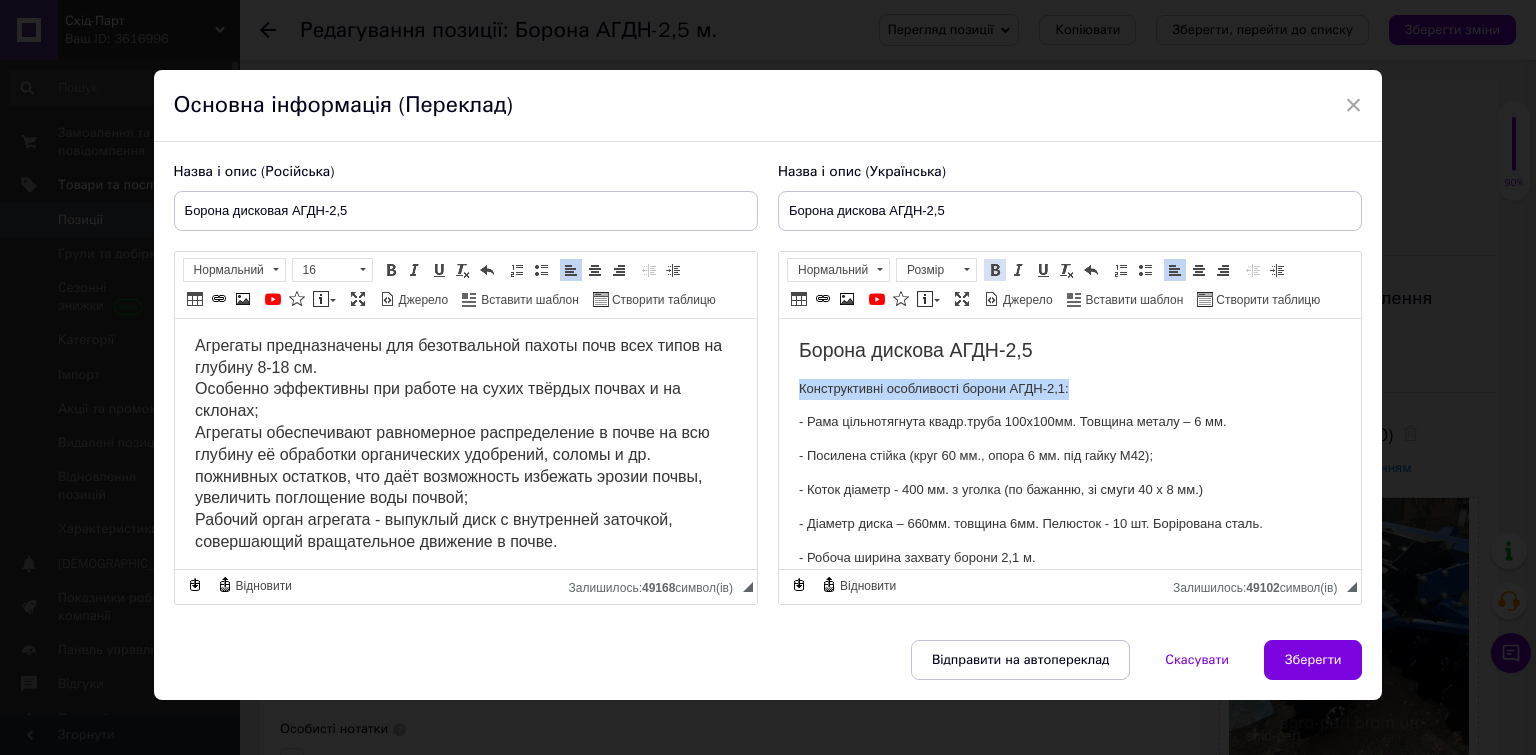 click at bounding box center (995, 270) 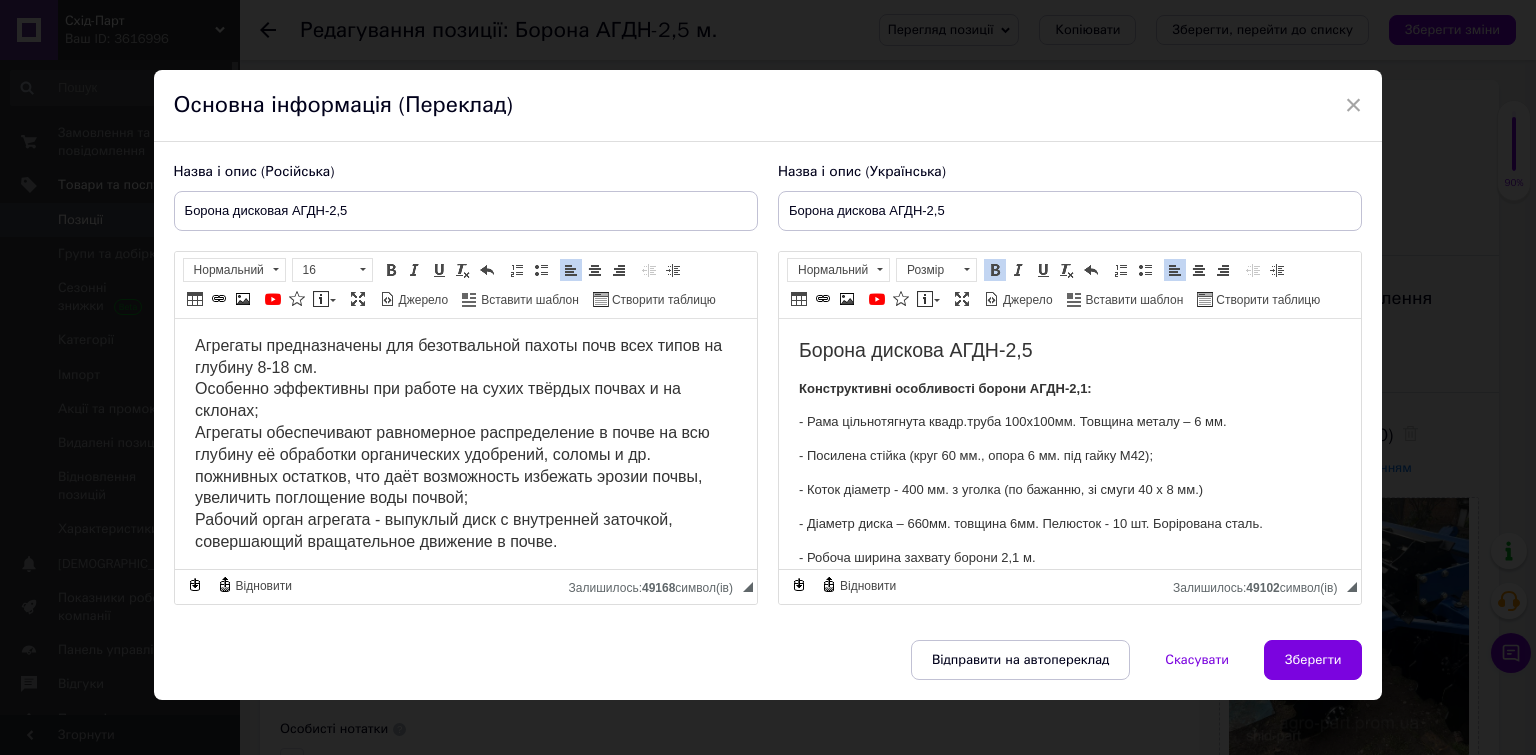 click on "Борона дискова АГДН-2,5  Конструктивні особливості борони АГДН-2,1: - Рама цільнотягнута квадр.труба 100х100мм. Товщина металу – 6 мм. - Посилена стійка (круг 60 мм., опора 6 мм. під гайку М42); - Коток діаметр - 400 мм. з уголка (по бажанню, зі смуги 40 х 8 мм.) - Діаметр диска – 660мм. товщина 6мм. Пелюсток - 10 шт. Борірована сталь. - Робоча ширина захвату борони 2,1 м. - Глибина обробки – 5…18 см. - Вага 750 кг. Агрегати призначені для безвідвальної оранки грунтів всіх типів на глибину 8-18 см. Особливо ефективні при роботі на сухих, твердих грунтах і схилах;" at bounding box center [1069, 625] 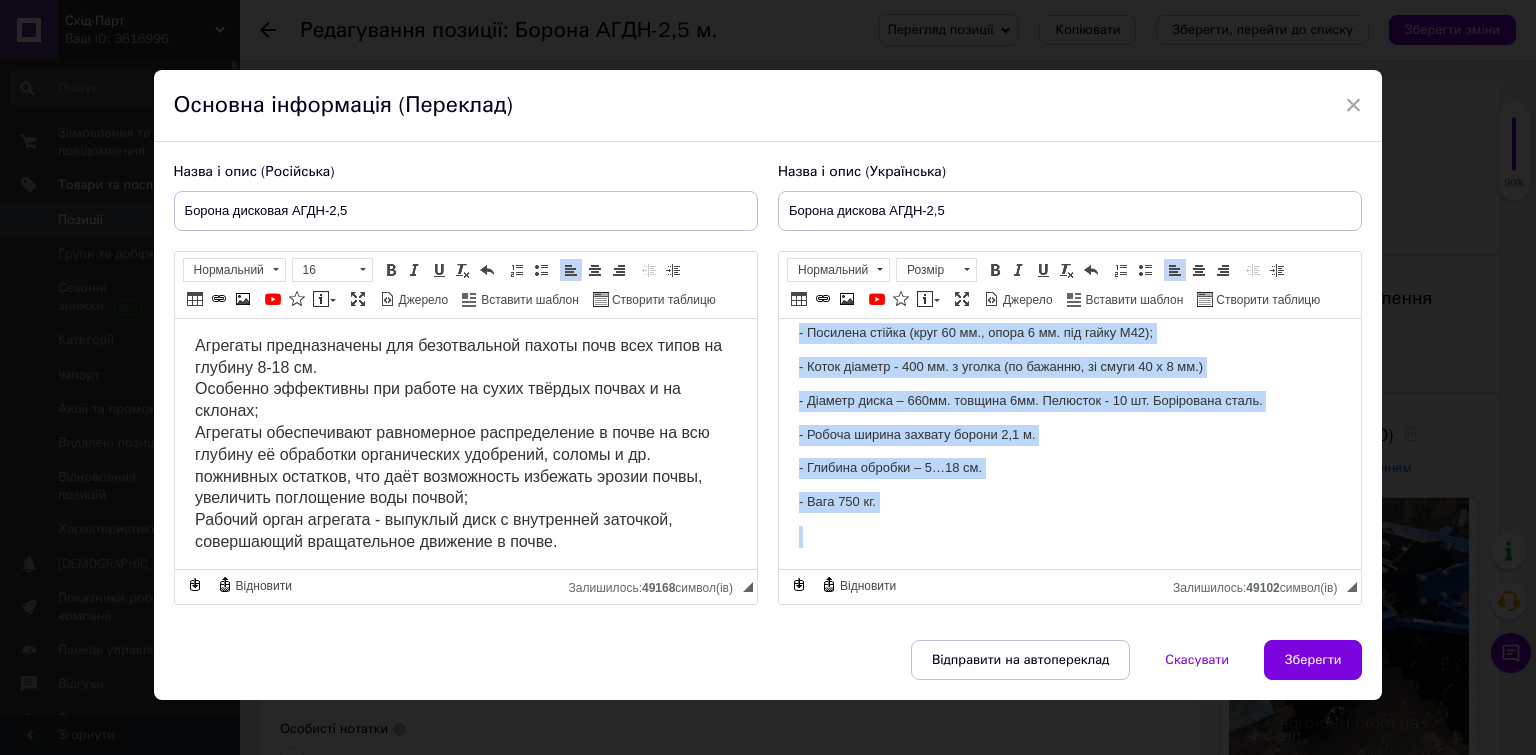 scroll, scrollTop: 145, scrollLeft: 0, axis: vertical 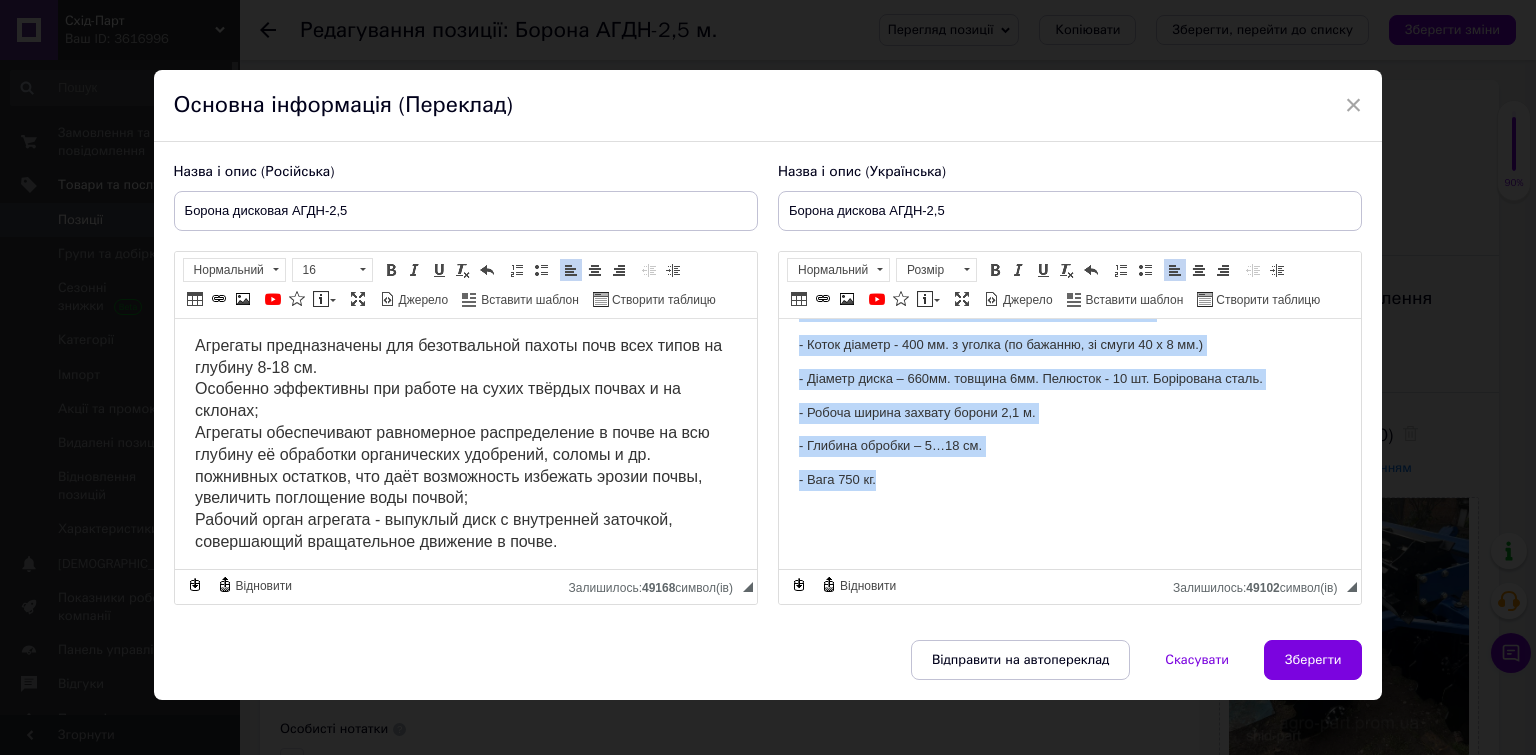drag, startPoint x: 799, startPoint y: 389, endPoint x: 1020, endPoint y: 503, distance: 248.67047 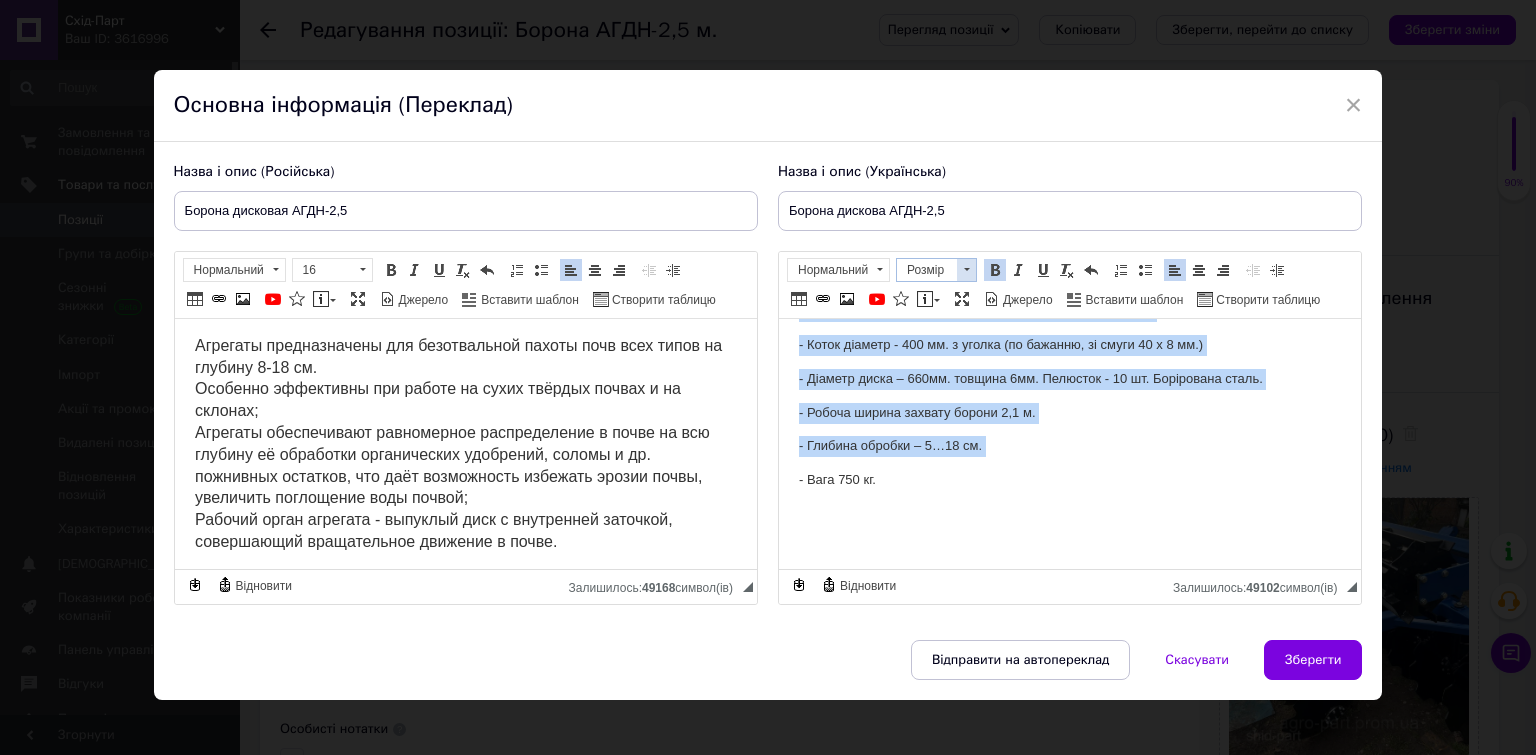 click at bounding box center (966, 270) 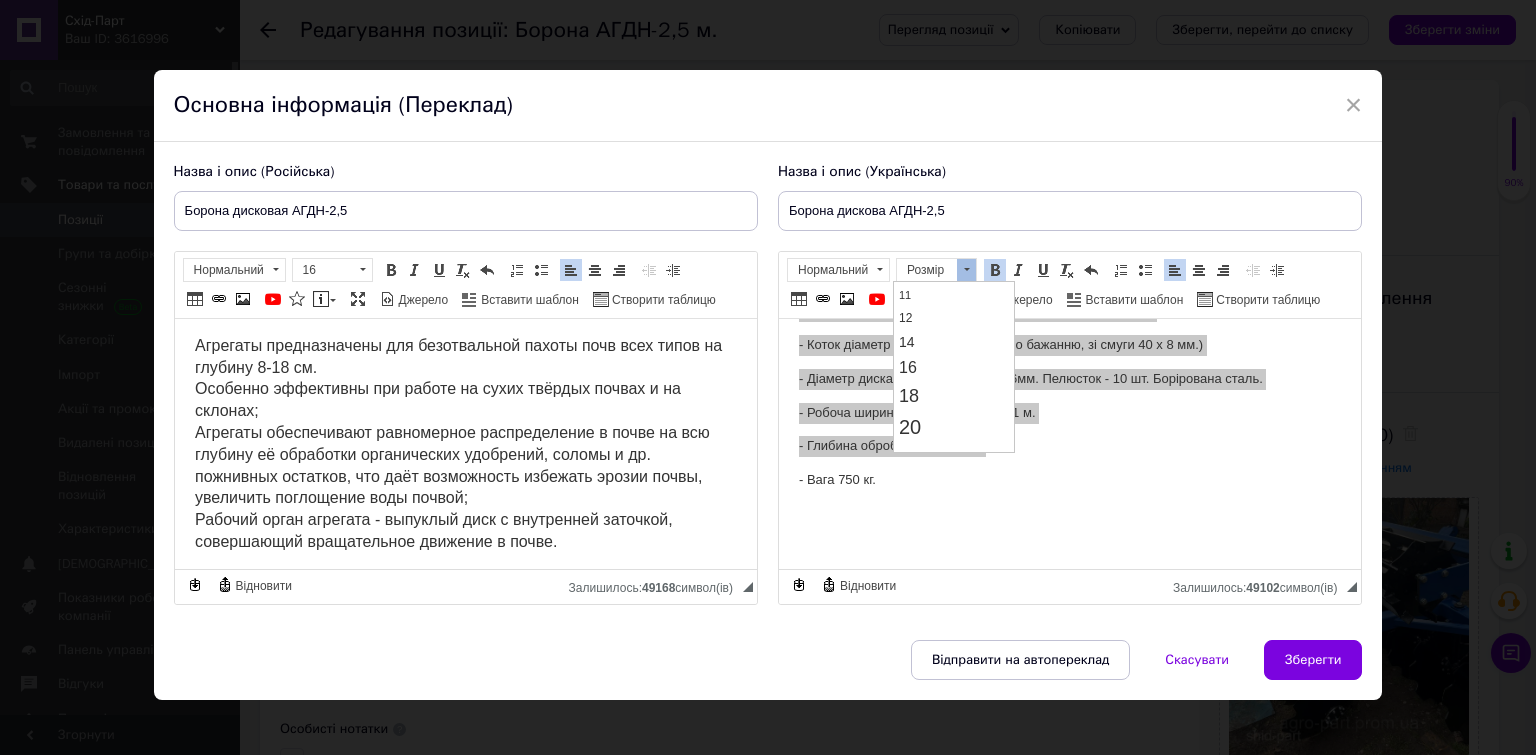 scroll, scrollTop: 148, scrollLeft: 0, axis: vertical 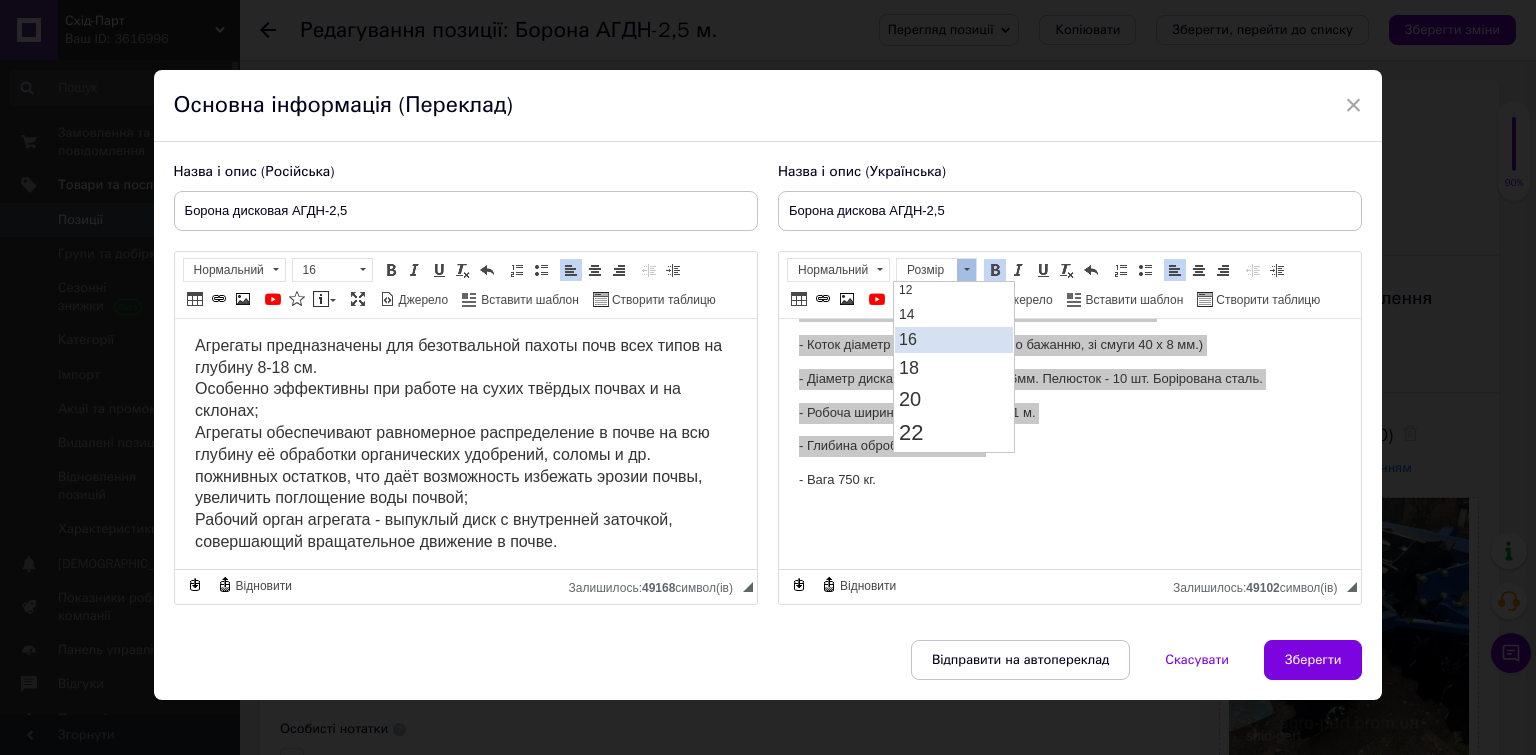 click on "16" at bounding box center [953, 339] 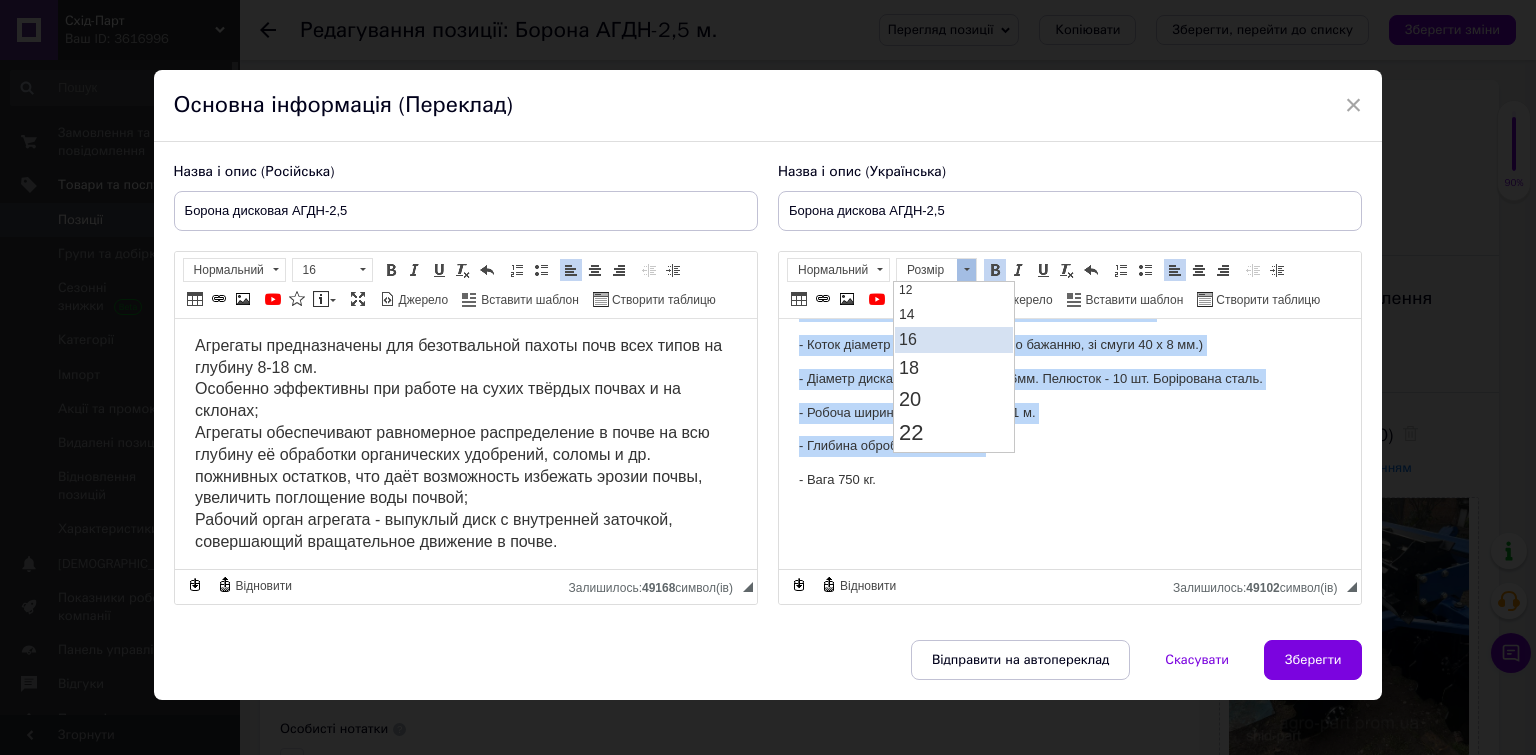 scroll, scrollTop: 0, scrollLeft: 0, axis: both 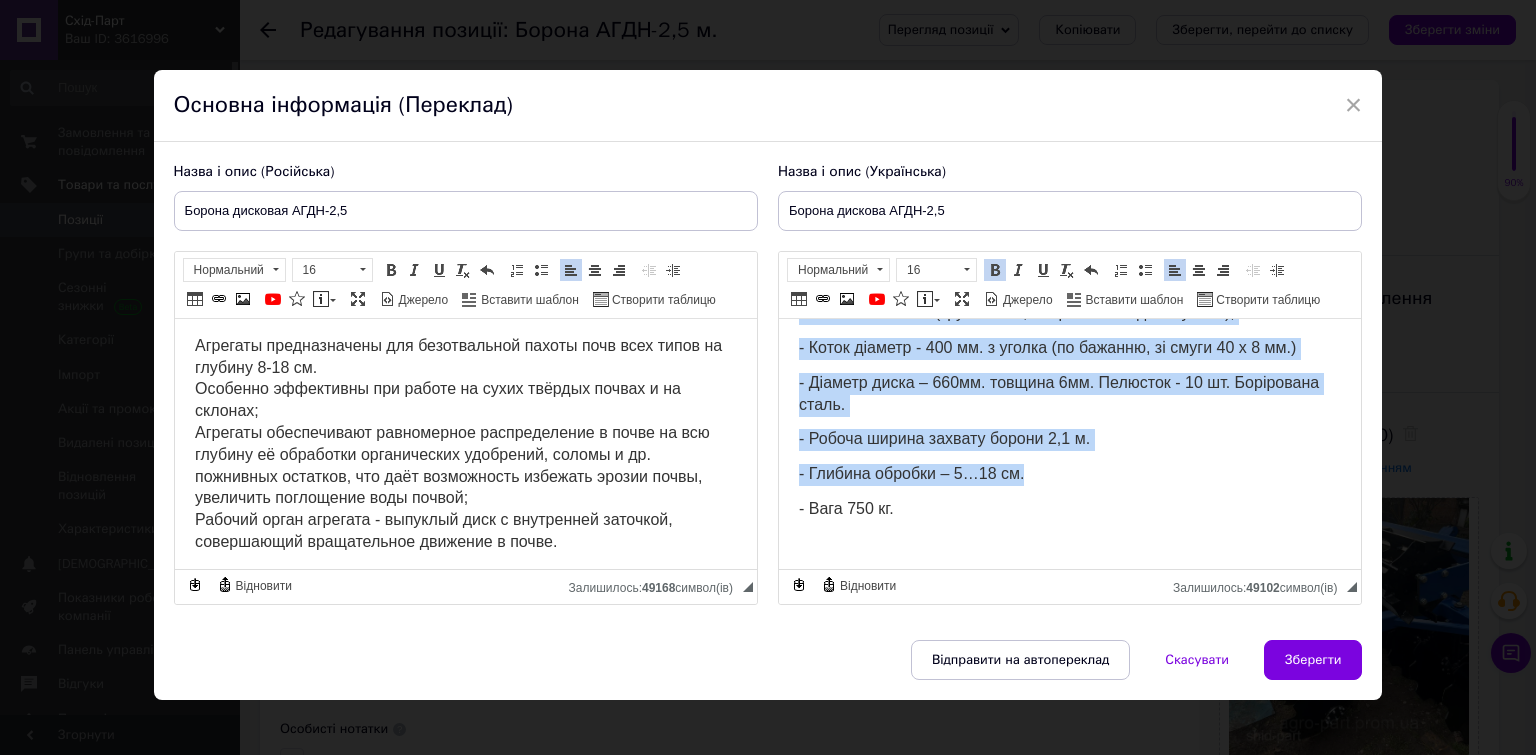 click on "- Глибина обробки – 5…18 см." at bounding box center [910, 473] 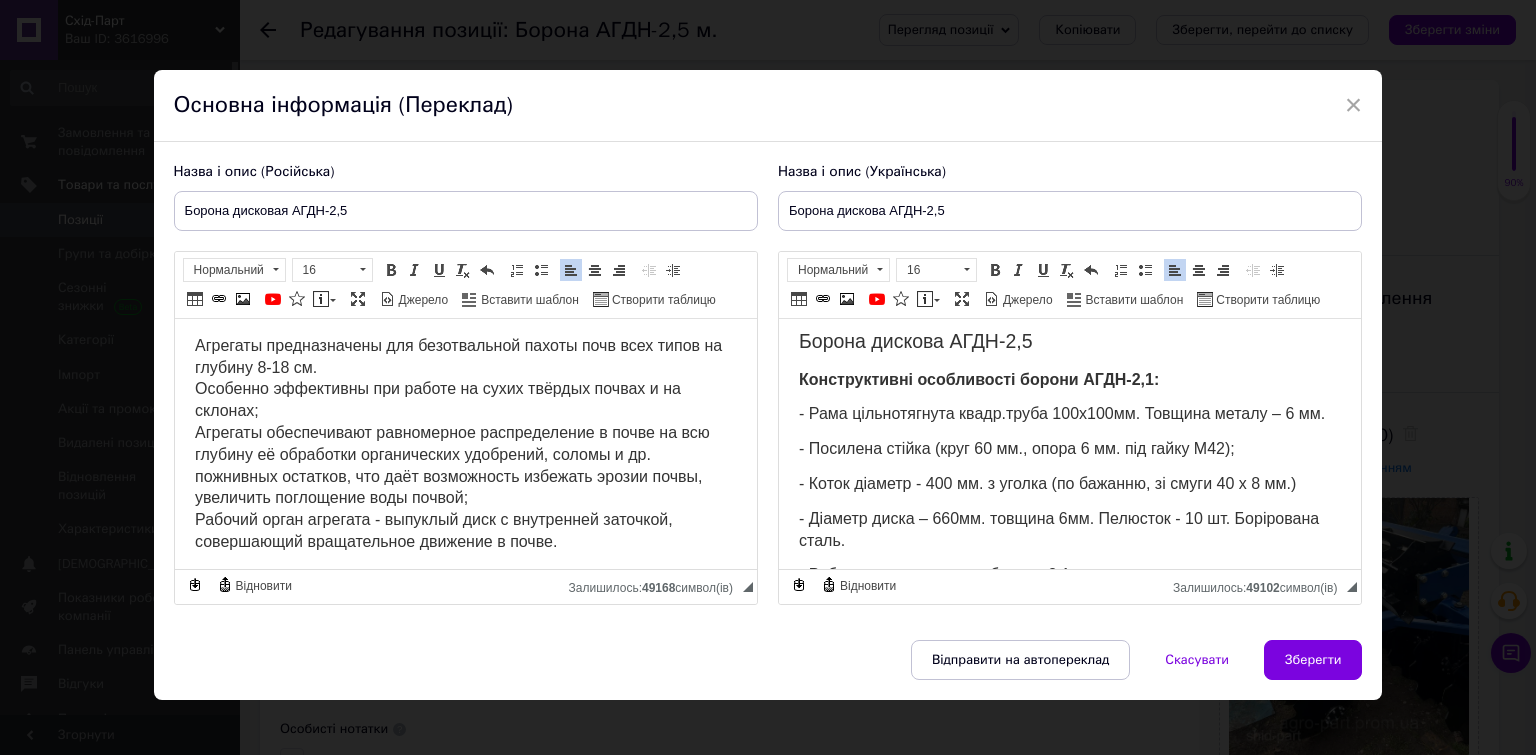 scroll, scrollTop: 0, scrollLeft: 0, axis: both 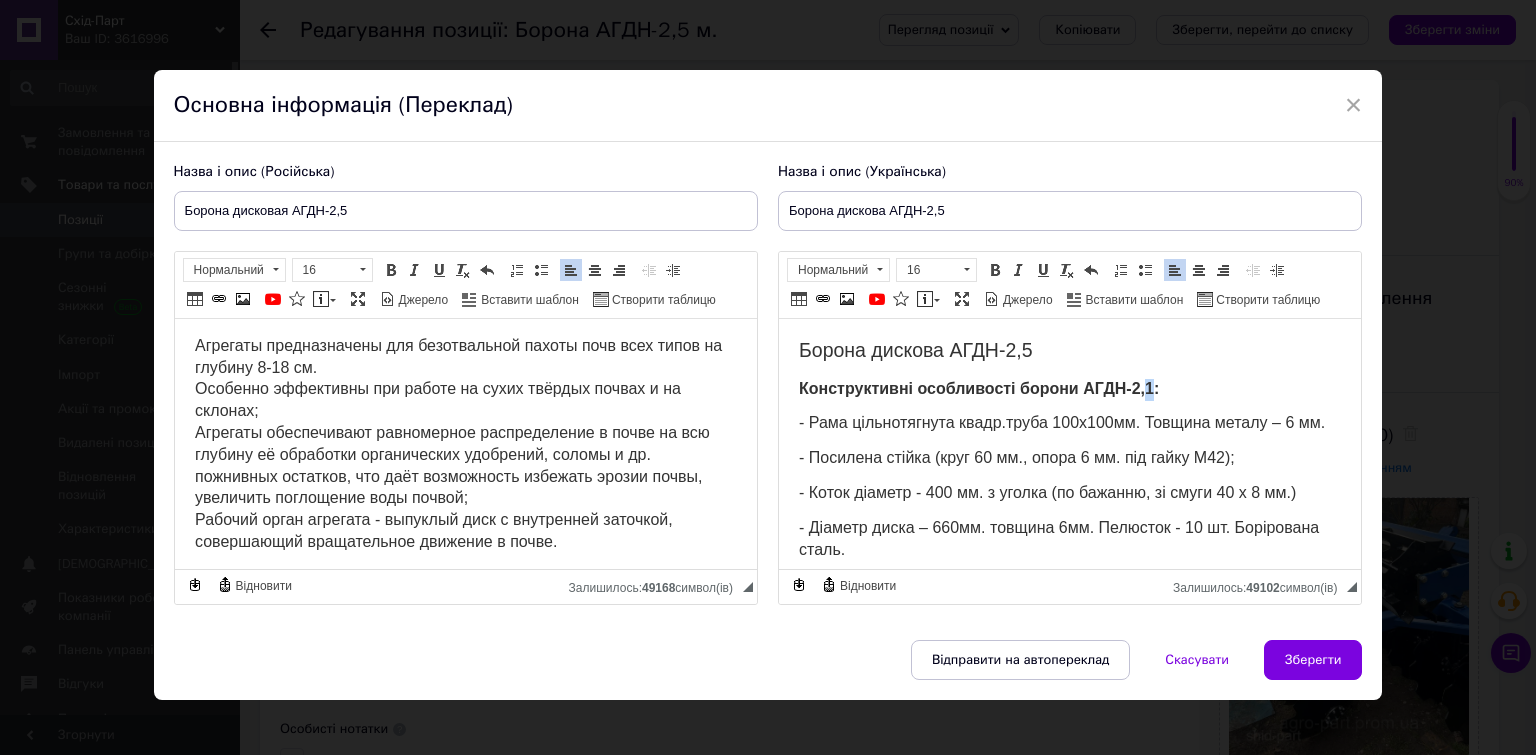 click on "Конструктивні особливості борони АГДН-2,1:" at bounding box center (978, 388) 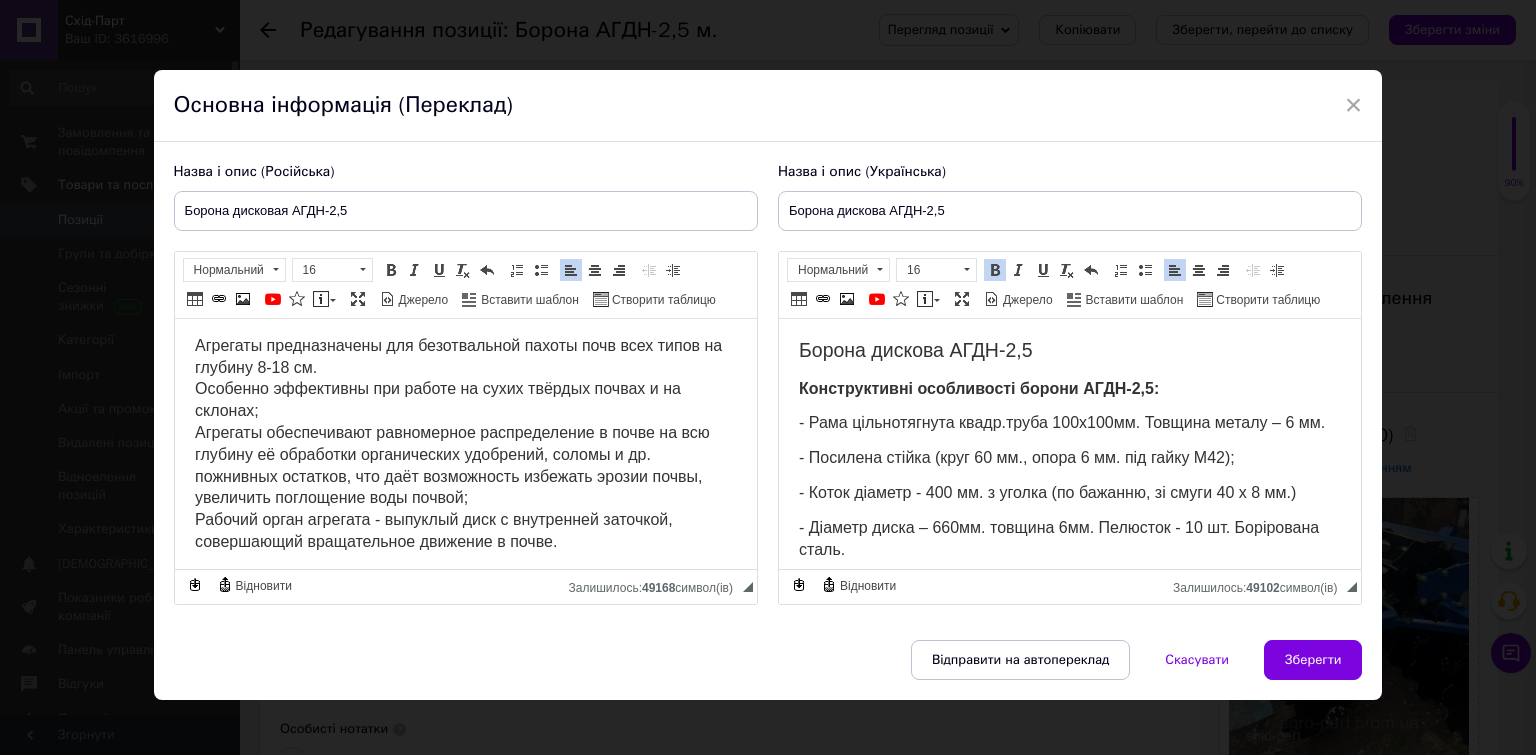 click on "Агрегаты предназначены для безотвальной пахоты почв всех типов на глубину 8-18 см. Особенно эффективны при работе на сухих твёрдых почвах и на склонах; Агрегаты обеспечивают равномерное распределение в почве на всю глубину её обработки органических удобрений, соломы и др. пожнивных остатков, что даёт возможность избежать эрозии почвы, увеличить поглощение воды почвой; Рабочий орган агрегата - выпуклый диск с внутренней заточкой, совершающий вращательное движение в почве." at bounding box center [457, 443] 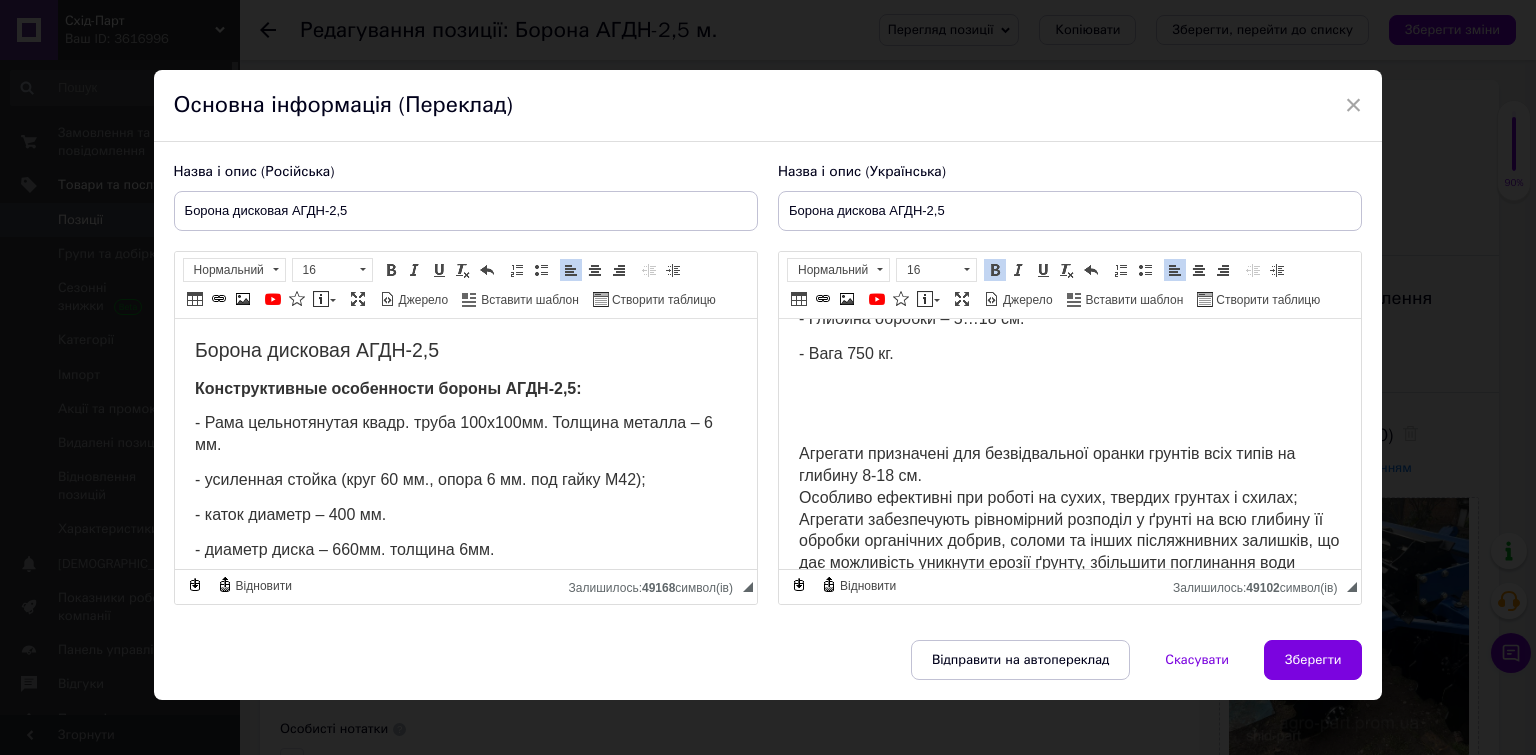 scroll, scrollTop: 200, scrollLeft: 0, axis: vertical 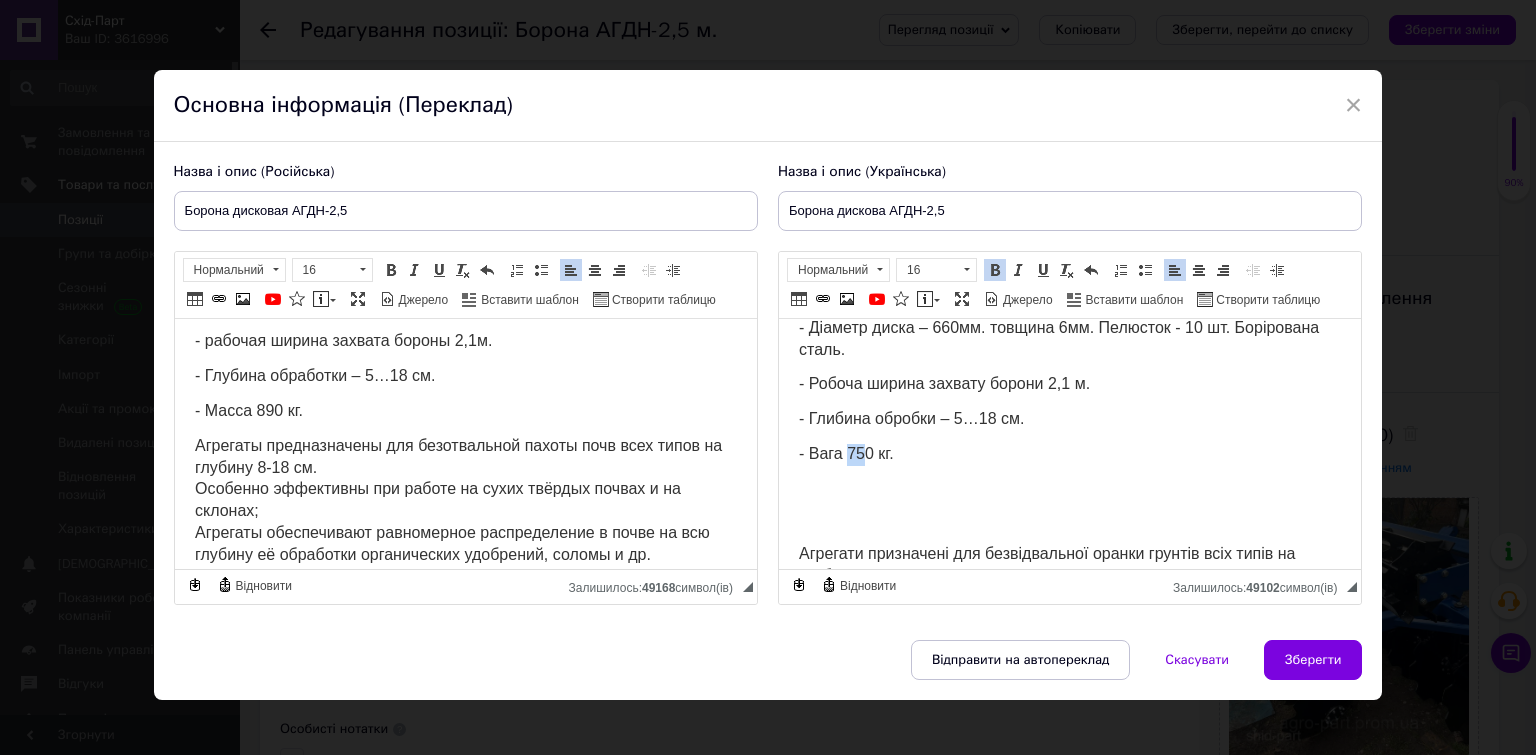 drag, startPoint x: 848, startPoint y: 479, endPoint x: 861, endPoint y: 477, distance: 13.152946 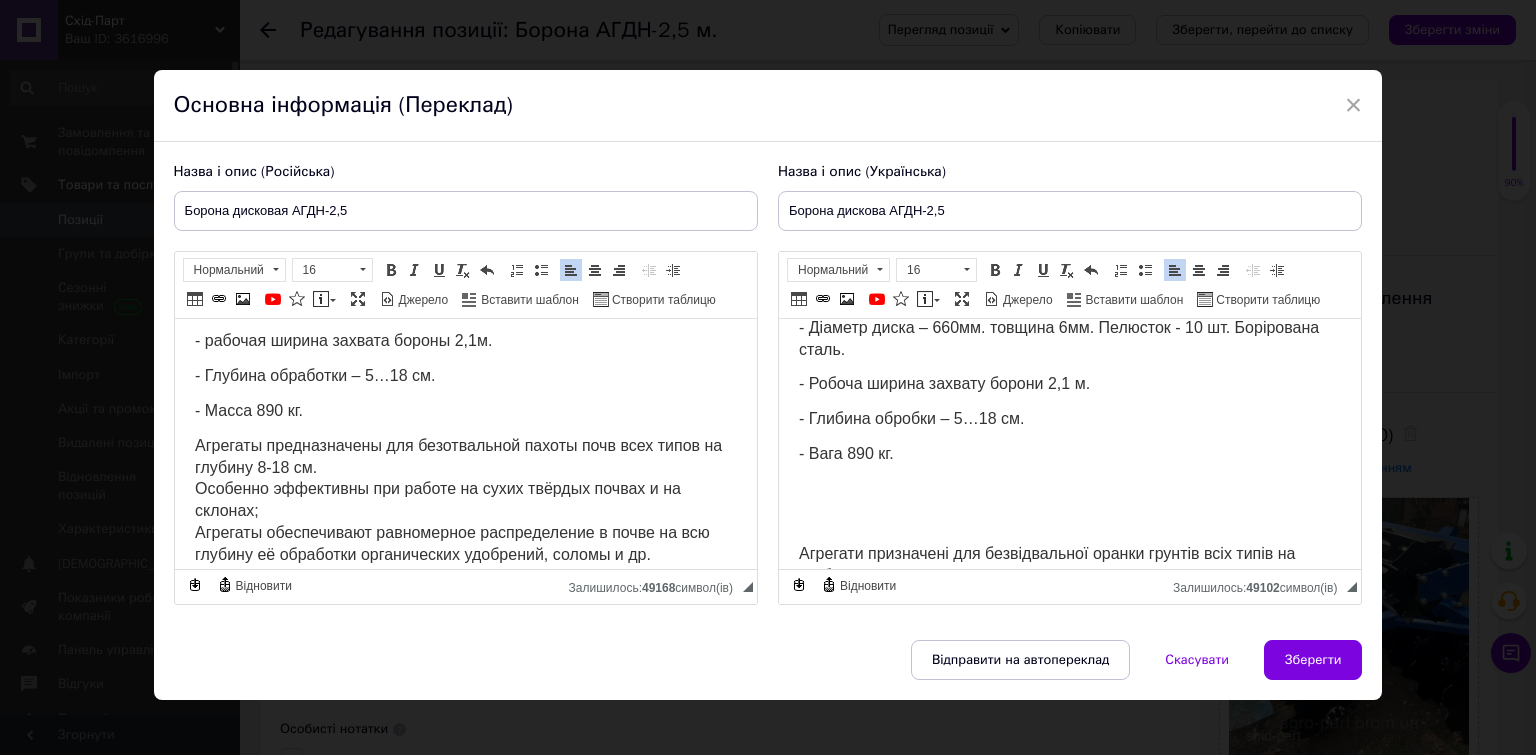 click on "Агрегати призначені для безвідвальної оранки грунтів всіх типів на глибину 8-18 см. Особливо ефективні при роботі на сухих, твердих грунтах і схилах; Агрегати забезпечують рівномірний розподіл у ґрунті на всю глибину її обробки органічних добрив, соломи та інших післяжнивних залишків, що дає можливість уникнути ерозії ґрунту, збільшити поглинання води ґрунтом; Робочий орган агрегату - опуклий диск з внутрішньої заточуванням, що здійснює обертальний рух в ґрунті." at bounding box center (1069, 610) 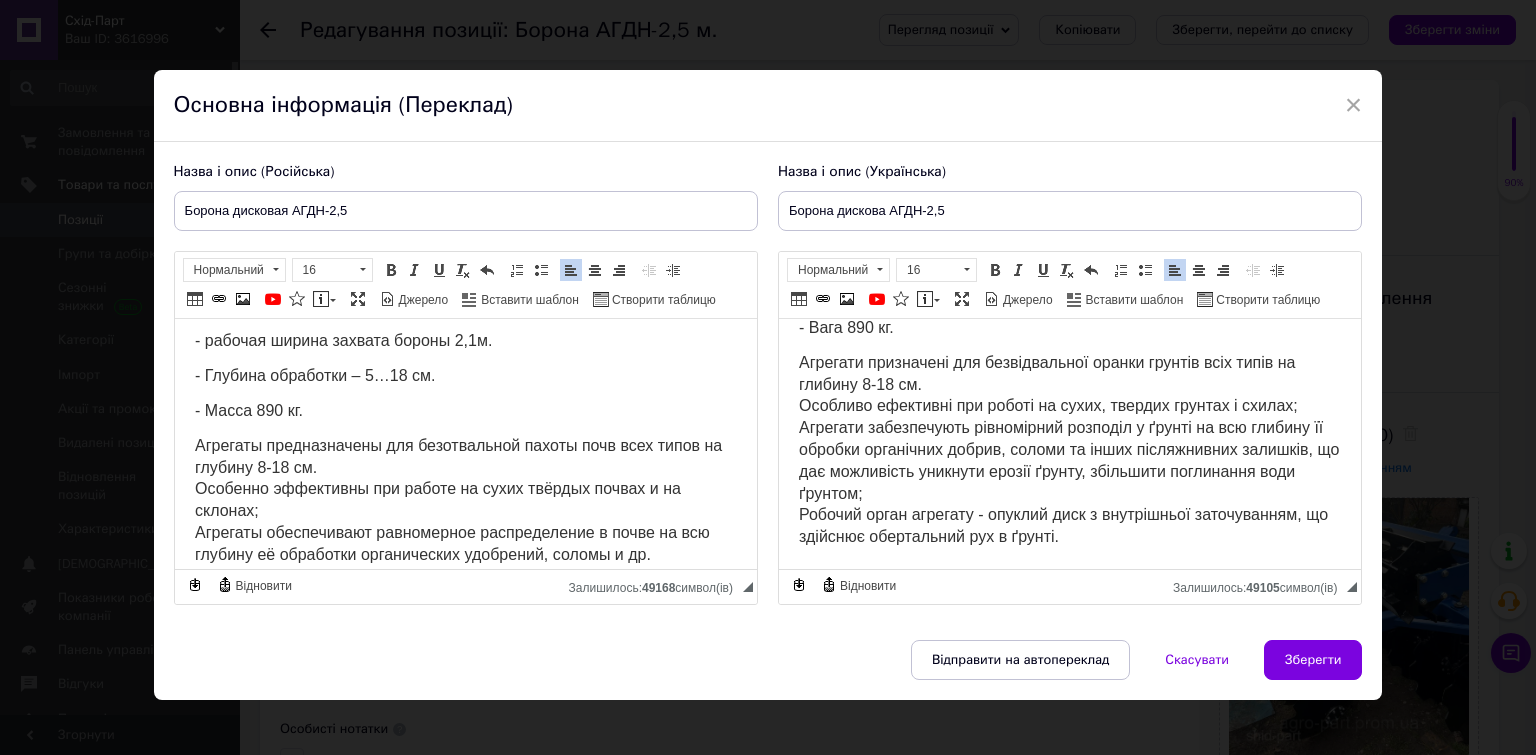 scroll, scrollTop: 343, scrollLeft: 0, axis: vertical 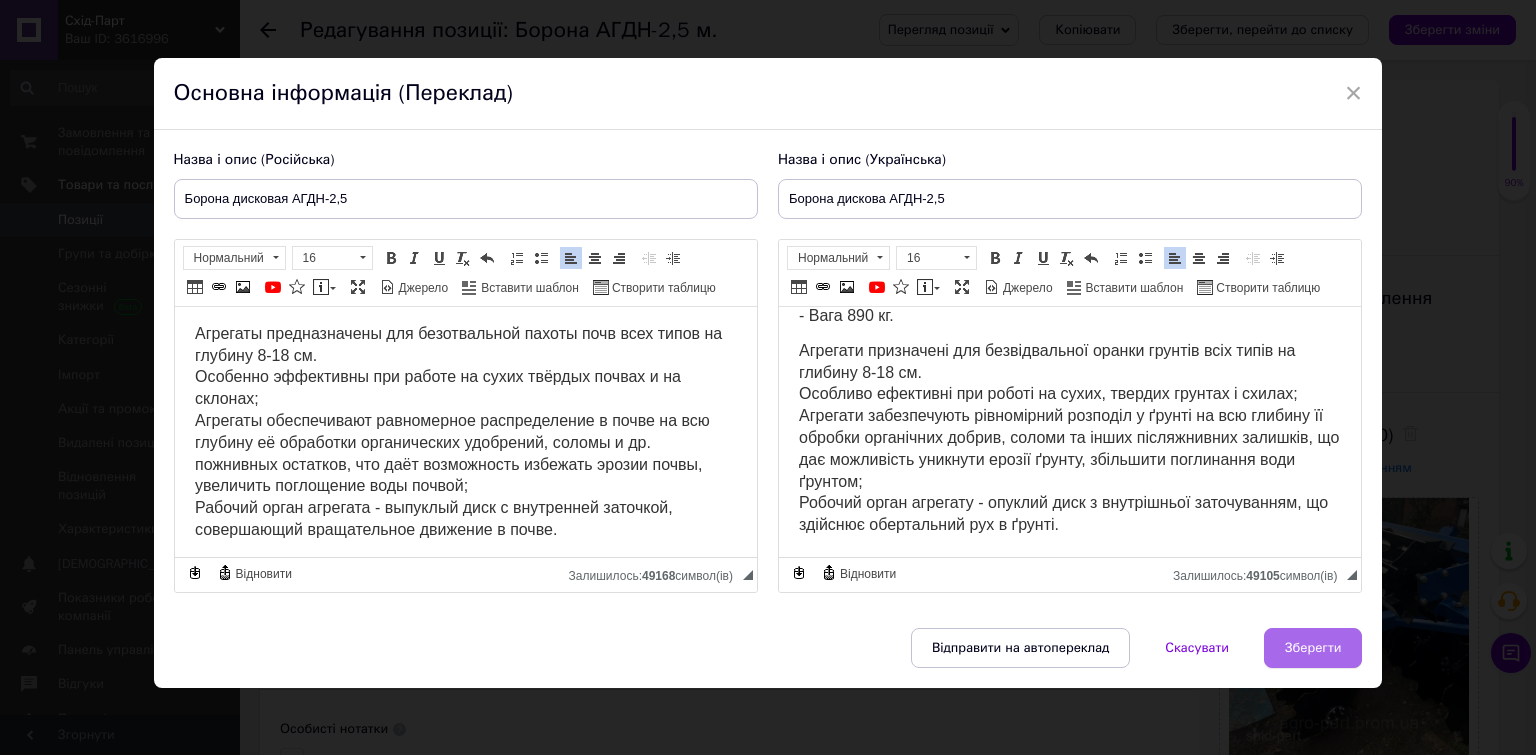 click on "Зберегти" at bounding box center [1313, 648] 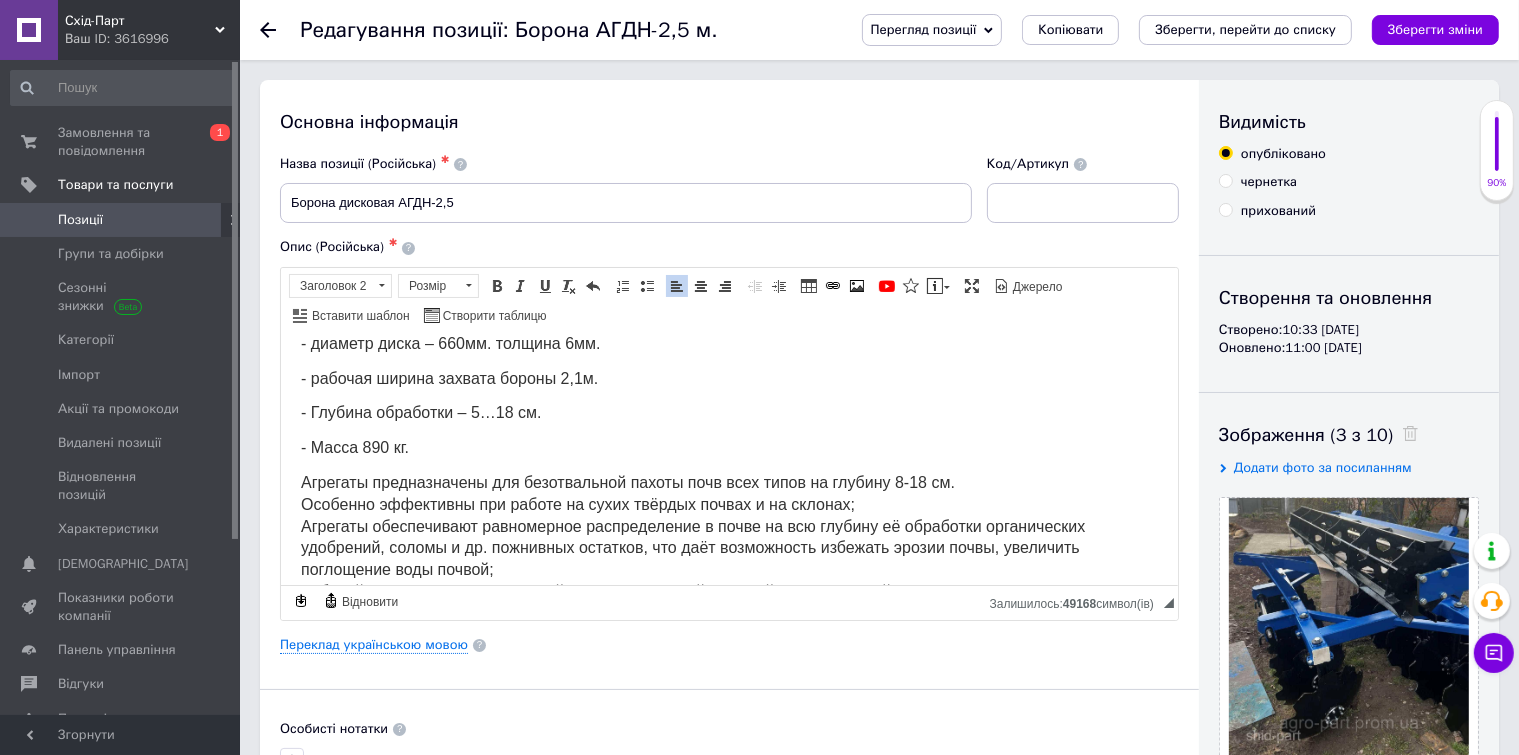 scroll, scrollTop: 256, scrollLeft: 0, axis: vertical 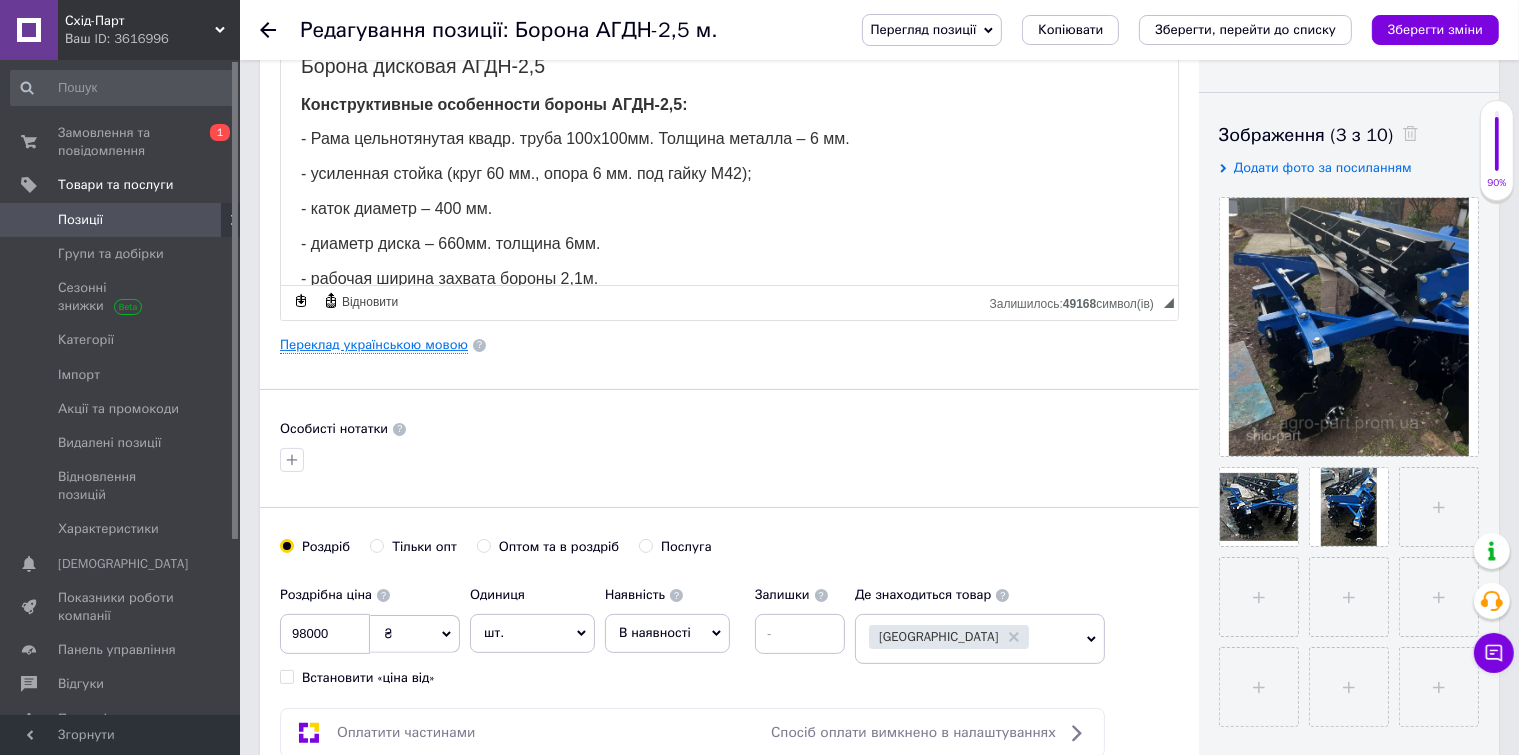 click on "Переклад українською мовою" at bounding box center [374, 345] 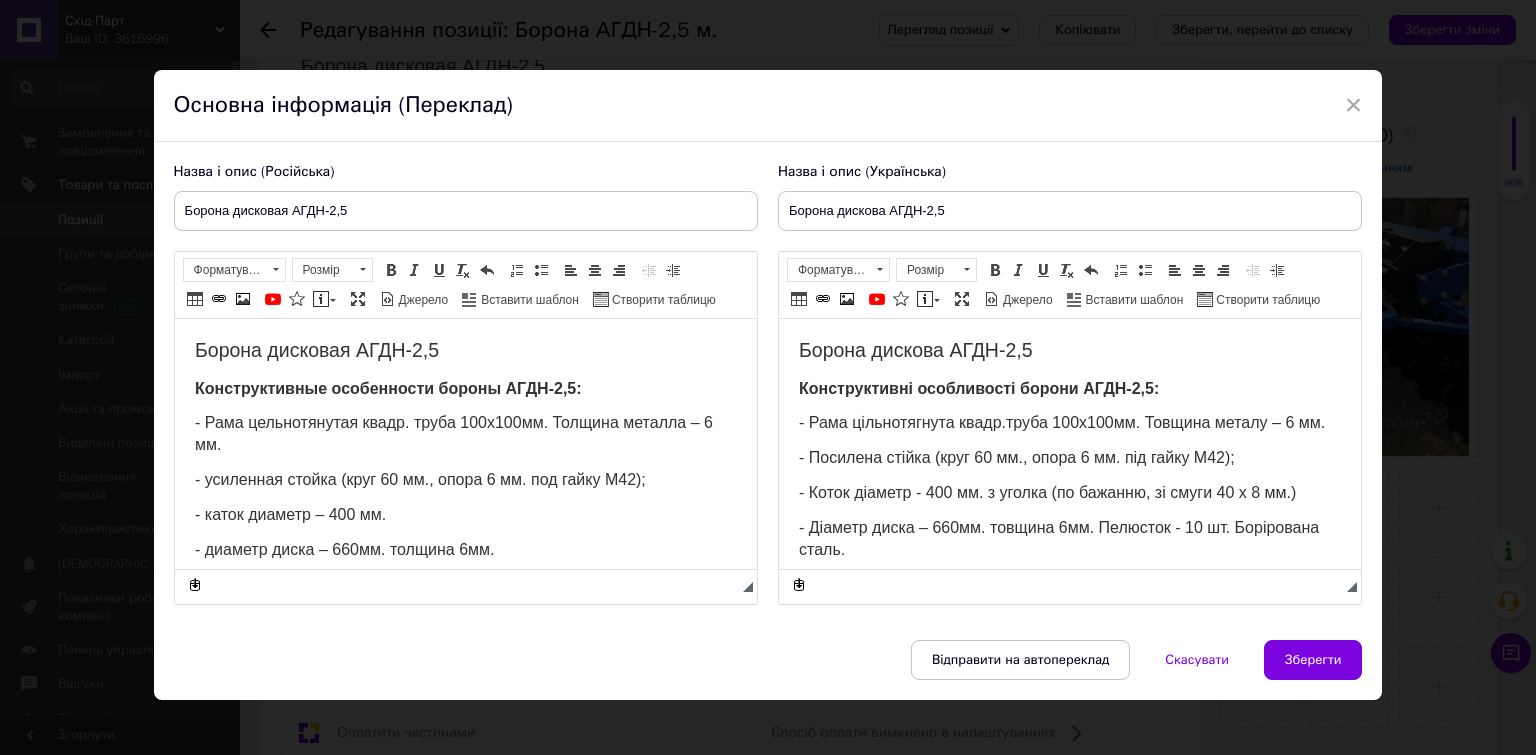 scroll, scrollTop: 0, scrollLeft: 0, axis: both 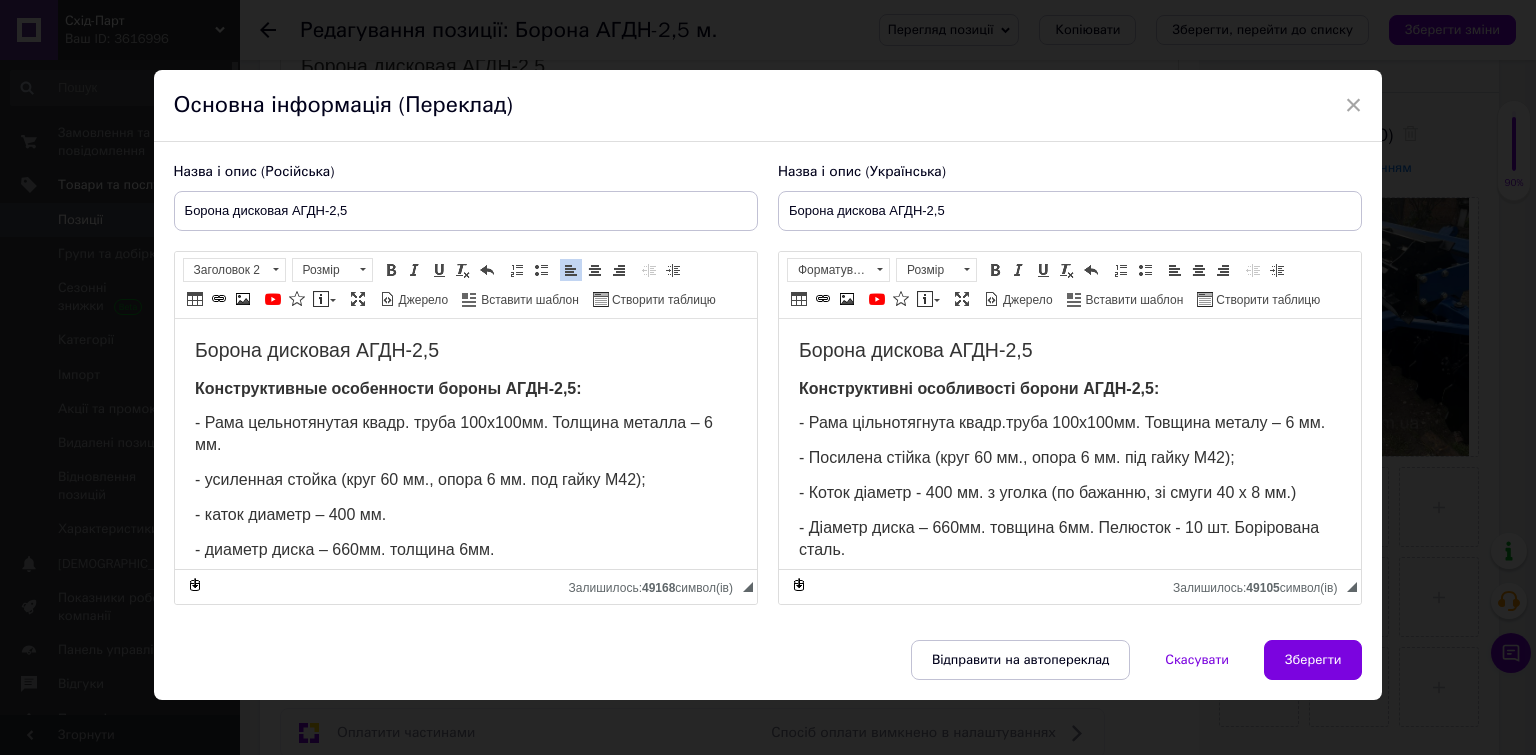 click on "- каток диаметр – 400 мм." at bounding box center (465, 516) 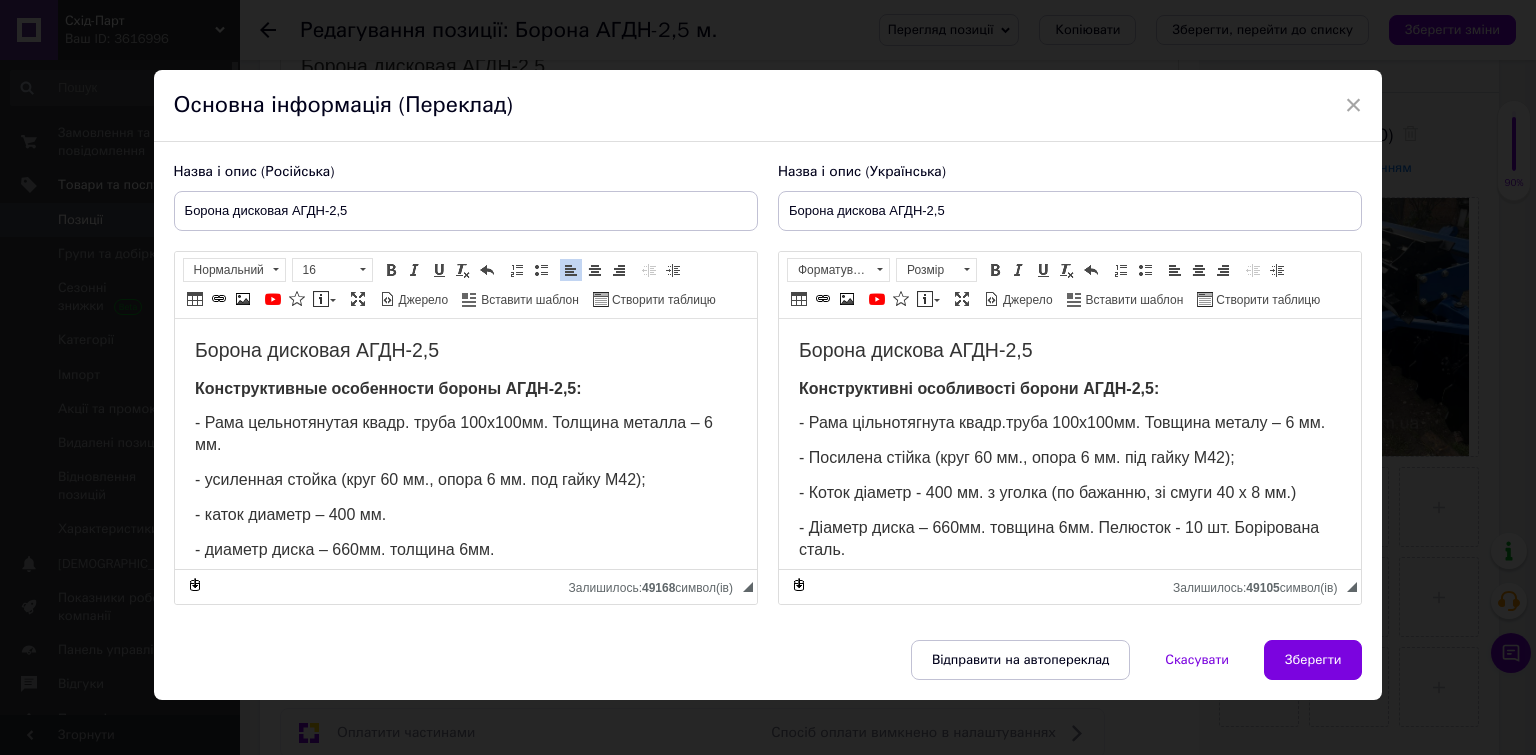 type 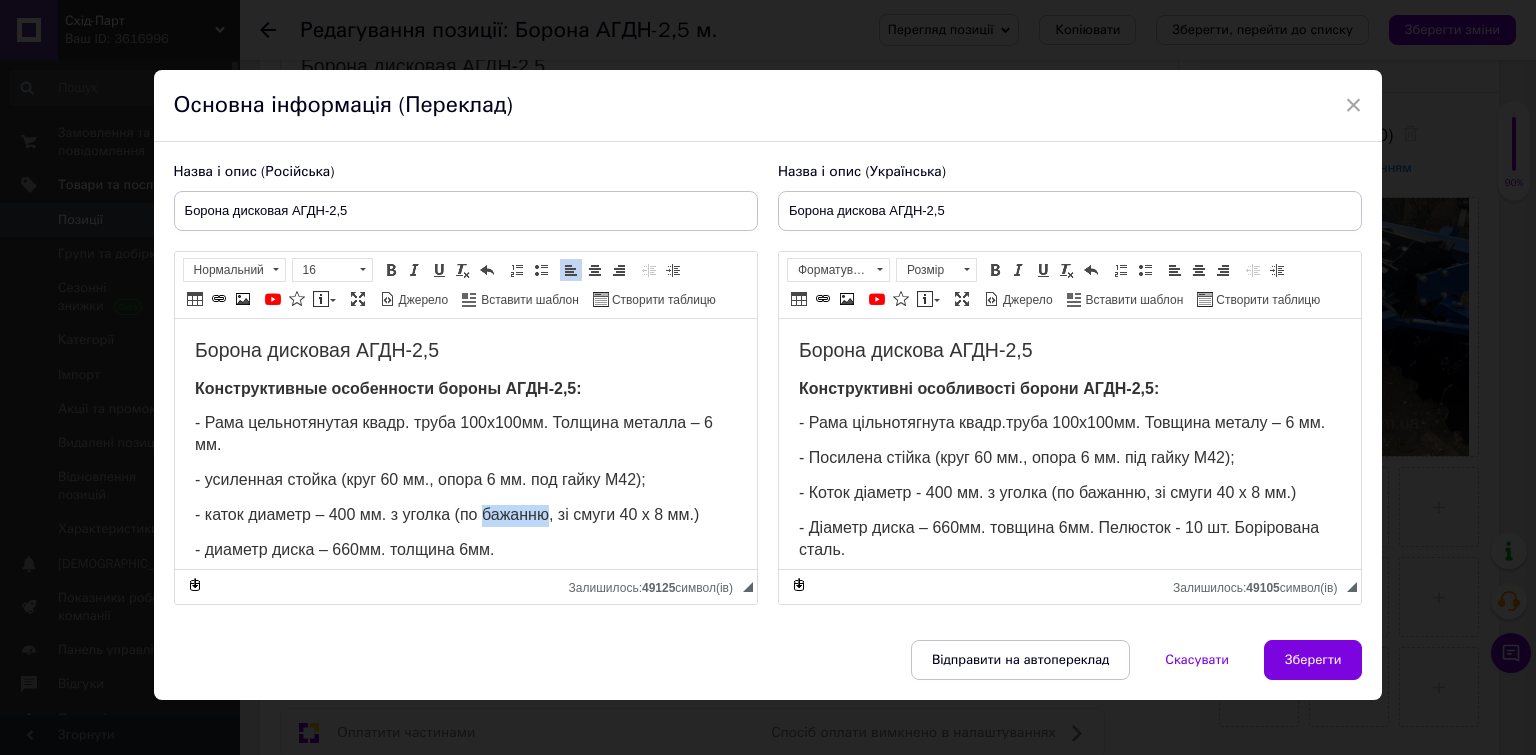 drag, startPoint x: 480, startPoint y: 516, endPoint x: 543, endPoint y: 515, distance: 63.007935 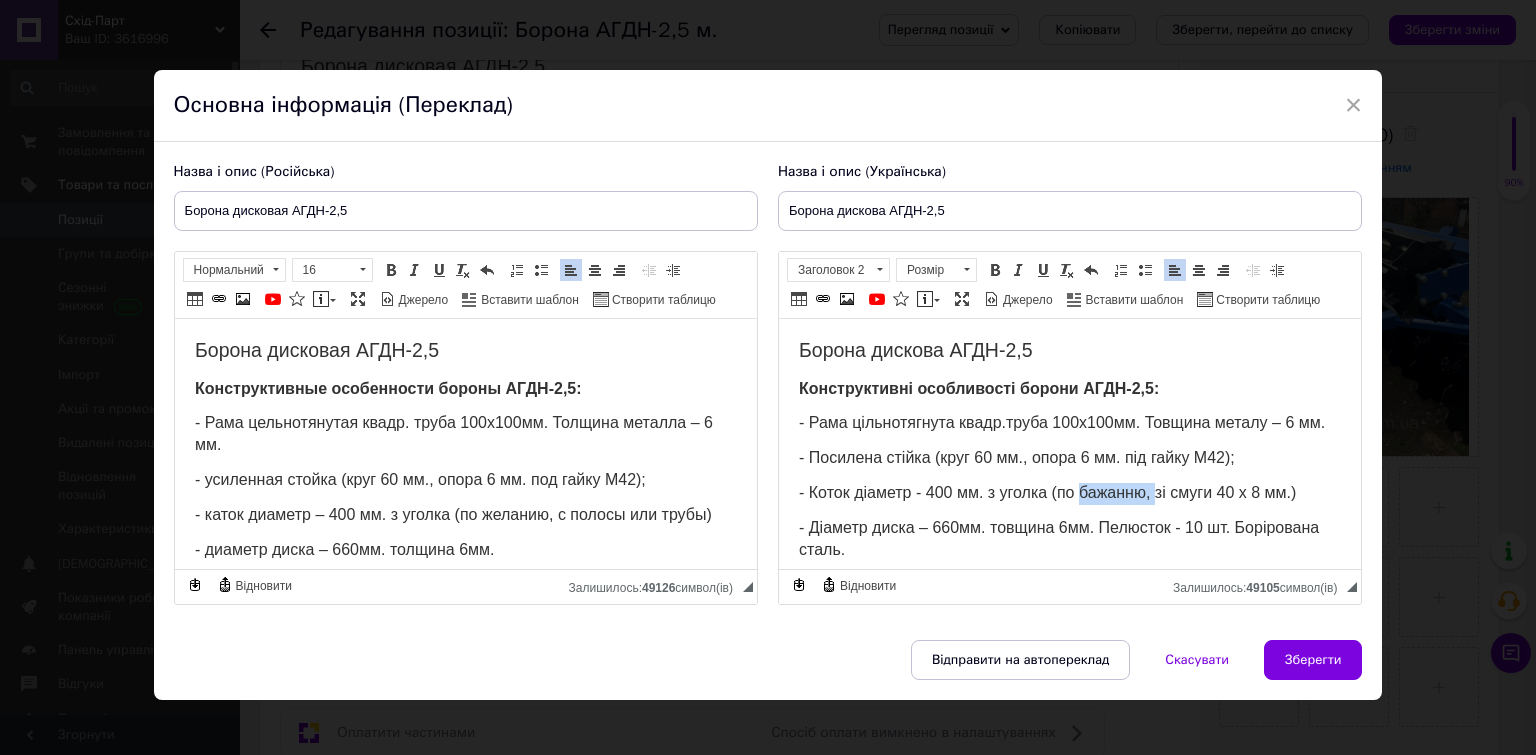drag, startPoint x: 1081, startPoint y: 520, endPoint x: 1151, endPoint y: 518, distance: 70.028564 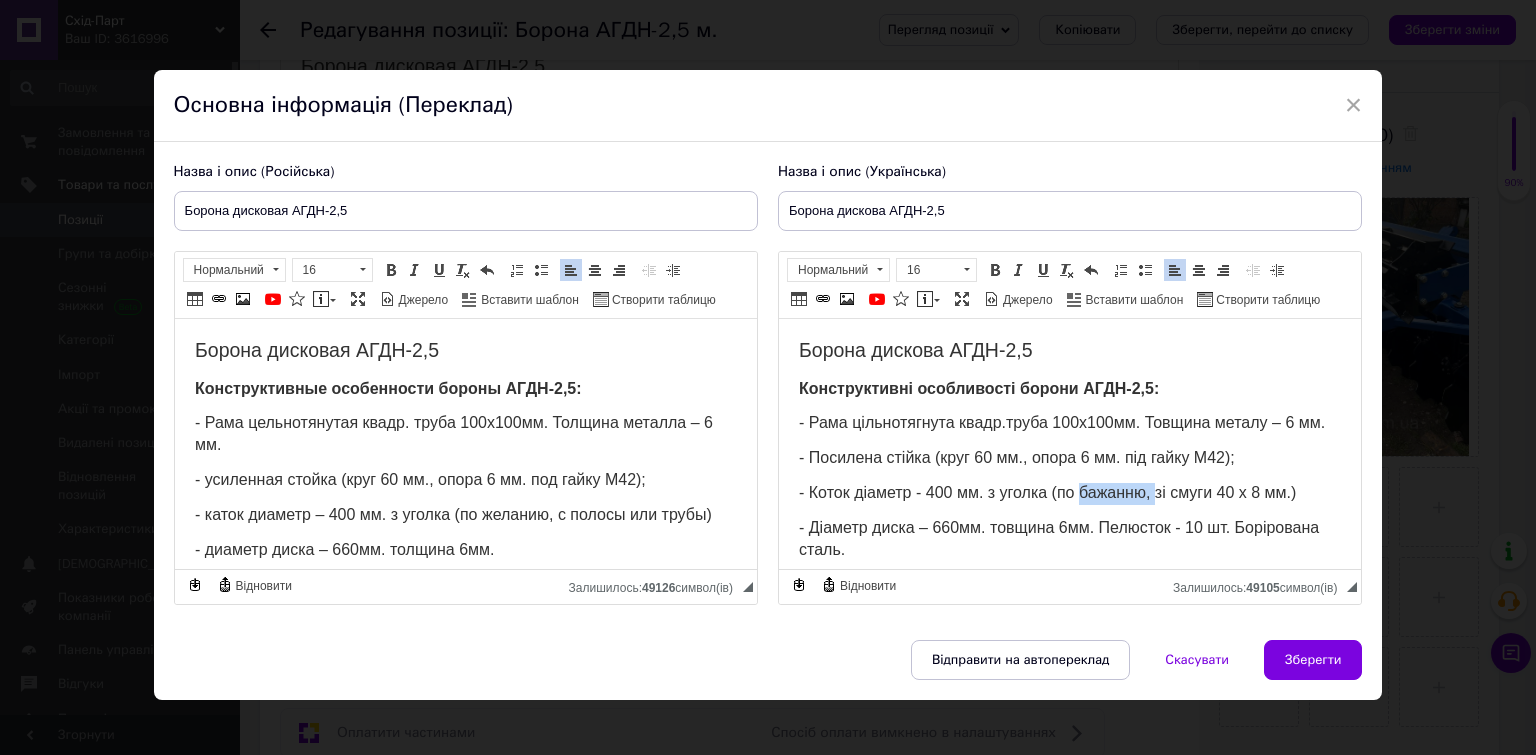 click on "- Коток діаметр - 400 мм. з уголка (по бажанню, зі смуги 40 х 8 мм.)" at bounding box center (1046, 492) 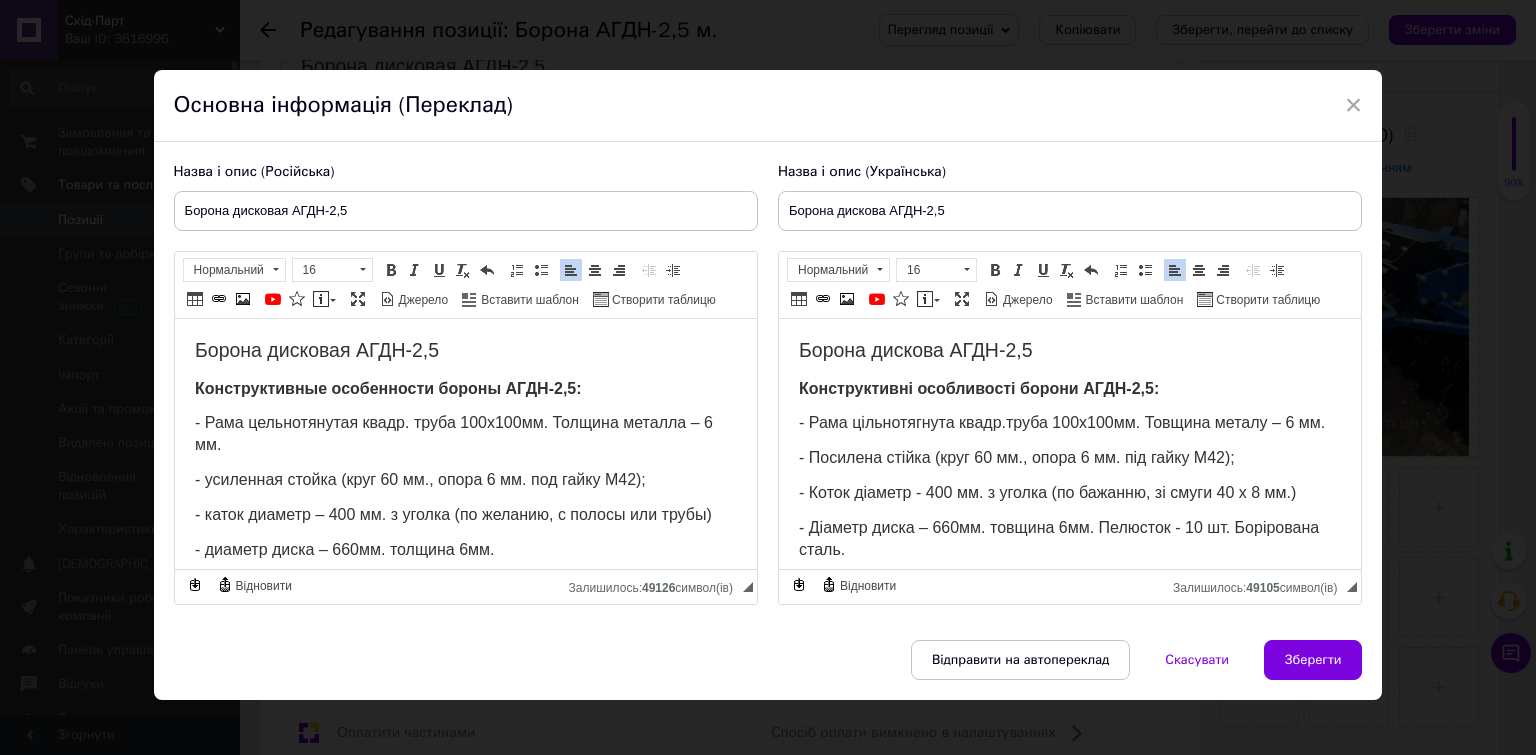 click on "- Коток діаметр - 400 мм. з уголка (по бажанню, зі смуги 40 х 8 мм.)" at bounding box center (1046, 492) 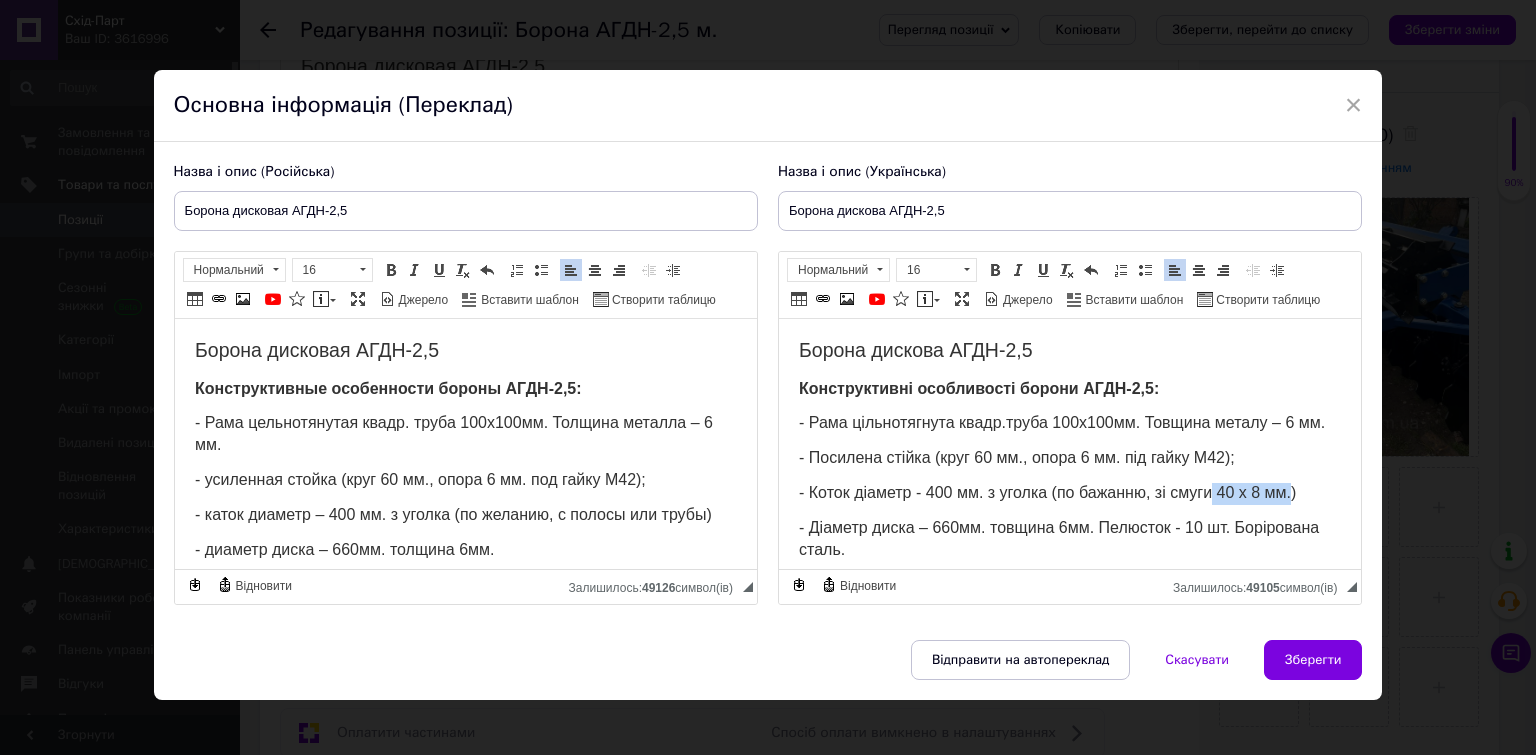drag, startPoint x: 1210, startPoint y: 516, endPoint x: 1284, endPoint y: 513, distance: 74.06078 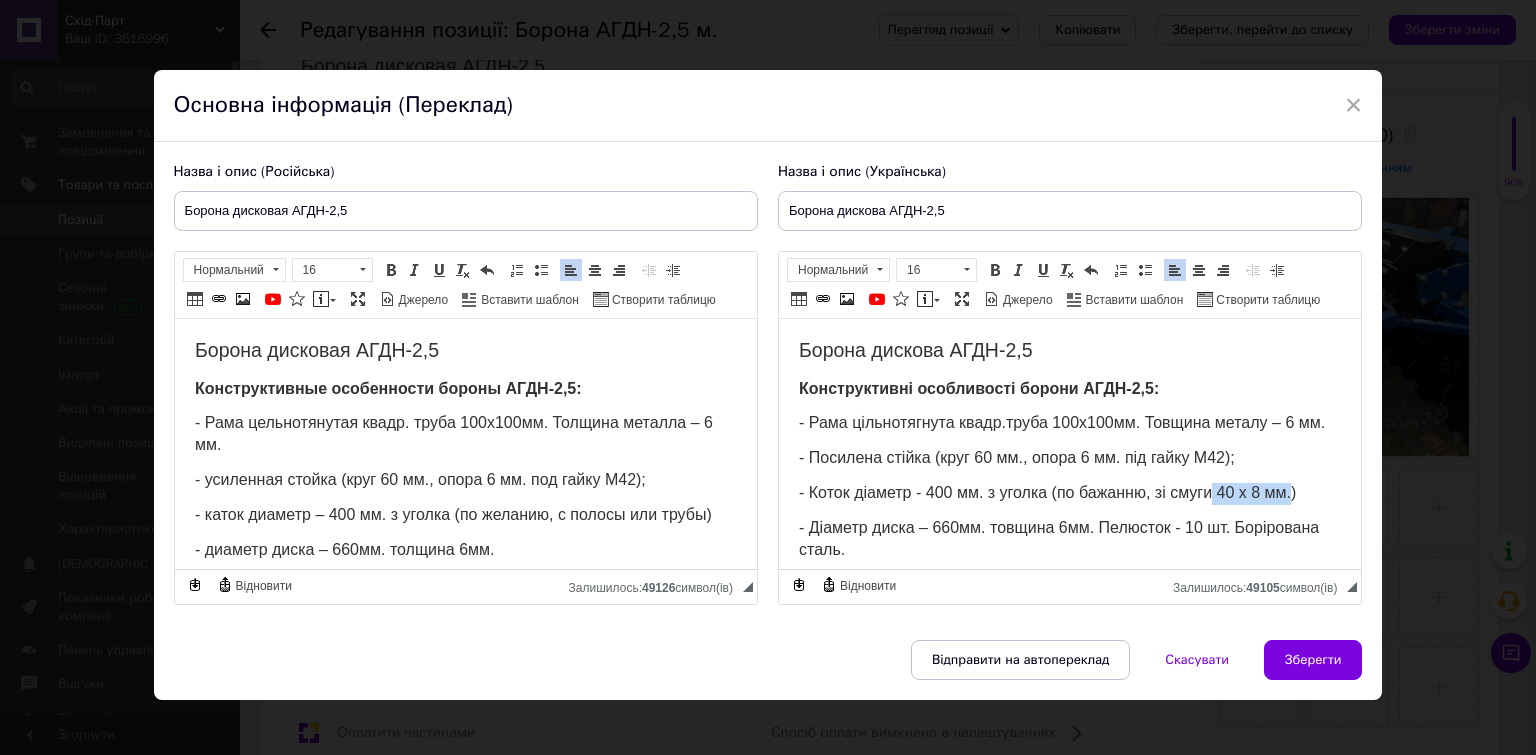 type 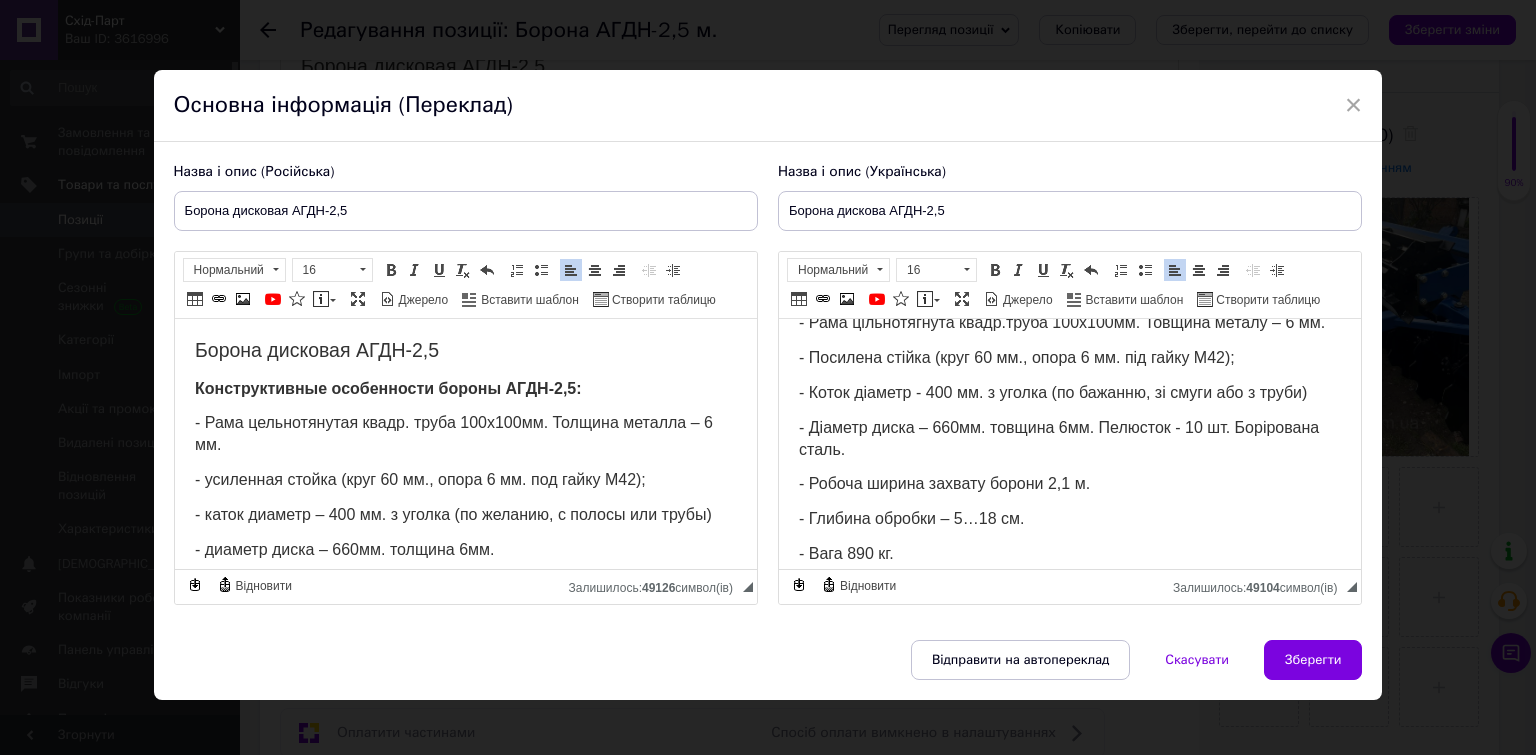 scroll, scrollTop: 100, scrollLeft: 0, axis: vertical 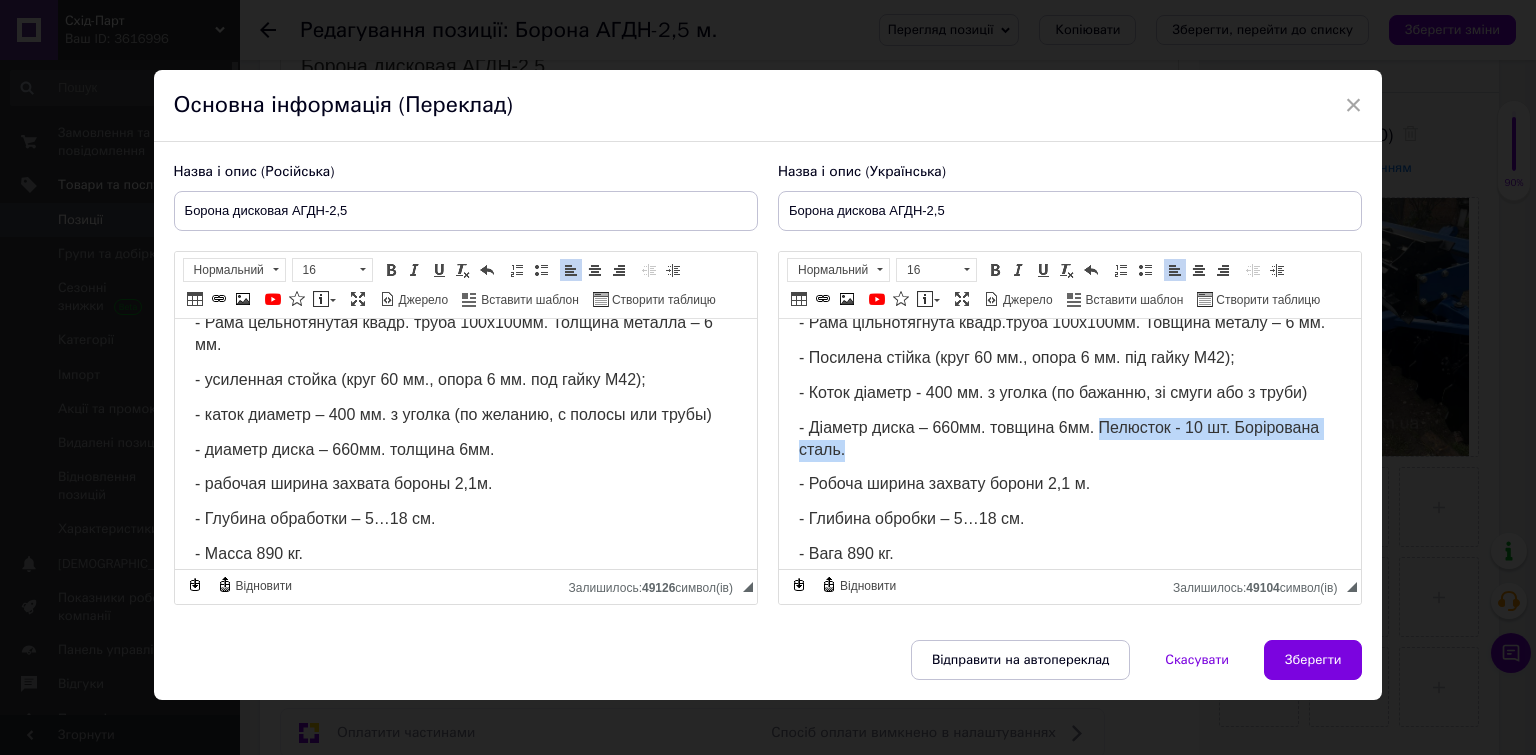 click on "- Діаметр диска – 660мм. товщина 6мм. Пелюсток - 10 шт. Борірована сталь." at bounding box center (1069, 440) 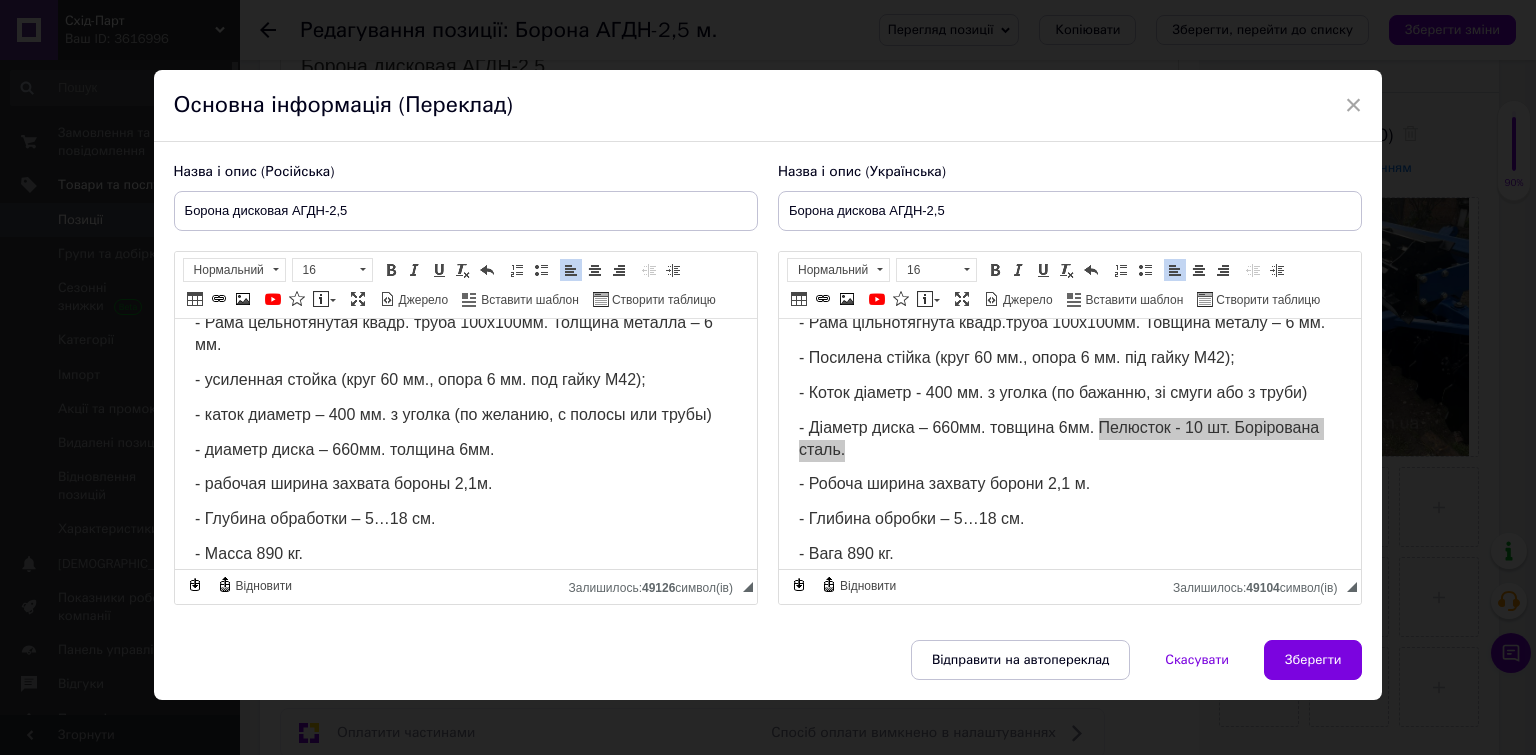 click on "- диаметр диска – 660мм. толщина 6мм." at bounding box center [465, 451] 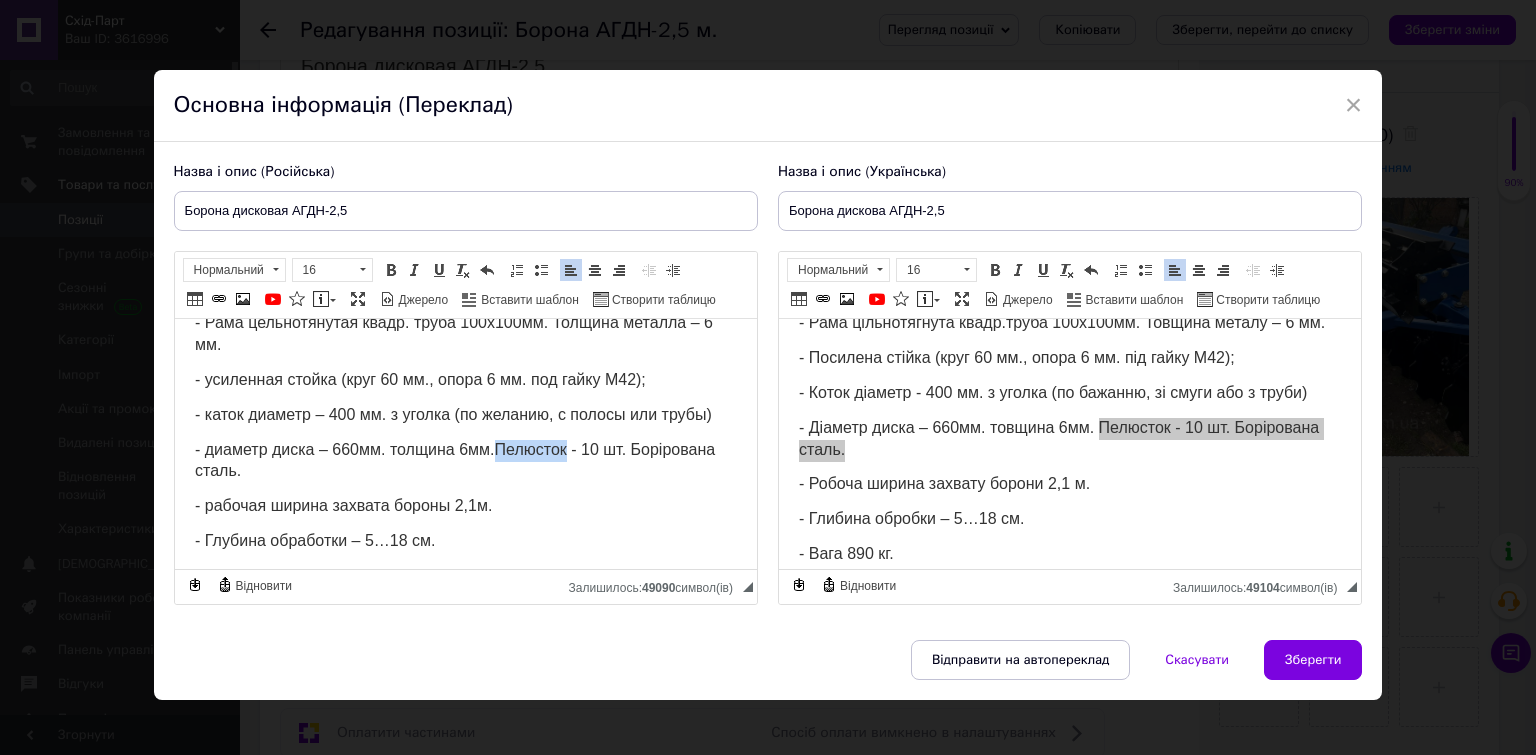 drag, startPoint x: 568, startPoint y: 450, endPoint x: 502, endPoint y: 451, distance: 66.007576 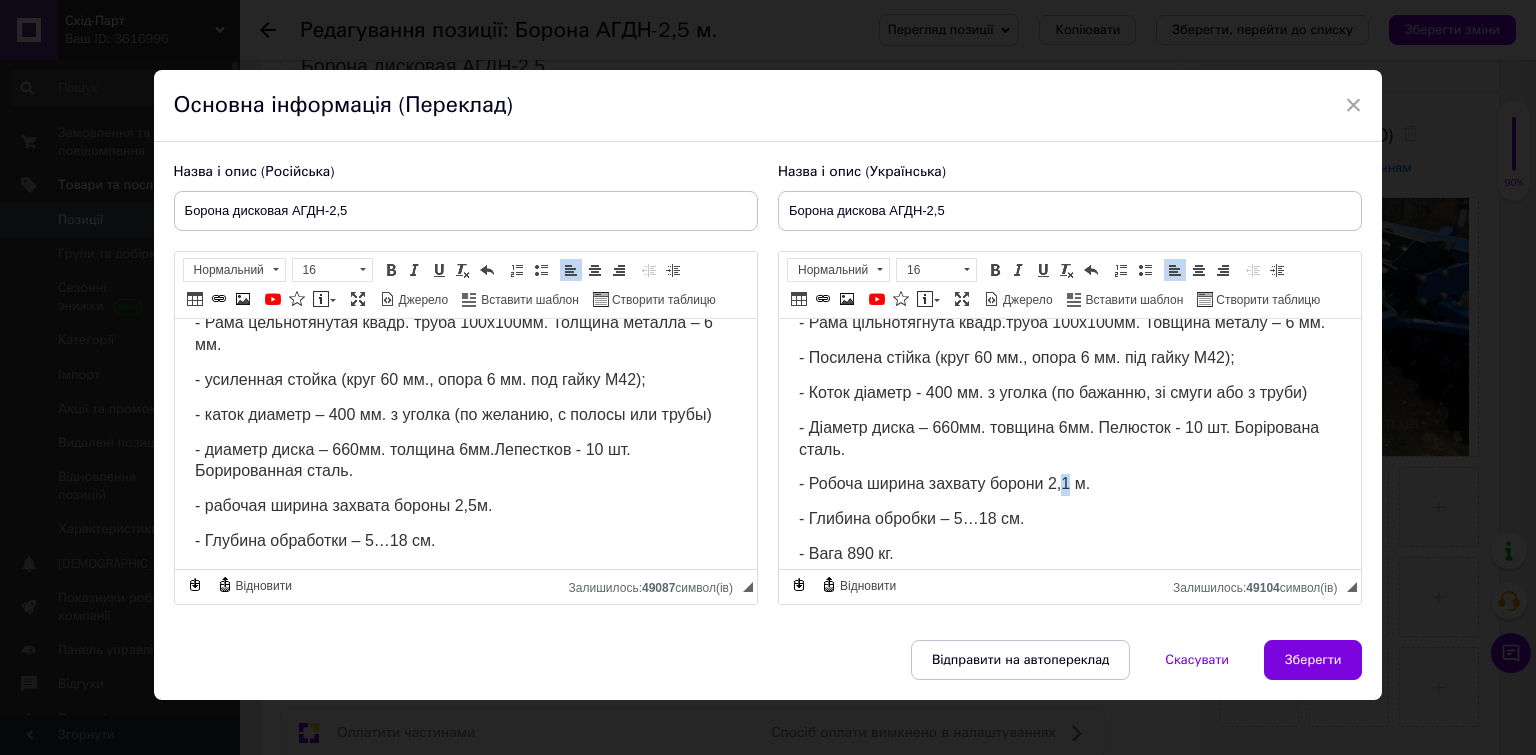 click on "- Робоча ширина захвату борони 2,1 м." at bounding box center [943, 483] 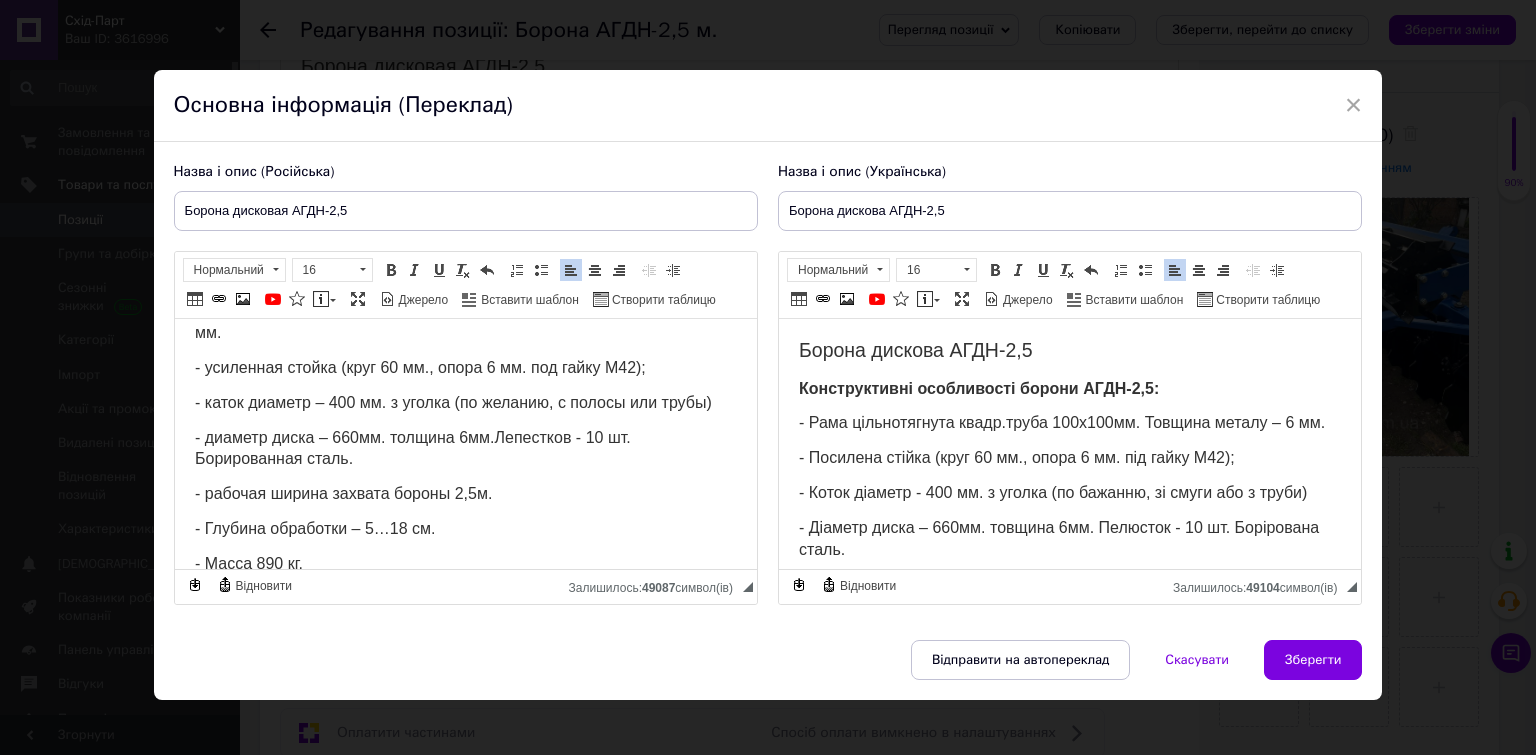 scroll, scrollTop: 0, scrollLeft: 0, axis: both 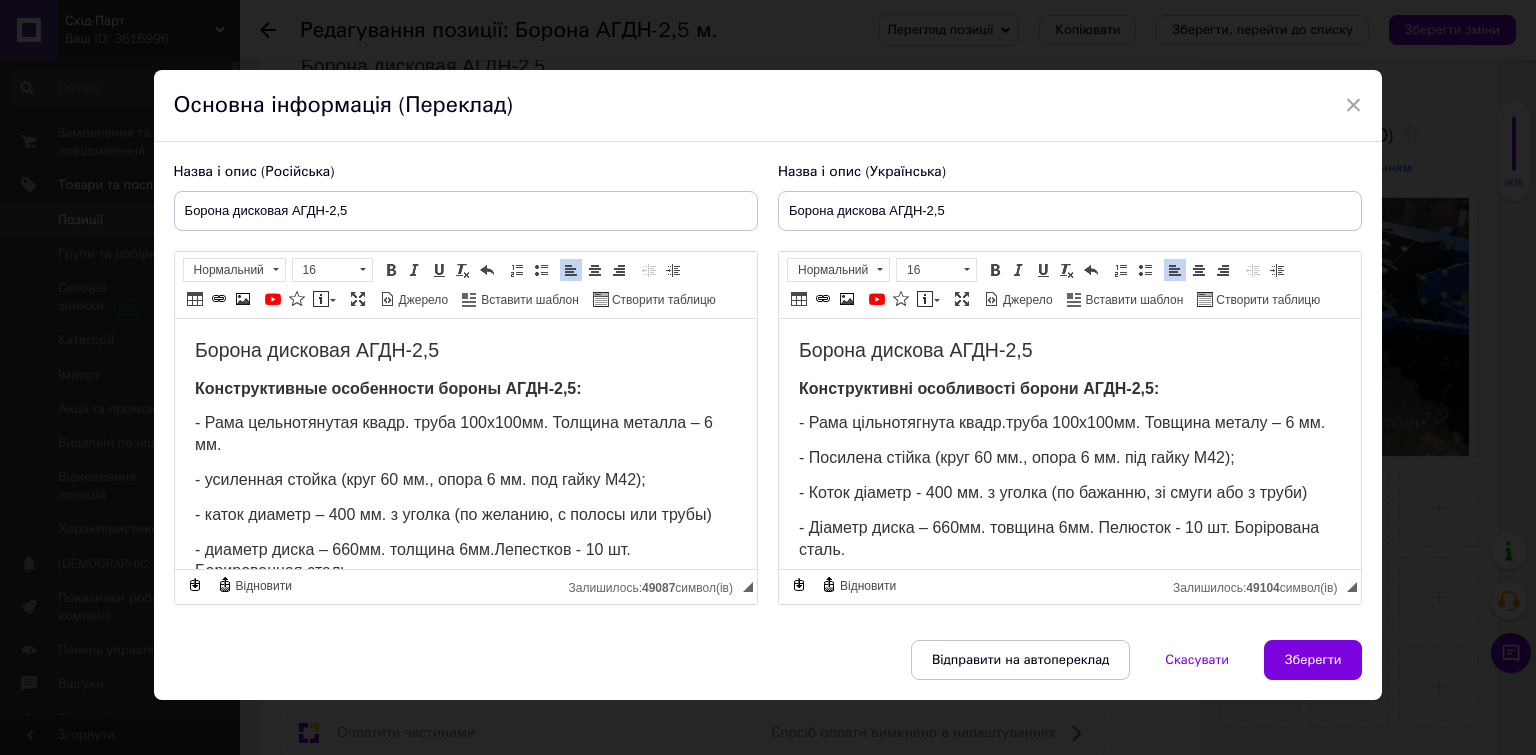 click on "- усиленная стойка (круг 60 мм., опора 6 мм. под гайку М42);" at bounding box center (419, 479) 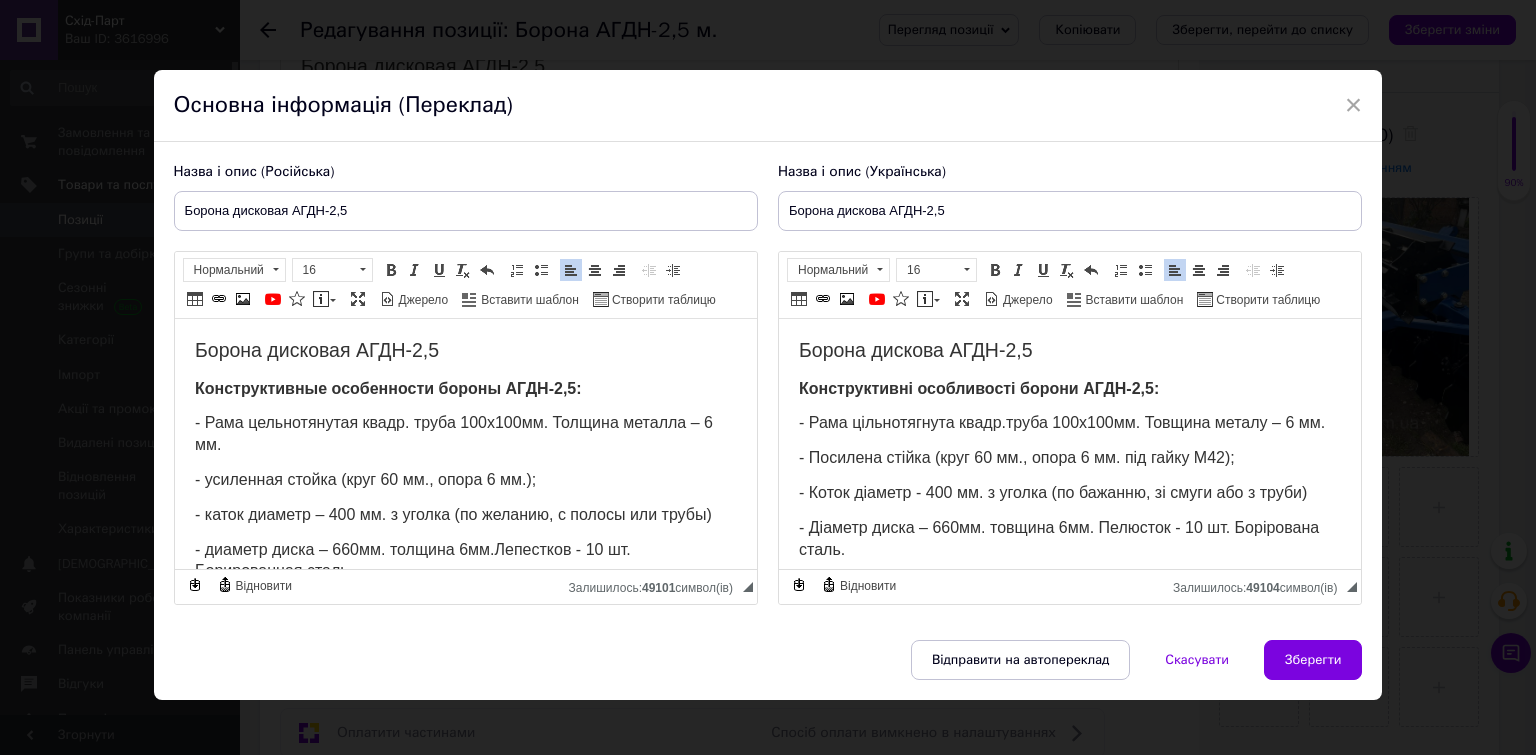 click on "- Посилена стійка (круг 60 мм., опора 6 мм. під гайку М42);" at bounding box center (1016, 457) 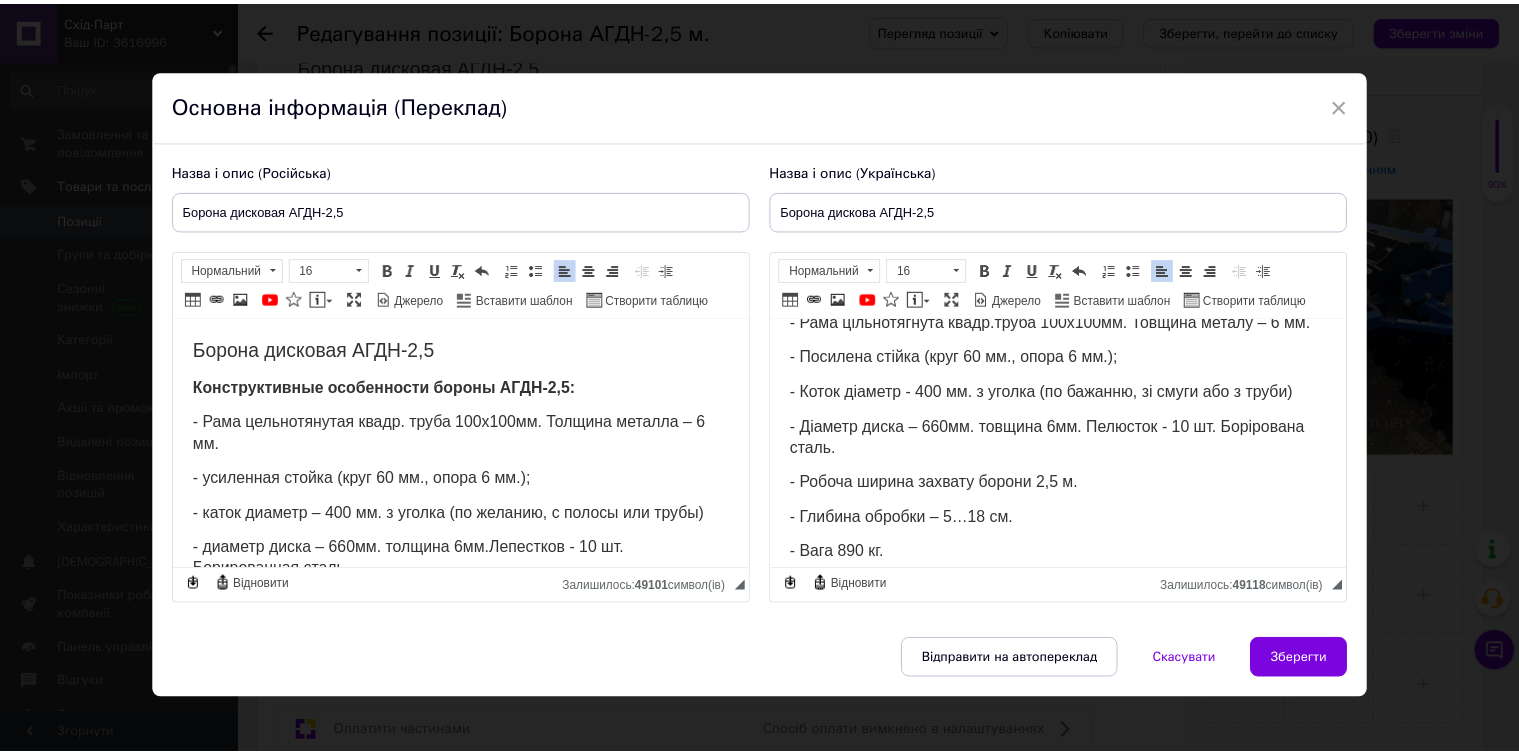 scroll, scrollTop: 0, scrollLeft: 0, axis: both 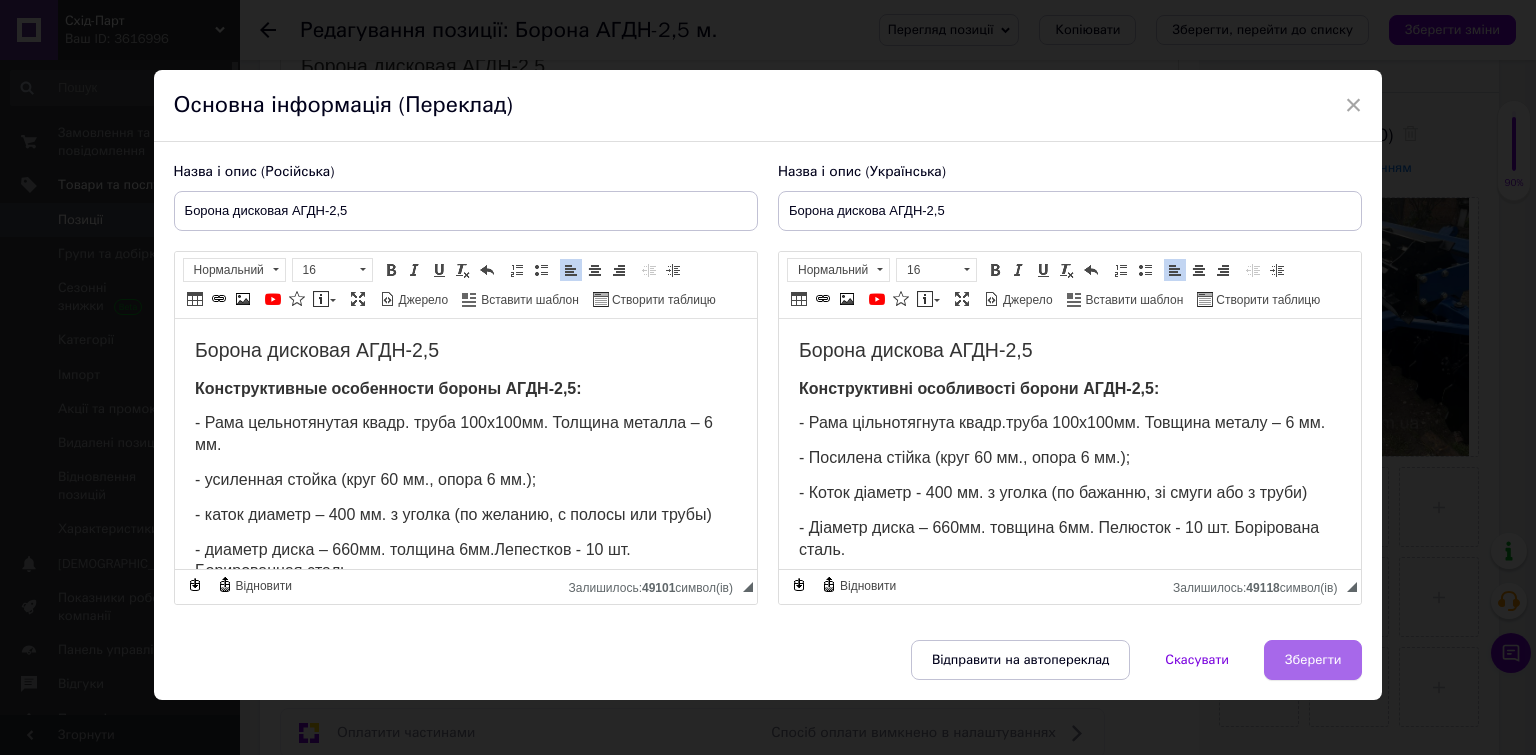 click on "Зберегти" at bounding box center [1313, 660] 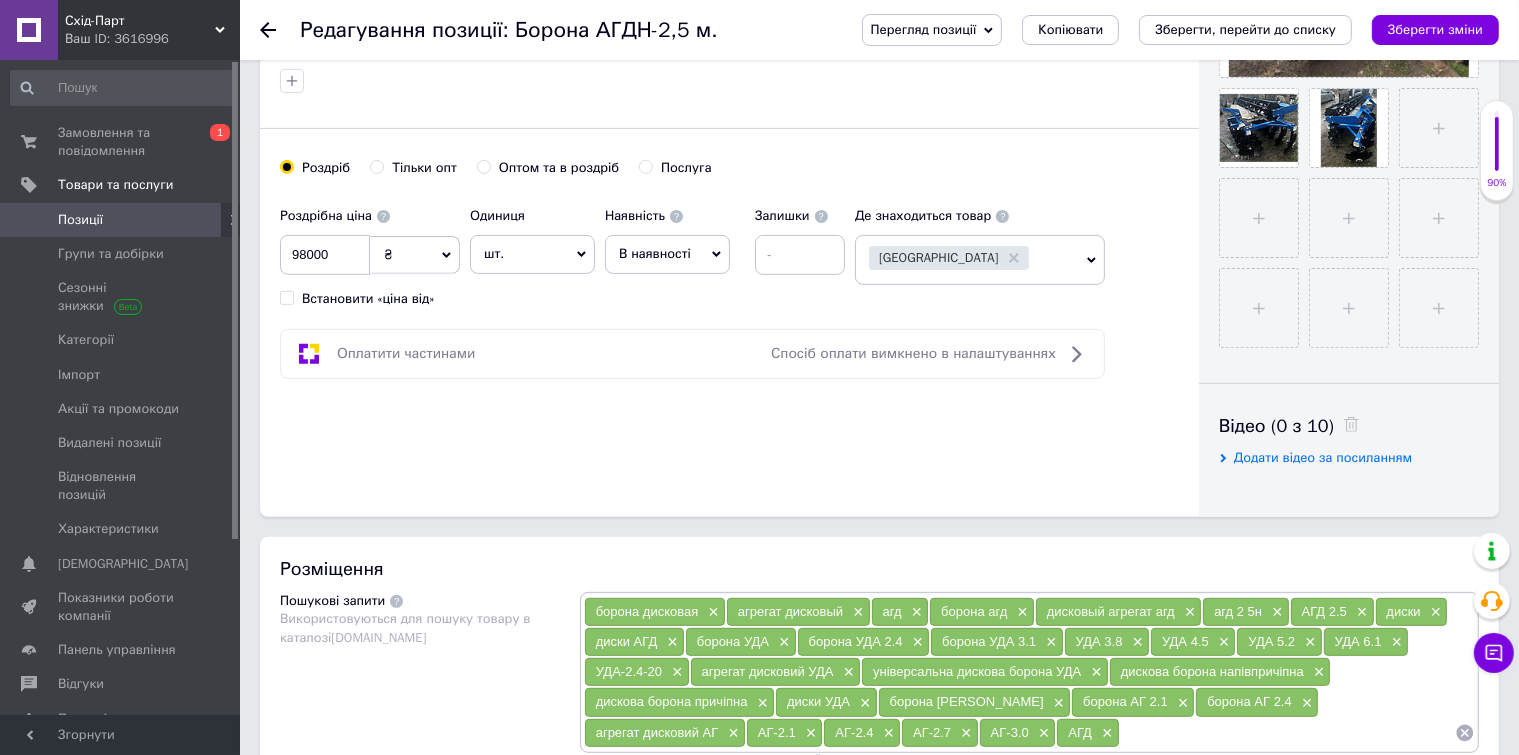scroll, scrollTop: 700, scrollLeft: 0, axis: vertical 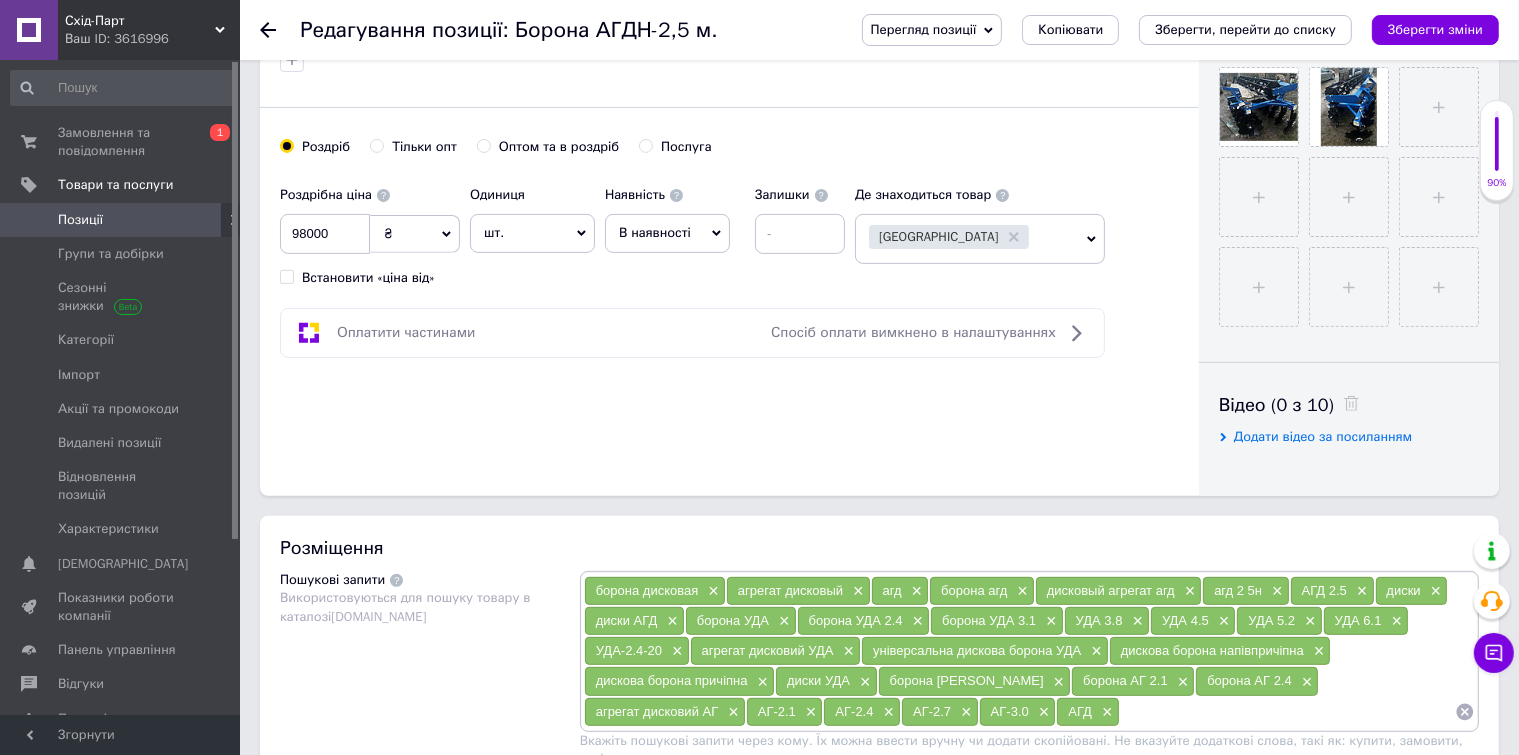 click at bounding box center [1287, 712] 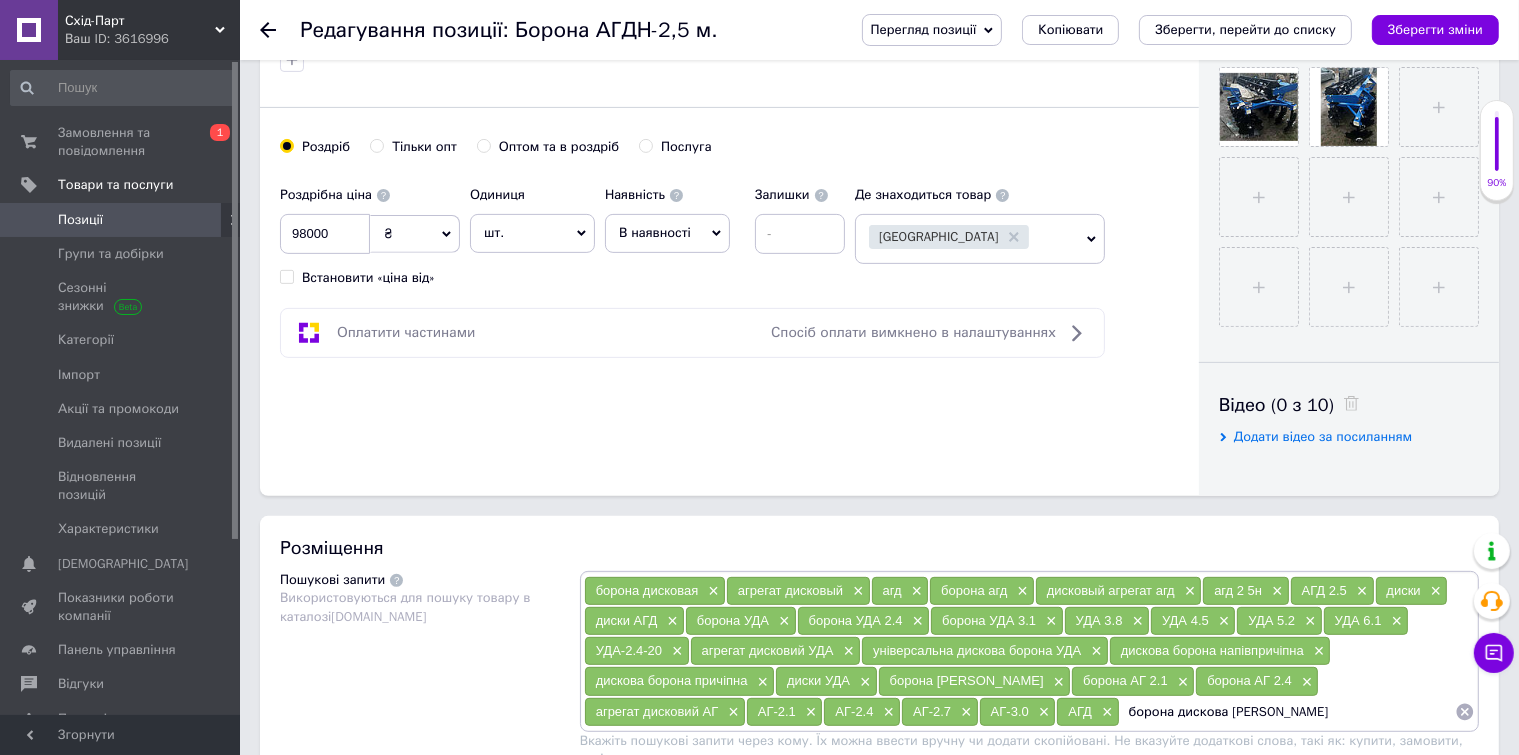 type on "борона дискова агд" 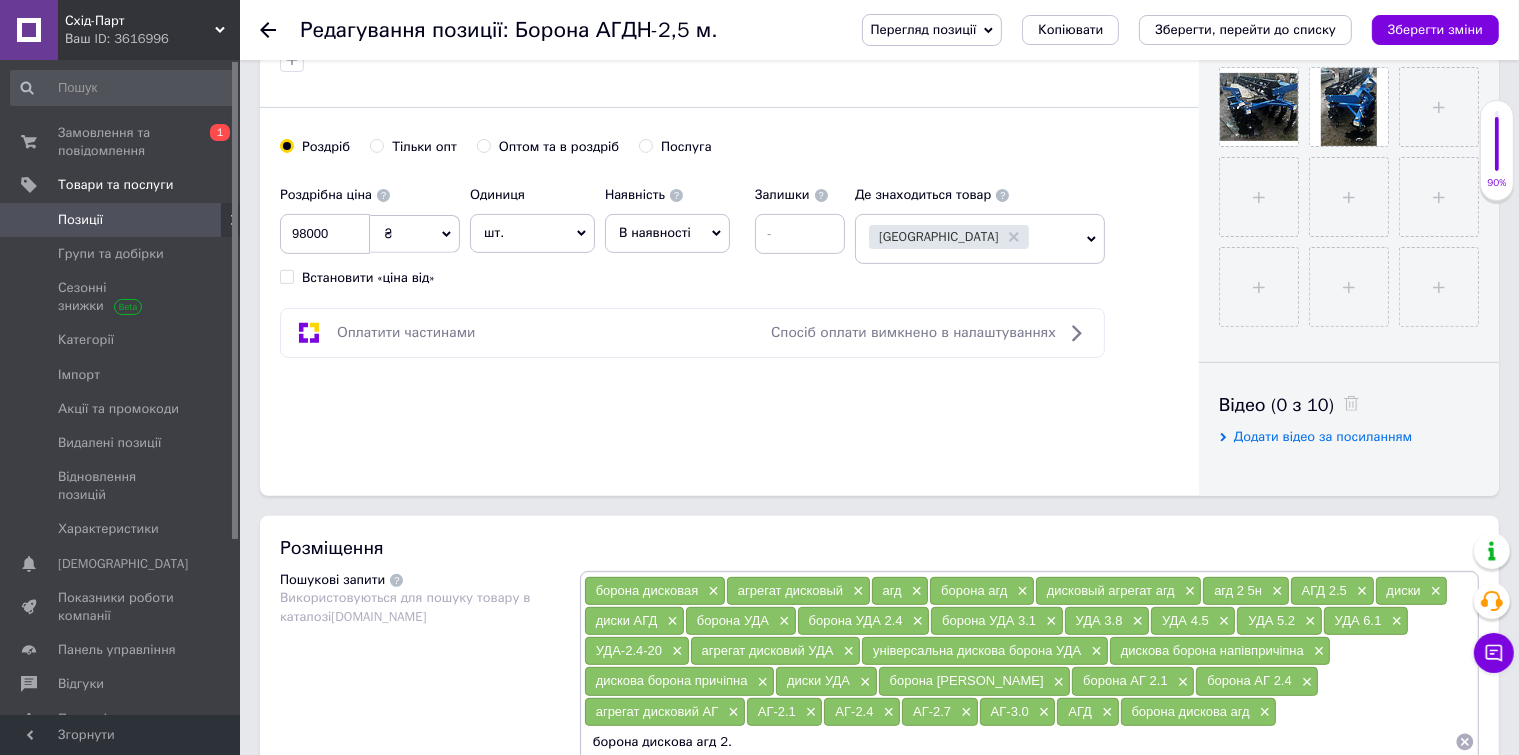 type on "борона дискова агд 2.5" 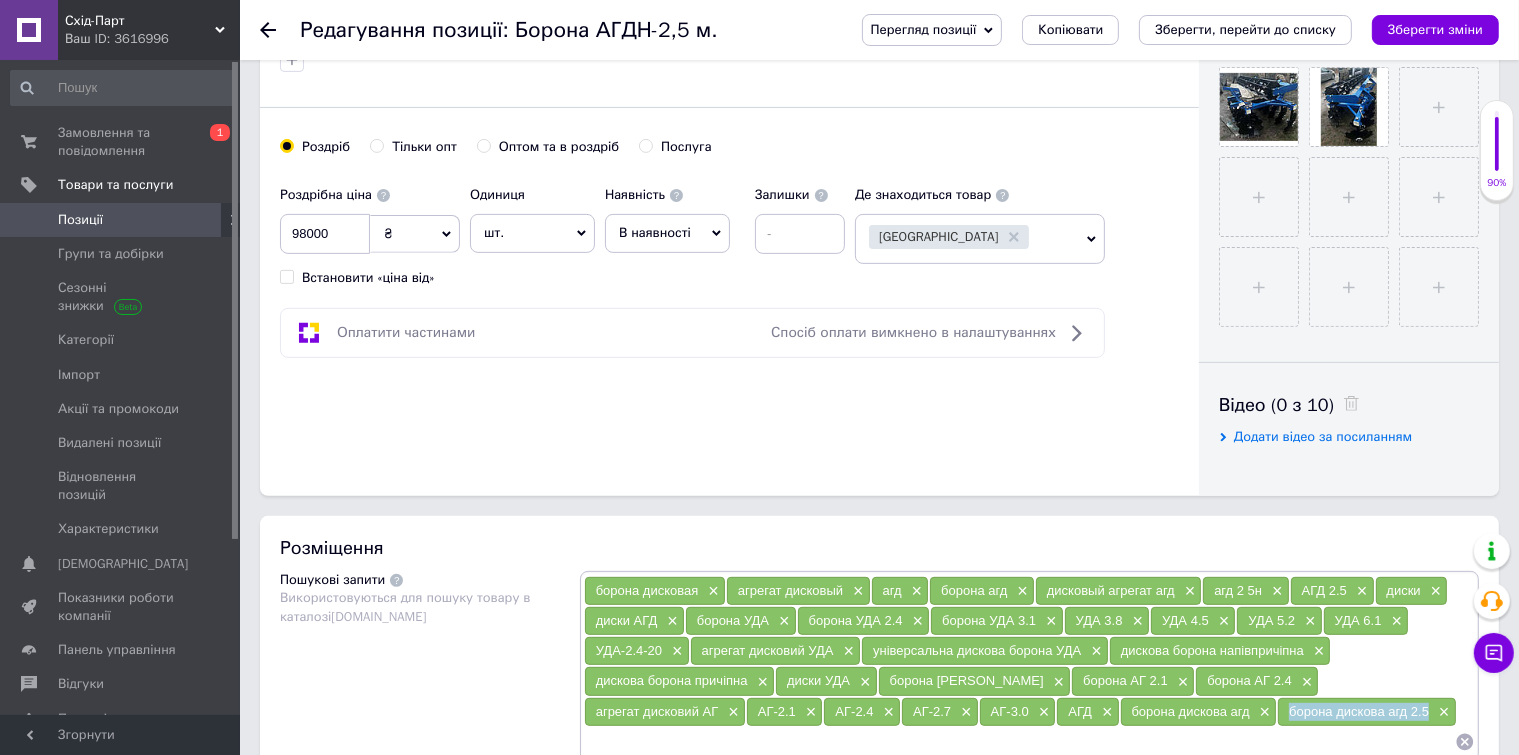 drag, startPoint x: 1048, startPoint y: 705, endPoint x: 1185, endPoint y: 702, distance: 137.03284 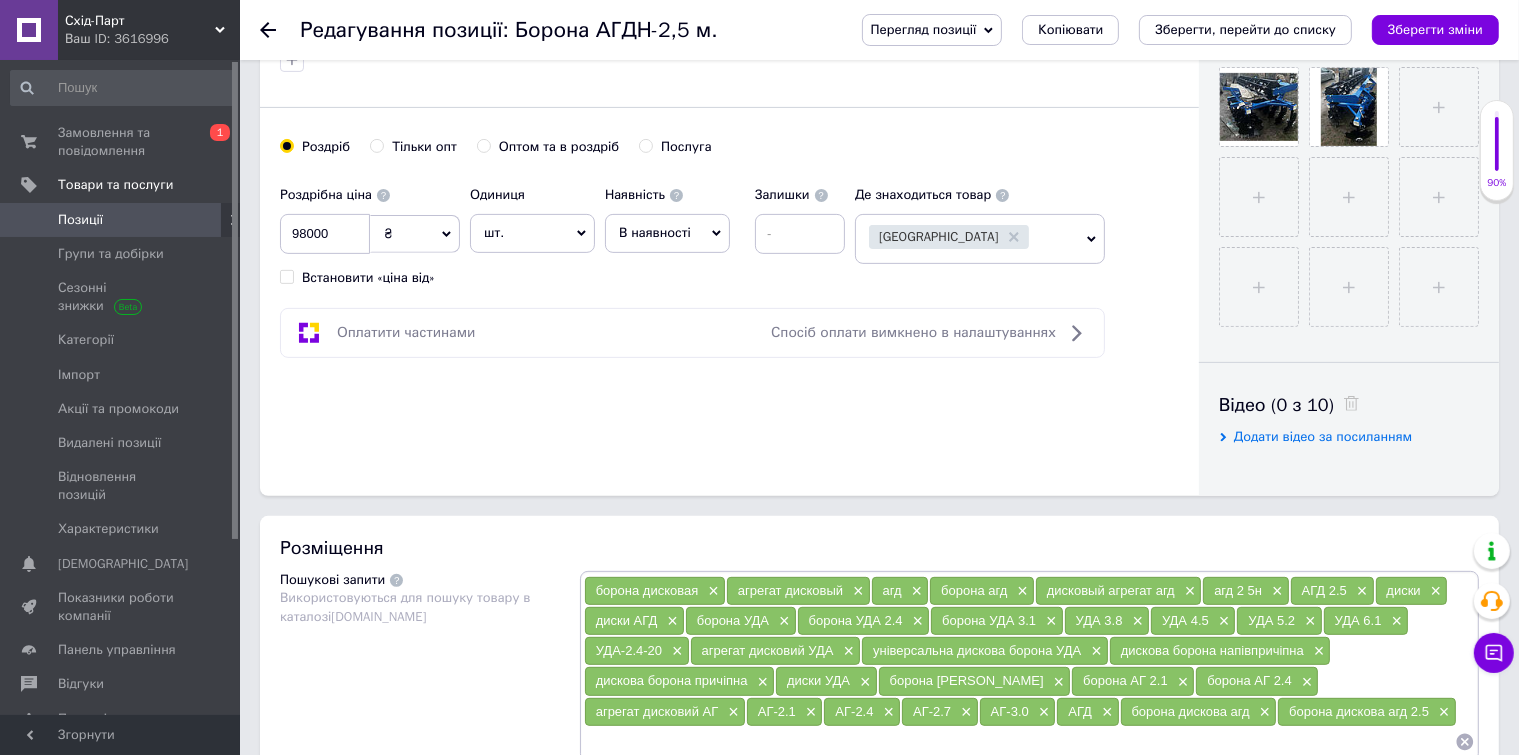 click at bounding box center [1019, 742] 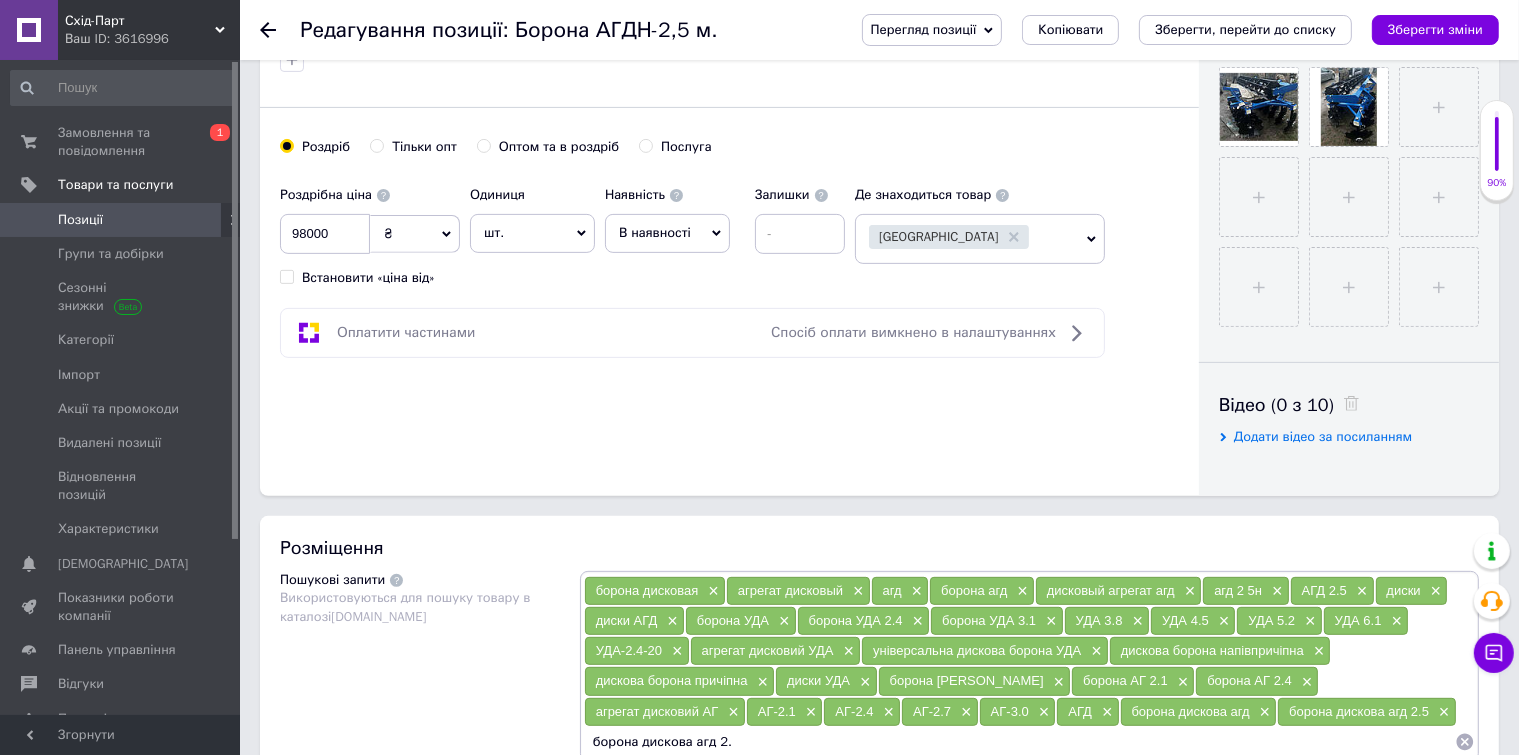 type on "борона дискова агд 2.1" 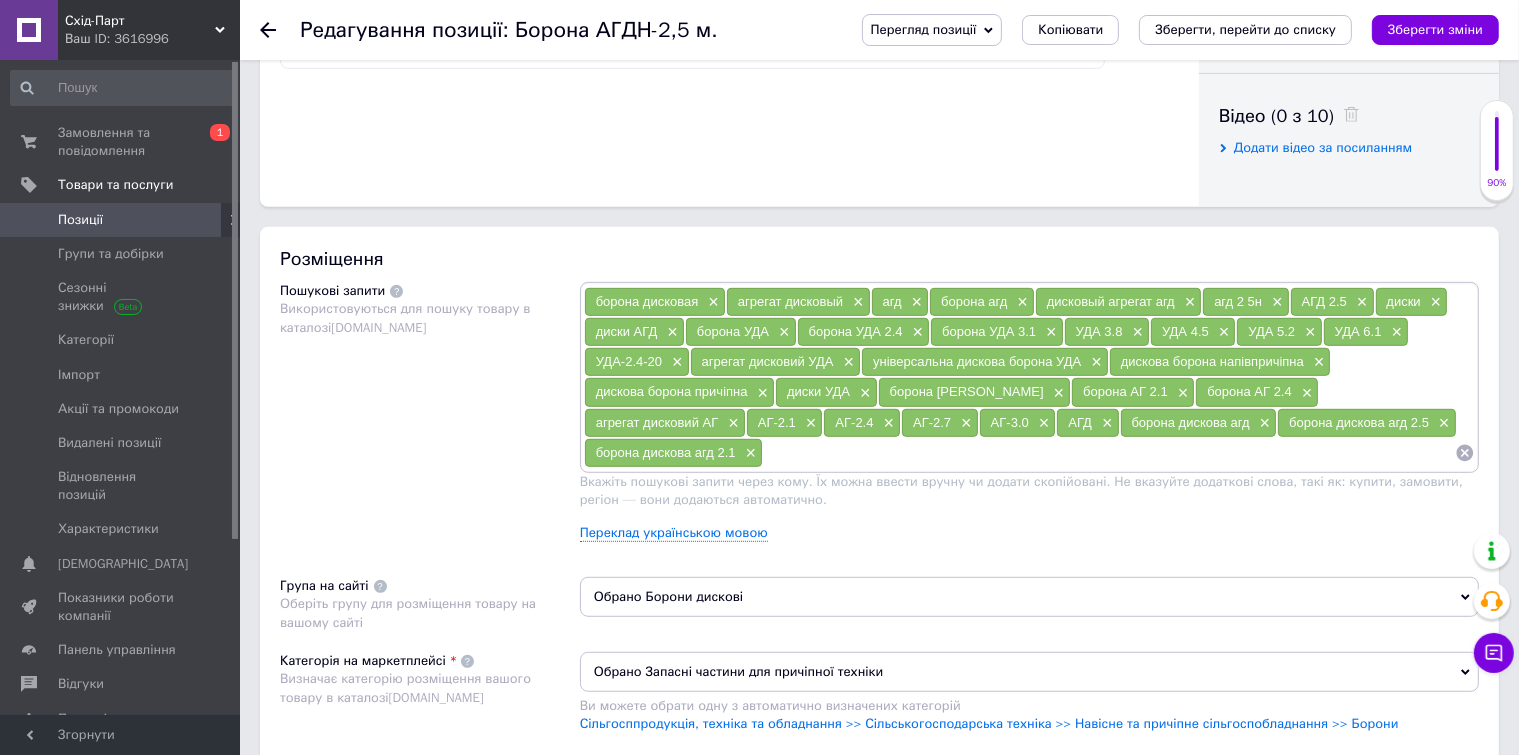 scroll, scrollTop: 1000, scrollLeft: 0, axis: vertical 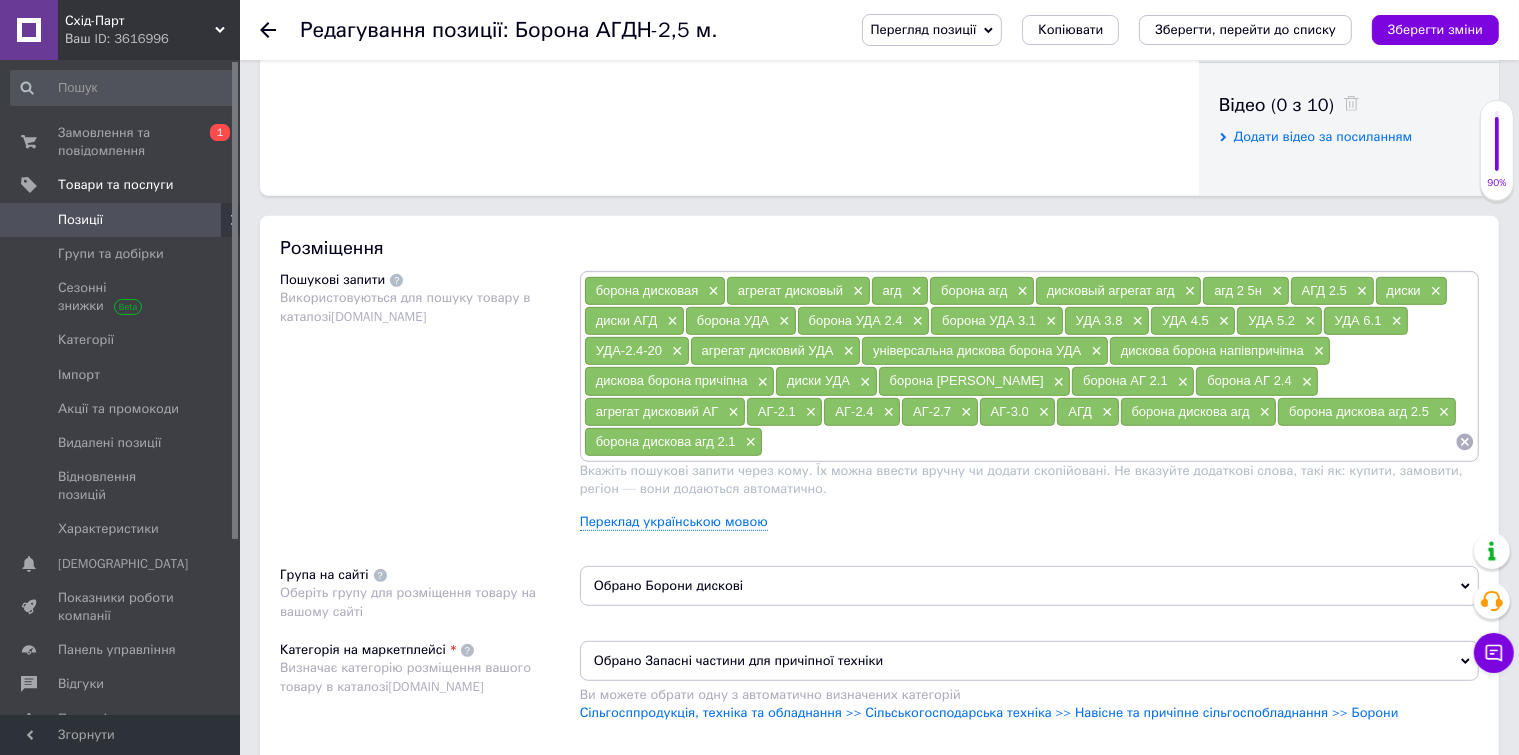 click at bounding box center [1109, 442] 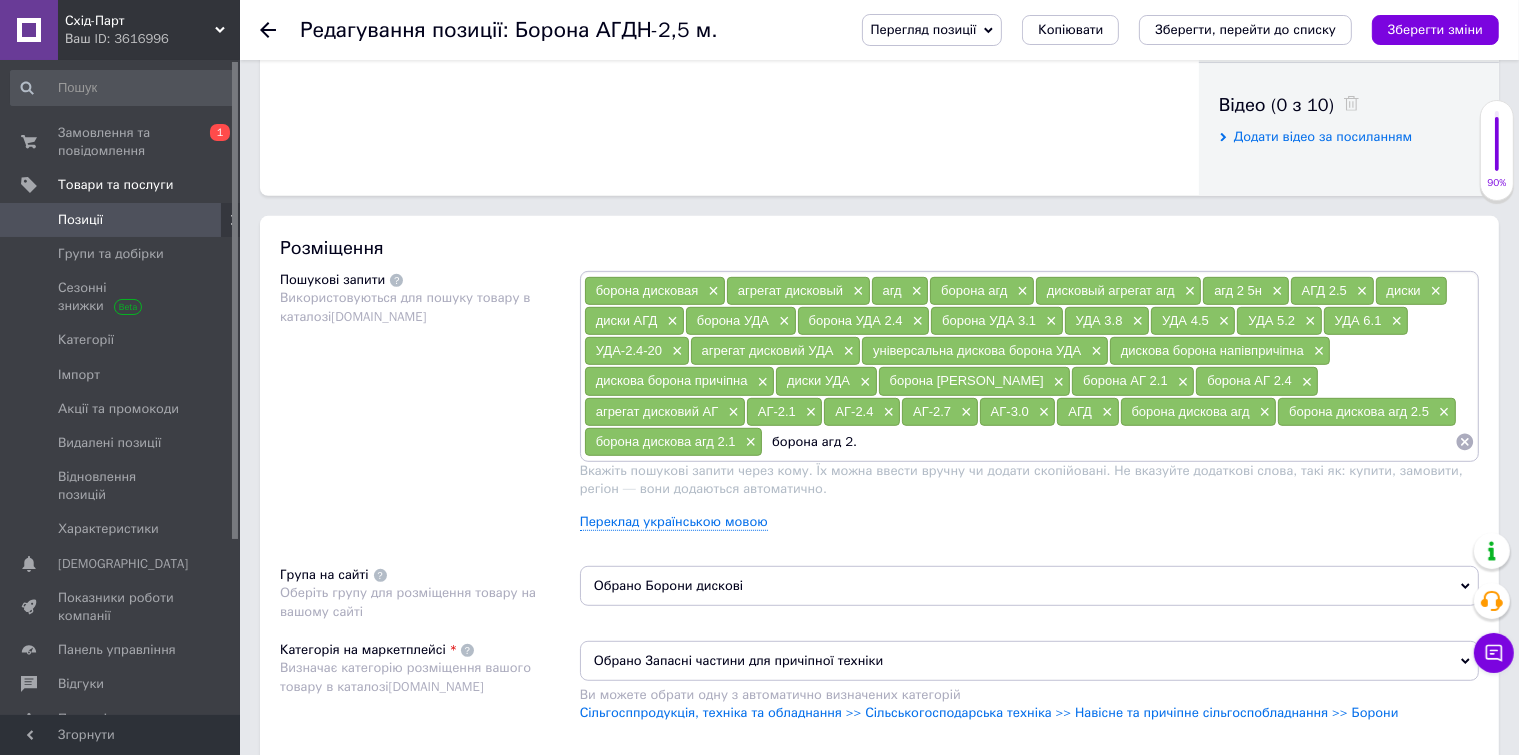 type on "борона агд 2.5" 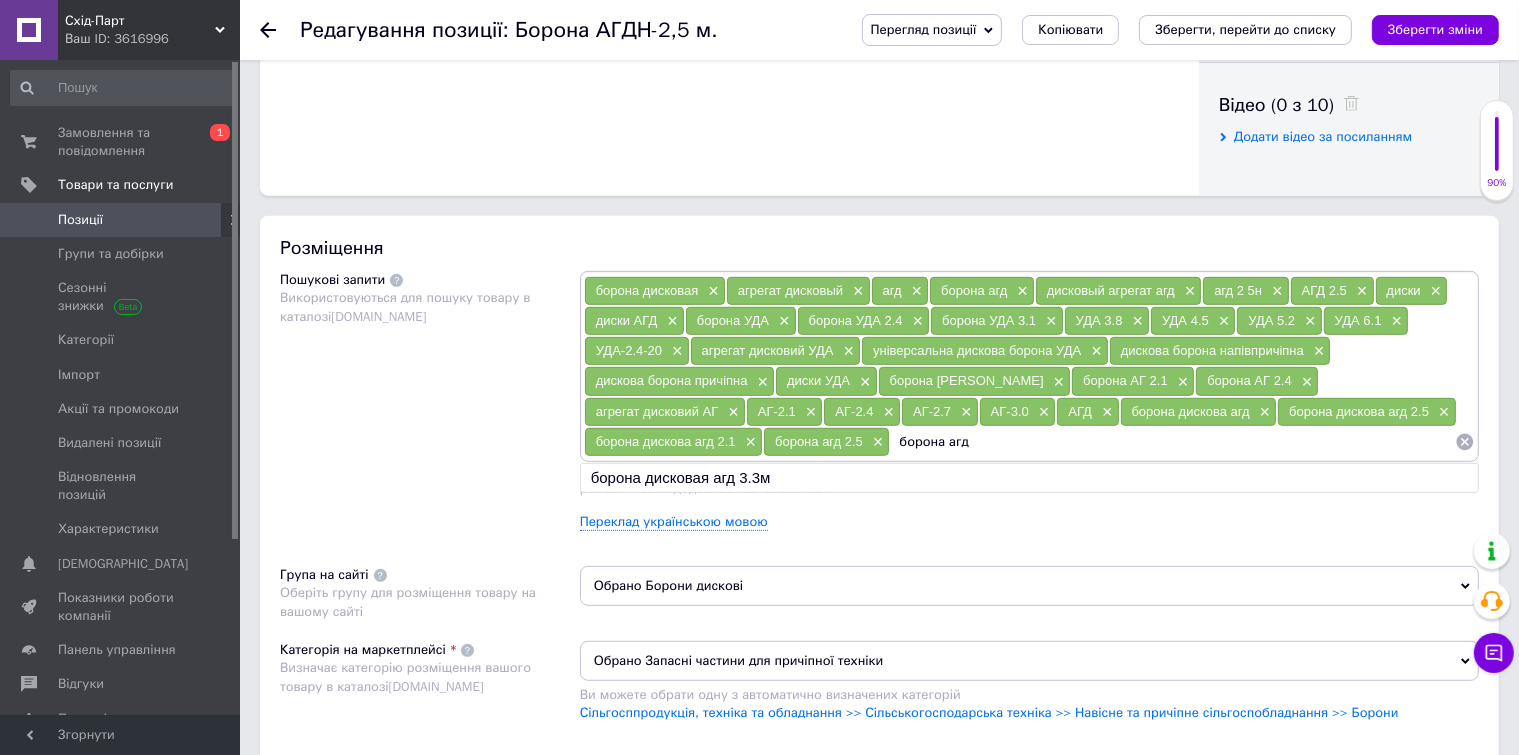 type on "борона агд 2" 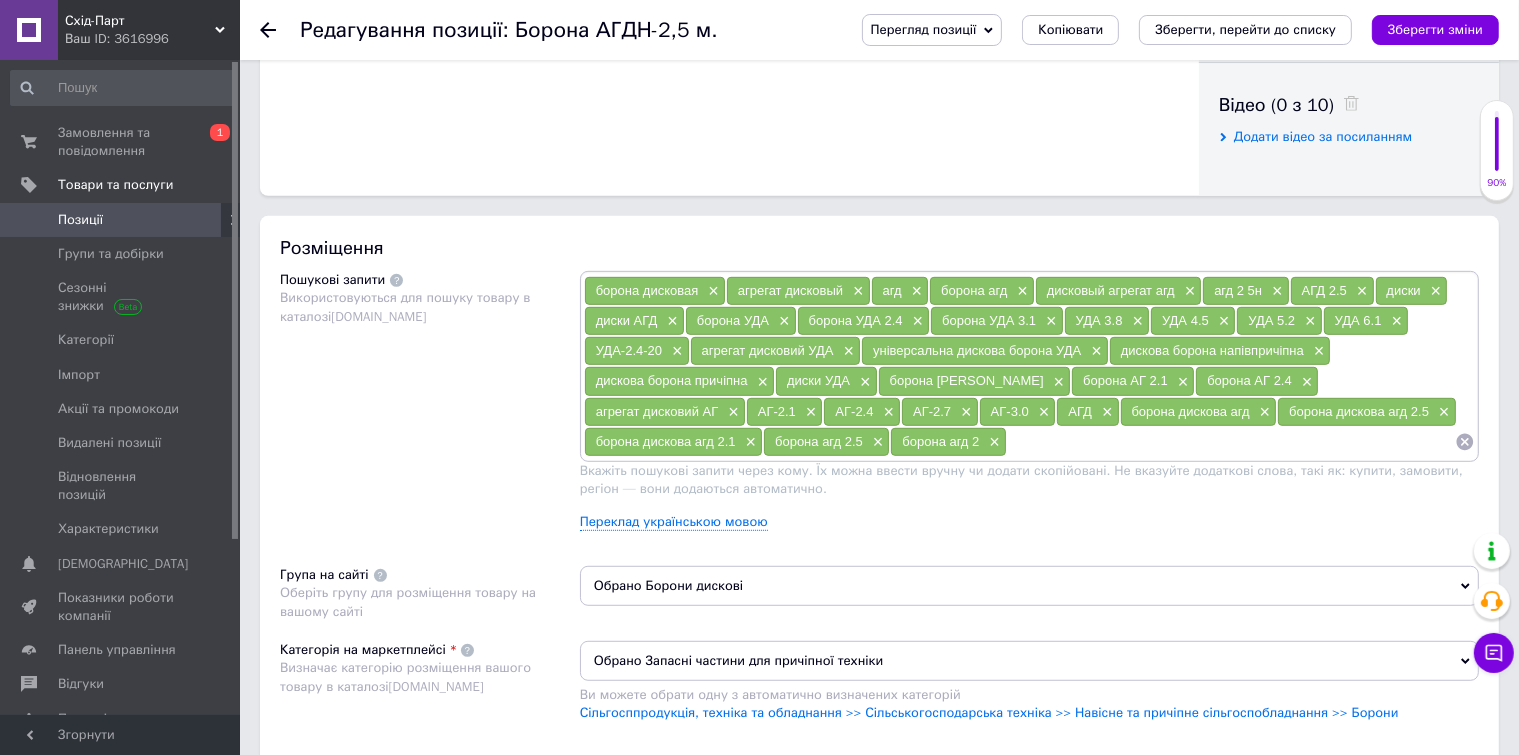 type on "1" 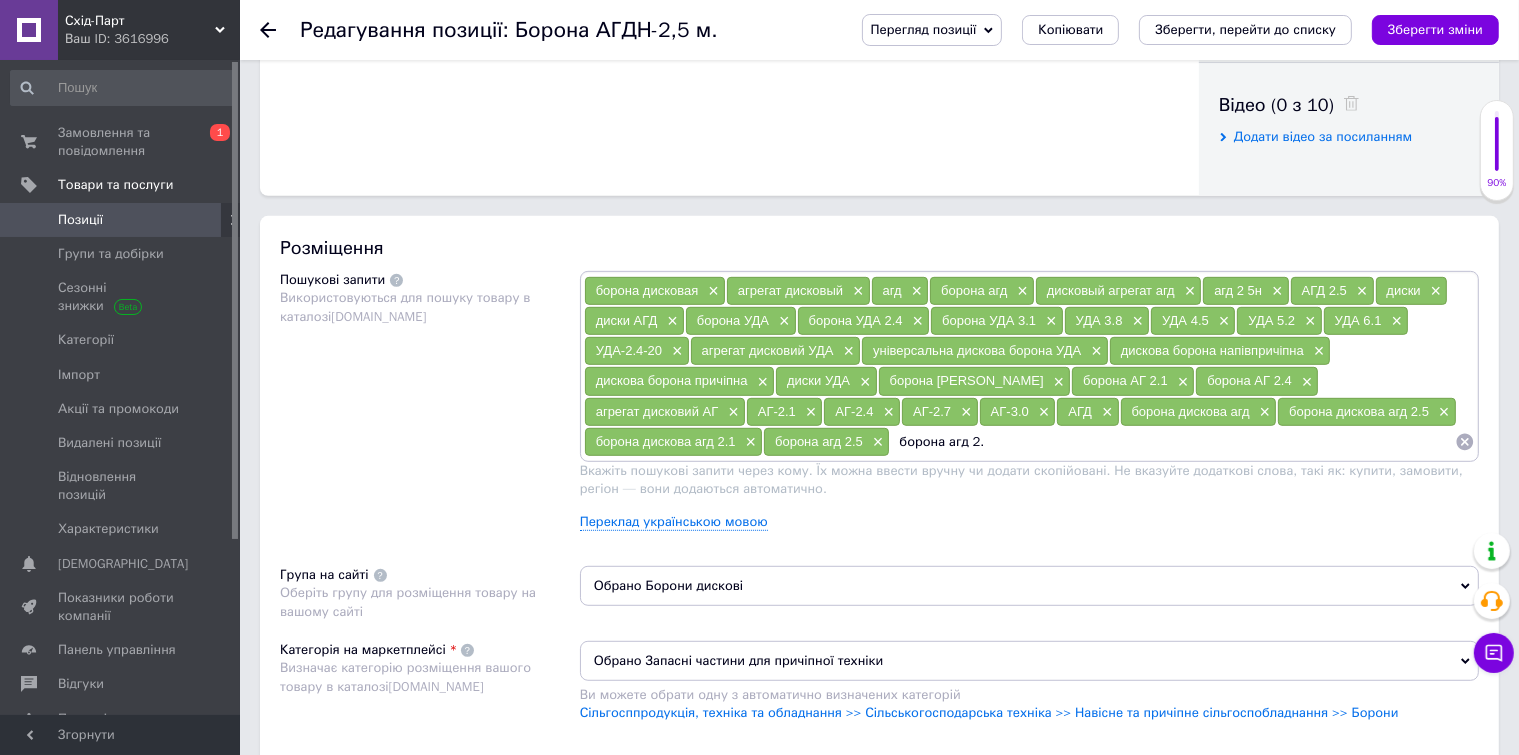 type on "борона агд 2.1" 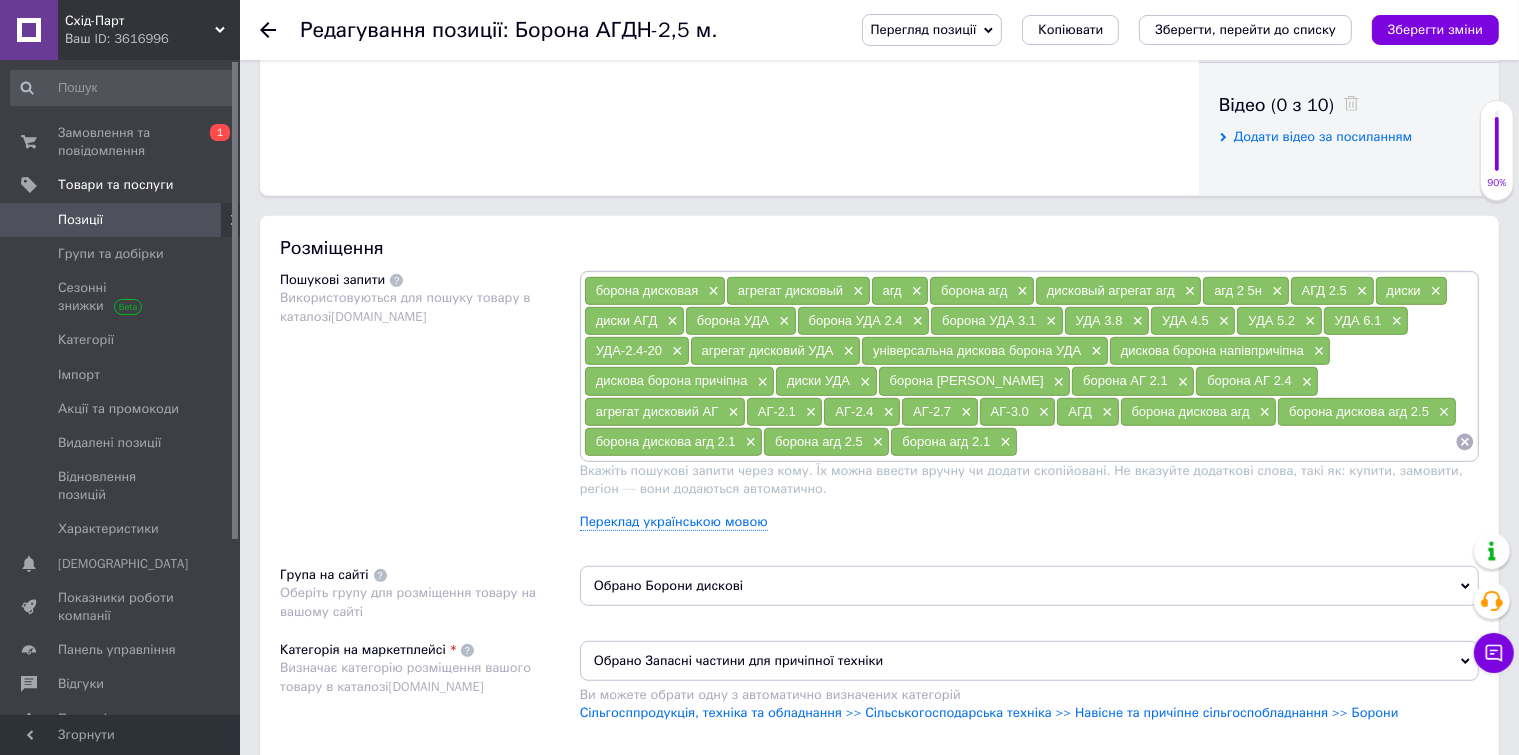 type 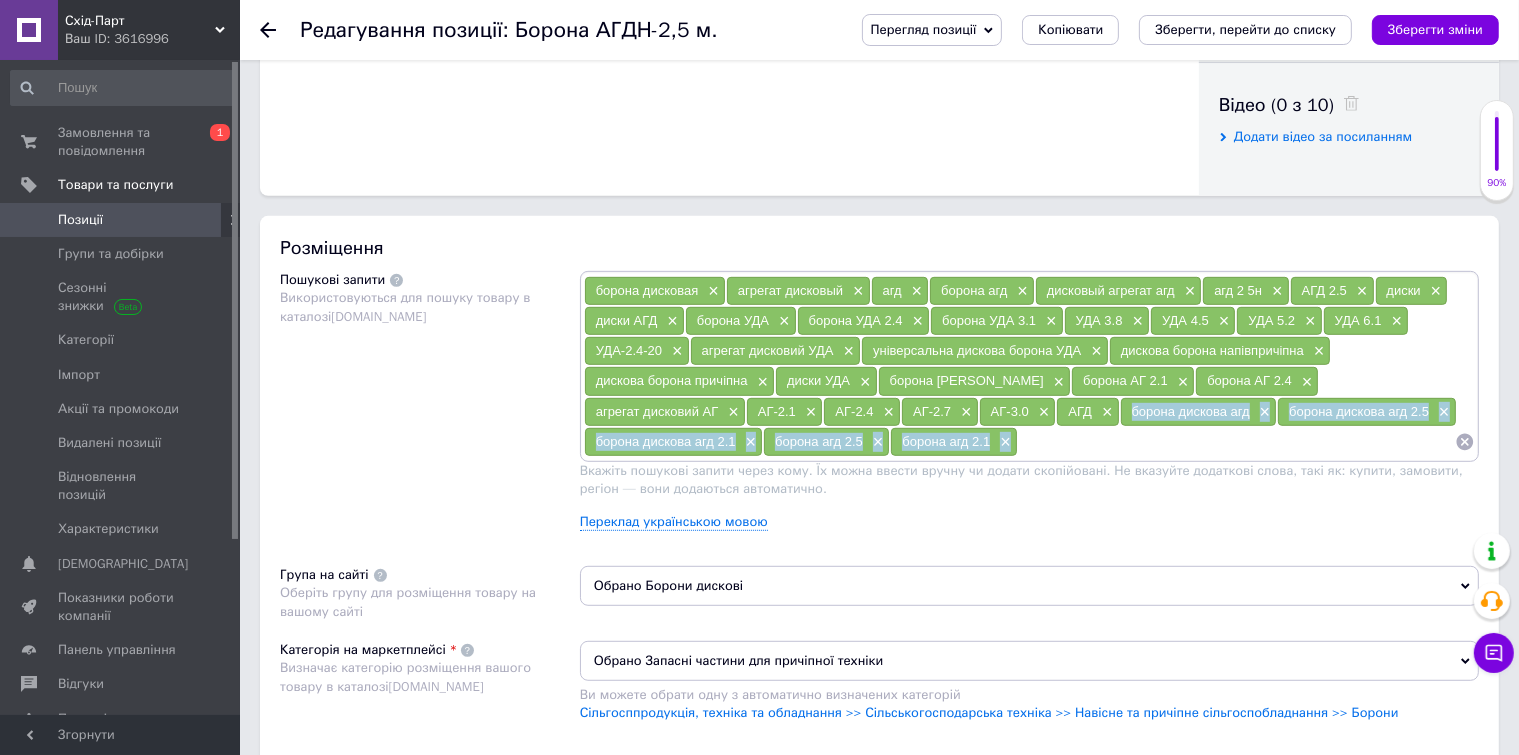 drag, startPoint x: 888, startPoint y: 406, endPoint x: 894, endPoint y: 423, distance: 18.027756 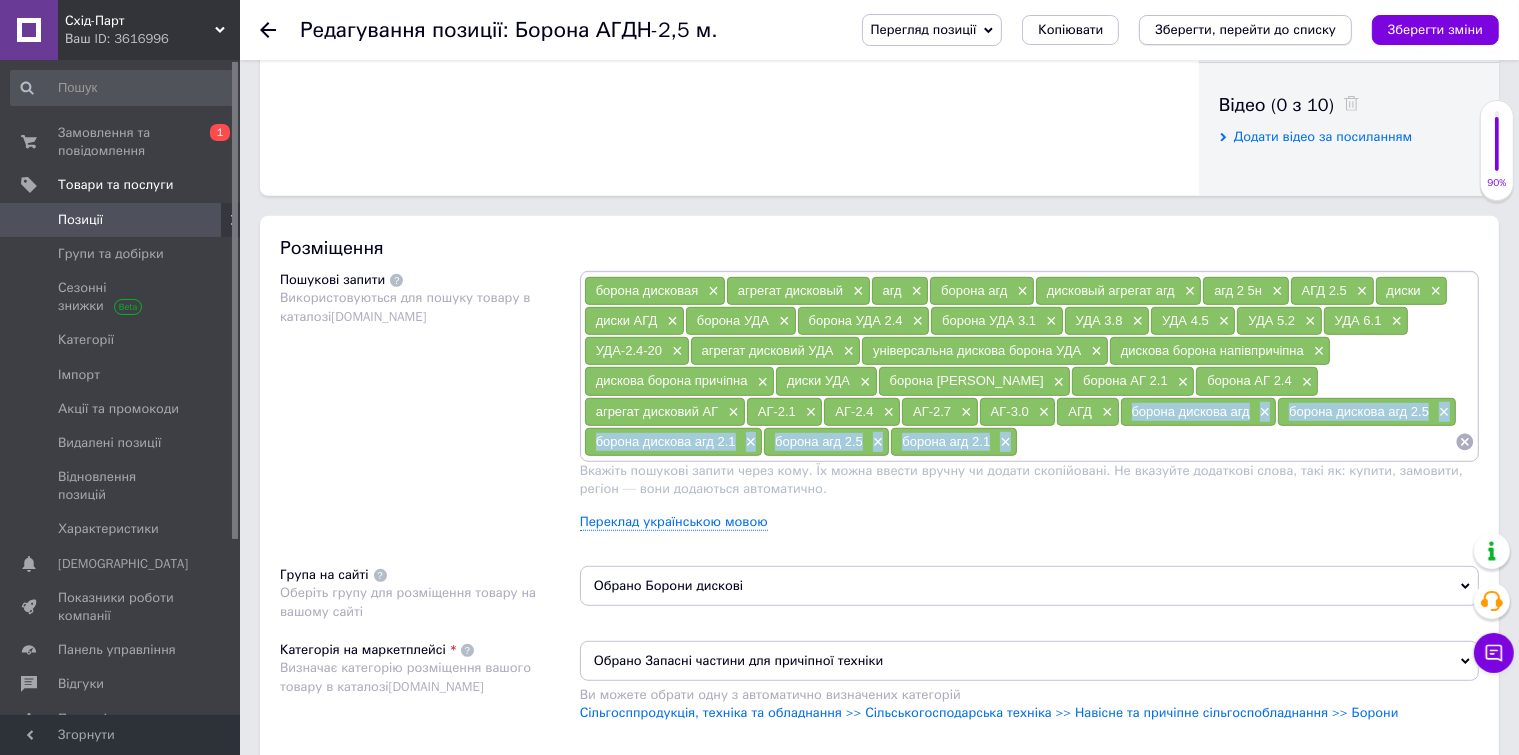 click on "Зберегти, перейти до списку" at bounding box center (1245, 29) 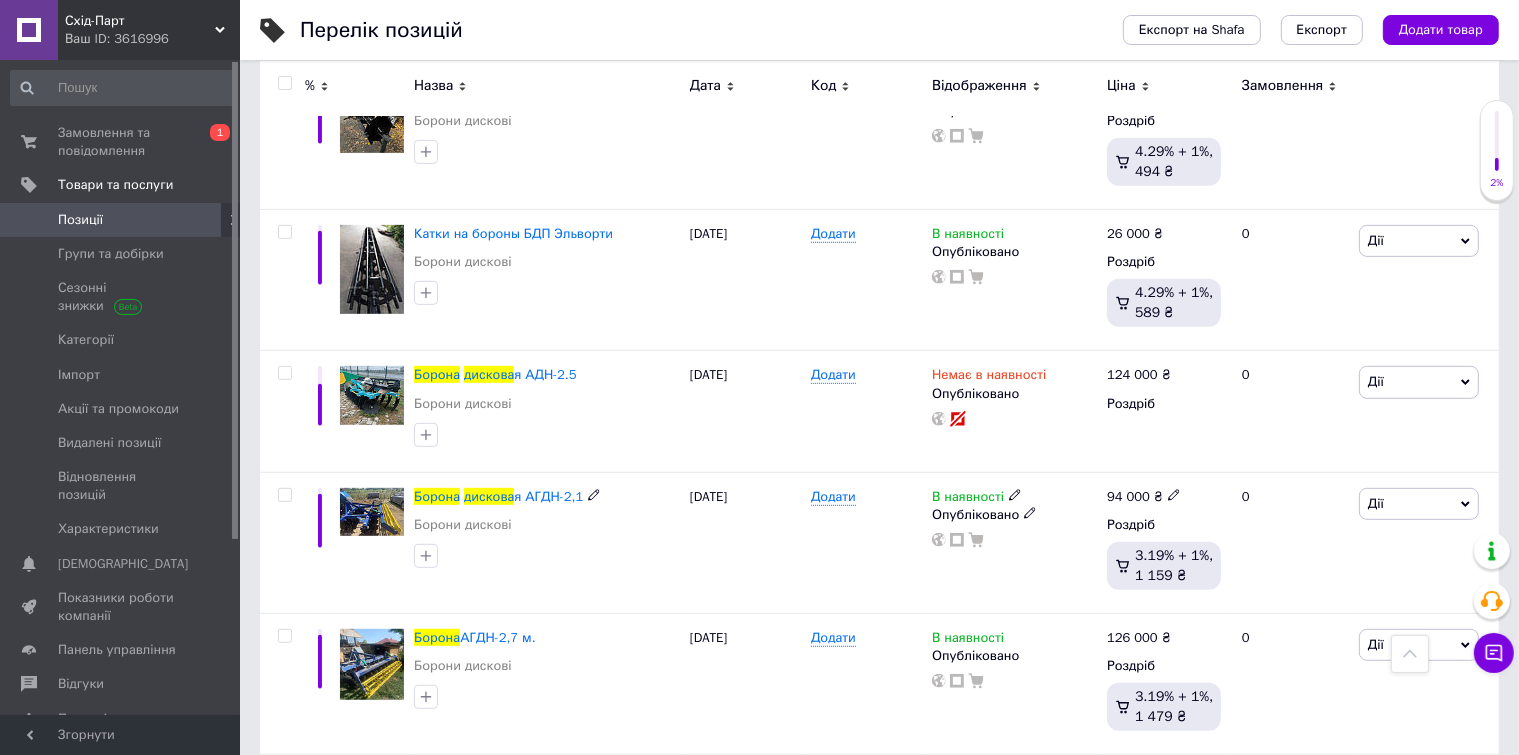 scroll, scrollTop: 1000, scrollLeft: 0, axis: vertical 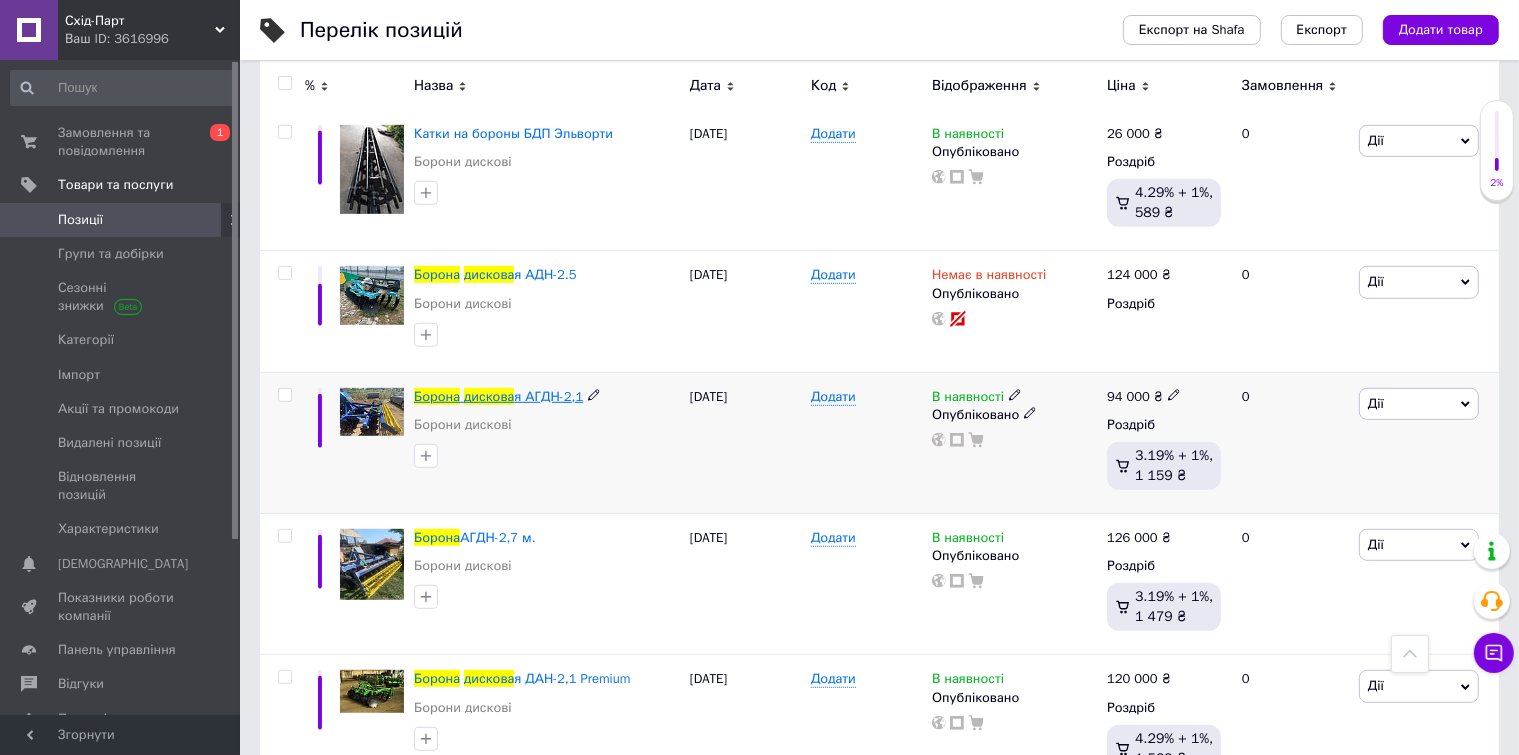 click on "я АГДН-2,1" at bounding box center [548, 396] 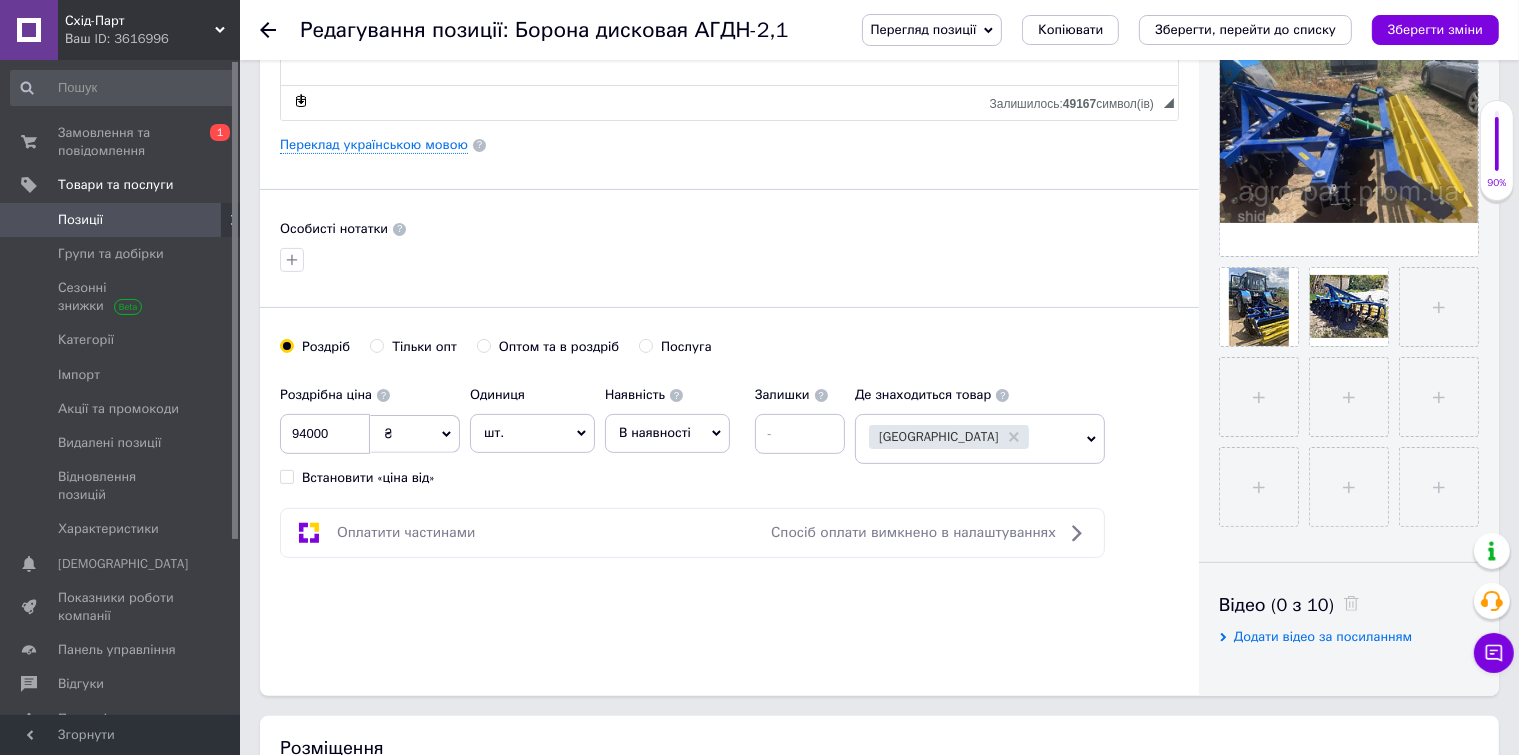 scroll, scrollTop: 900, scrollLeft: 0, axis: vertical 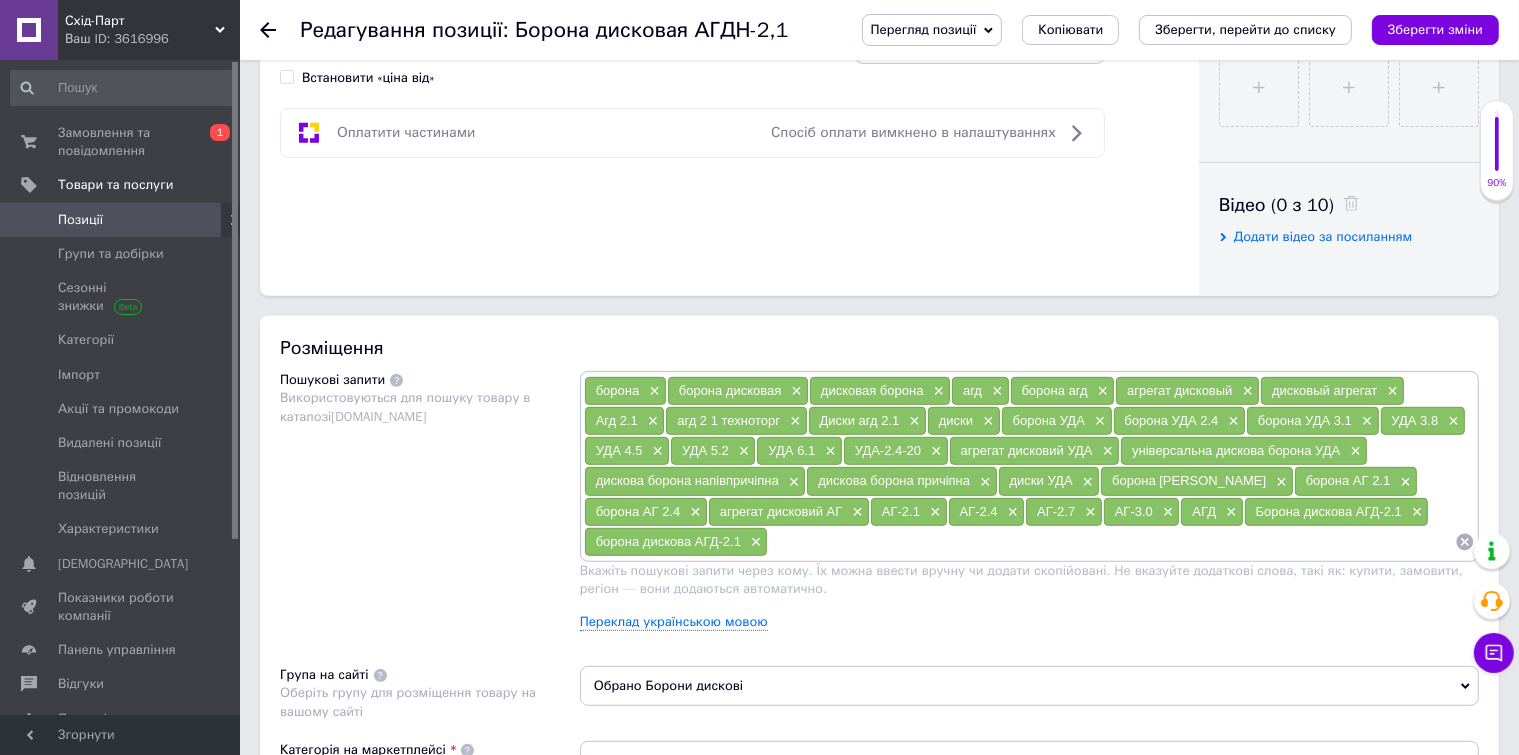 click at bounding box center [1111, 542] 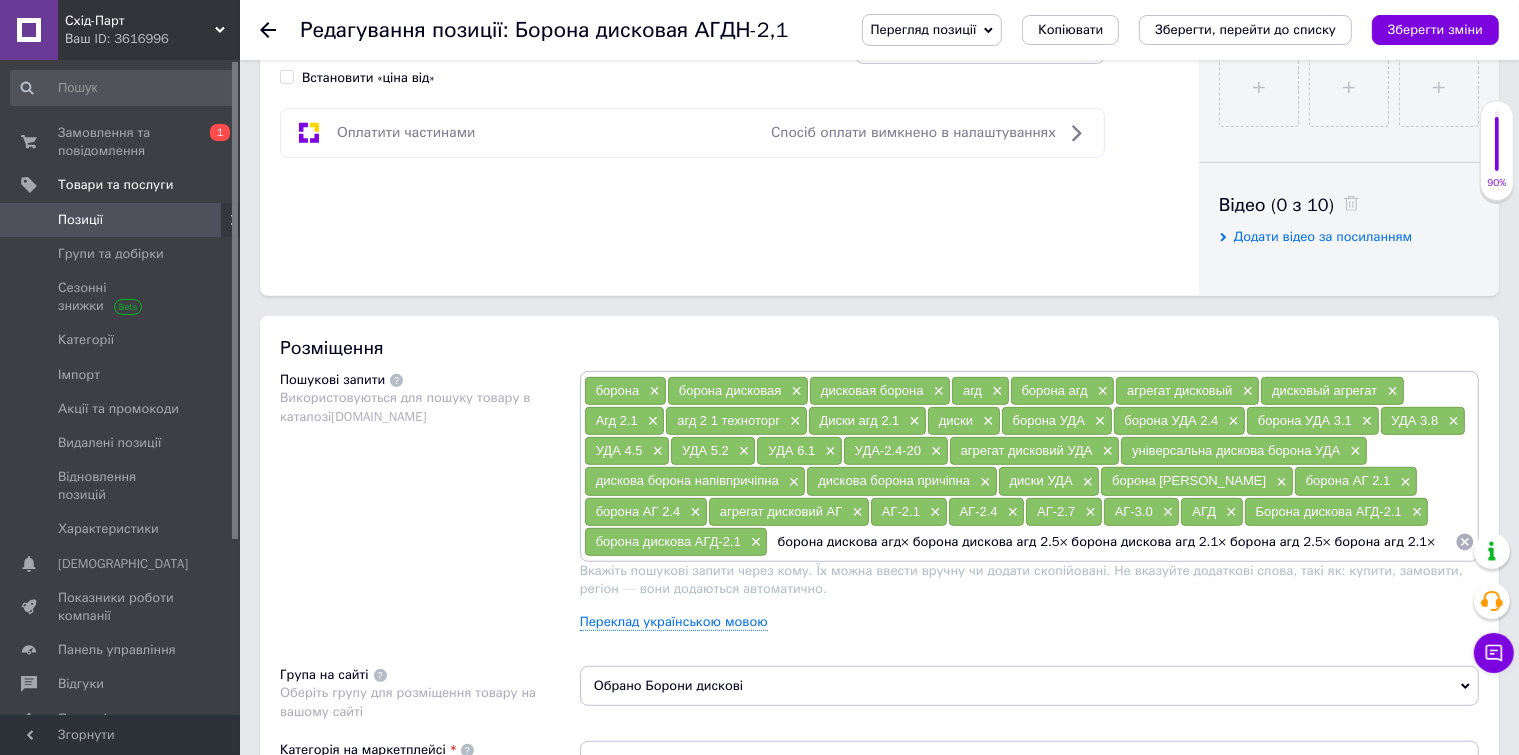click on "борона дискова агд× борона дискова агд 2.5× борона дискова агд 2.1× борона агд 2.5× борона агд 2.1×" at bounding box center (1111, 542) 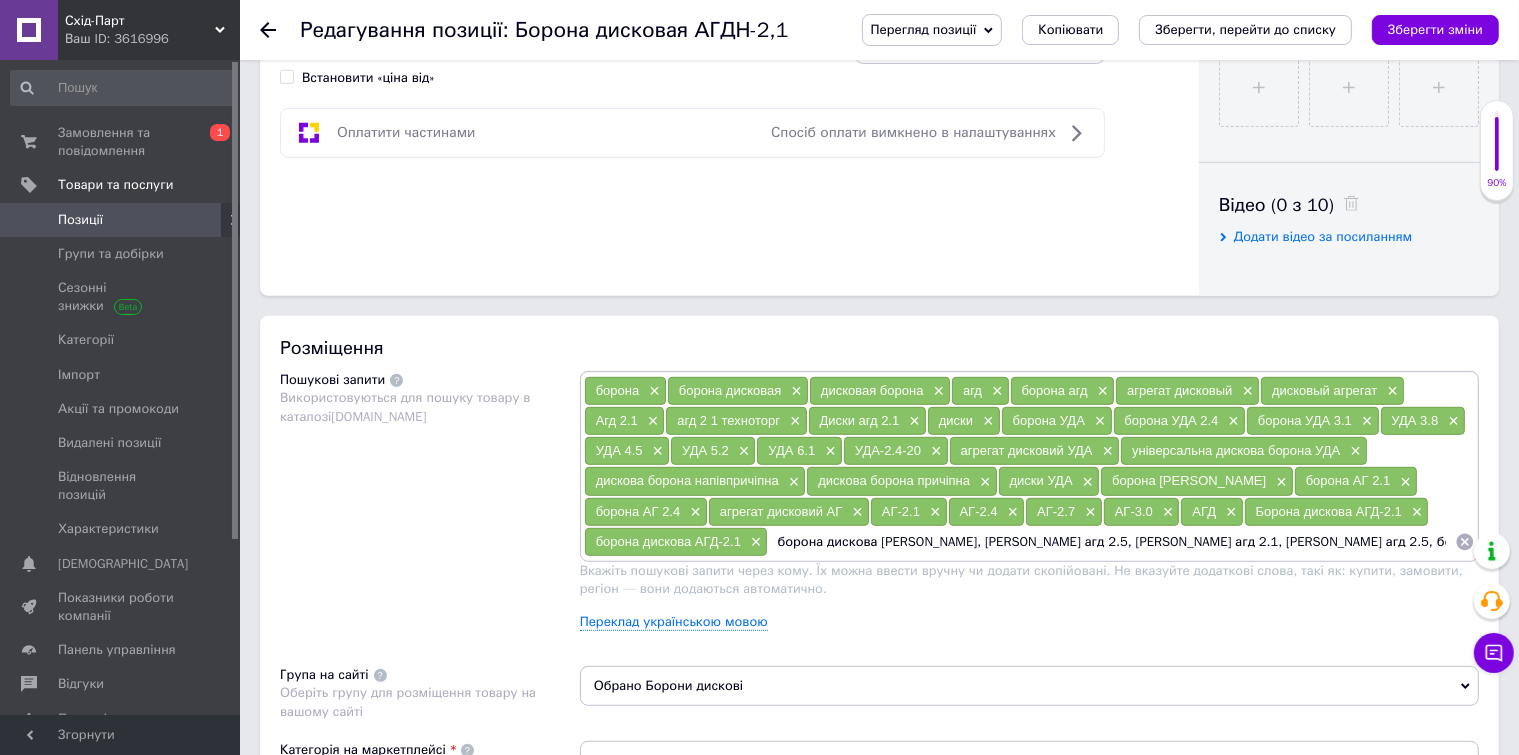 type on "борона дискова [PERSON_NAME], [PERSON_NAME] агд 2.5, борона дискова агд 2.1, [PERSON_NAME] агд 2.5, борона агд 2.1" 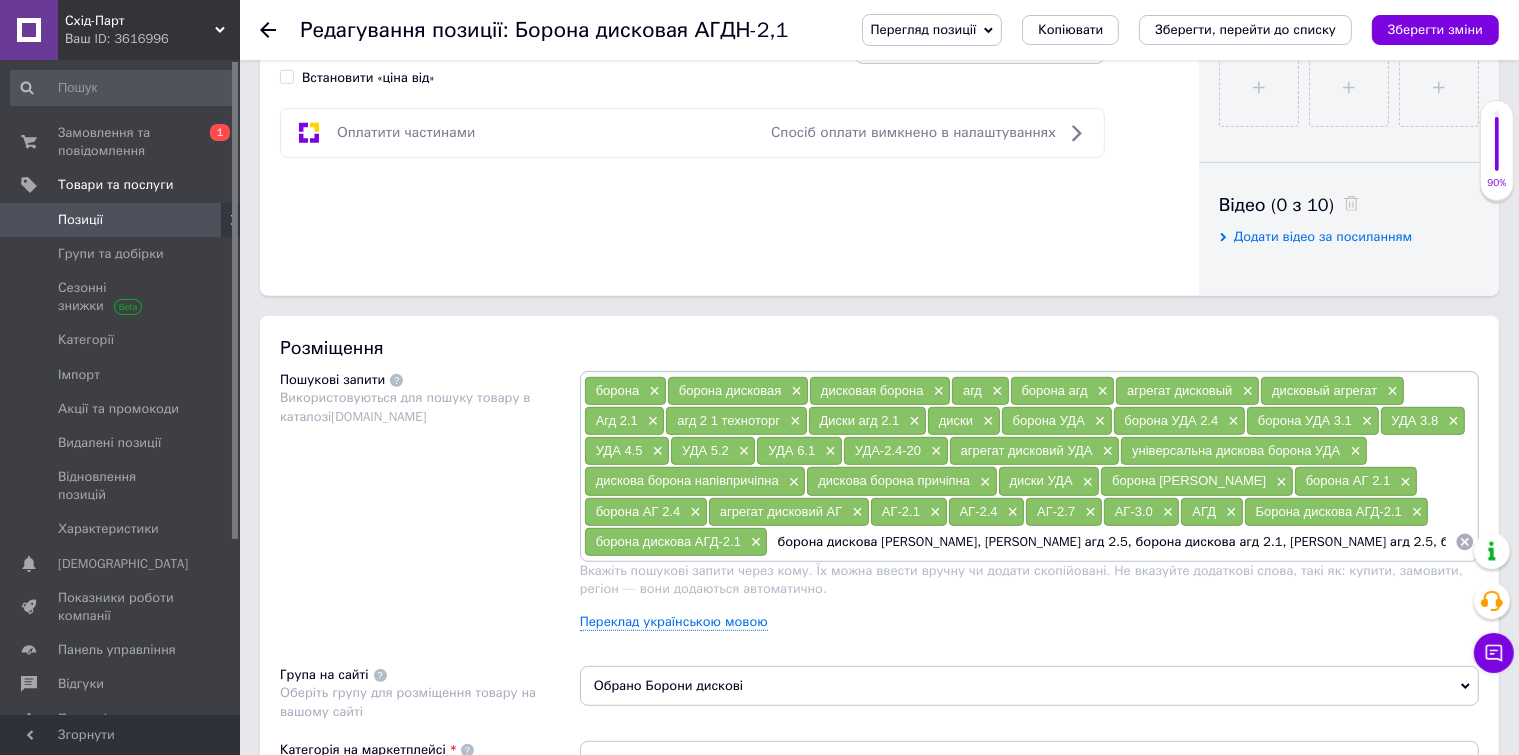 type 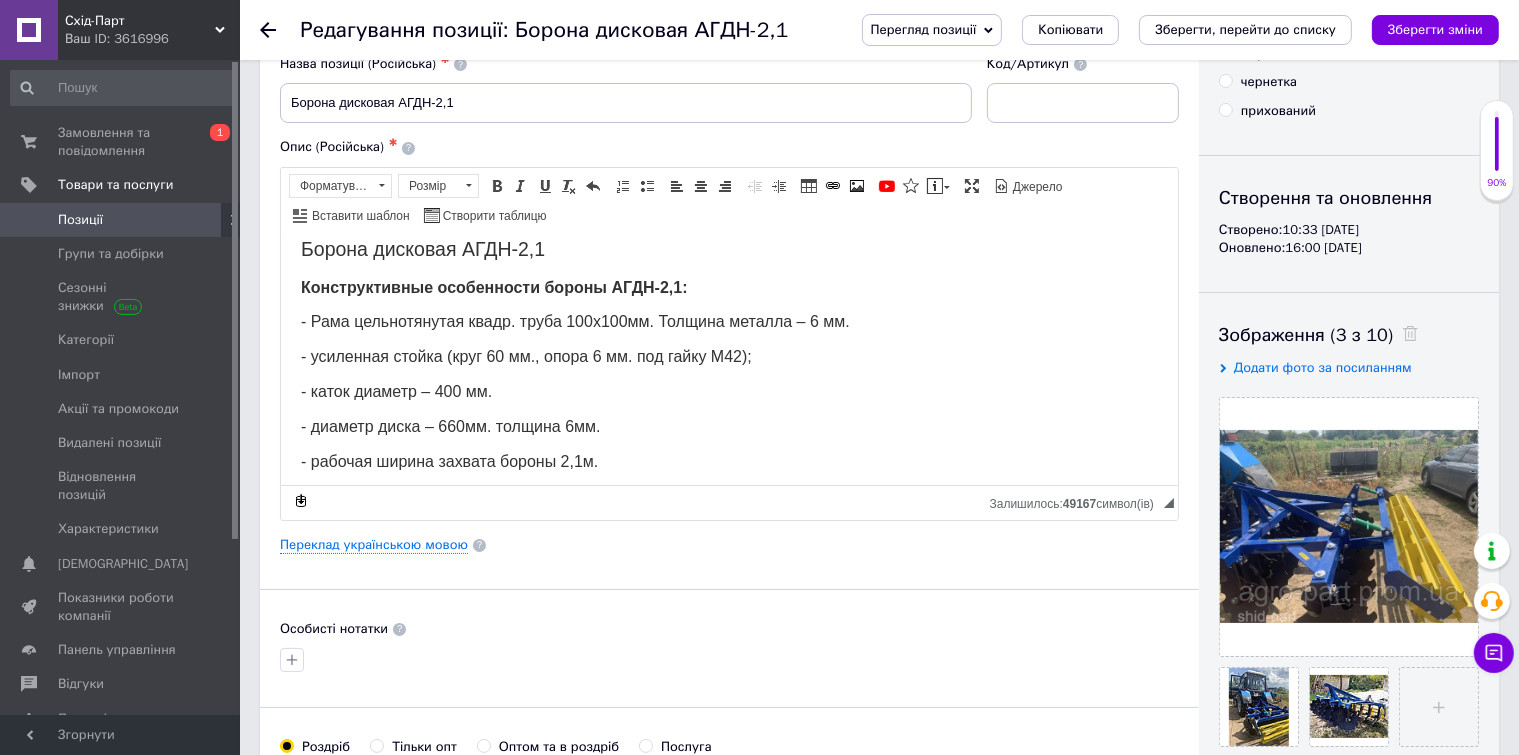 scroll, scrollTop: 0, scrollLeft: 0, axis: both 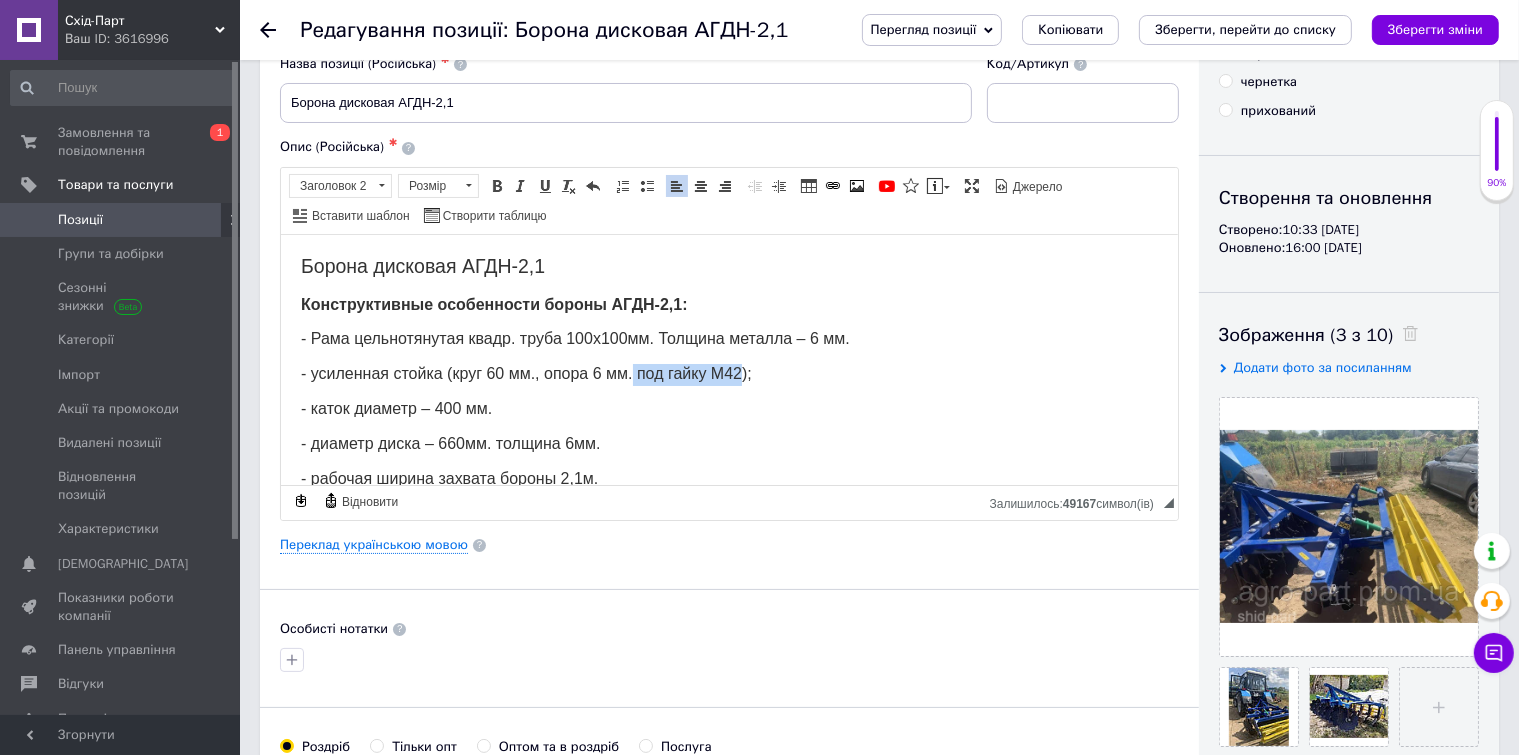 drag, startPoint x: 629, startPoint y: 373, endPoint x: 740, endPoint y: 377, distance: 111.07205 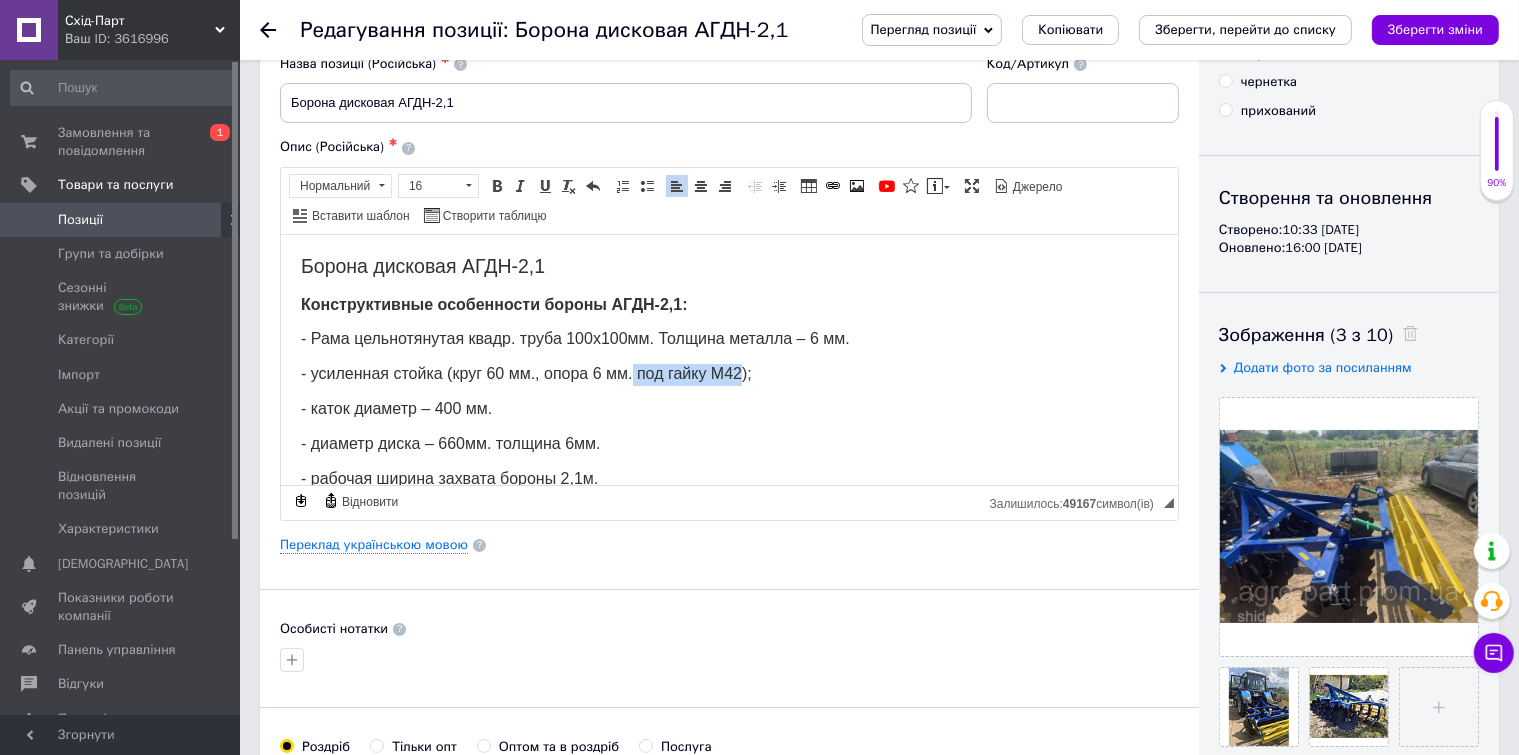 type 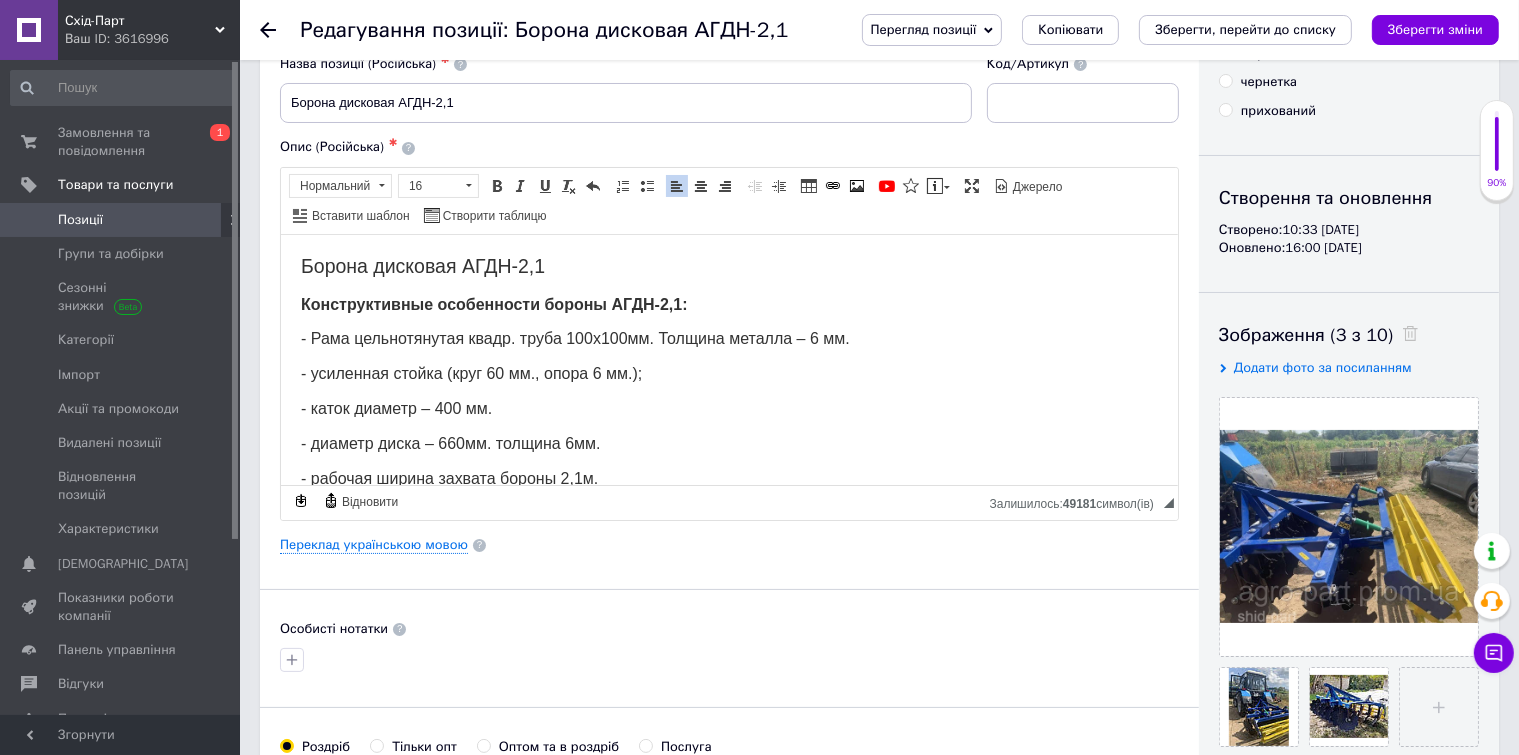 click on "- каток диаметр – 400 мм." at bounding box center [728, 409] 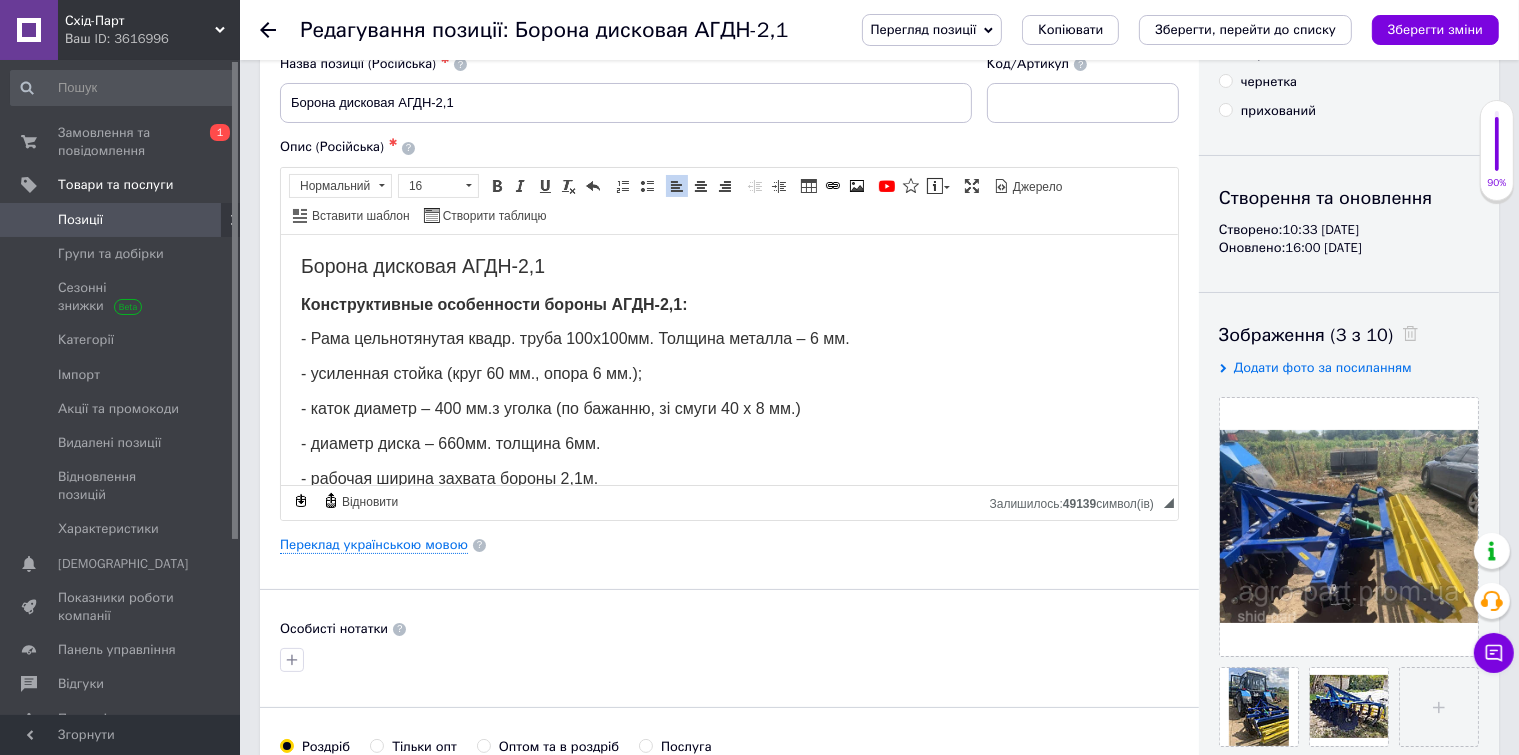 click on "- каток диаметр – 400 мм.з уголка (по бажанню, зі смуги 40 х 8 мм.)" at bounding box center [550, 407] 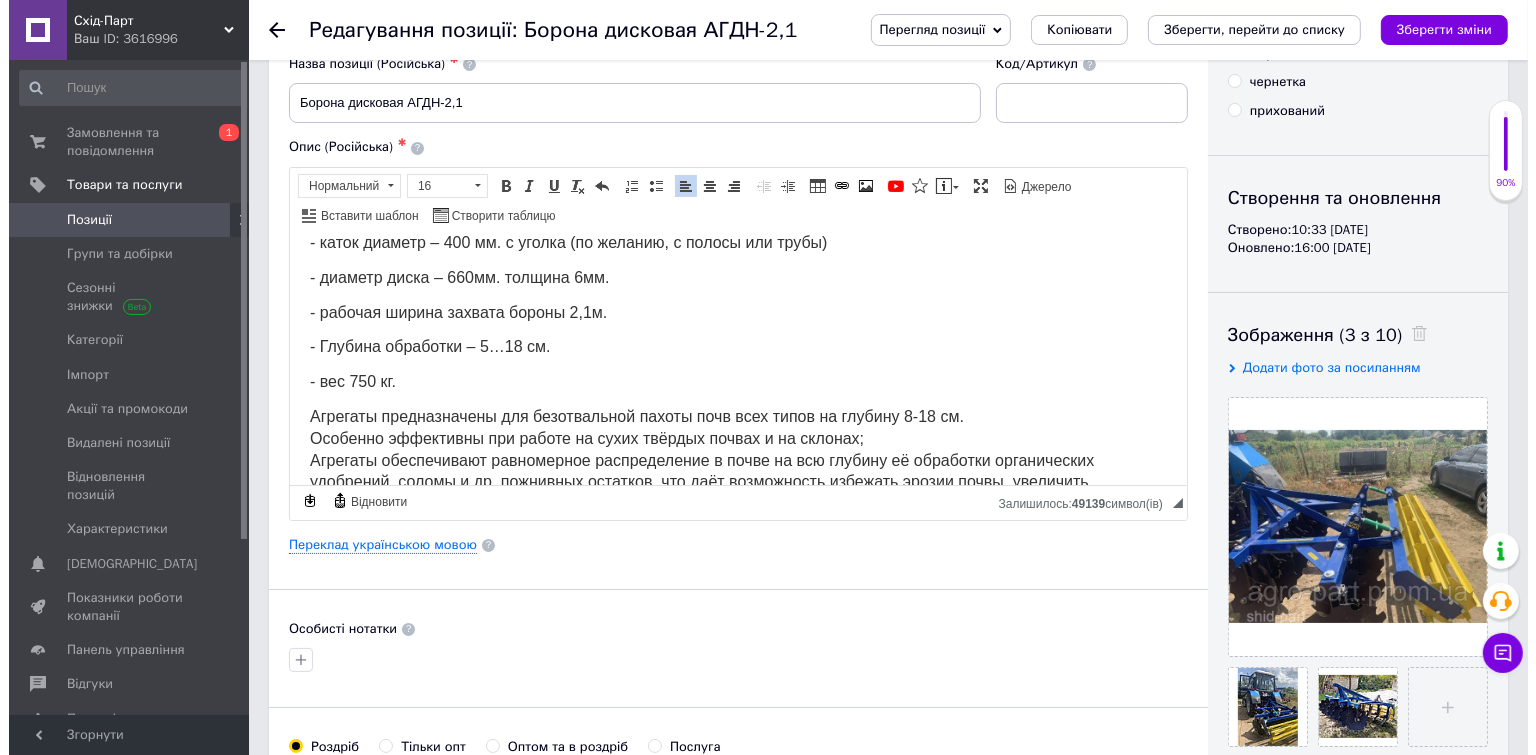 scroll, scrollTop: 200, scrollLeft: 0, axis: vertical 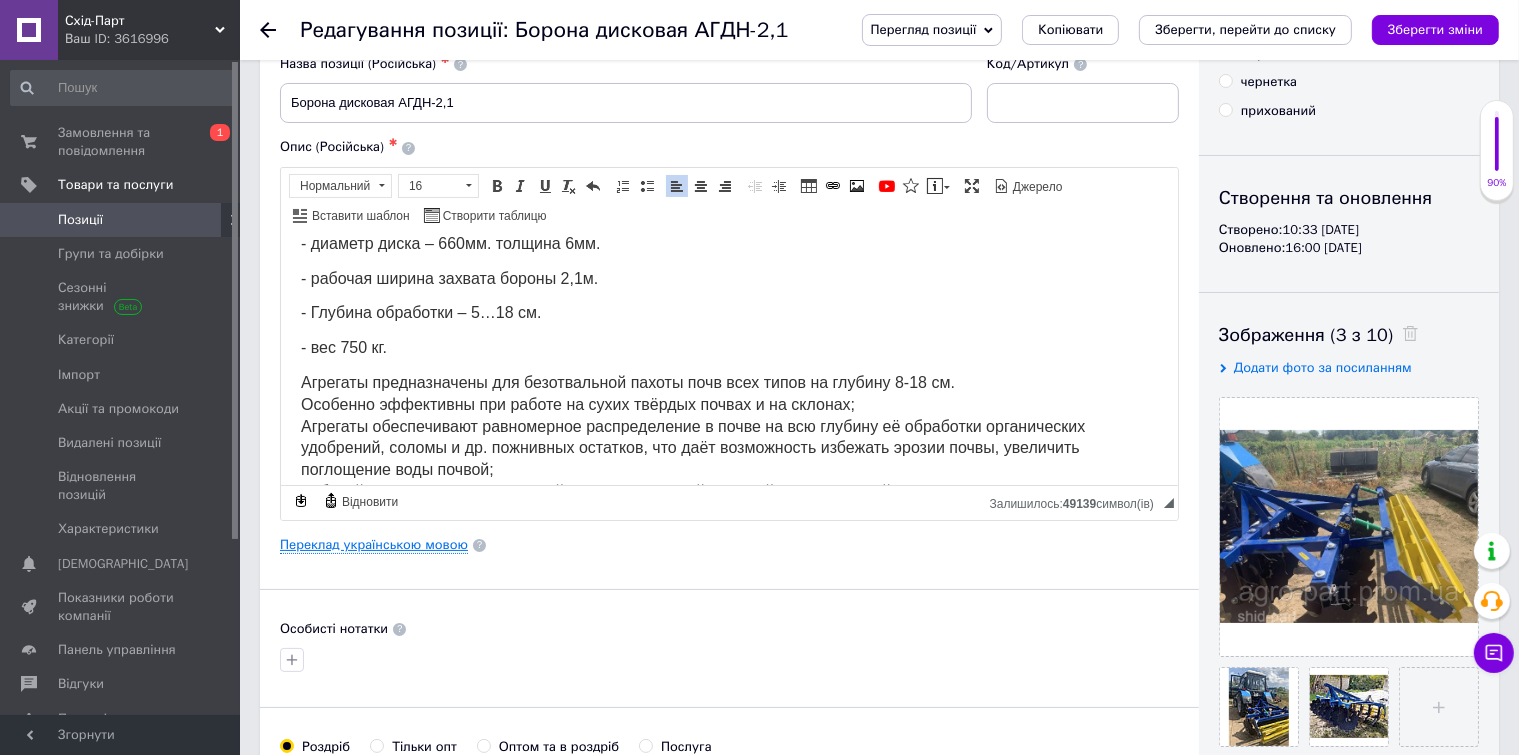 click on "Переклад українською мовою" at bounding box center (374, 545) 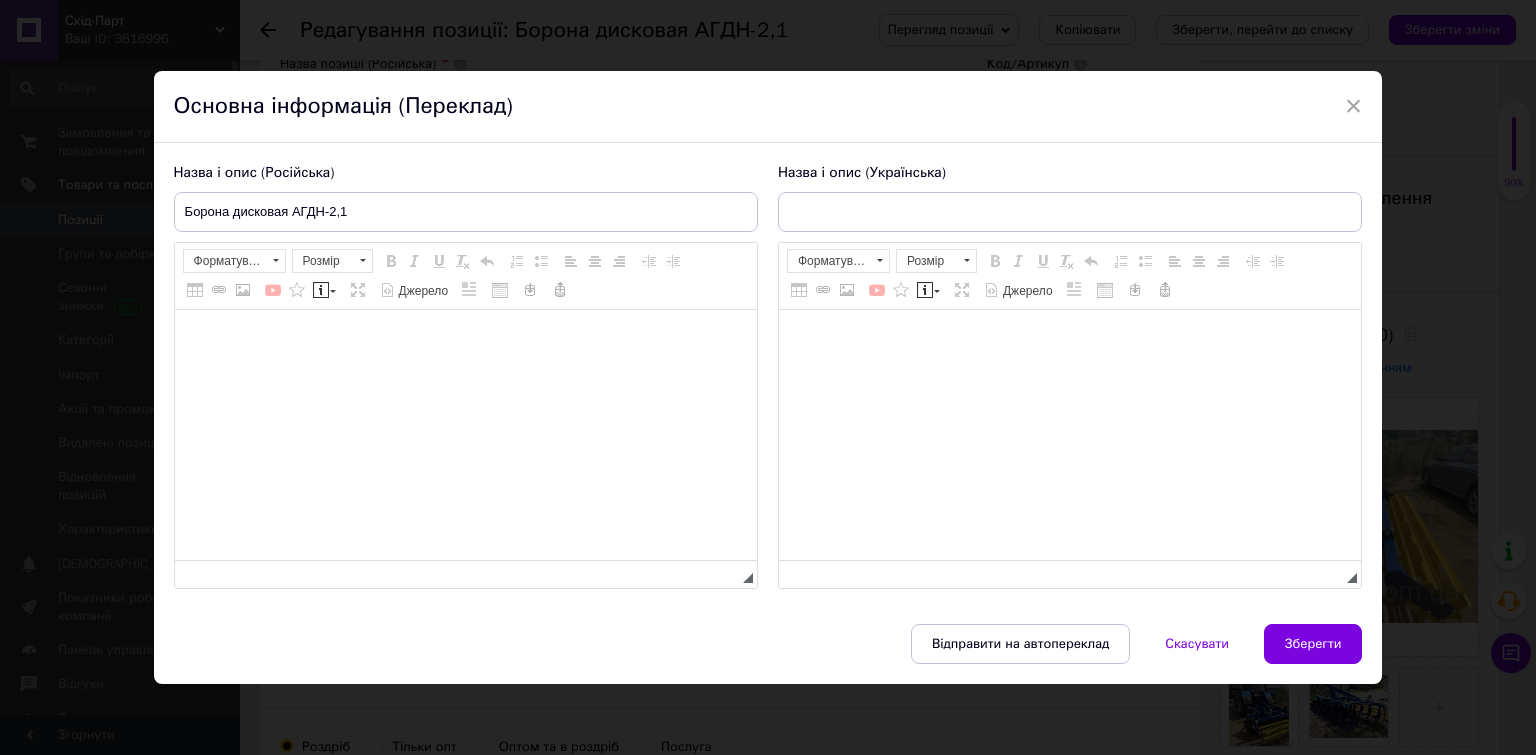 type on "Борона дискова АГДН-2,1" 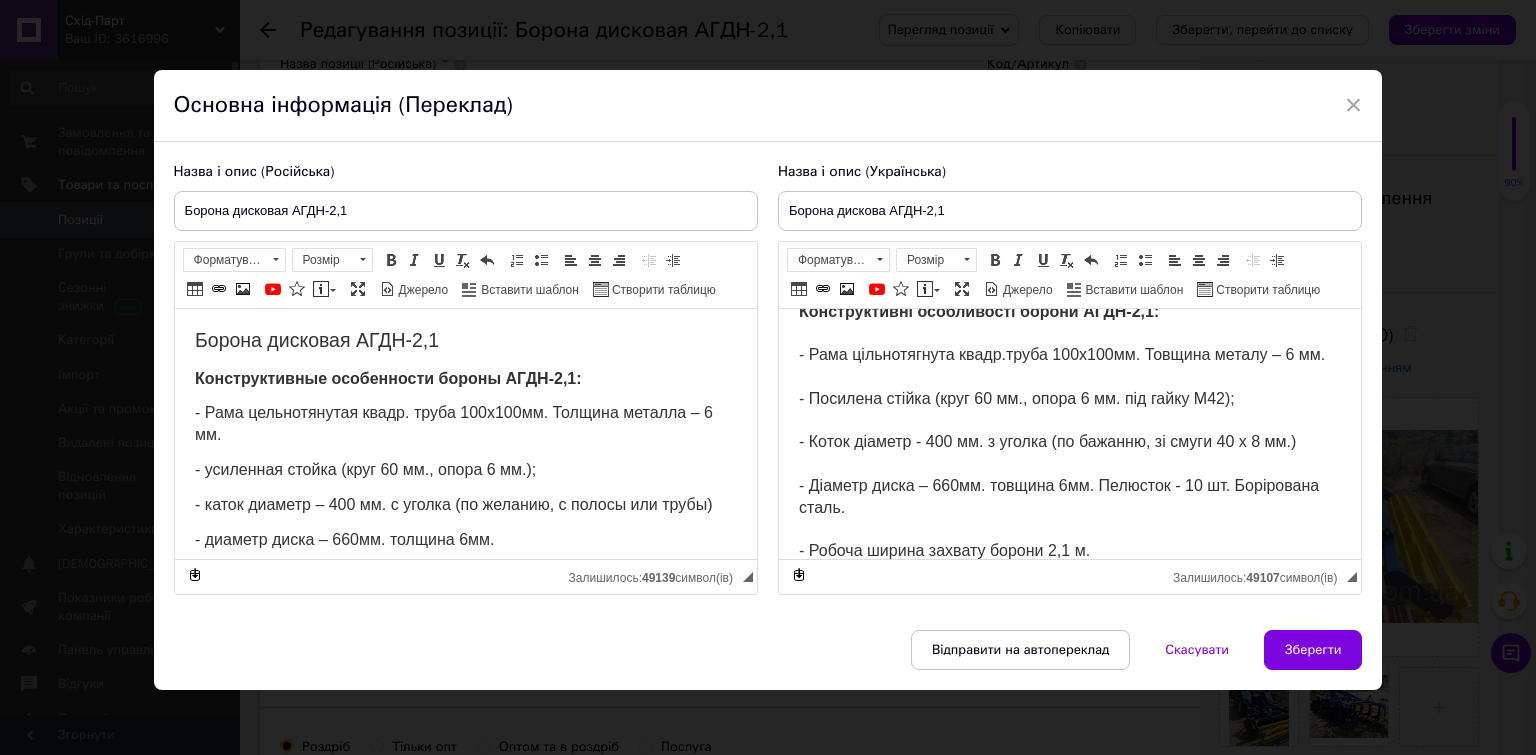 scroll, scrollTop: 100, scrollLeft: 0, axis: vertical 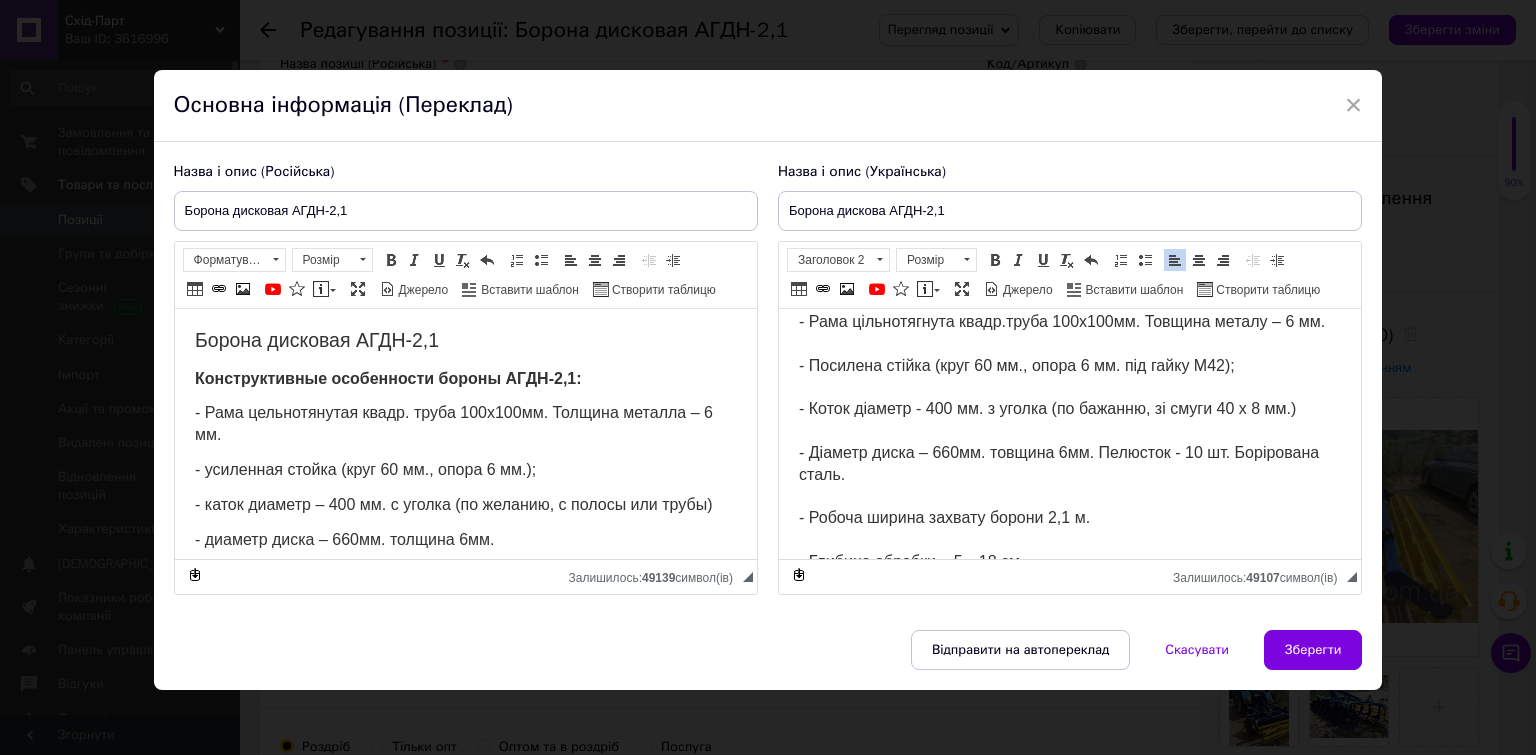 click on "Конструктивні особливості борони АГДН-2,1: - Рама цільнотягнута квадр.труба 100х100мм. Товщина металу – 6 мм. - Посилена стійка (круг 60 мм., опора 6 мм. під гайку М42); - Коток діаметр - 400 мм. з уголка (по бажанню, зі смуги 40 х 8 мм.) - Діаметр диска – 660мм. товщина 6мм. Пелюсток - 10 шт. Борірована сталь. - Робоча ширина захвату борони 2,1 м. - Глибина обробки – 5…18 см. - Вага 750 кг. Агрегати призначені для безотвальної обробки ґрунтів усіх типів на глибину 8-18 см. Особливо ефективні під час роботи на сухих твердих грунтах і на схилах;" at bounding box center (1064, 551) 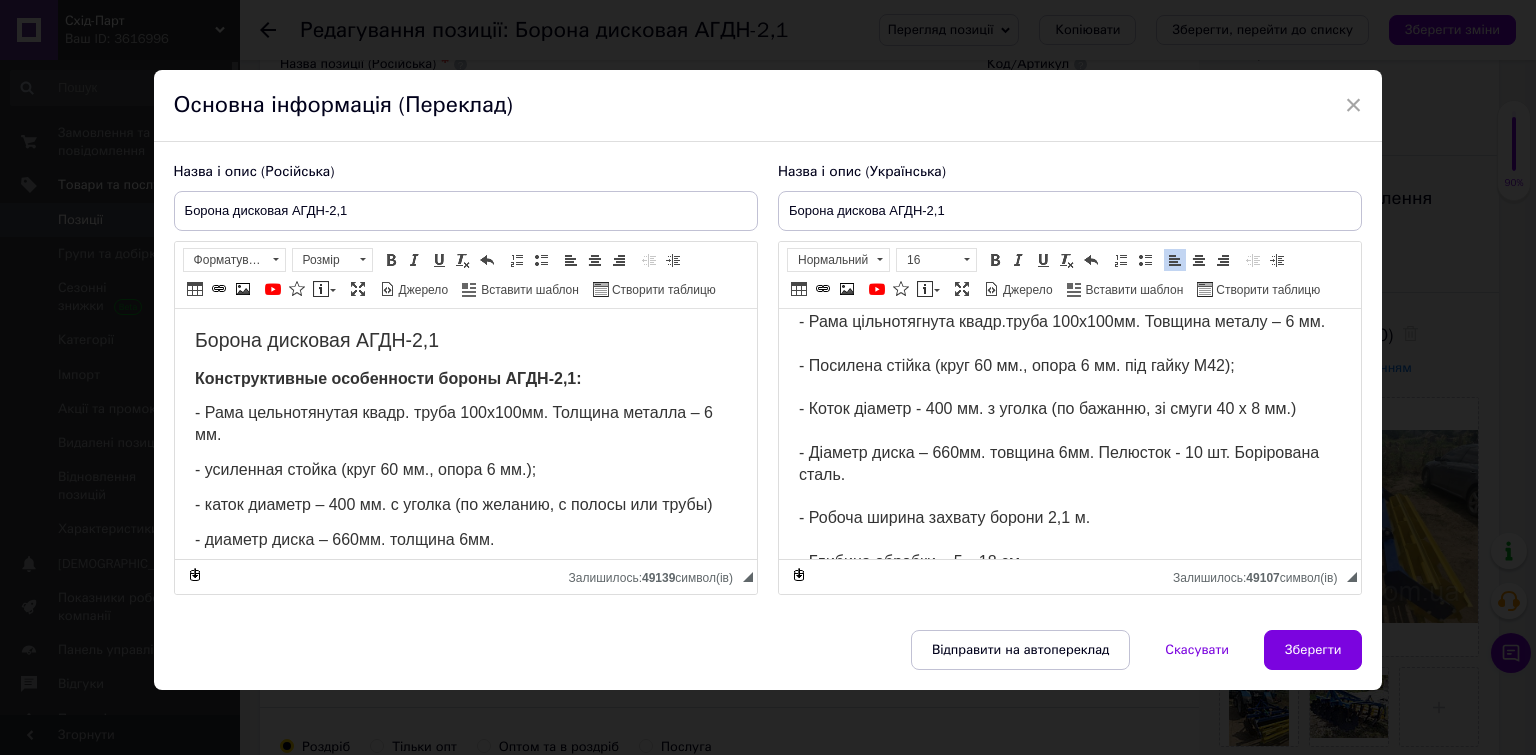 type 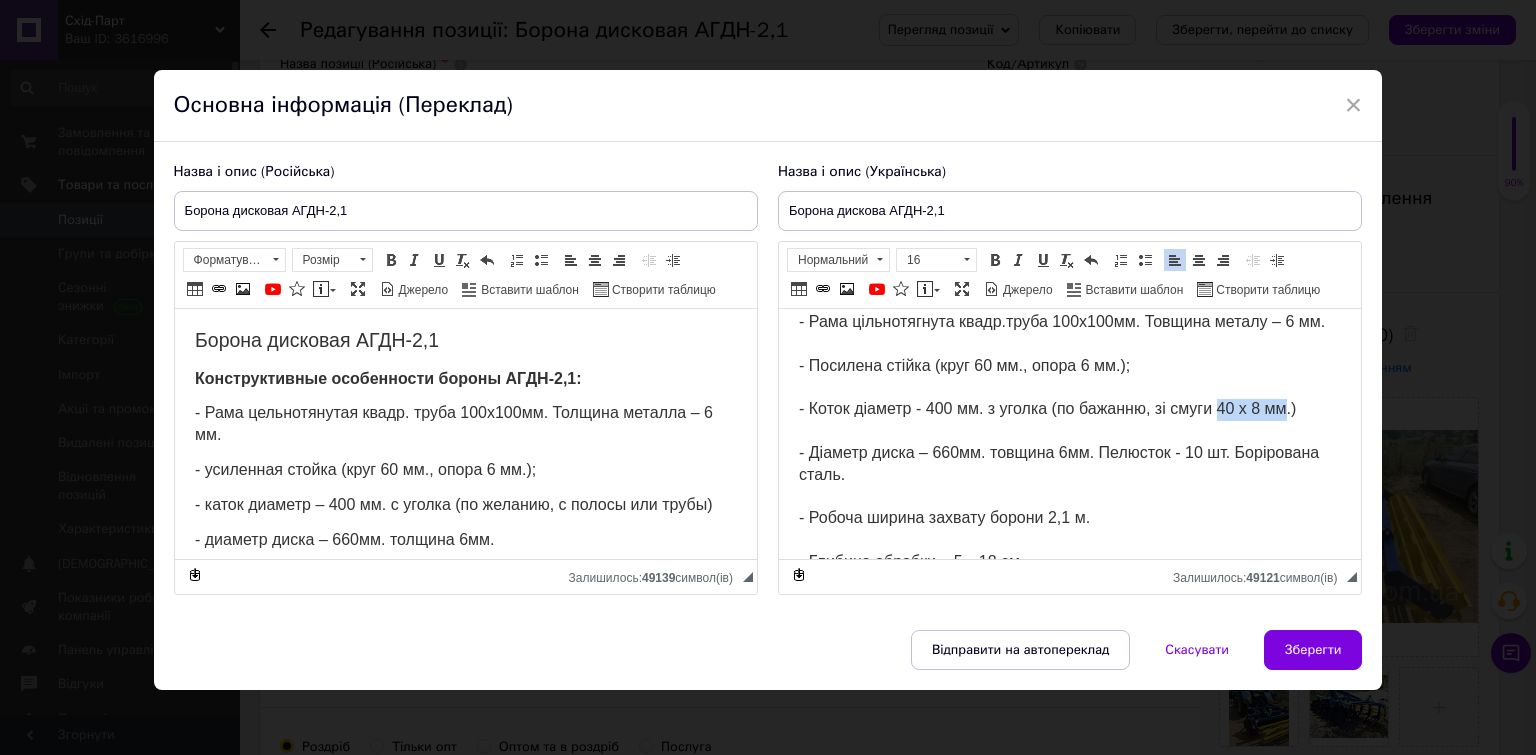 drag, startPoint x: 1215, startPoint y: 433, endPoint x: 1282, endPoint y: 433, distance: 67 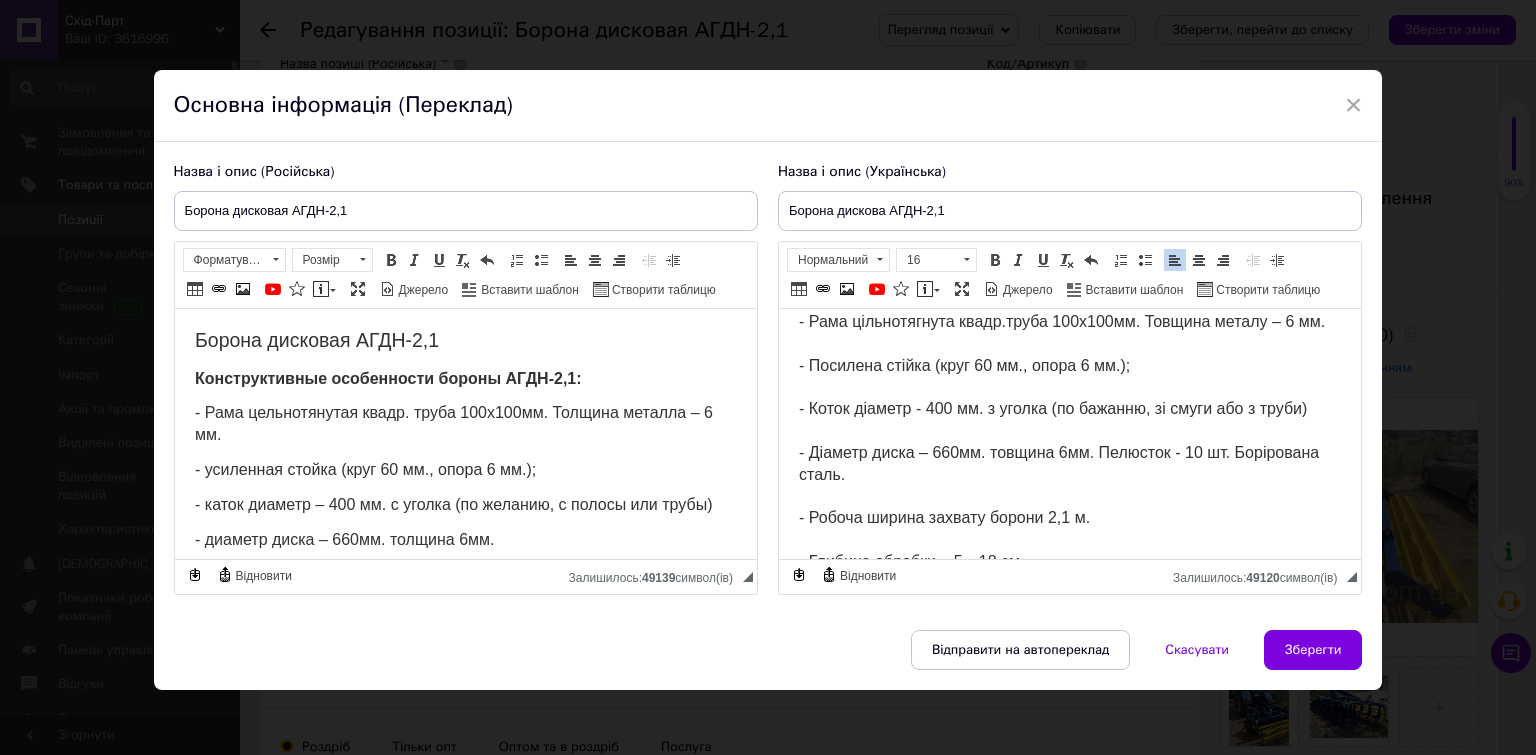 scroll, scrollTop: 100, scrollLeft: 0, axis: vertical 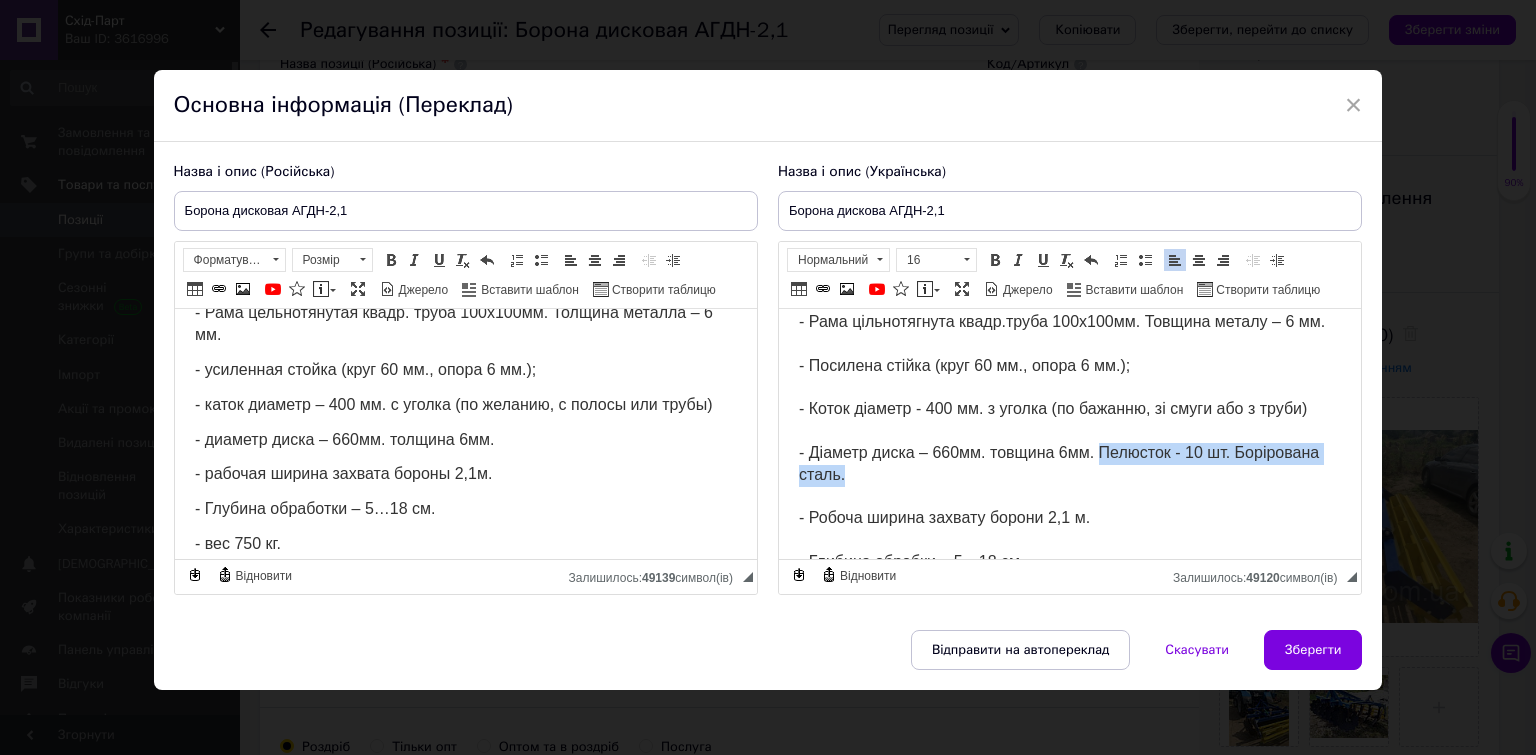 drag, startPoint x: 1098, startPoint y: 478, endPoint x: 1099, endPoint y: 489, distance: 11.045361 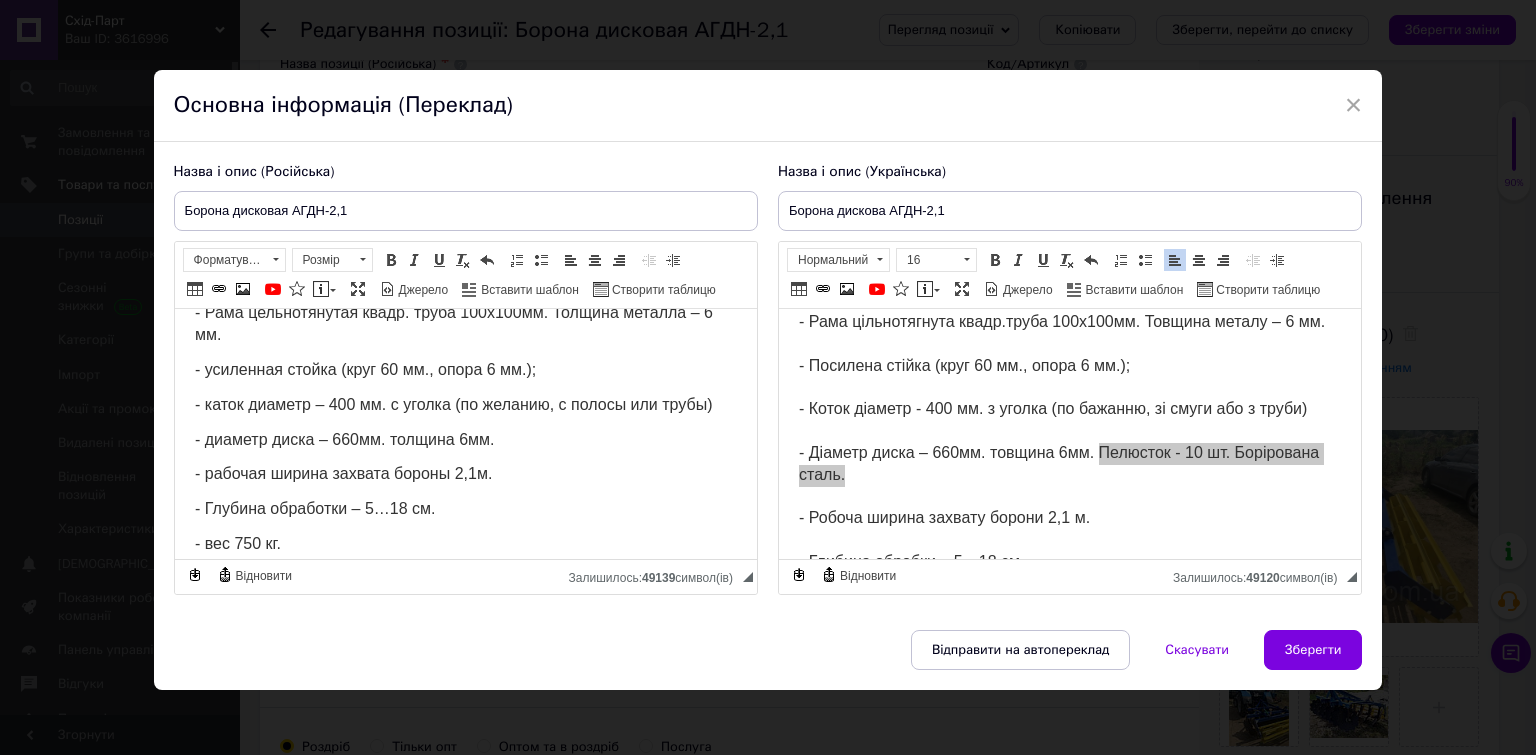 click on "- диаметр диска – 660мм. толщина 6мм." at bounding box center [465, 441] 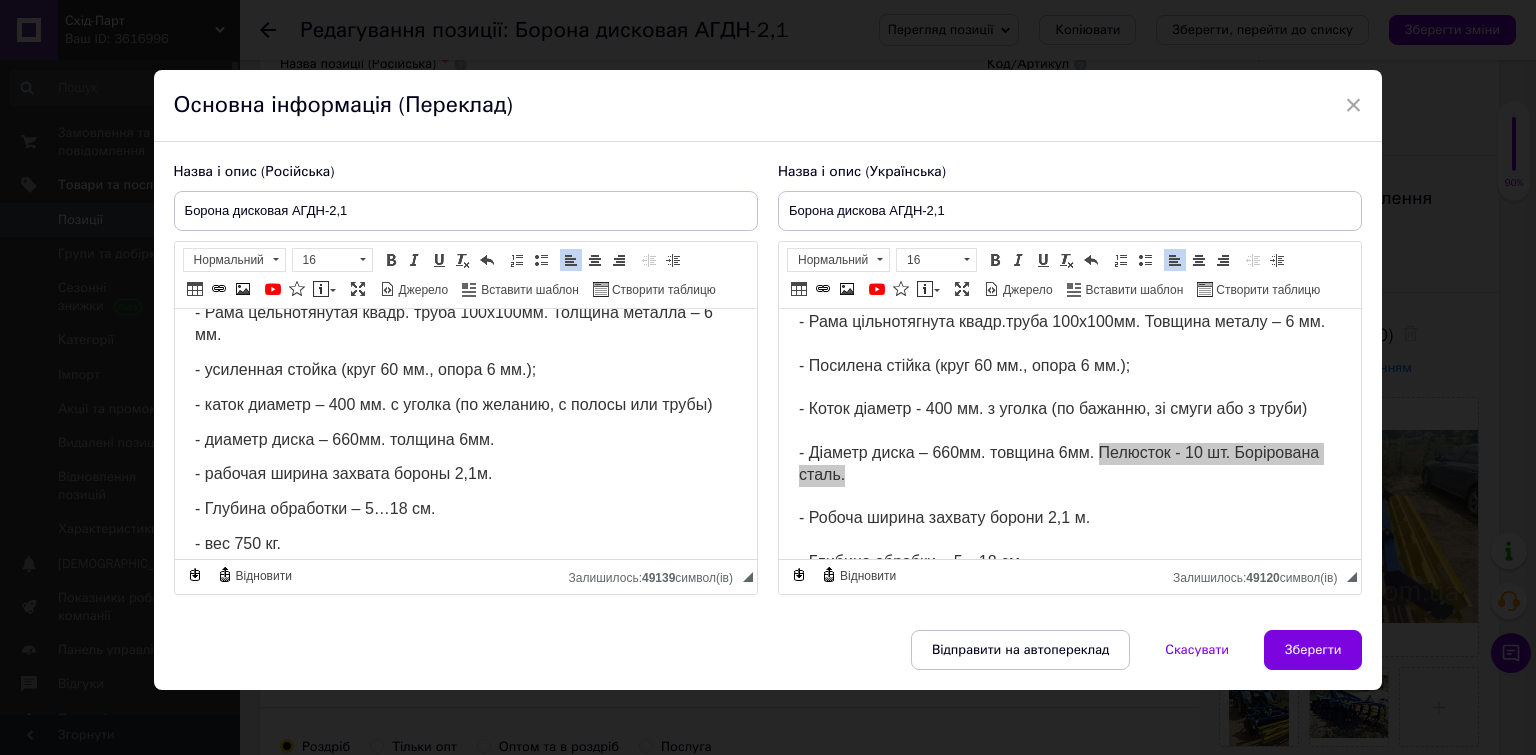 type 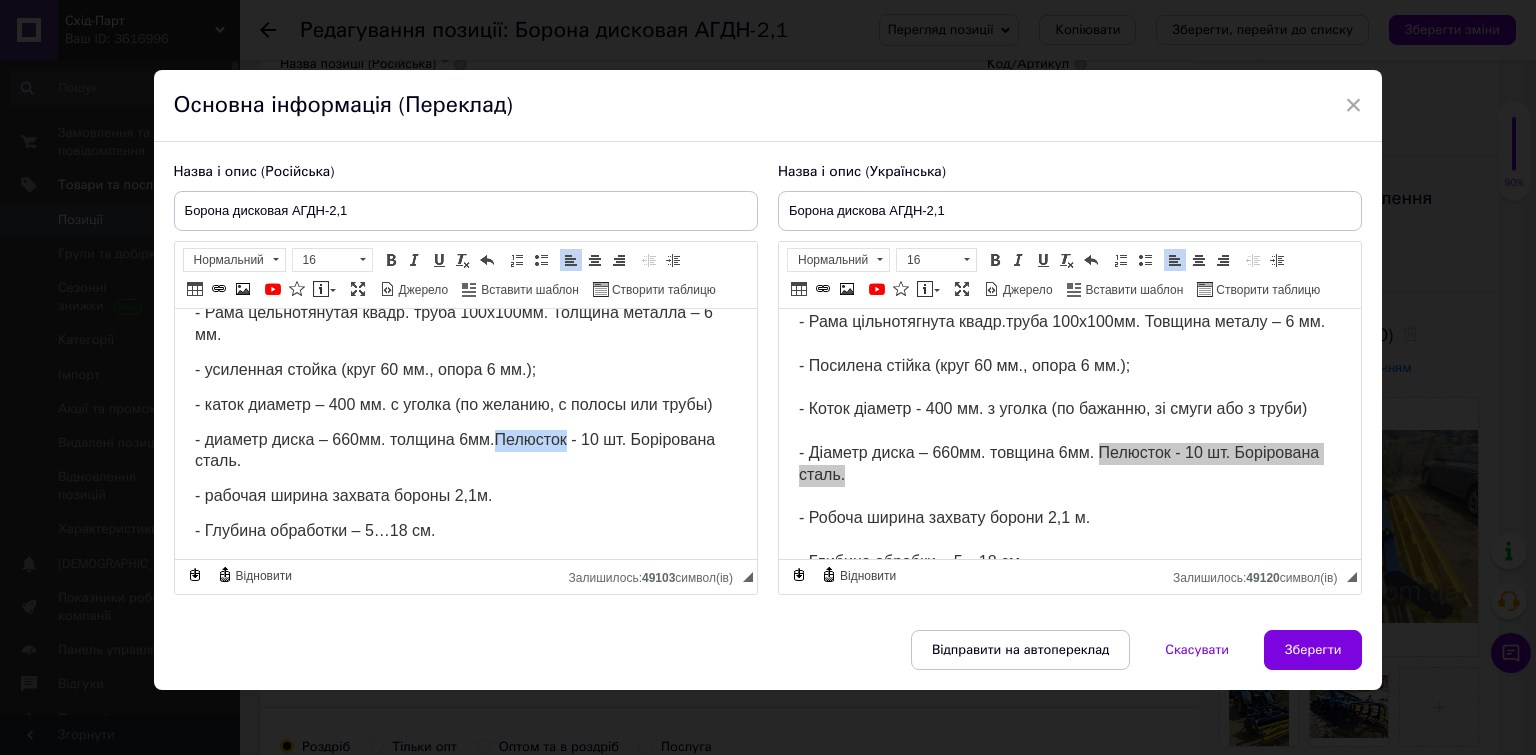 drag, startPoint x: 499, startPoint y: 441, endPoint x: 568, endPoint y: 440, distance: 69.00725 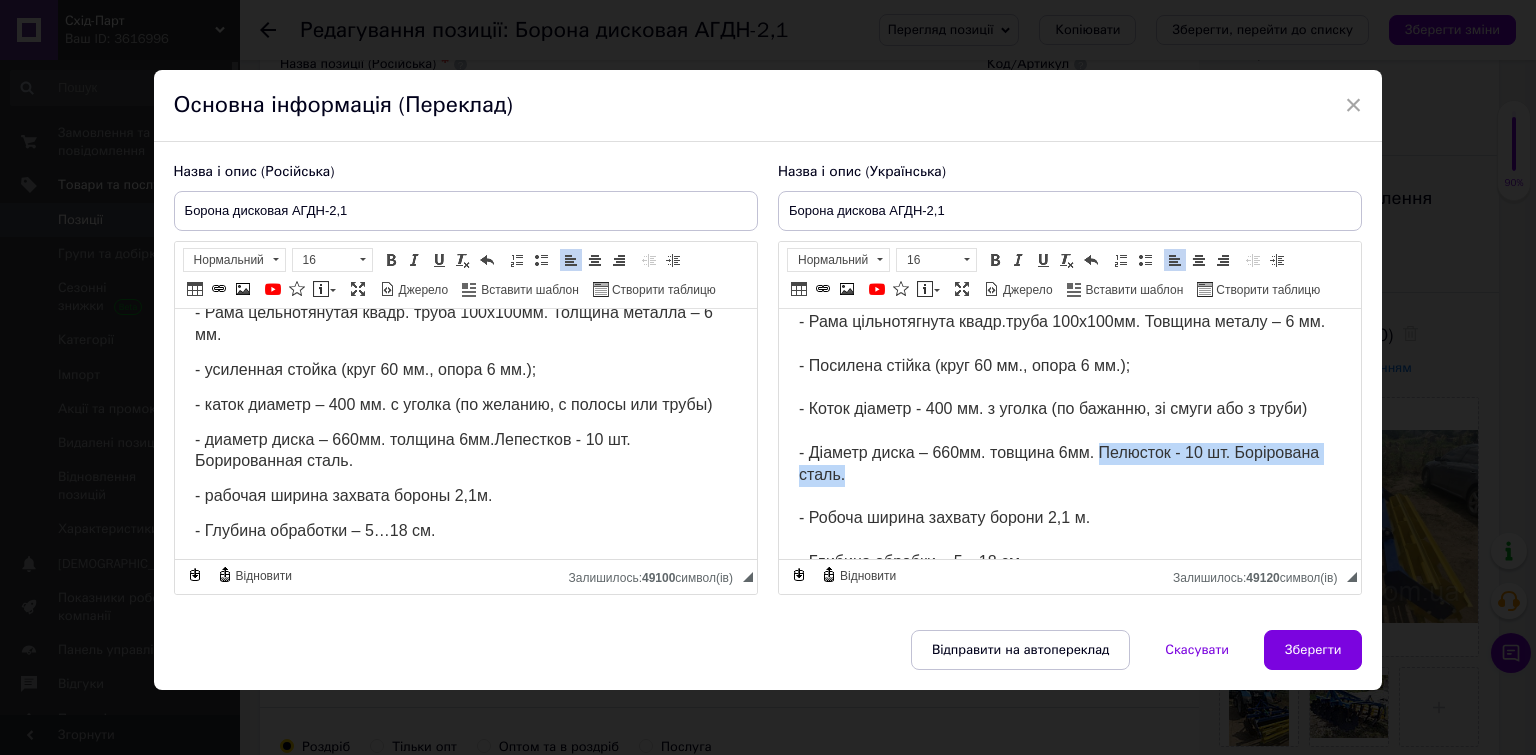 click on "Конструктивні особливості борони АГДН-2,1: - Рама цільнотягнута квадр.труба 100х100мм. Товщина металу – 6 мм. - Посилена стійка (круг 60 мм., опора 6 мм.); - Коток діаметр - 400 мм. з уголка (по бажанню, зі смуги або з труби) - Діаметр диска – 660мм. товщина 6мм. Пелюсток - 10 шт. Борірована сталь. - Робоча ширина захвату борони 2,1 м. - Глибина обробки – 5…18 см. - Вага 750 кг. Агрегати призначені для безотвальної обробки ґрунтів усіх типів на глибину 8-18 см. Особливо ефективні під час роботи на сухих твердих грунтах і на схилах;" at bounding box center [1069, 563] 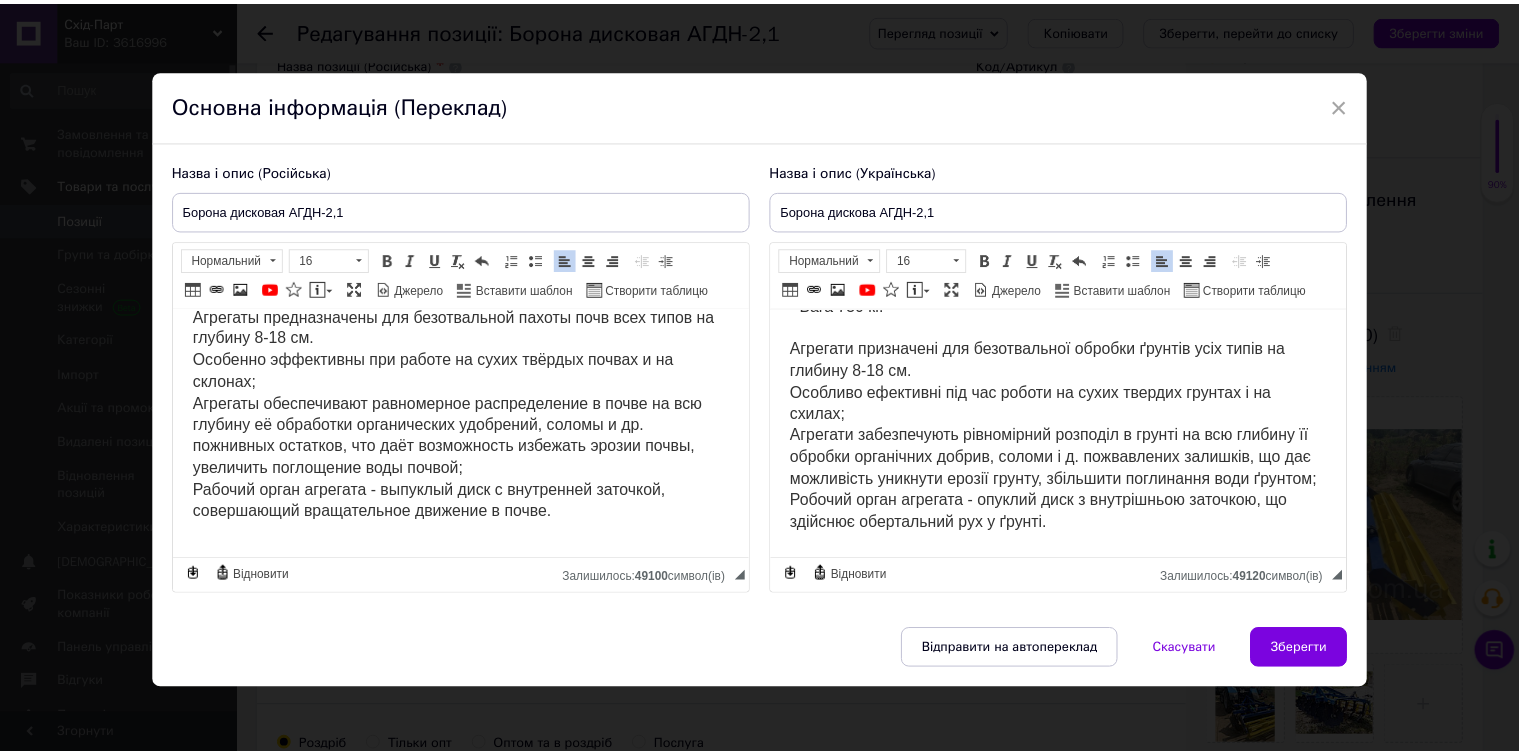 scroll, scrollTop: 385, scrollLeft: 0, axis: vertical 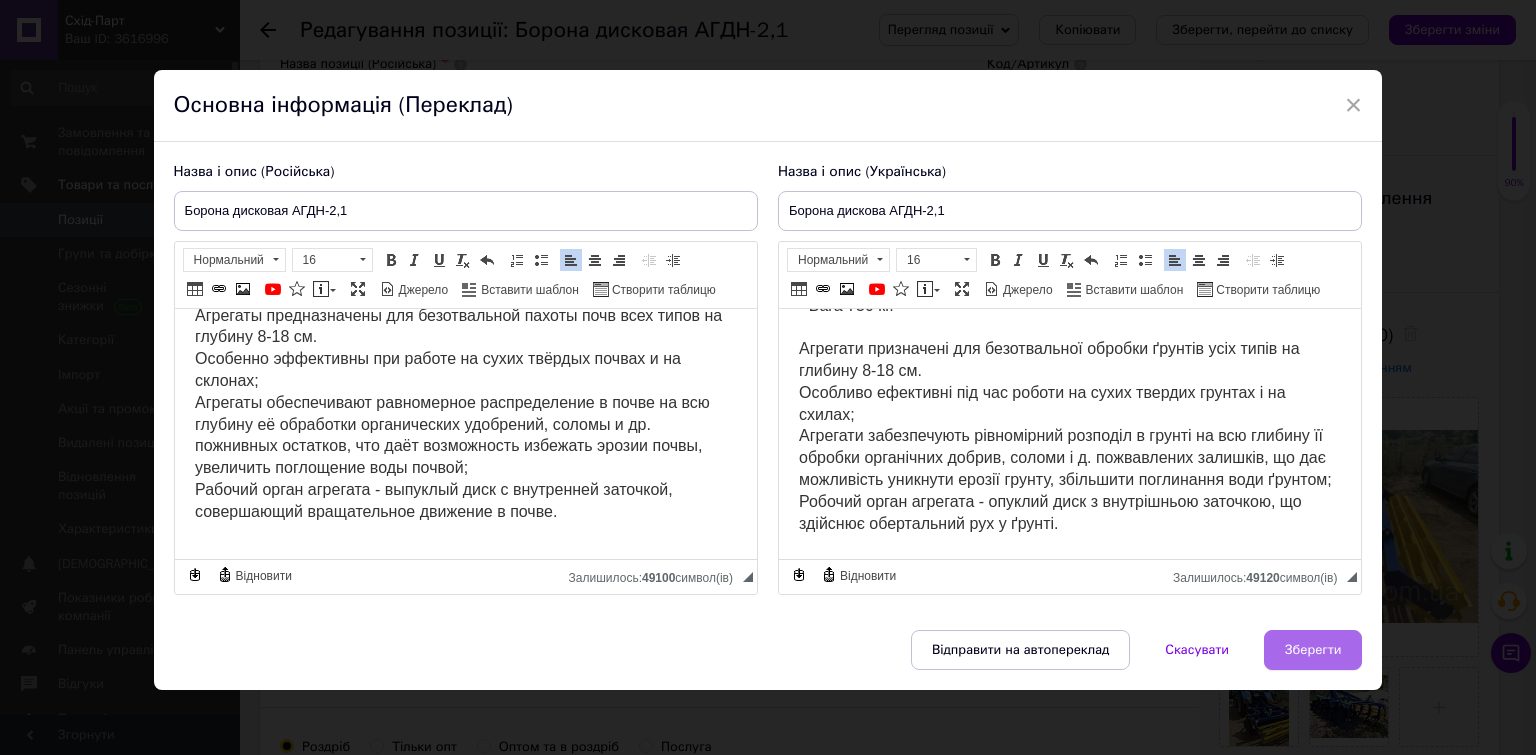 click on "Зберегти" at bounding box center [1313, 650] 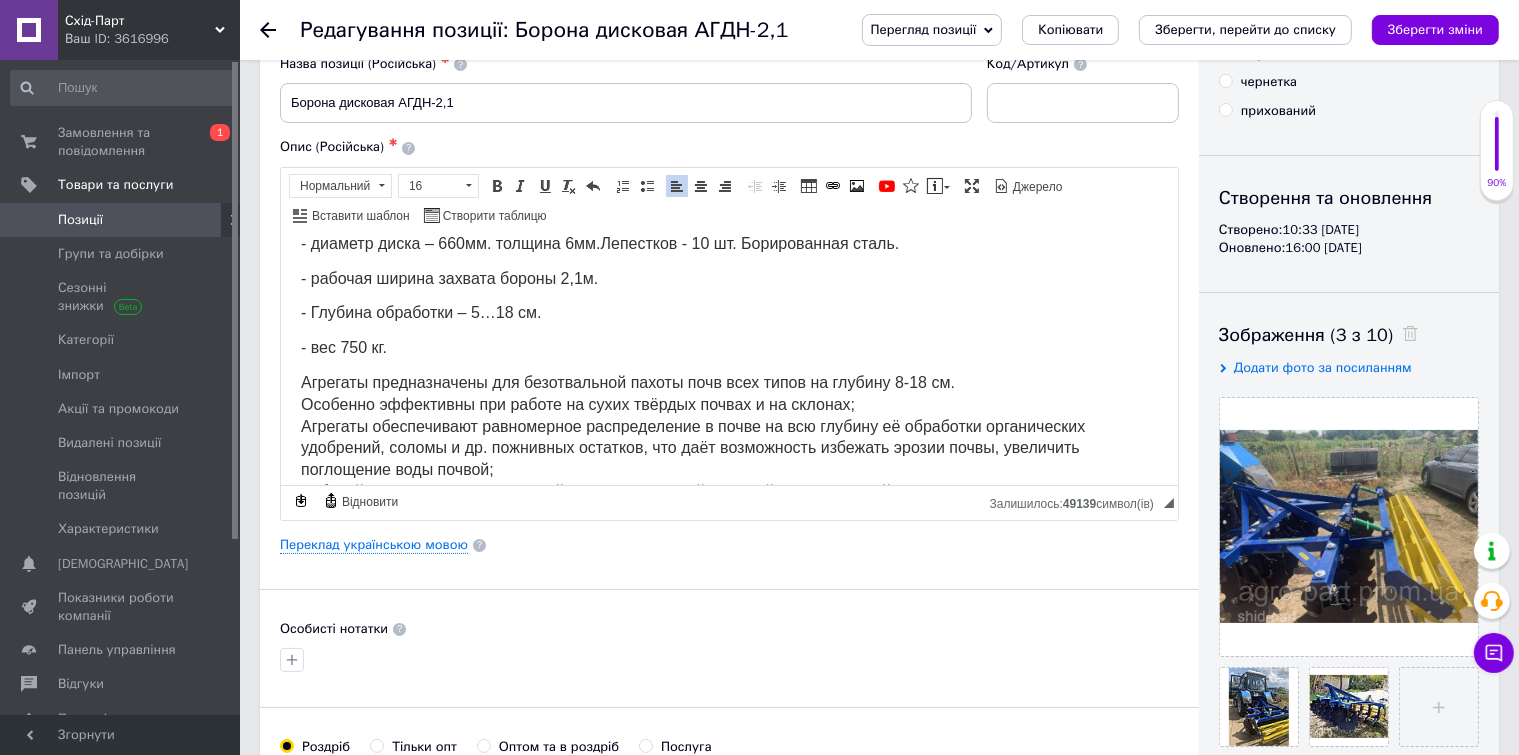 scroll, scrollTop: 200, scrollLeft: 0, axis: vertical 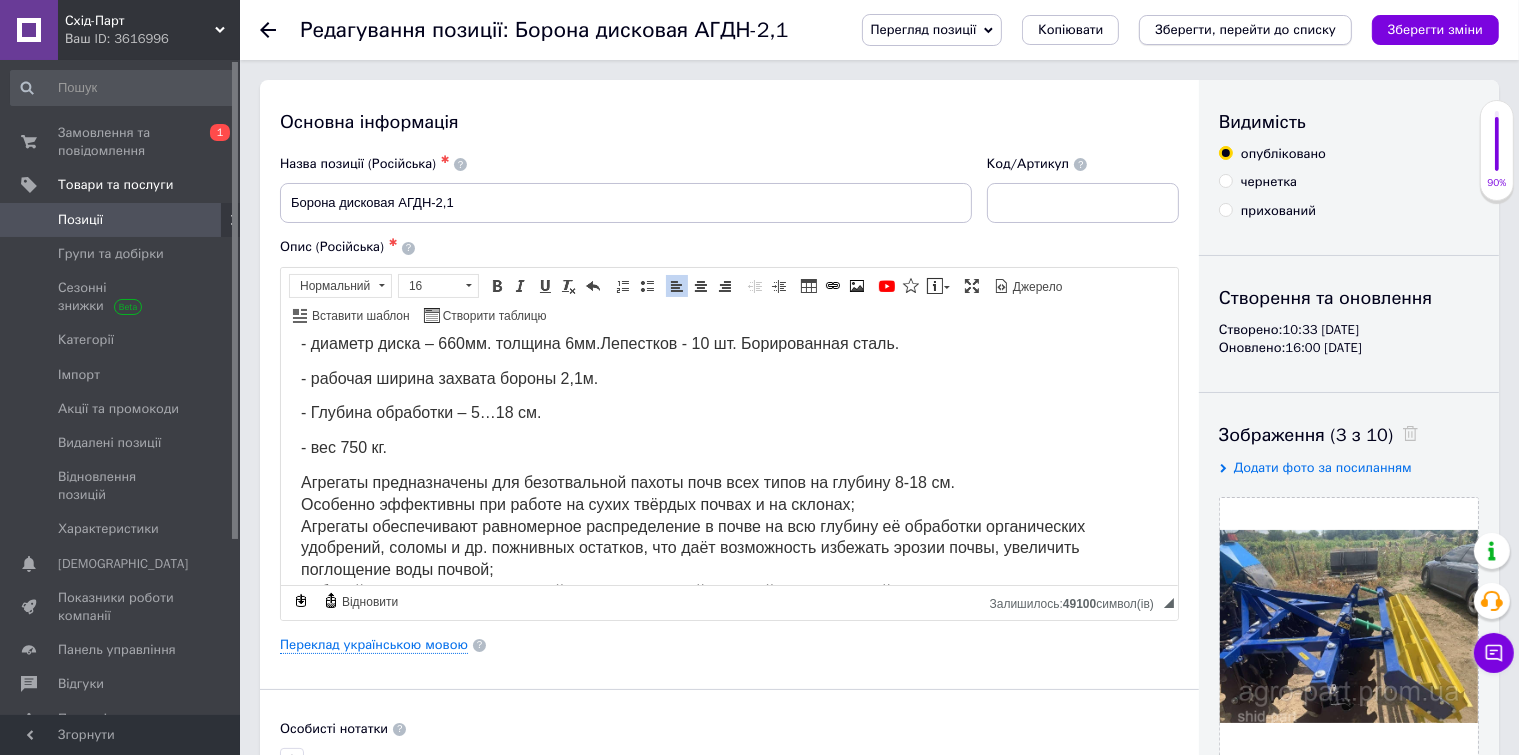 click on "Зберегти, перейти до списку" at bounding box center (1245, 30) 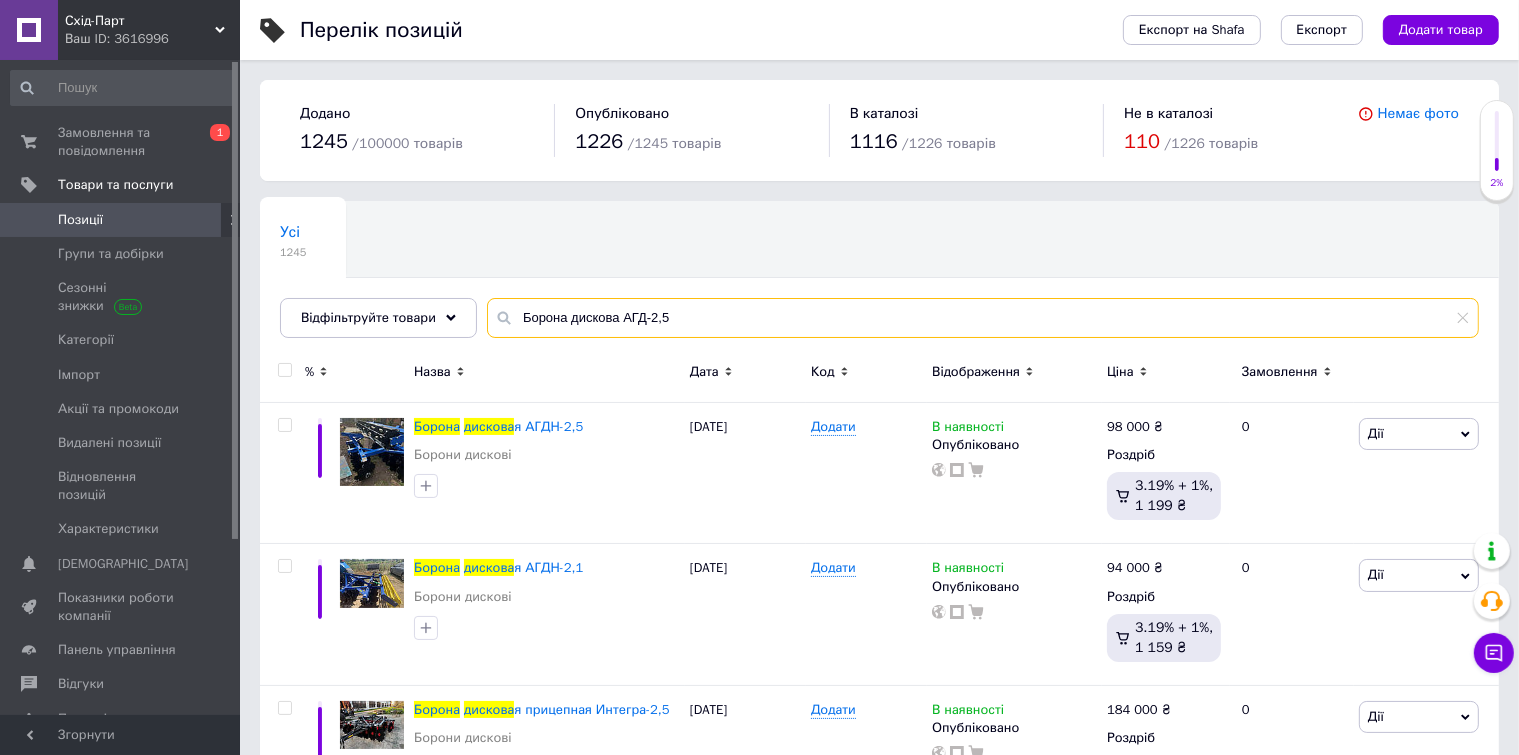 drag, startPoint x: 629, startPoint y: 318, endPoint x: 633, endPoint y: 333, distance: 15.524175 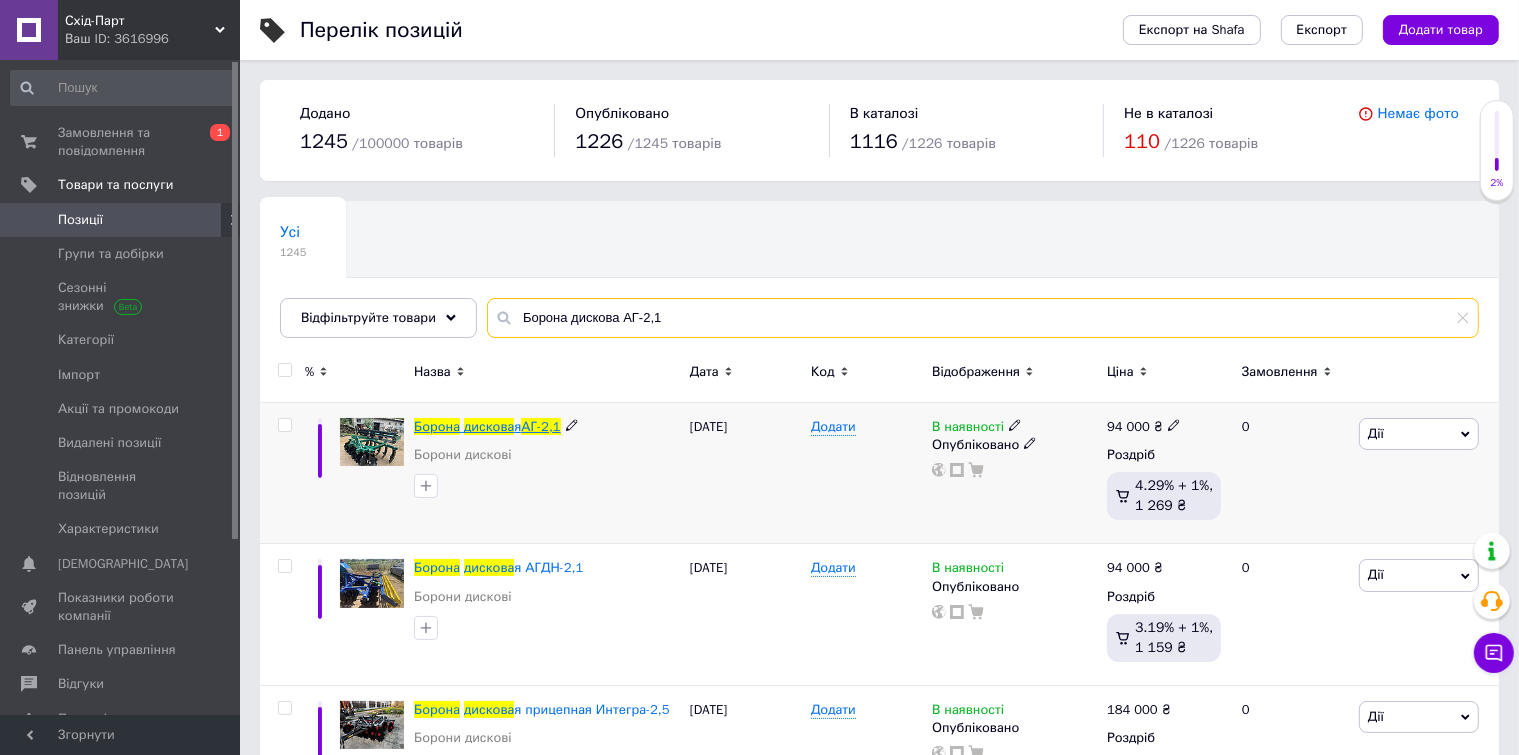 type on "Борона дискова АГ-2,1" 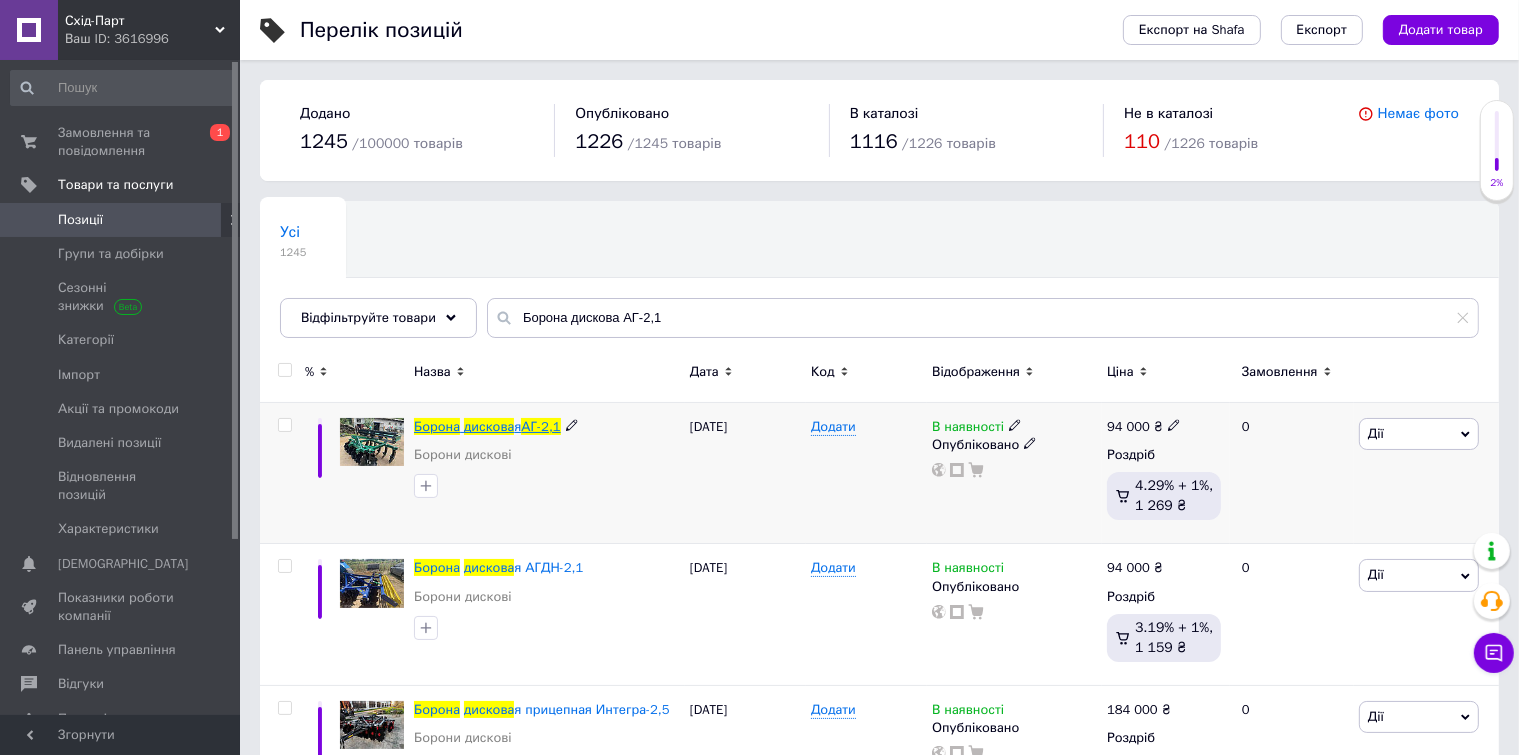 click on "АГ-2,1" at bounding box center [540, 426] 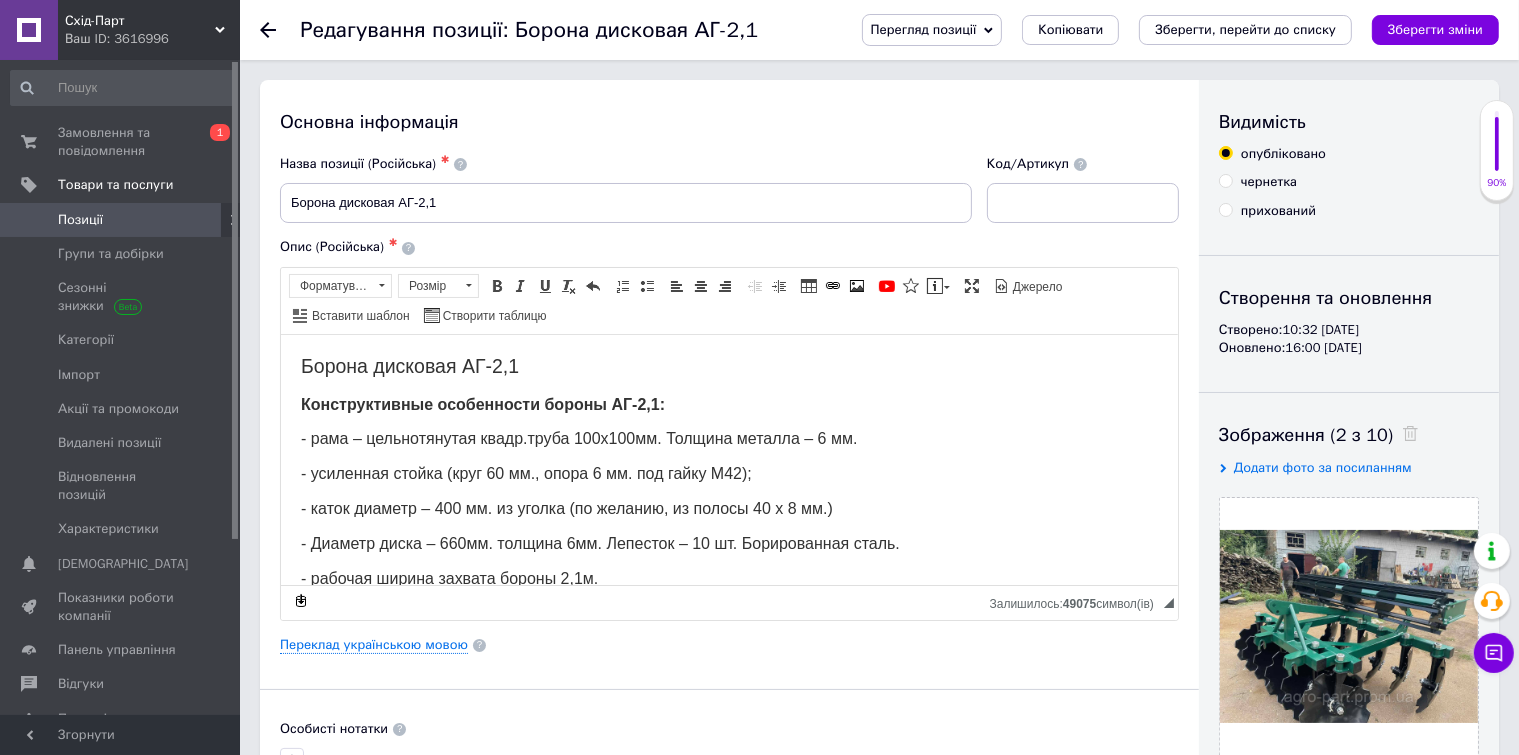 scroll, scrollTop: 0, scrollLeft: 0, axis: both 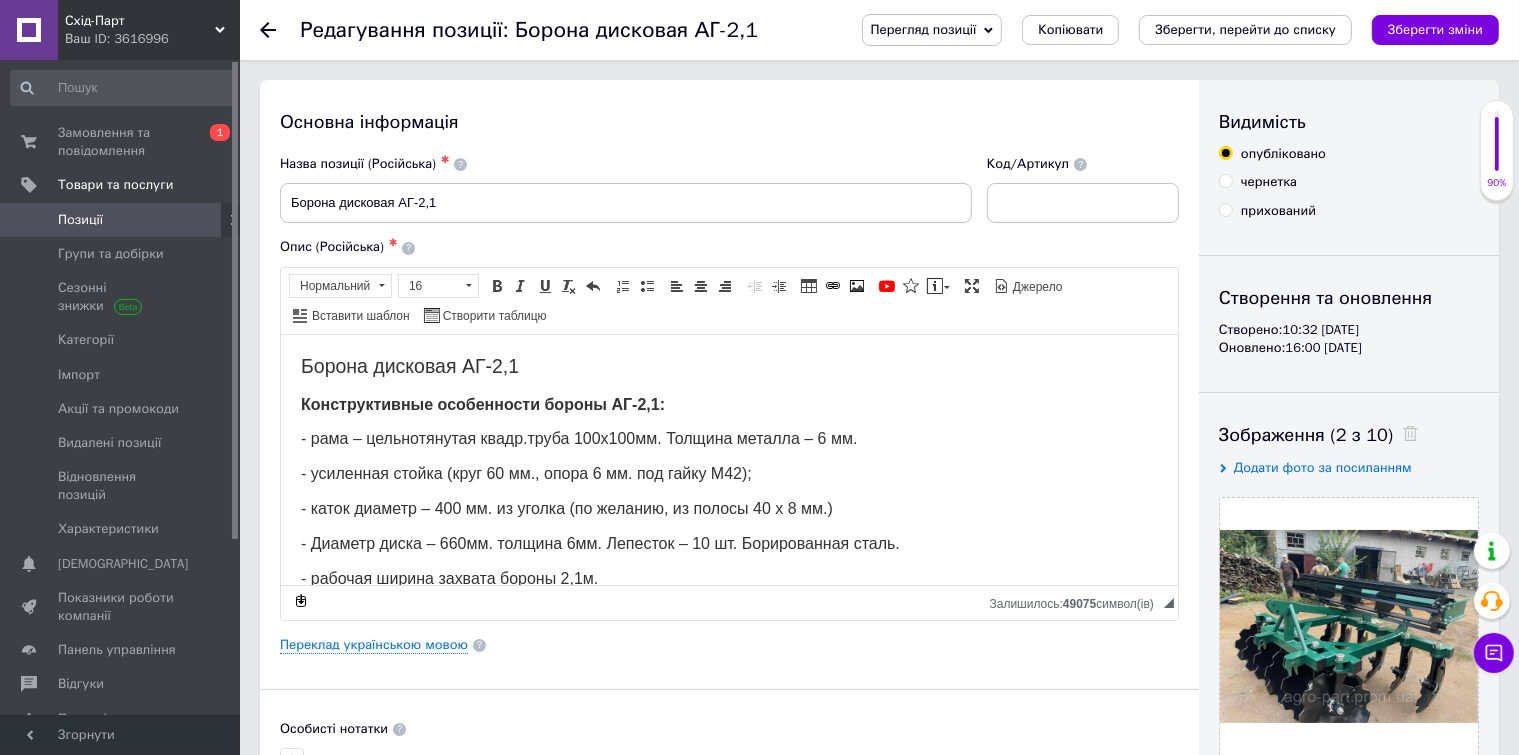 type 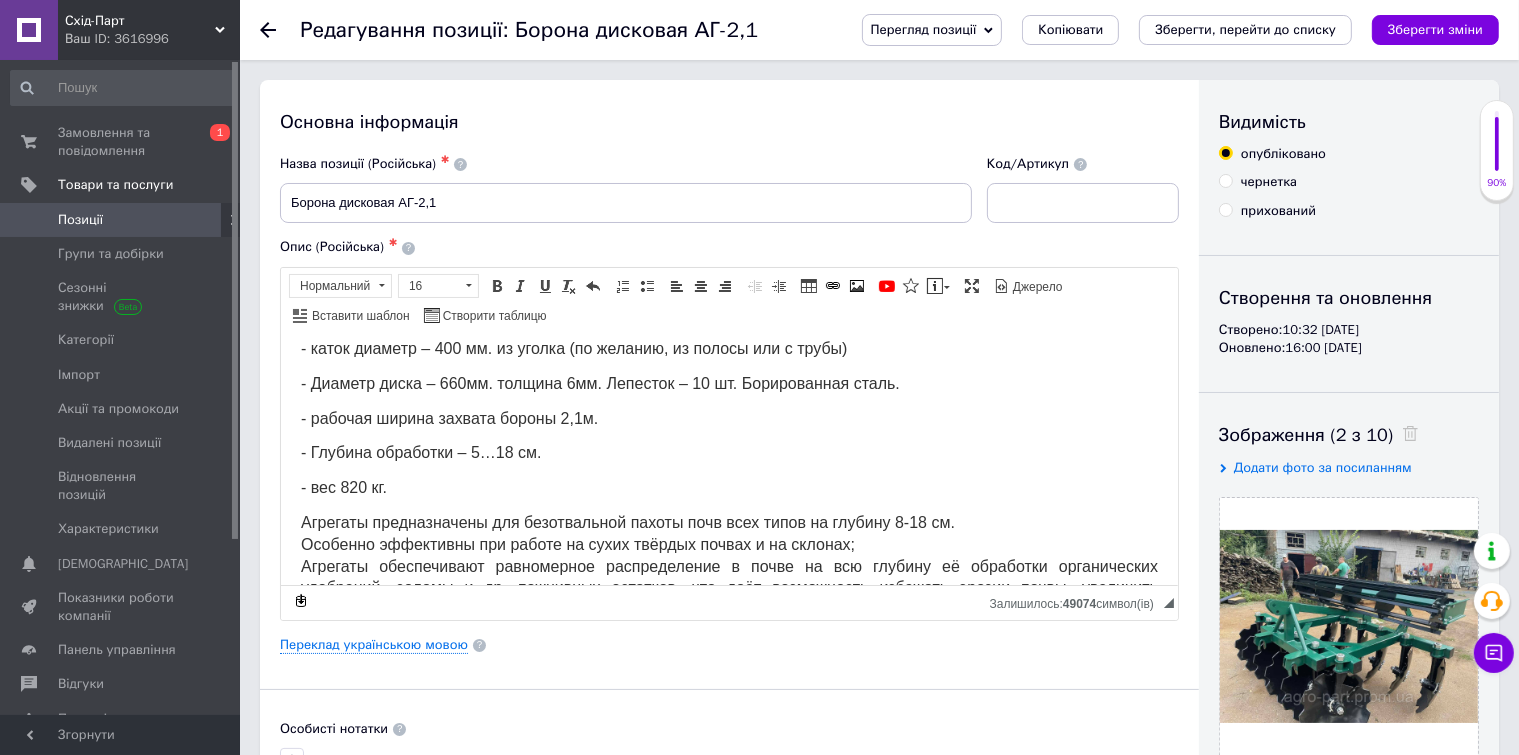 scroll, scrollTop: 200, scrollLeft: 0, axis: vertical 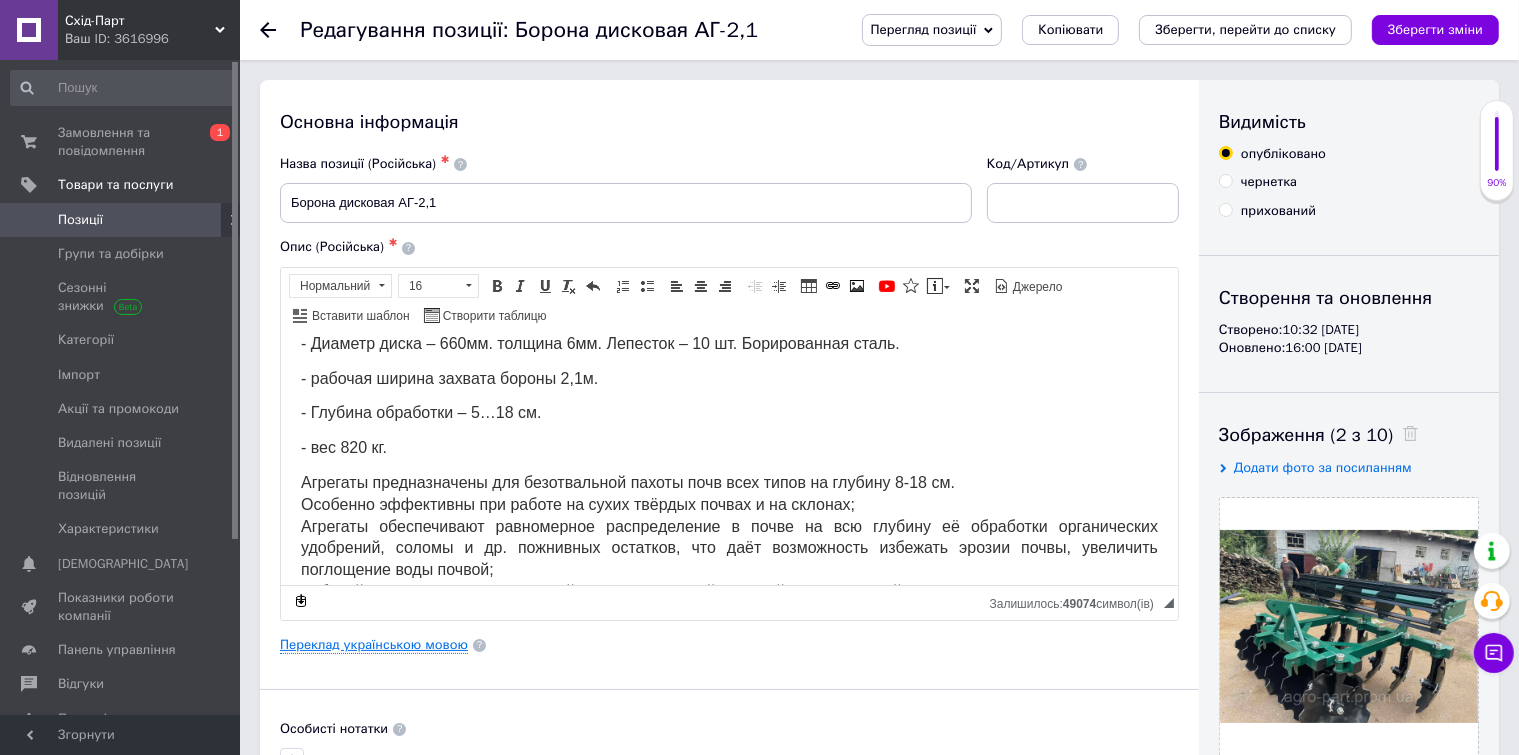 click on "Переклад українською мовою" at bounding box center [374, 645] 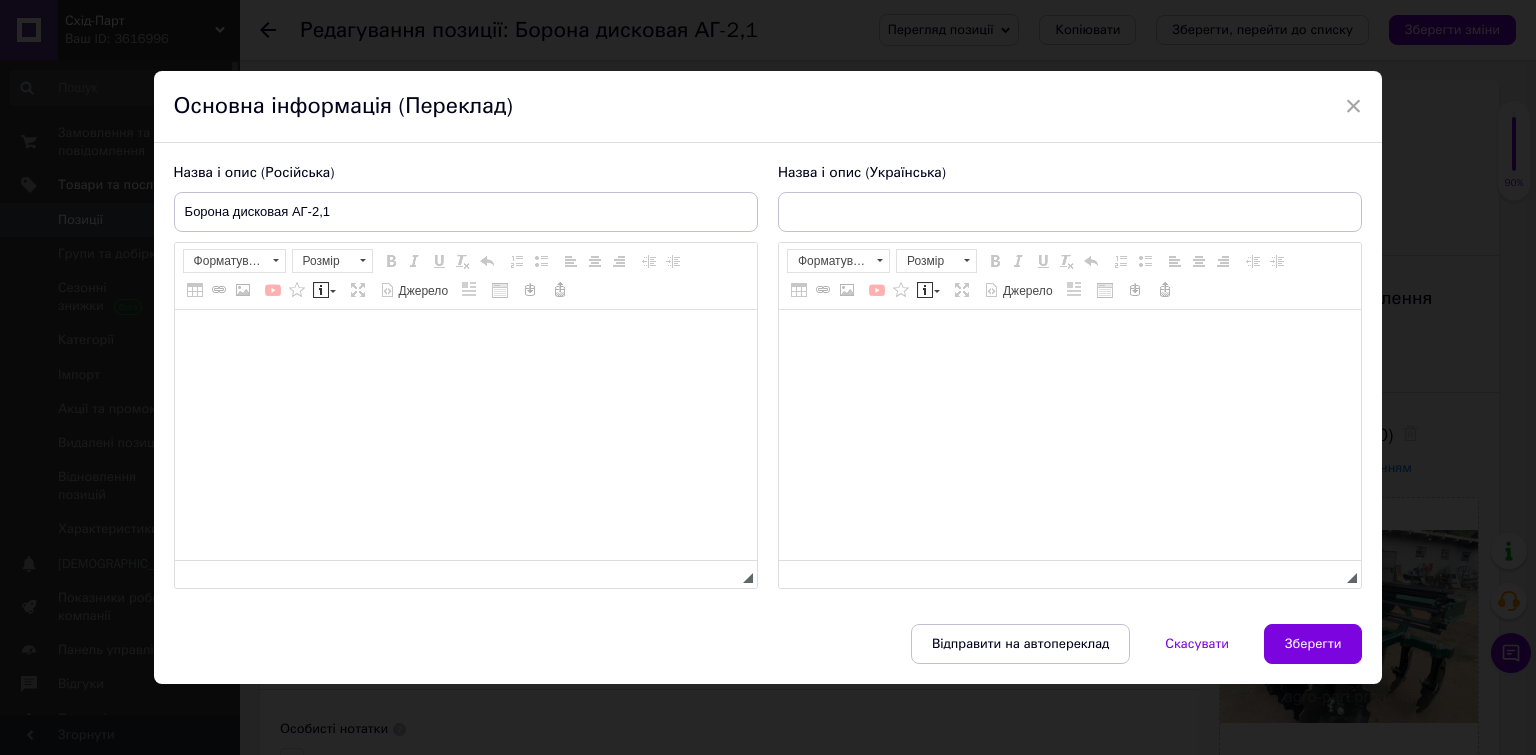 type on "Борона дискова АГ-2,1" 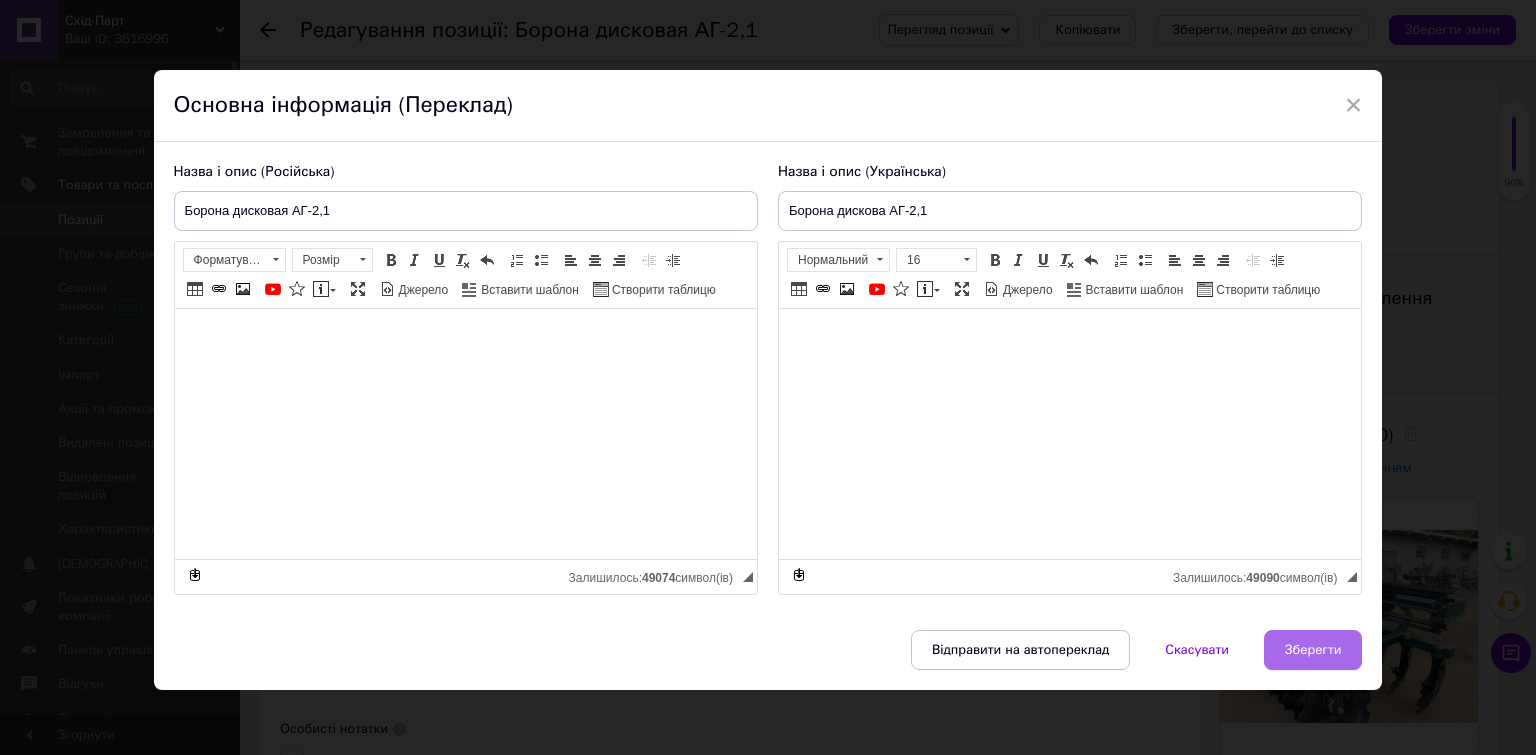 click on "Зберегти" at bounding box center [1313, 650] 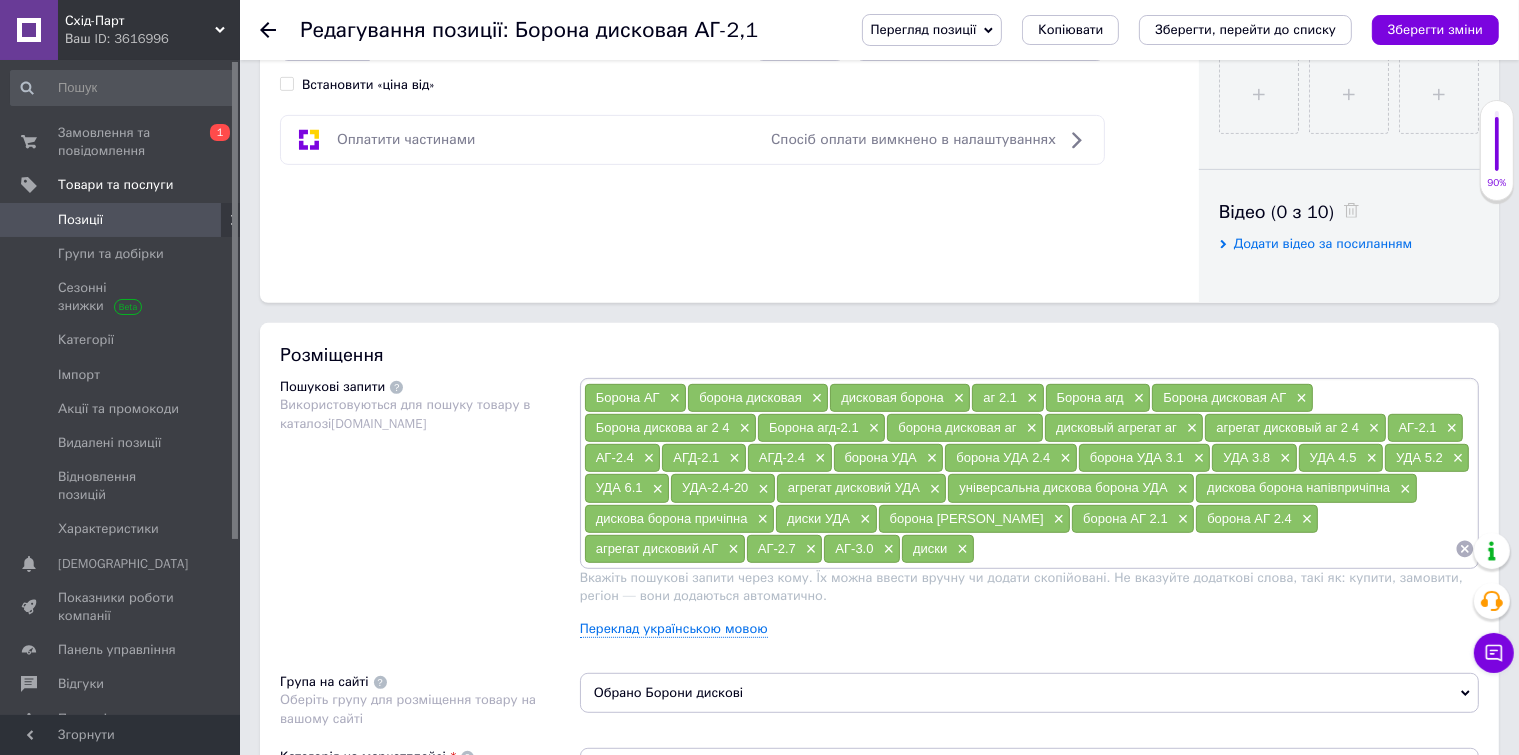 scroll, scrollTop: 900, scrollLeft: 0, axis: vertical 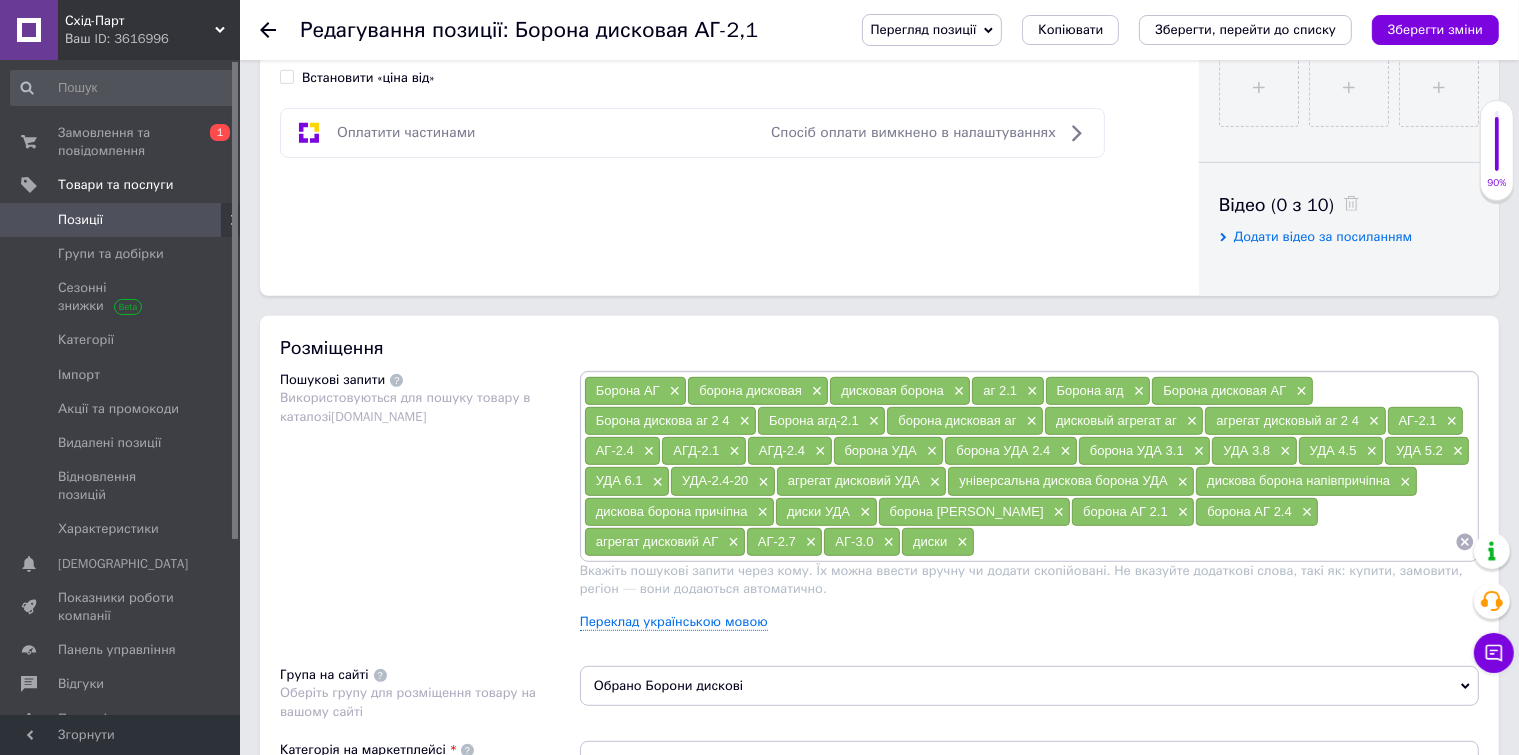 click at bounding box center [1215, 542] 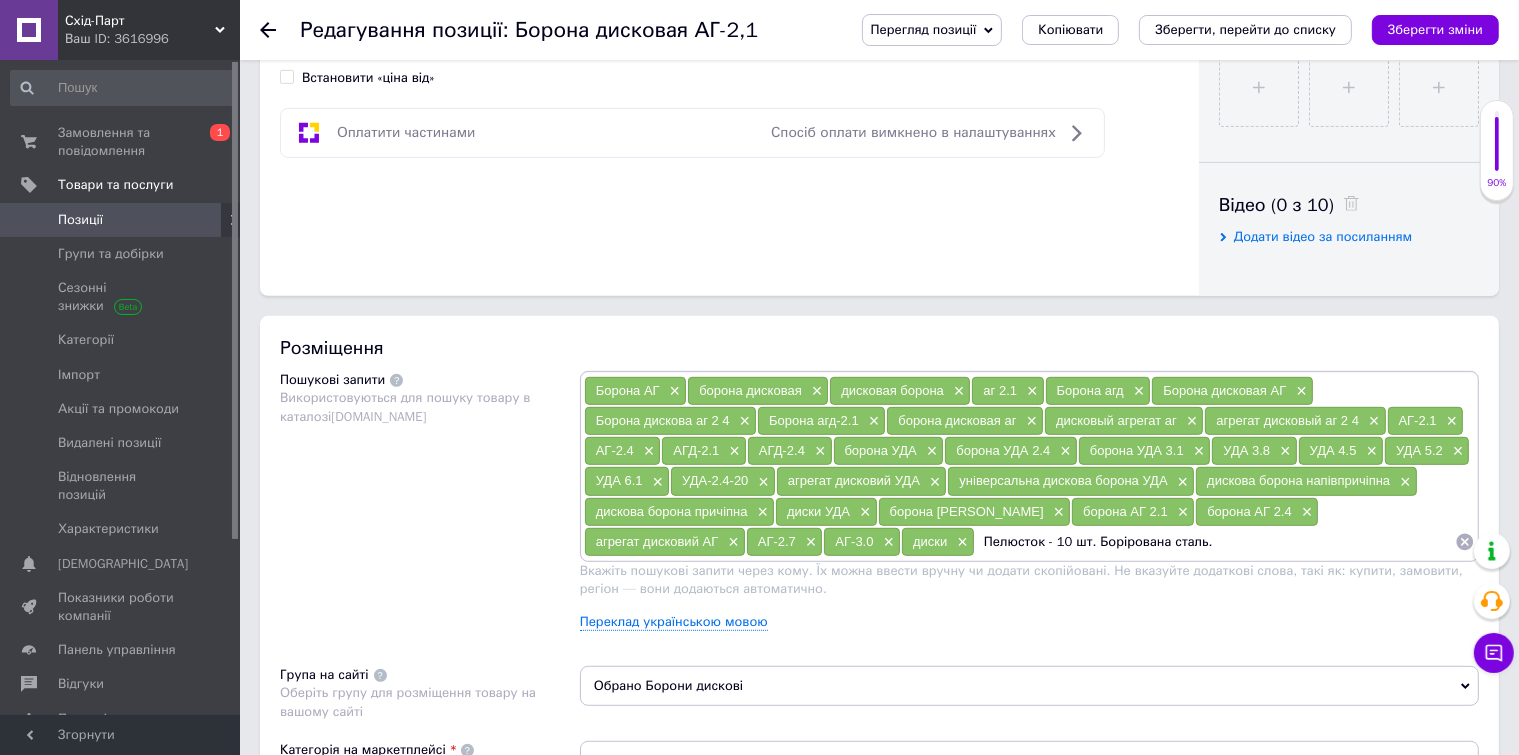 drag, startPoint x: 963, startPoint y: 538, endPoint x: 736, endPoint y: 538, distance: 227 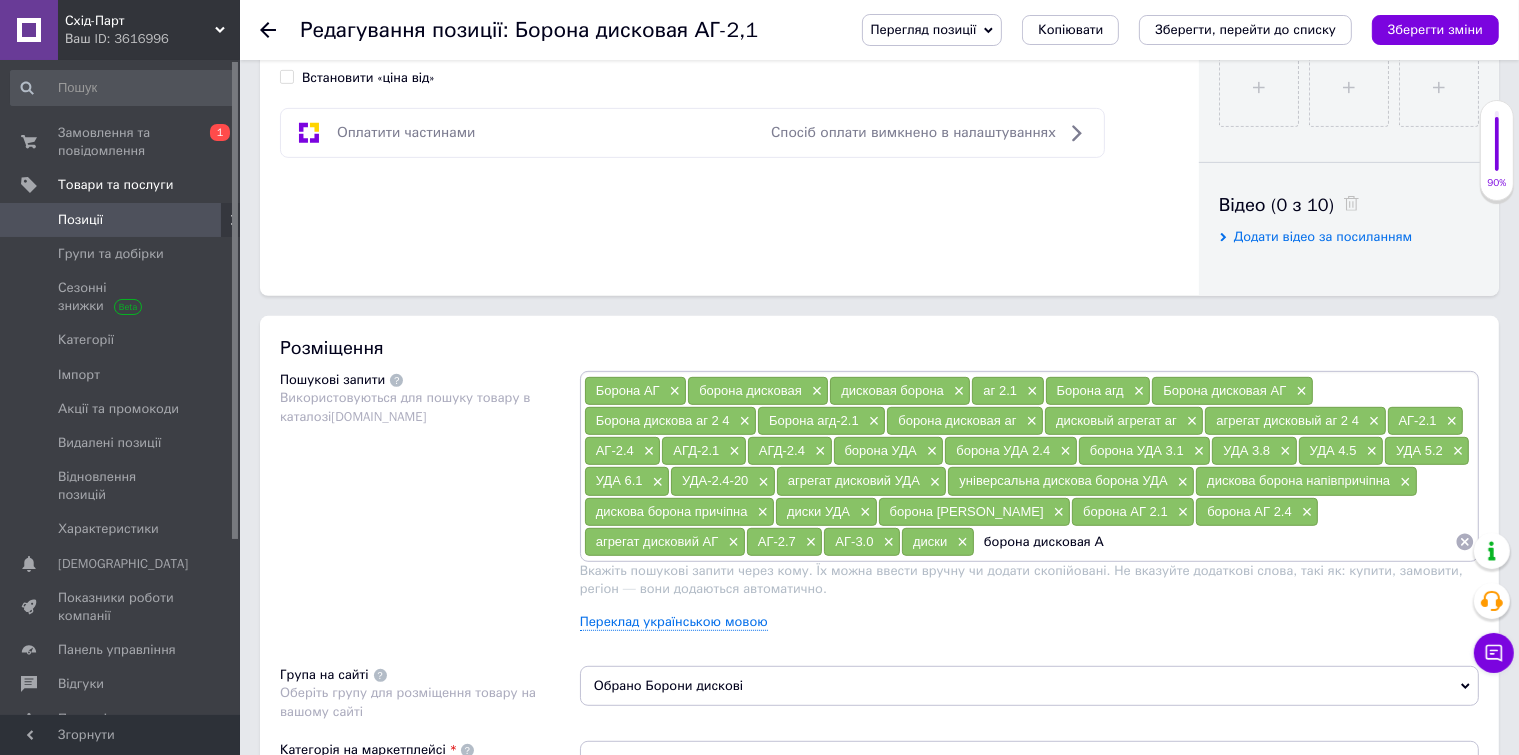 type on "борона дисковая АГ" 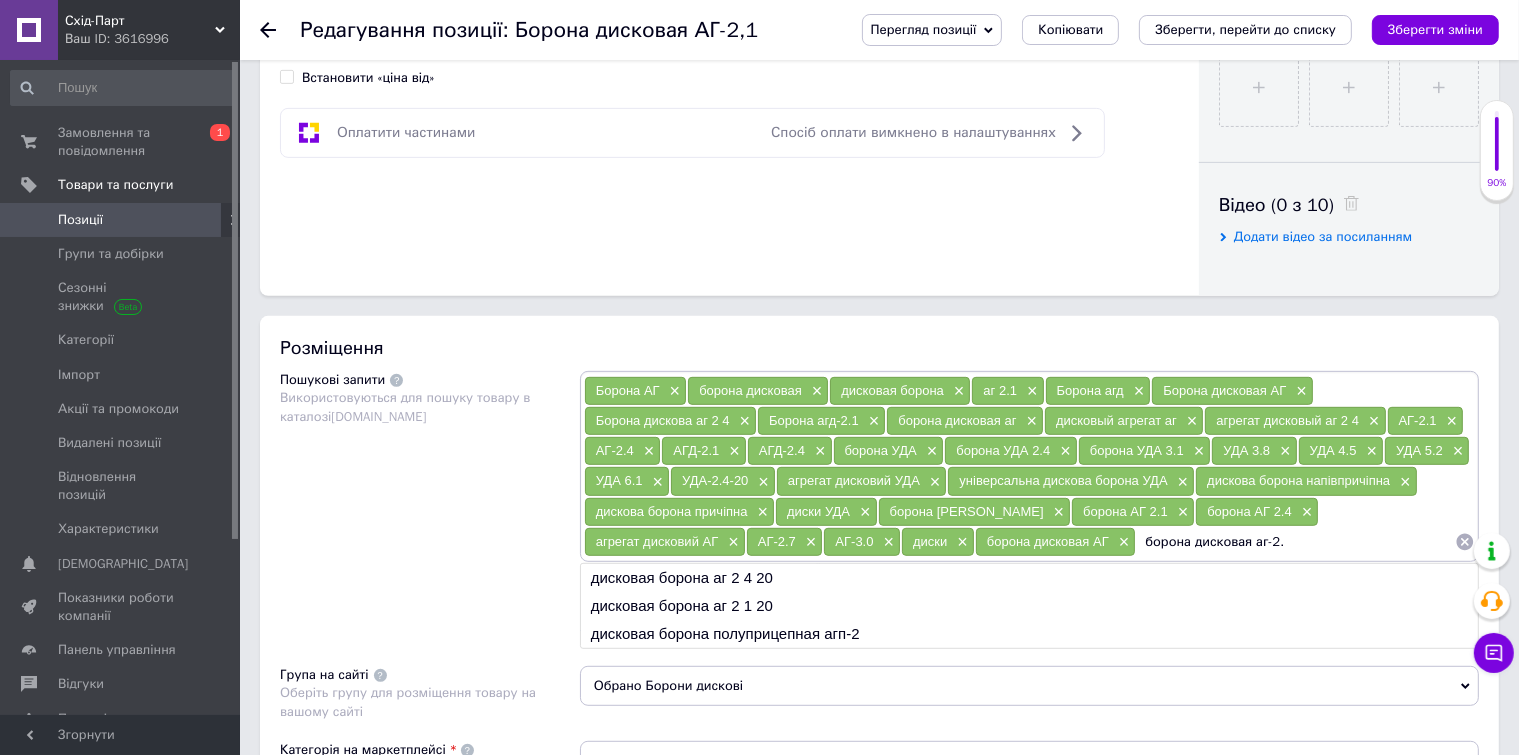 type on "борона дисковая аг-2.1" 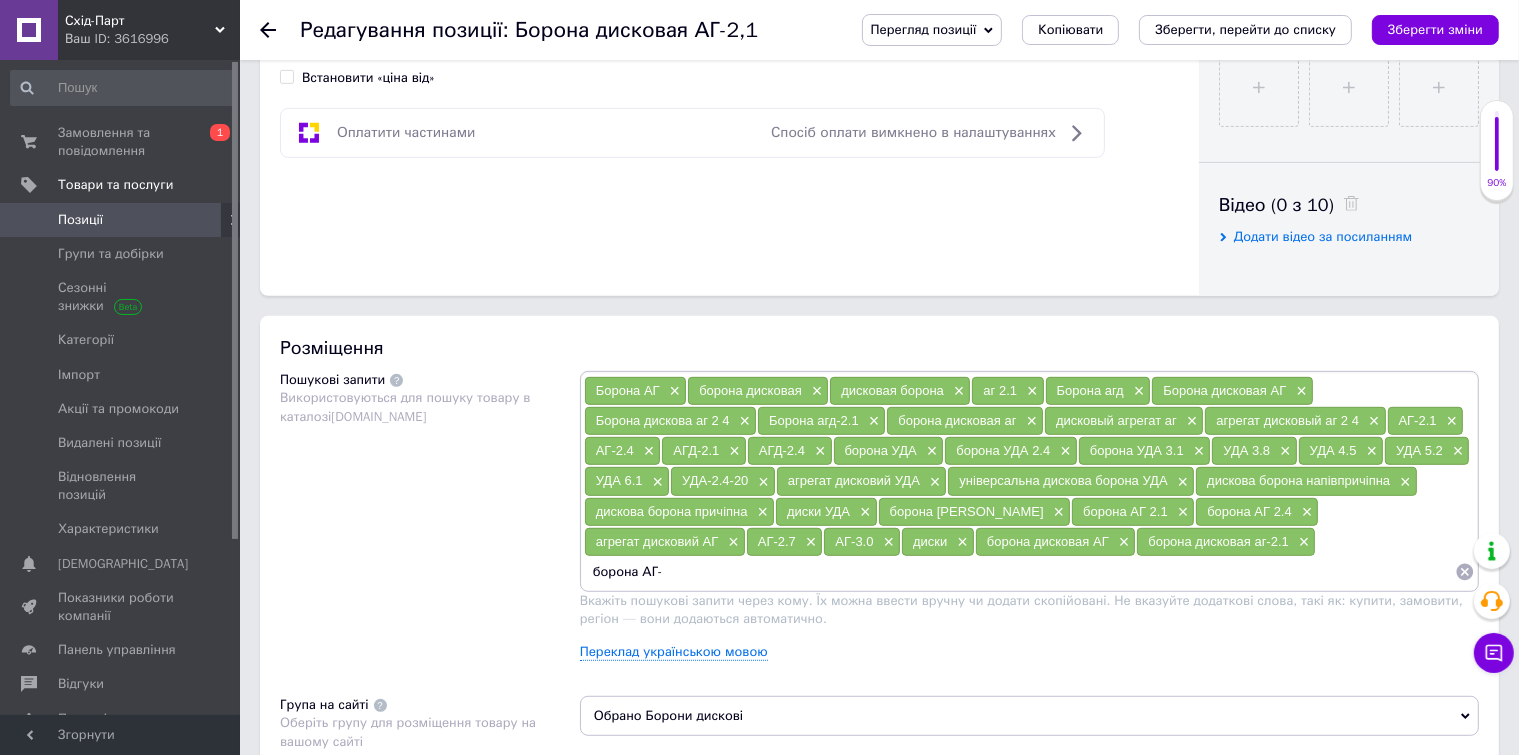 type on "борона АГ-2" 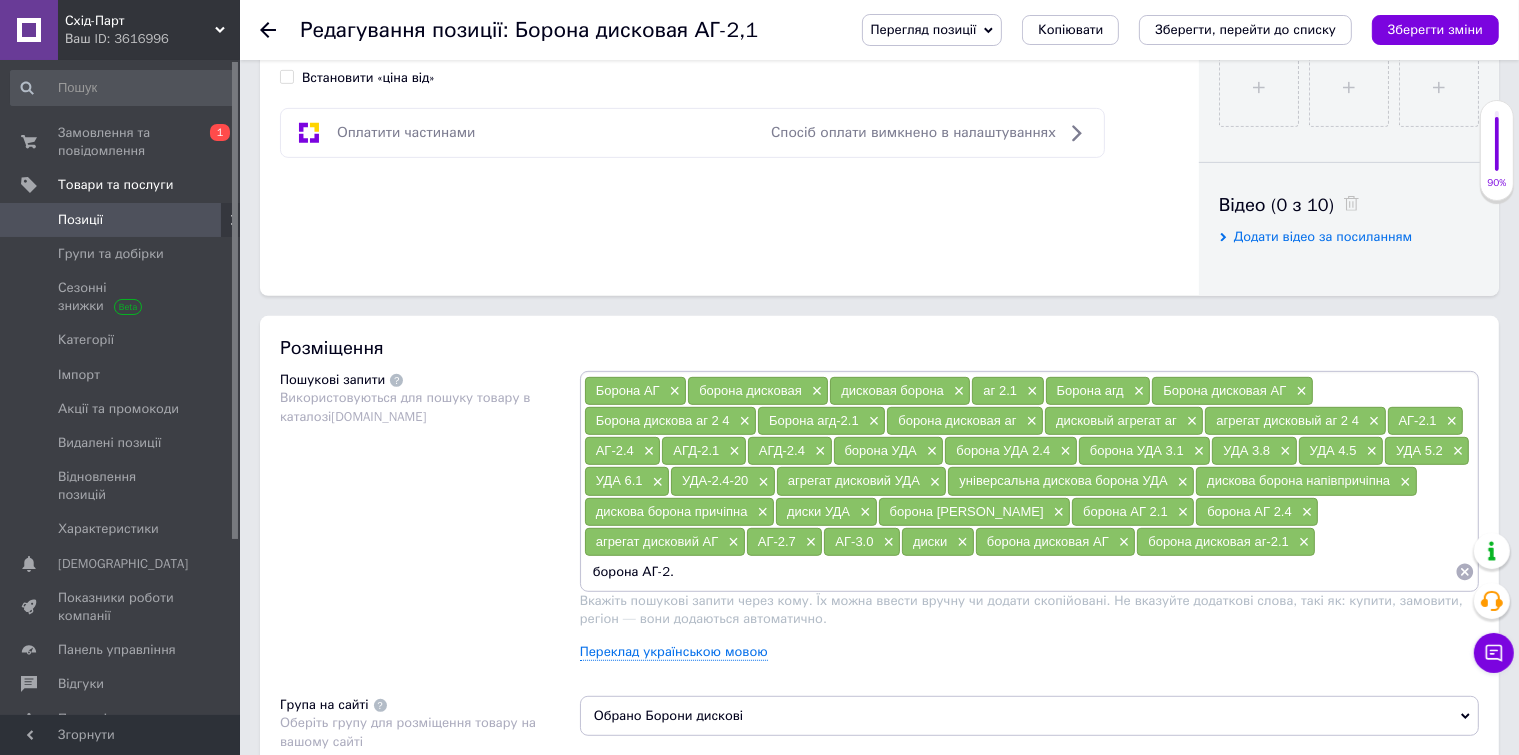 type on "борона АГ-2.1" 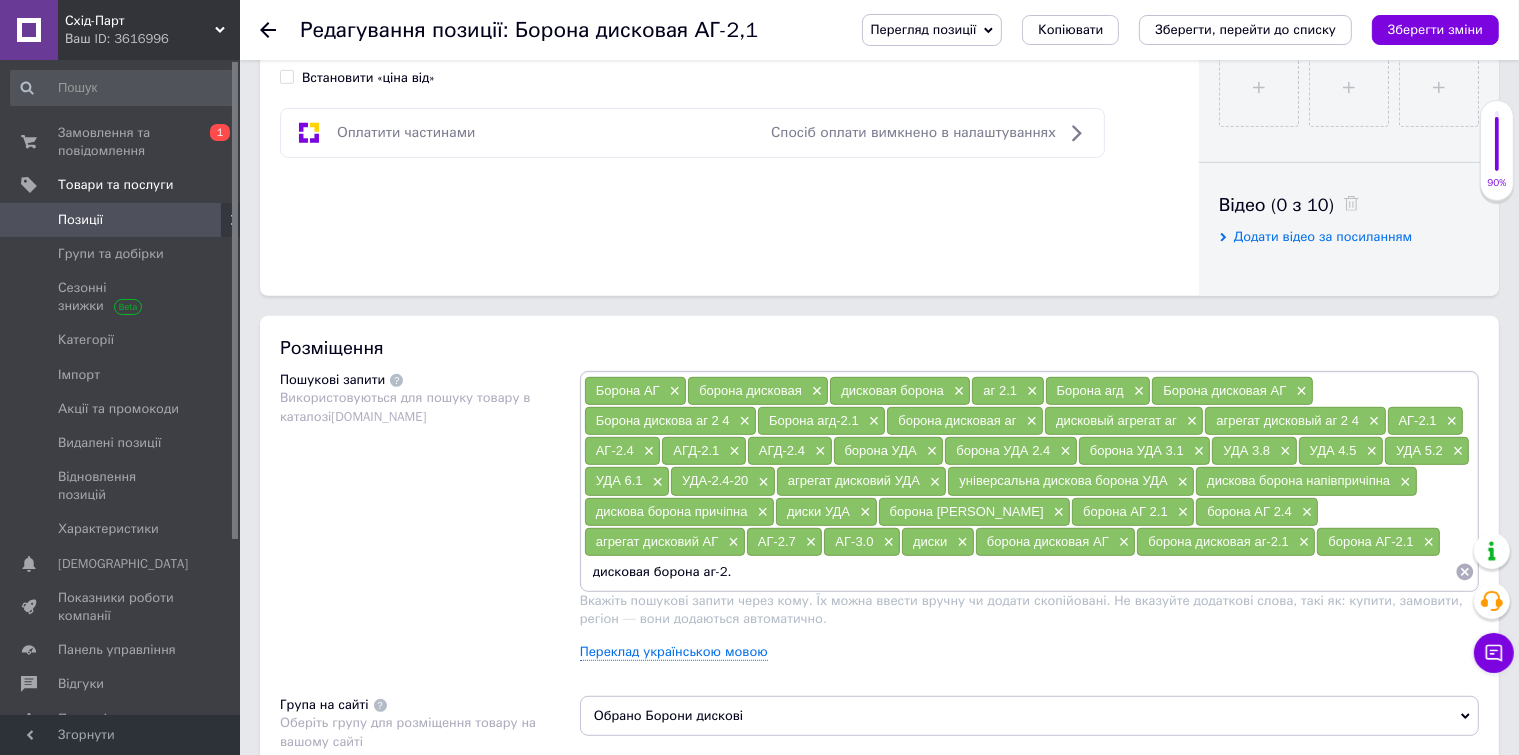 type on "дисковая борона аг-2.1" 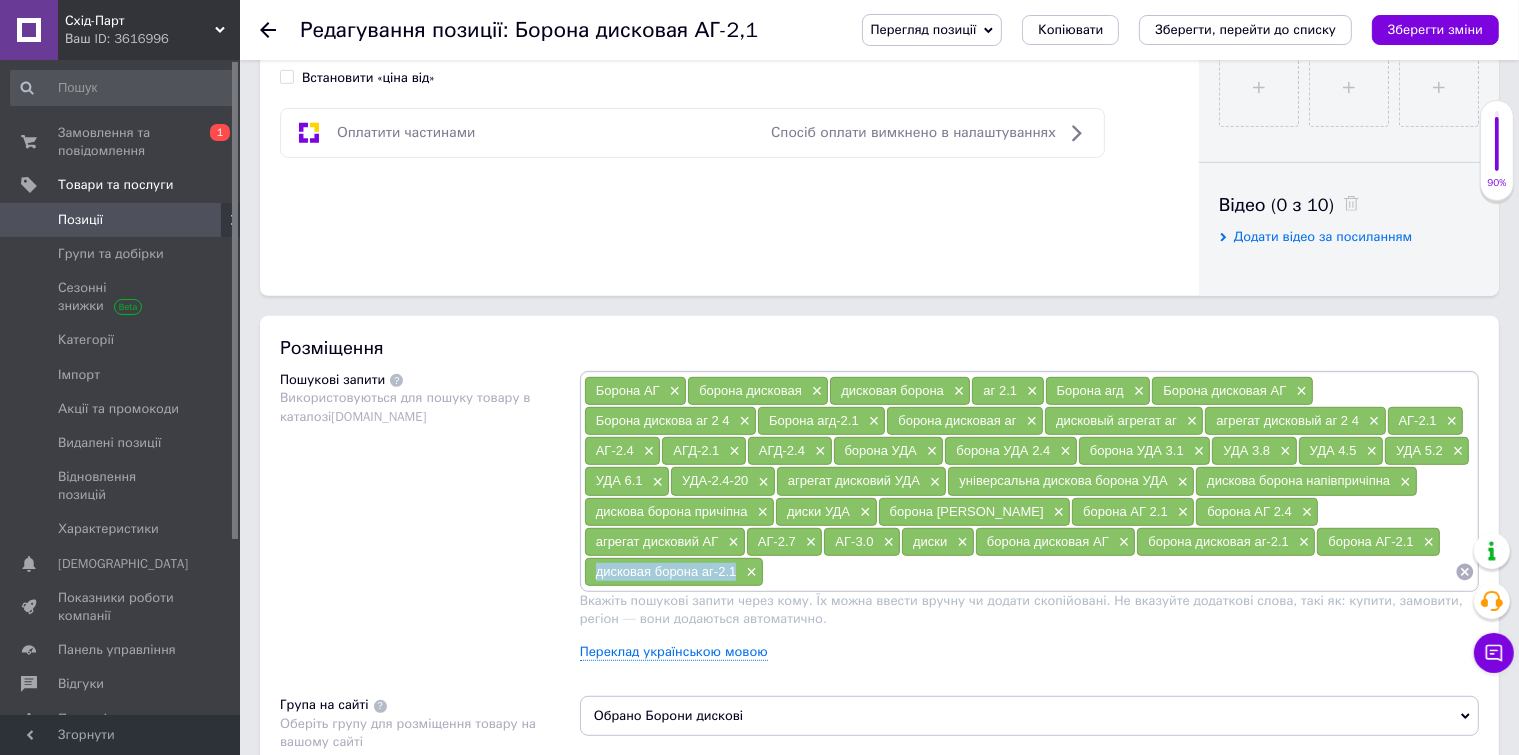 drag, startPoint x: 1211, startPoint y: 540, endPoint x: 1348, endPoint y: 541, distance: 137.00365 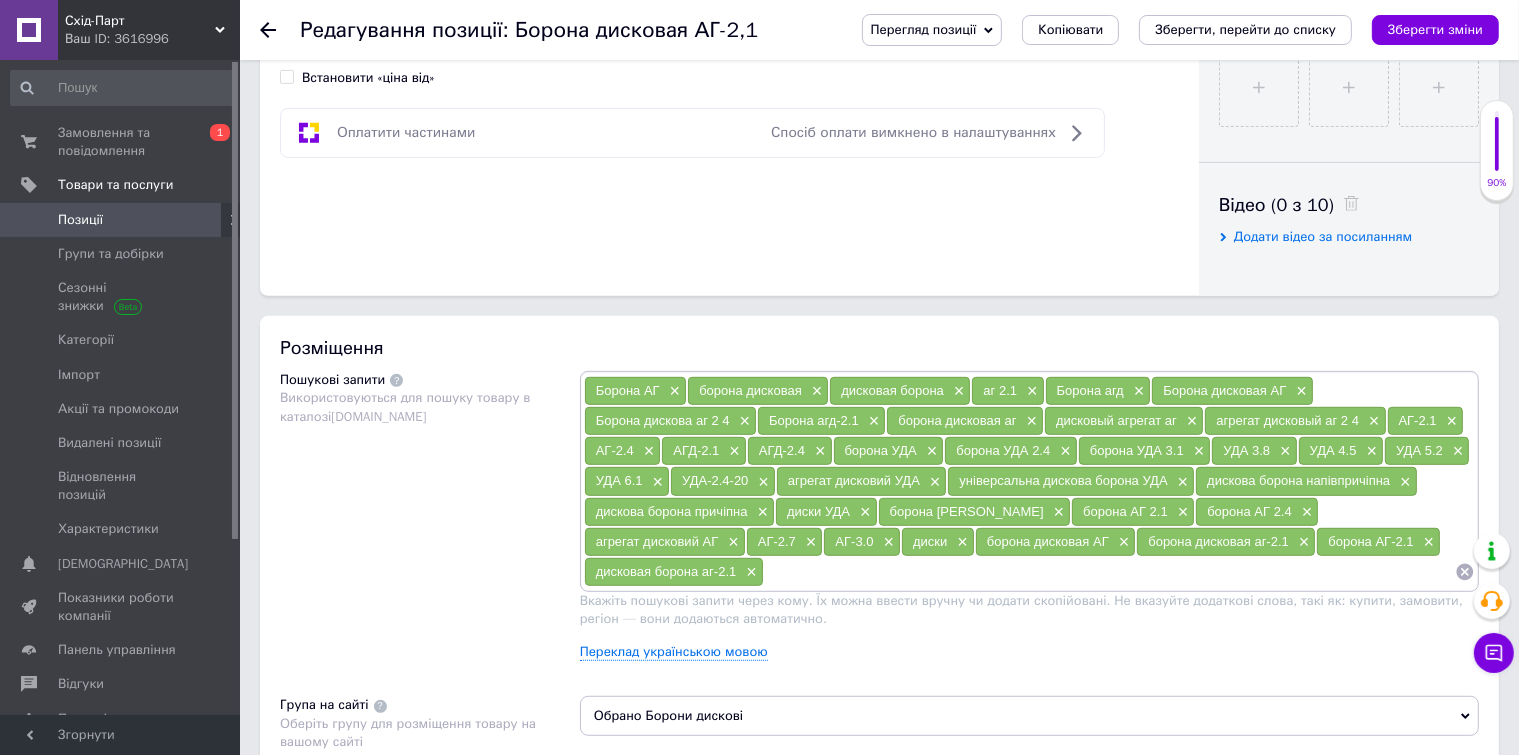 click on "Борона АГ × борона дисковая × дисковая борона × аг 2.1 × Борона агд × Борона дисковая АГ × Борона дискова аг 2 4 × Борона агд-2.1 × борона дисковая аг × дисковый агрегат аг × агрегат дисковый аг 2 4 × АГ-2.1 × АГ-2.4 × АГД-2.1 × АГД-2.4 × борона УДА × борона УДА 2.4 × борона УДА 3.1 × УДА 3.8 × УДА 4.5 × УДА 5.2 × УДА 6.1 × УДА-2.4-20 × агрегат дисковий УДА × універсальна дискова борона УДА × дискова борона напівпричіпна × дискова борона причіпна × диски УДА × борона АГ × борона АГ 2.1 × борона АГ 2.4 × агрегат дисковий АГ × АГ-2.7 × АГ-3.0 × диски × борона дисковая АГ × борона дисковая аг-2.1 × × ×" at bounding box center (1029, 481) 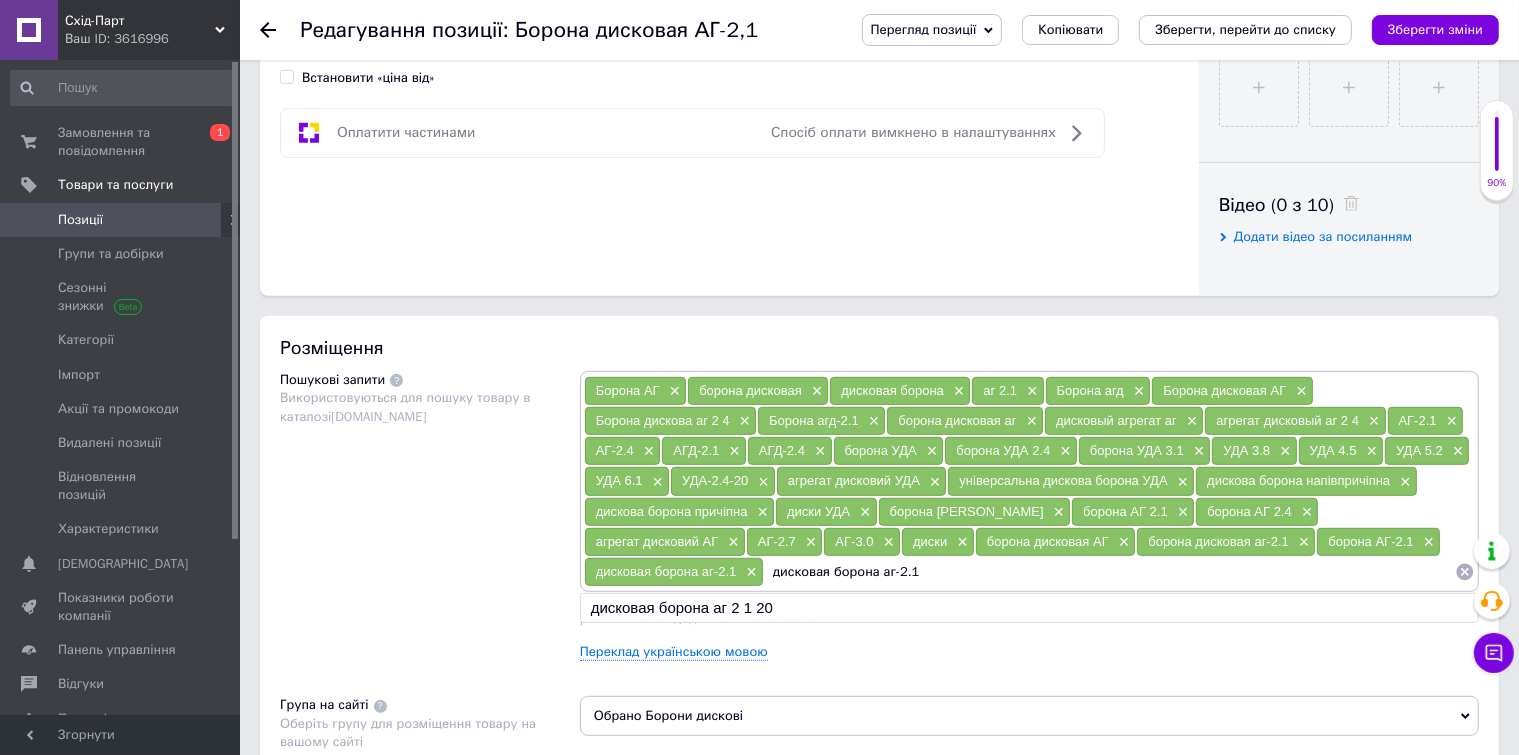 click on "дисковая борона аг-2.1" at bounding box center [1109, 572] 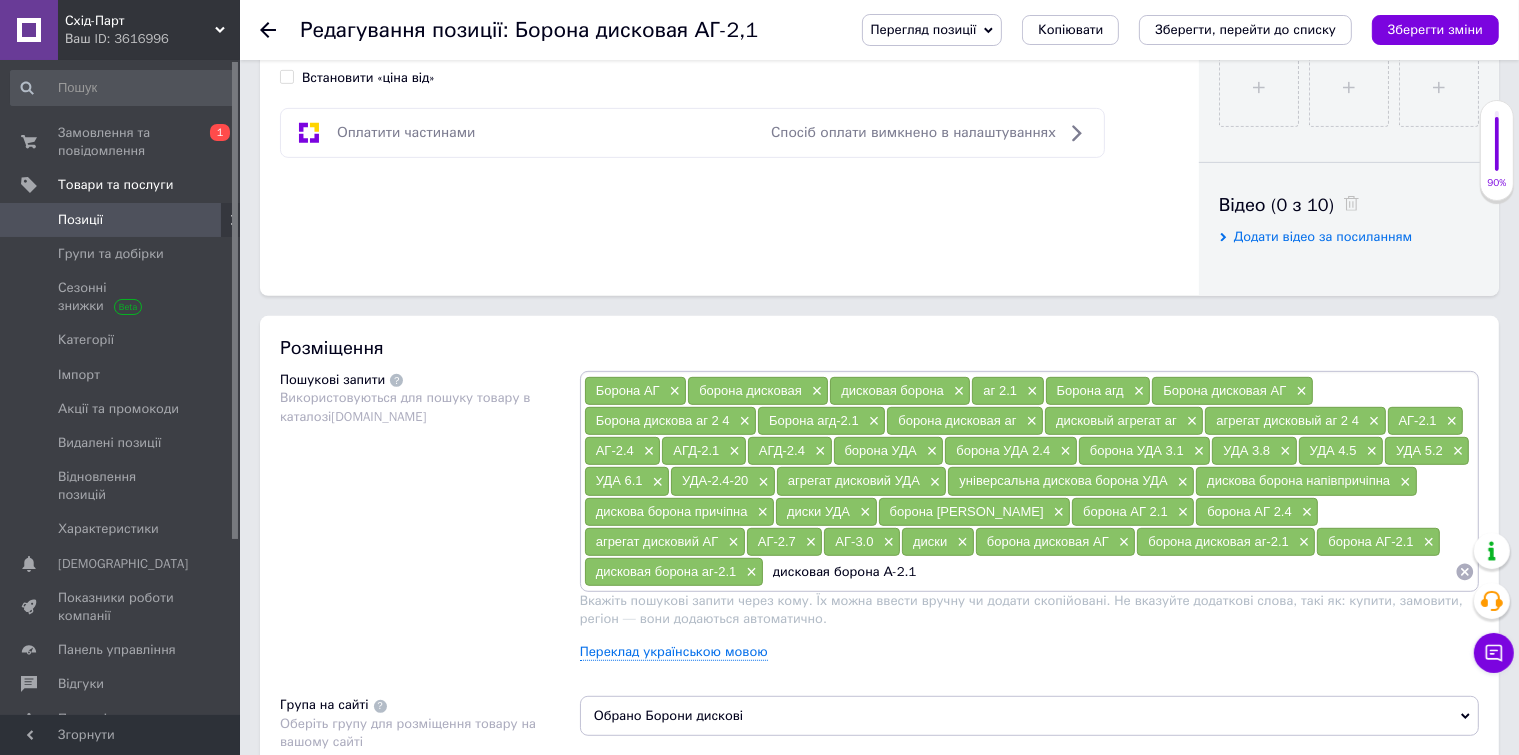 type on "дисковая борона АГ-2.1" 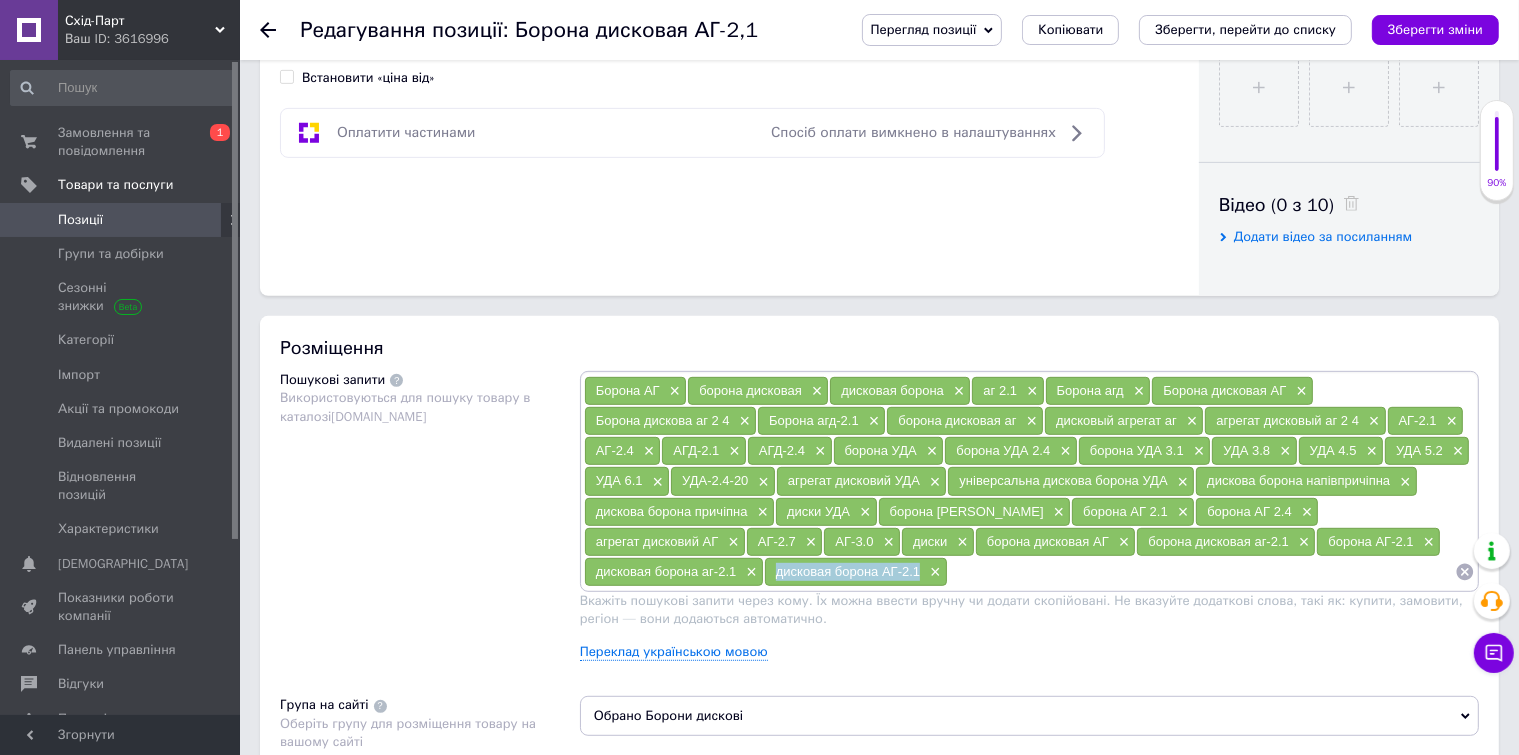 drag, startPoint x: 593, startPoint y: 571, endPoint x: 739, endPoint y: 570, distance: 146.00342 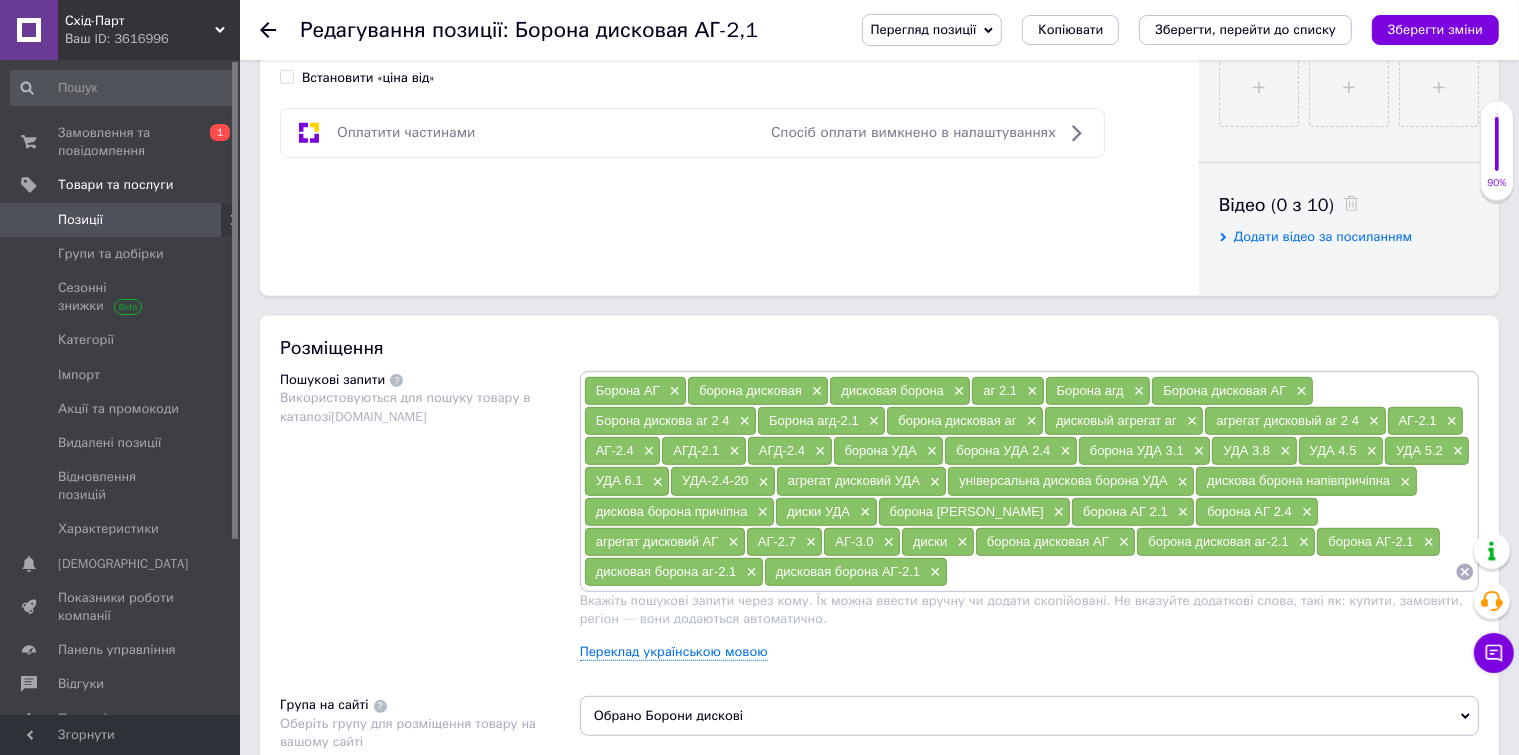 click at bounding box center [1201, 572] 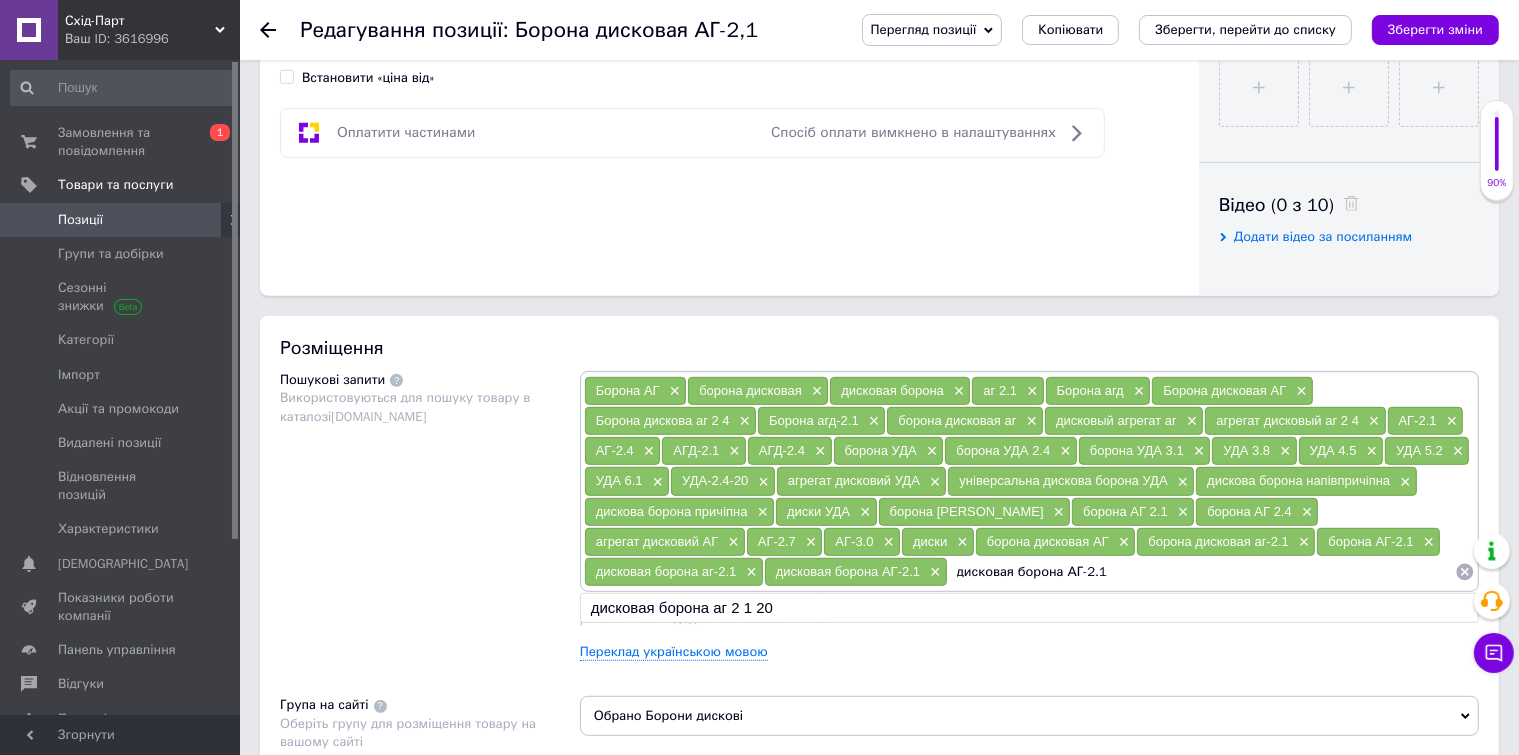 click on "дисковая борона АГ-2.1" at bounding box center (1201, 572) 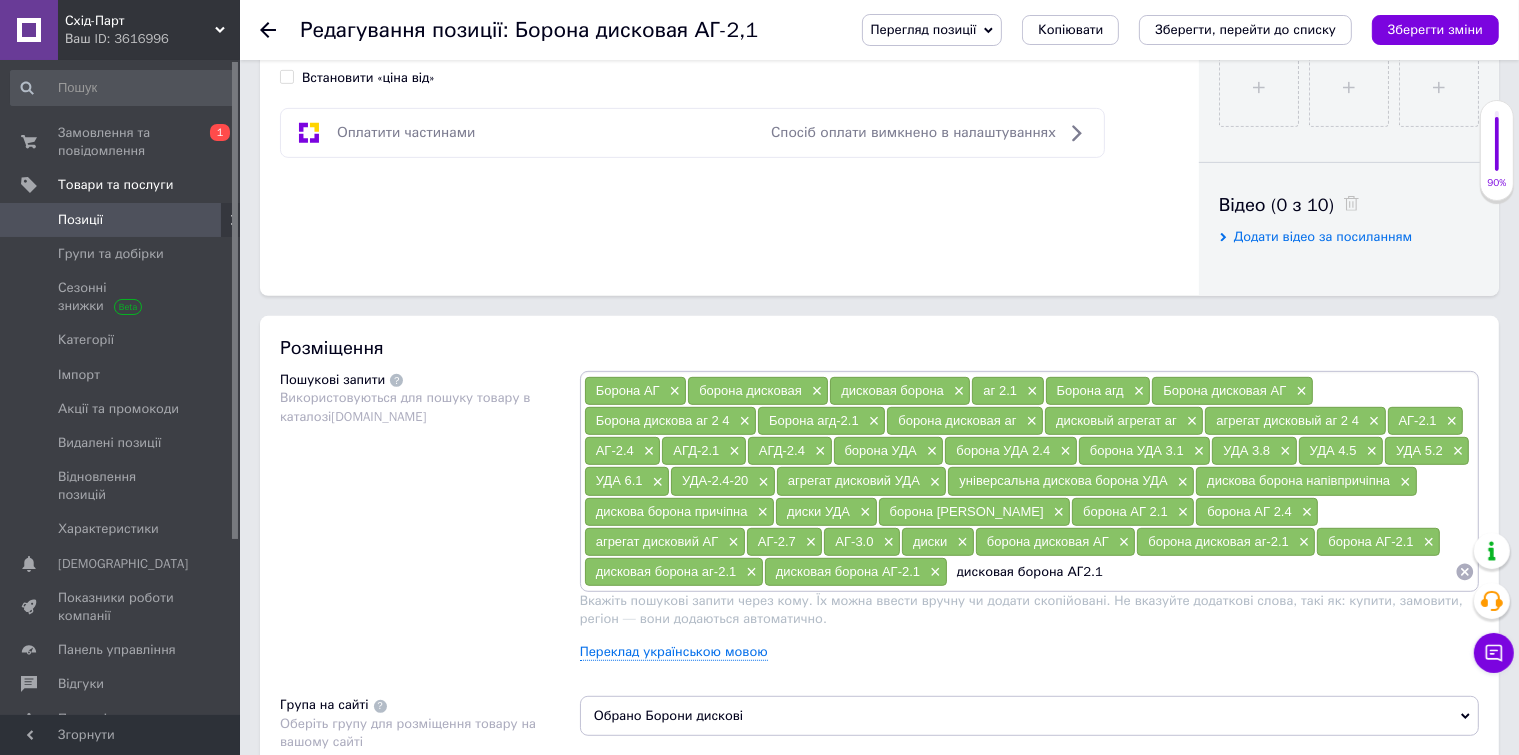 type on "дисковая борона АГ 2.1" 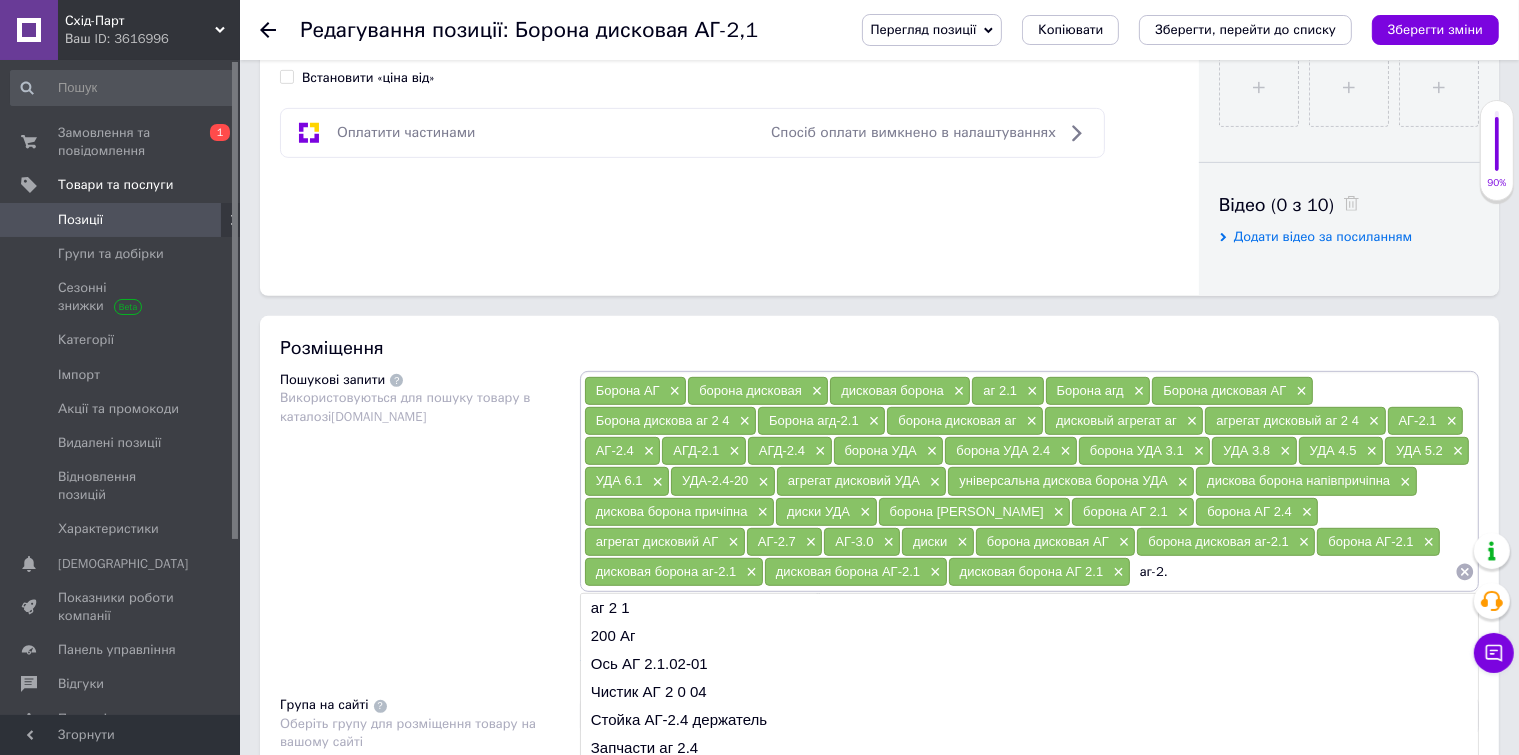 type on "аг-2.1" 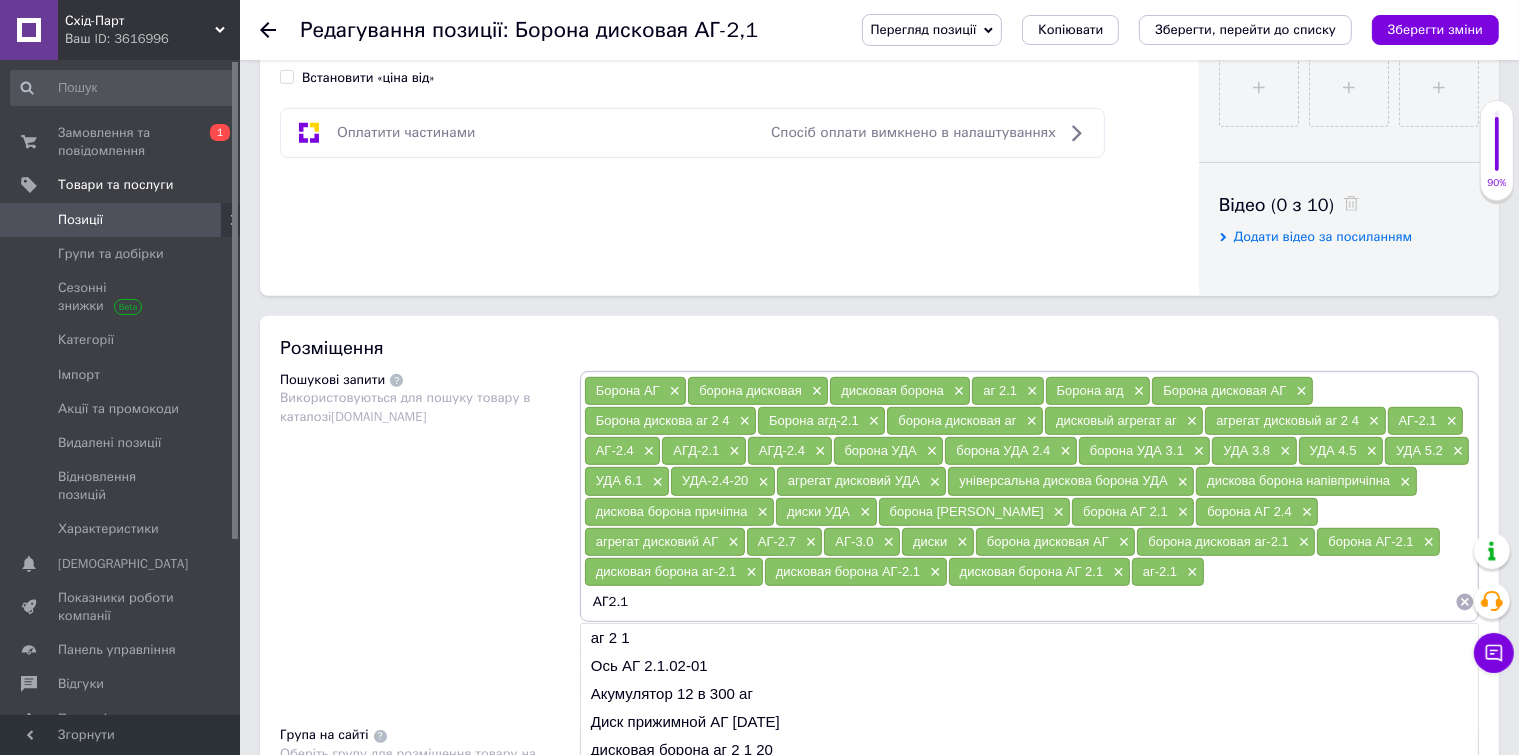 type on "АГ 2.1" 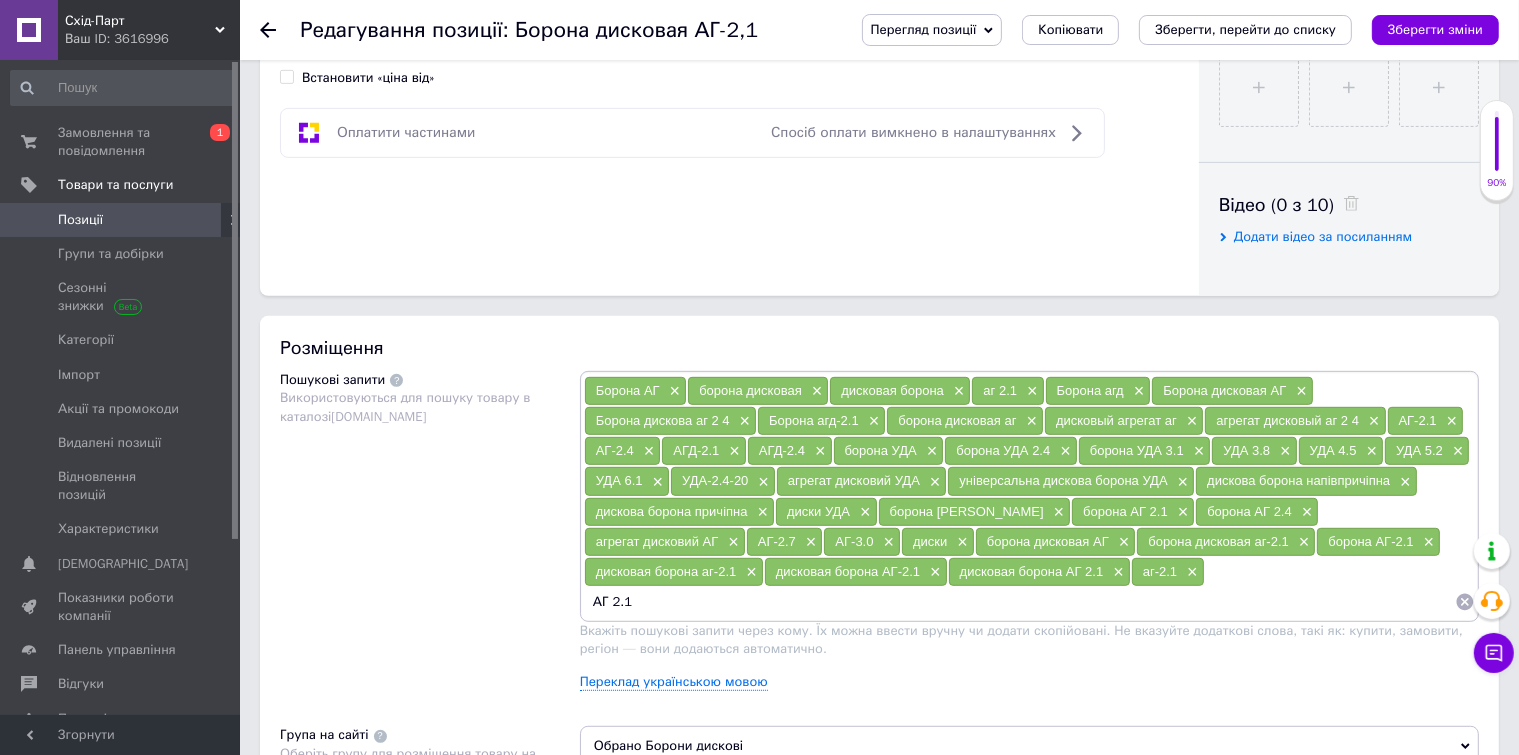 type 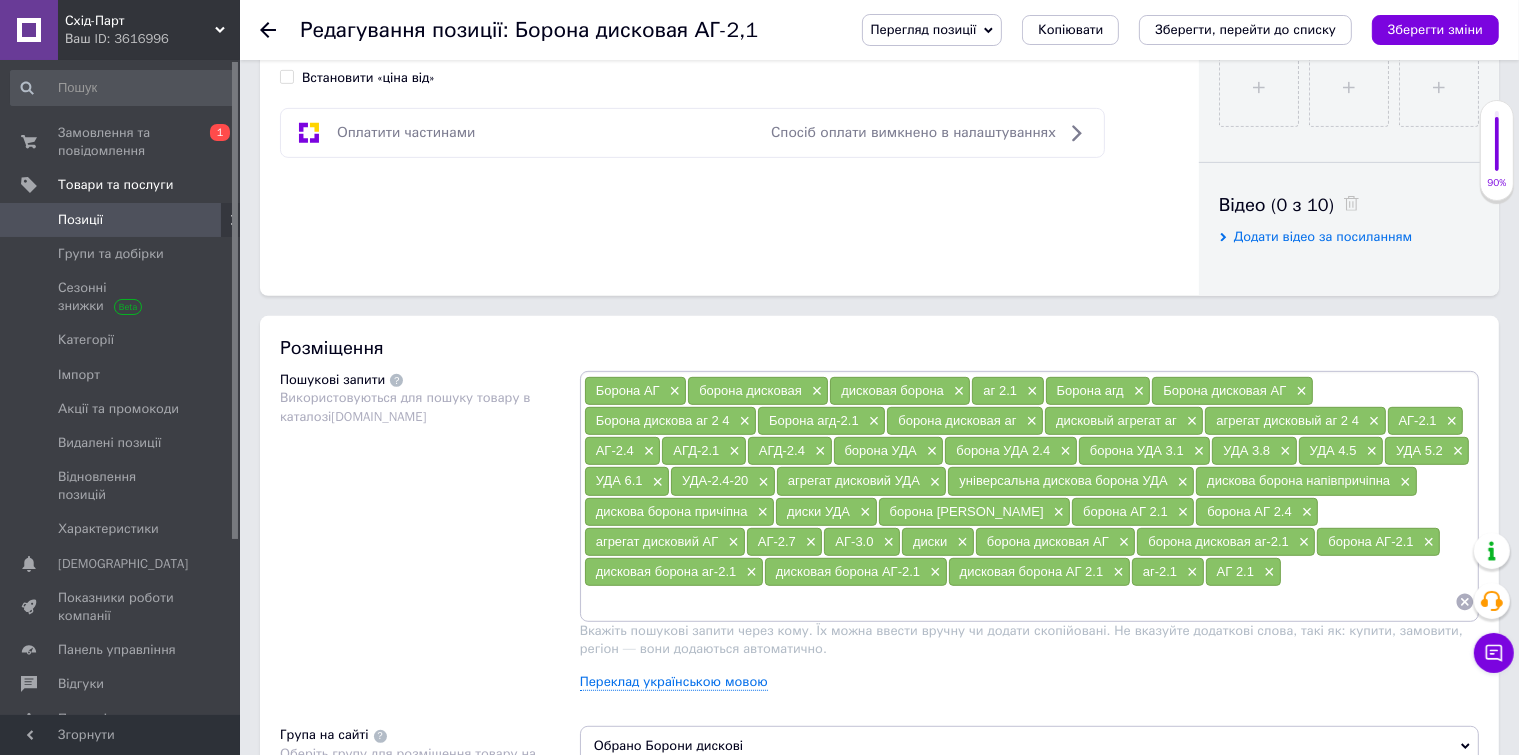 click on "Пошукові запити Використовуються для пошуку товару в каталозі  [DOMAIN_NAME]" at bounding box center [430, 538] 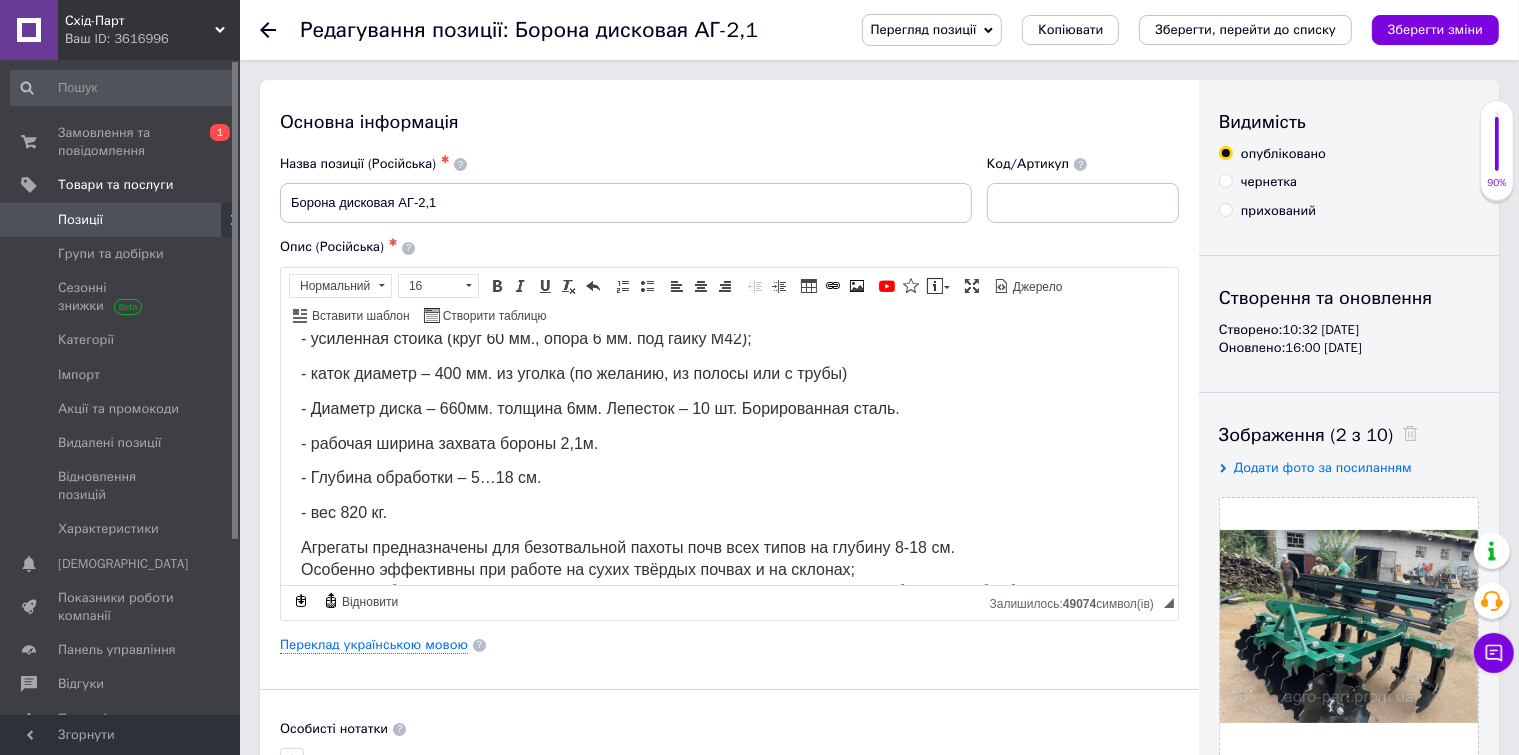 scroll, scrollTop: 0, scrollLeft: 0, axis: both 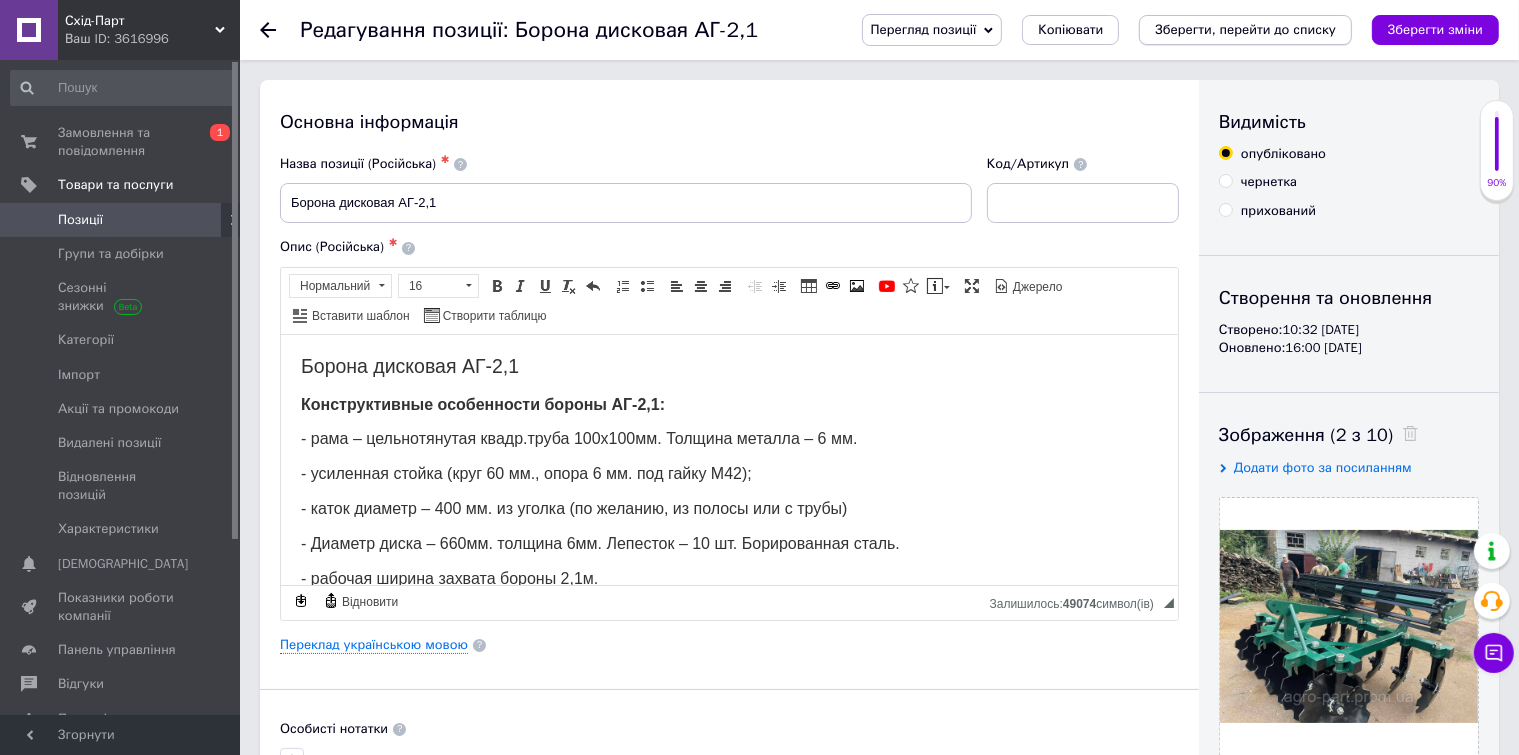 click on "Зберегти, перейти до списку" at bounding box center [1245, 29] 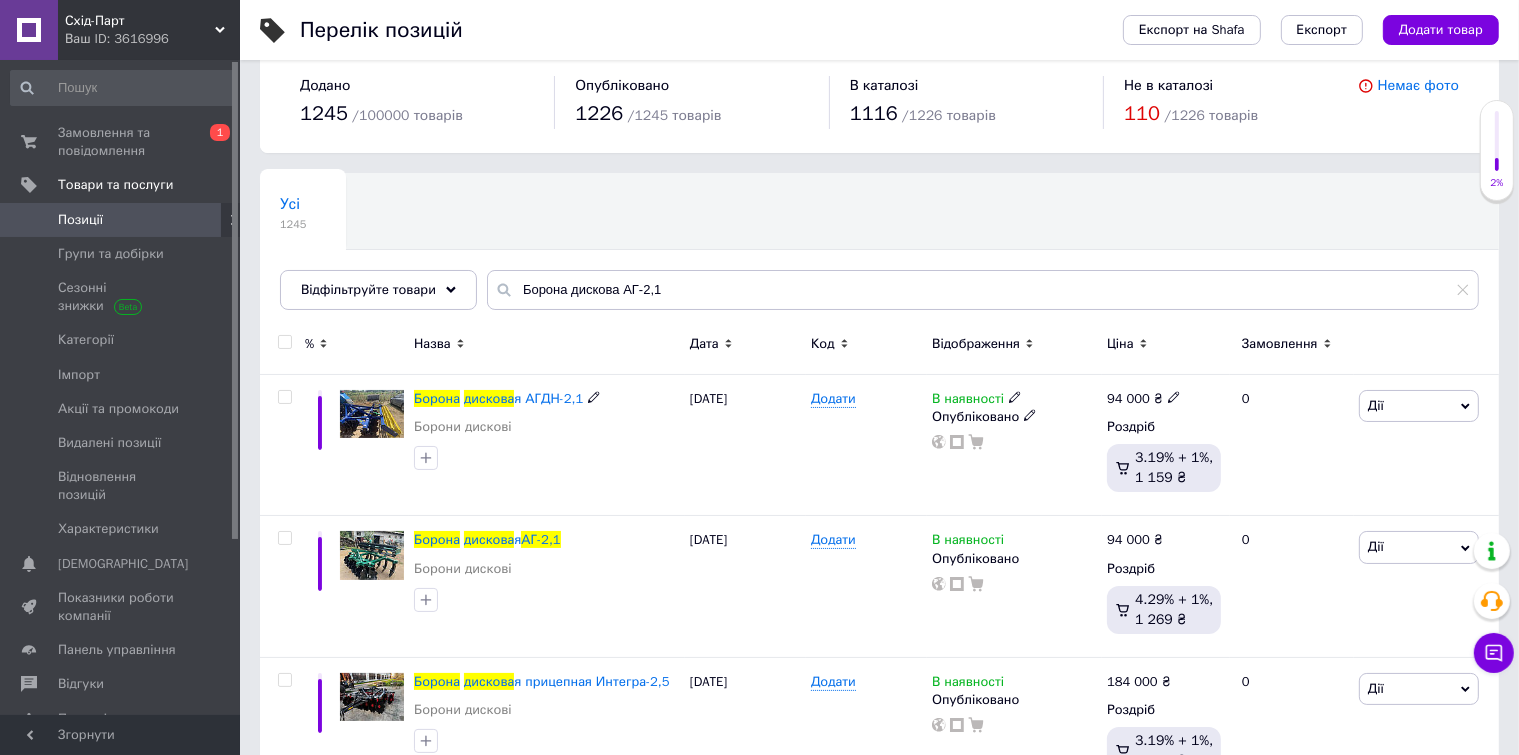 scroll, scrollTop: 0, scrollLeft: 0, axis: both 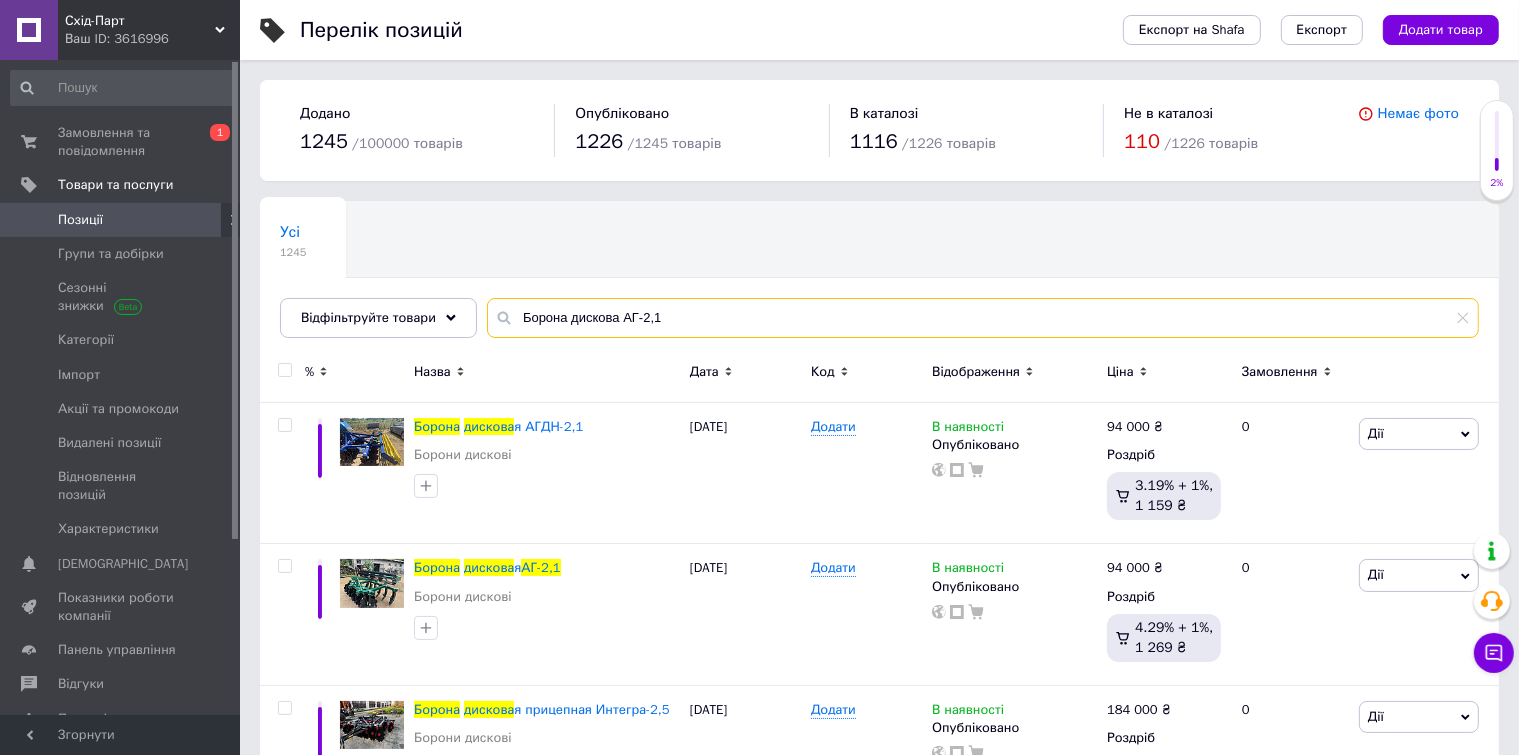 click on "Борона дискова АГ-2,1" at bounding box center (983, 318) 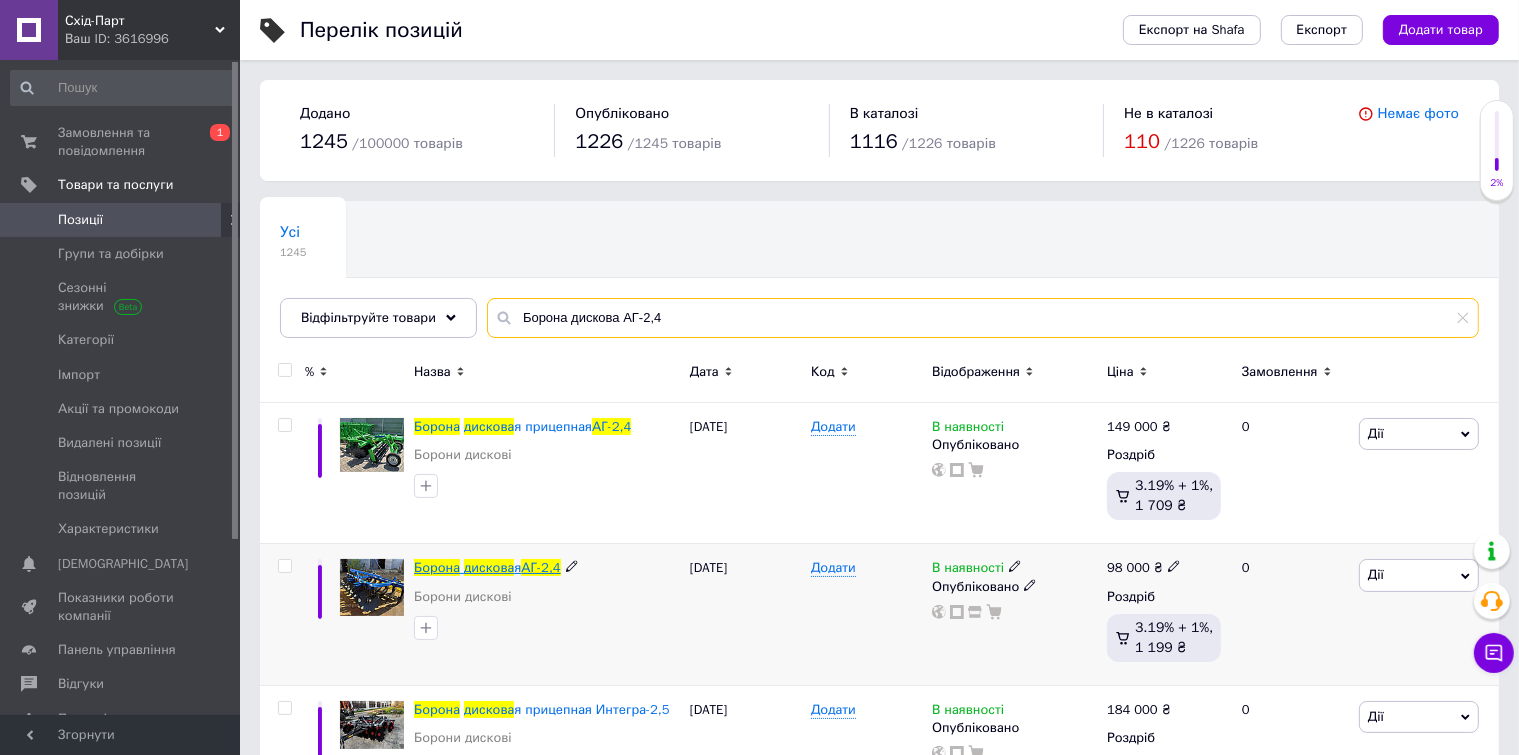 type on "Борона дискова АГ-2,4" 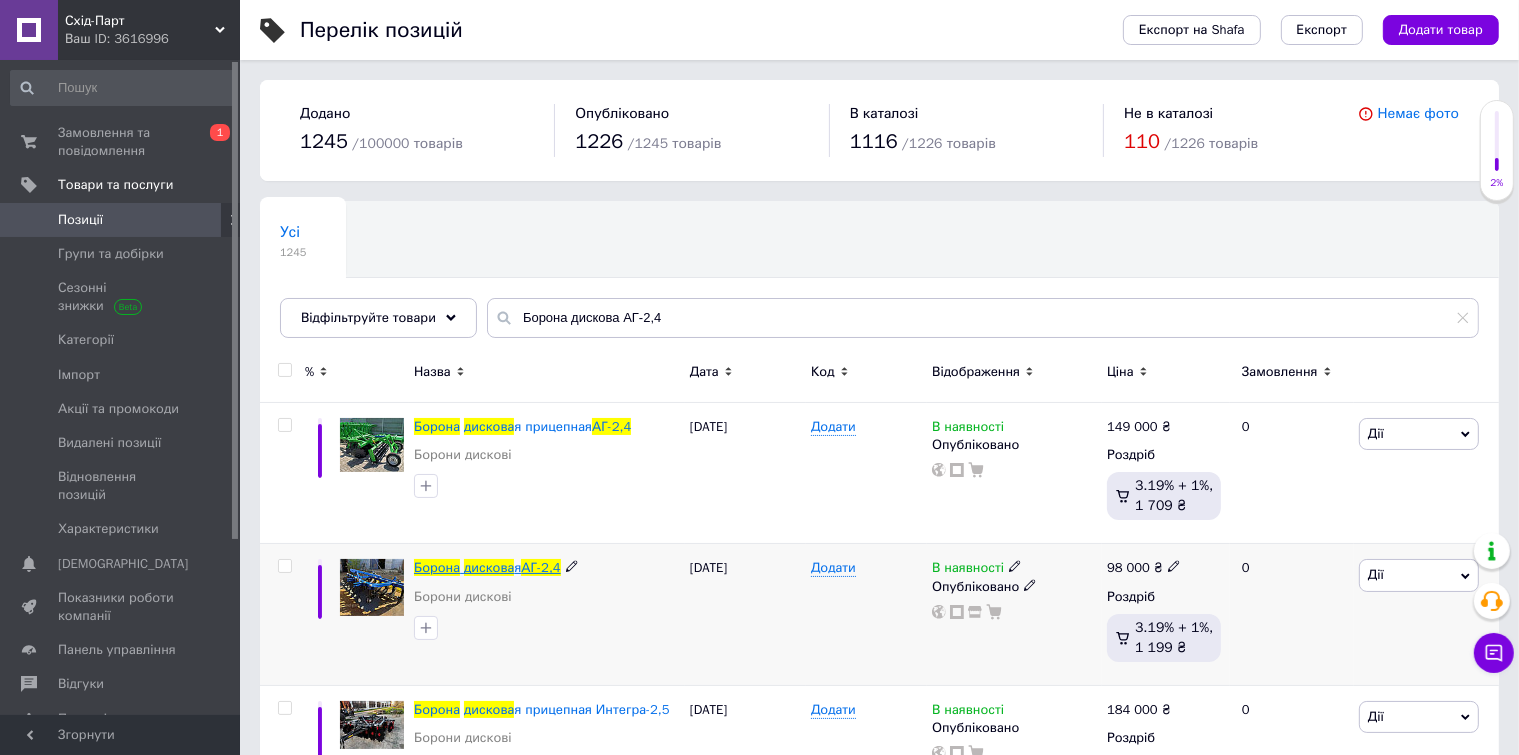 click on "АГ-2,4" at bounding box center (540, 567) 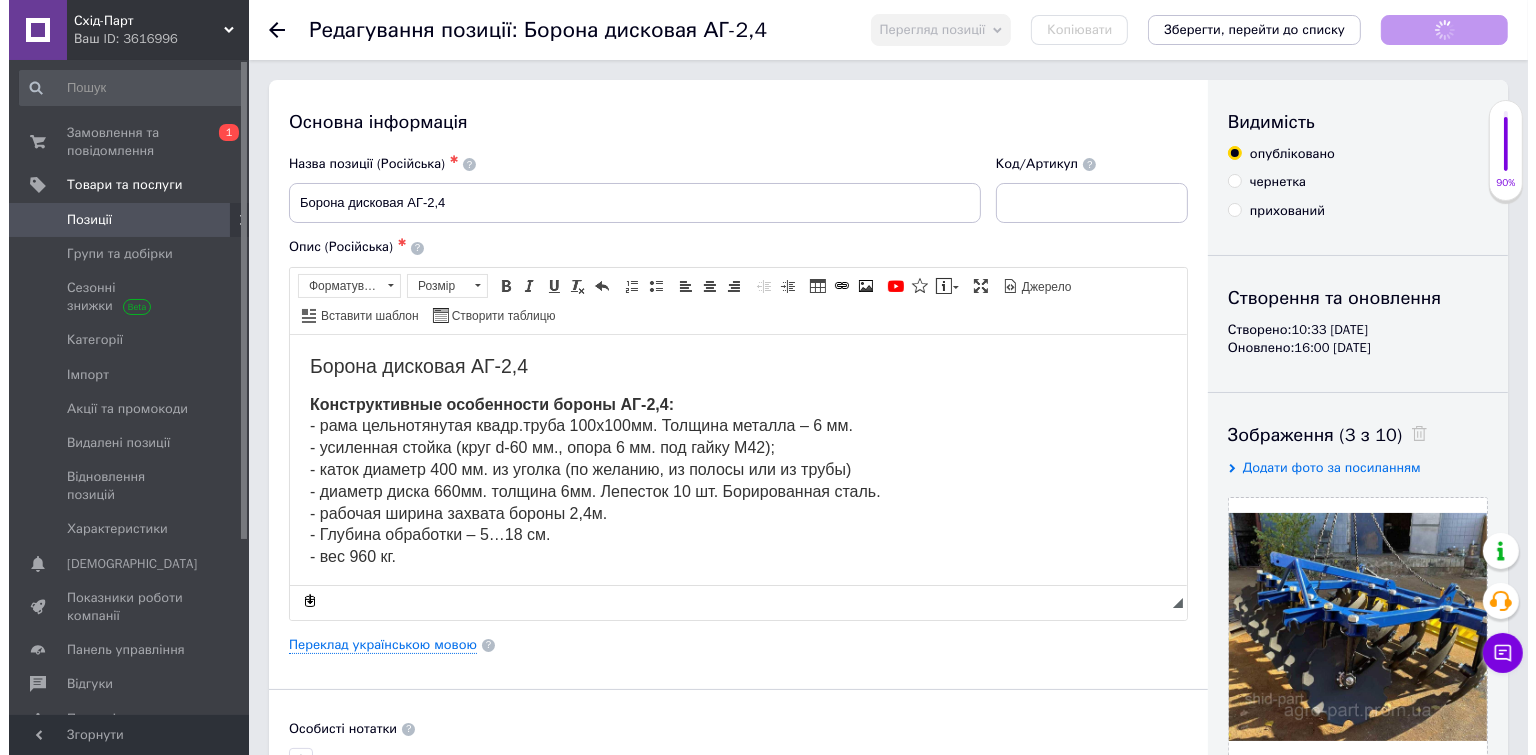 scroll, scrollTop: 0, scrollLeft: 0, axis: both 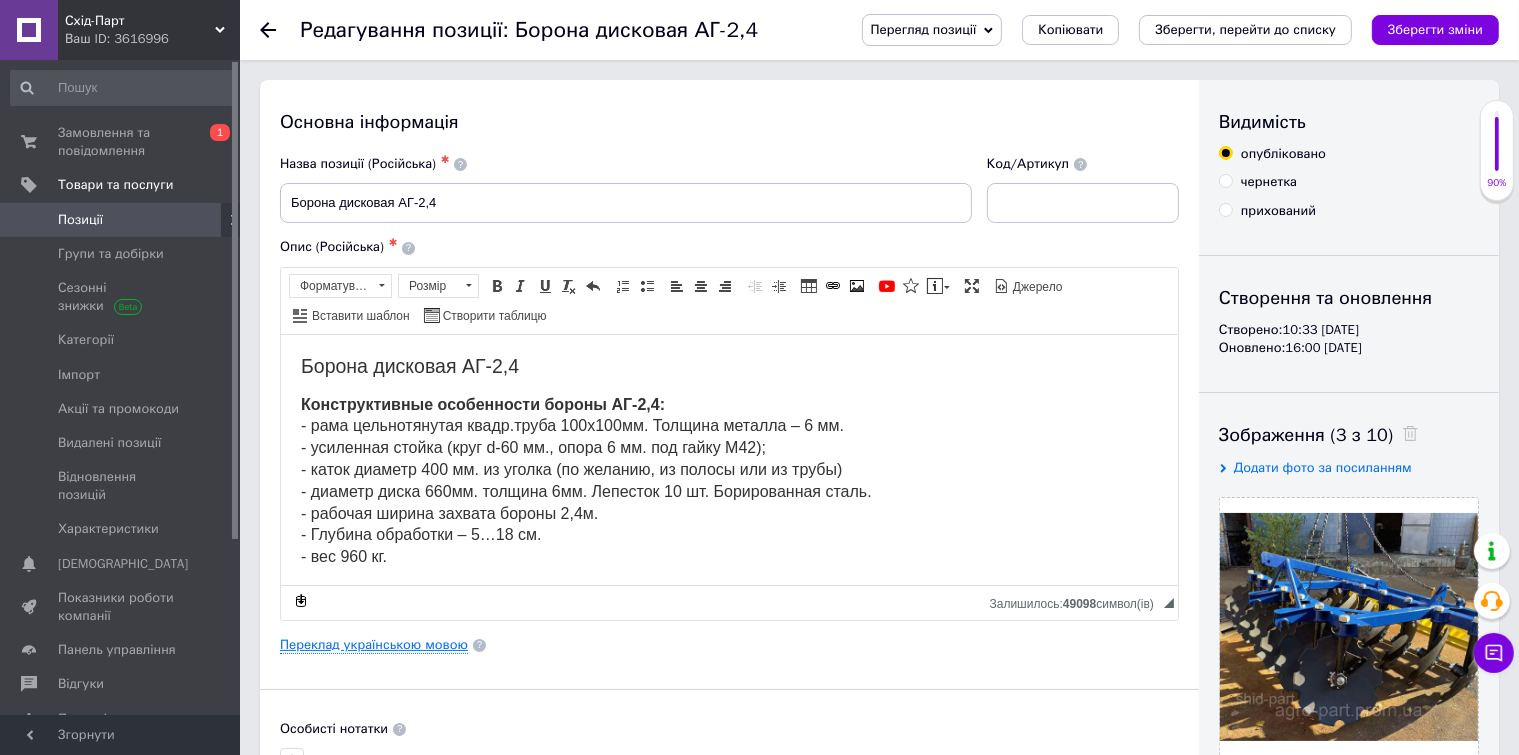 click on "Переклад українською мовою" at bounding box center (374, 645) 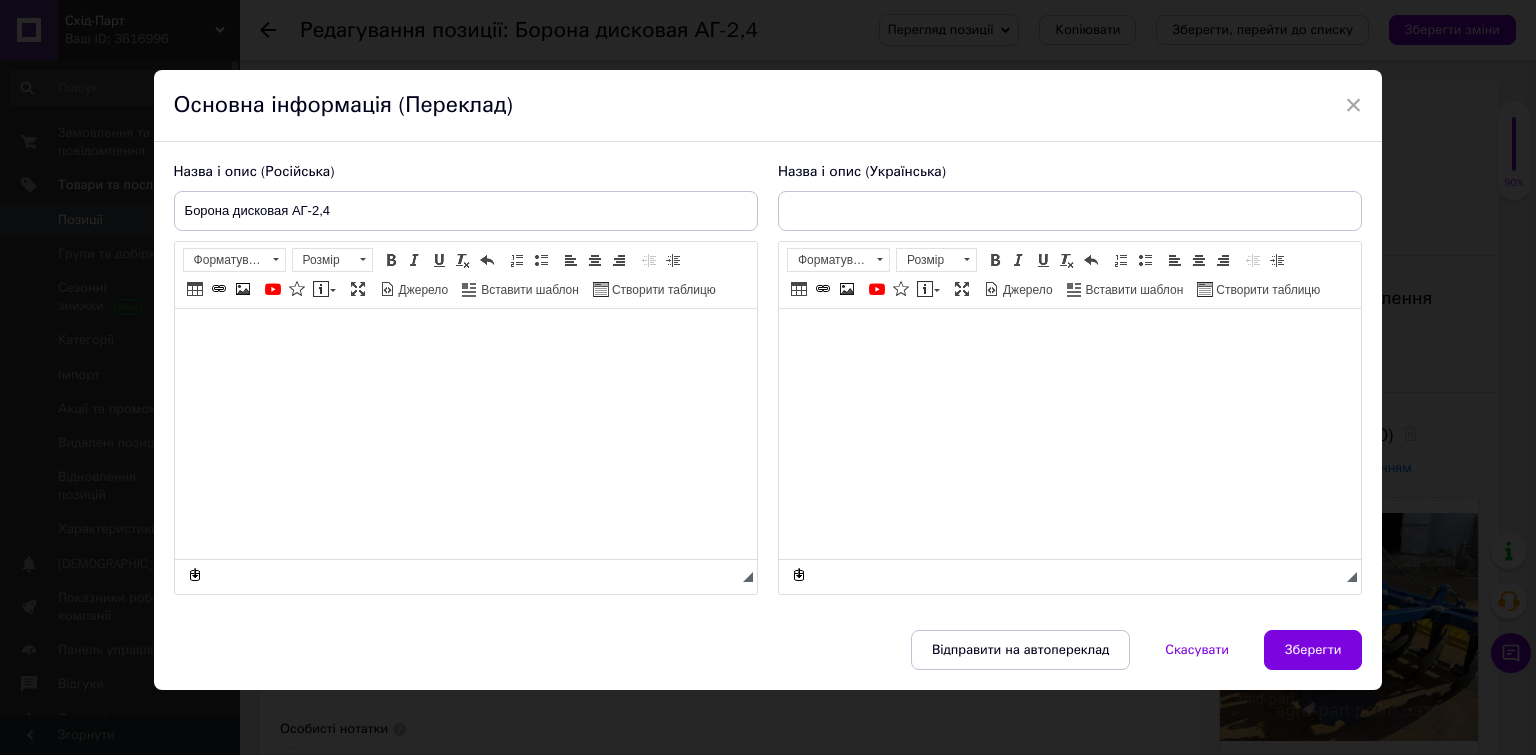 type on "Борона дискова АГ-2,4" 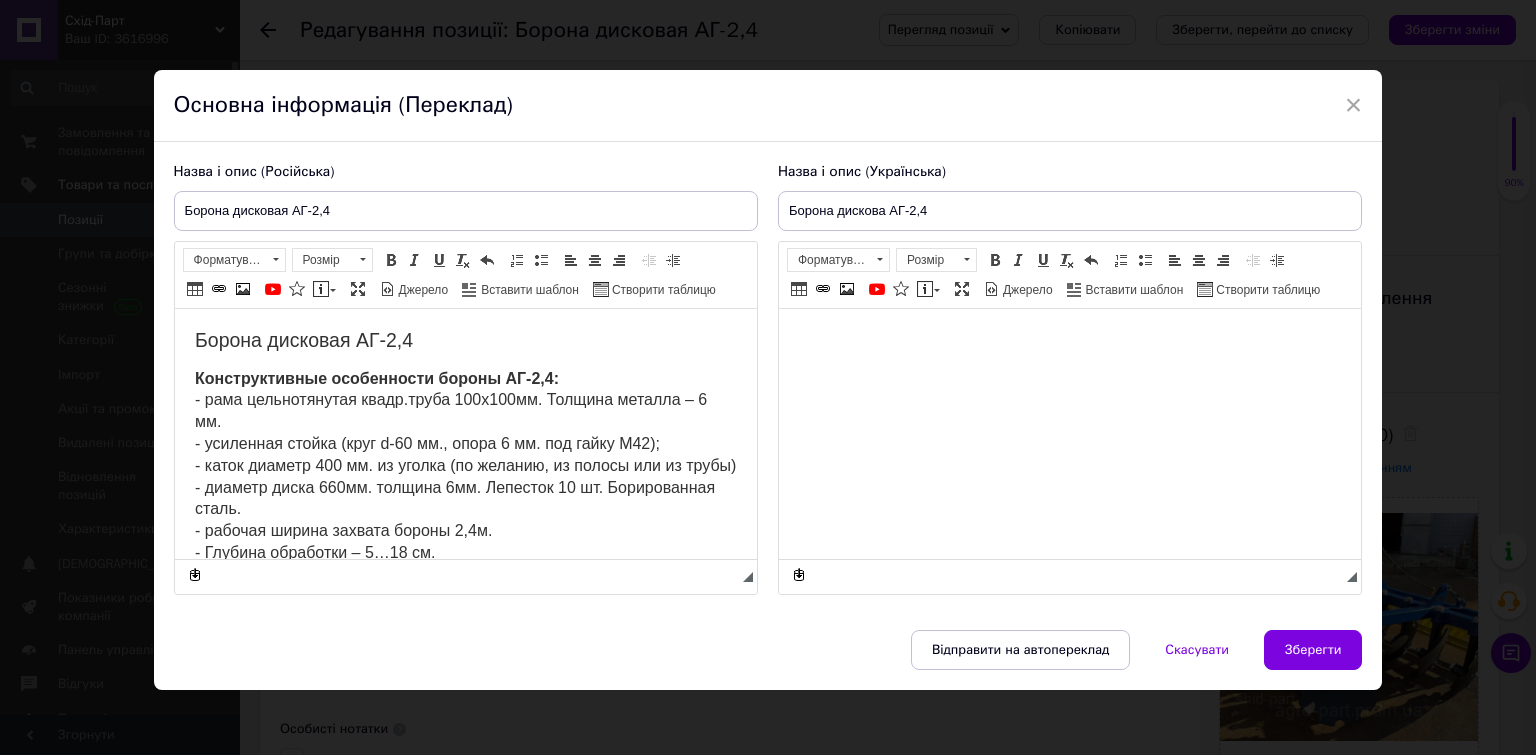 scroll, scrollTop: 0, scrollLeft: 0, axis: both 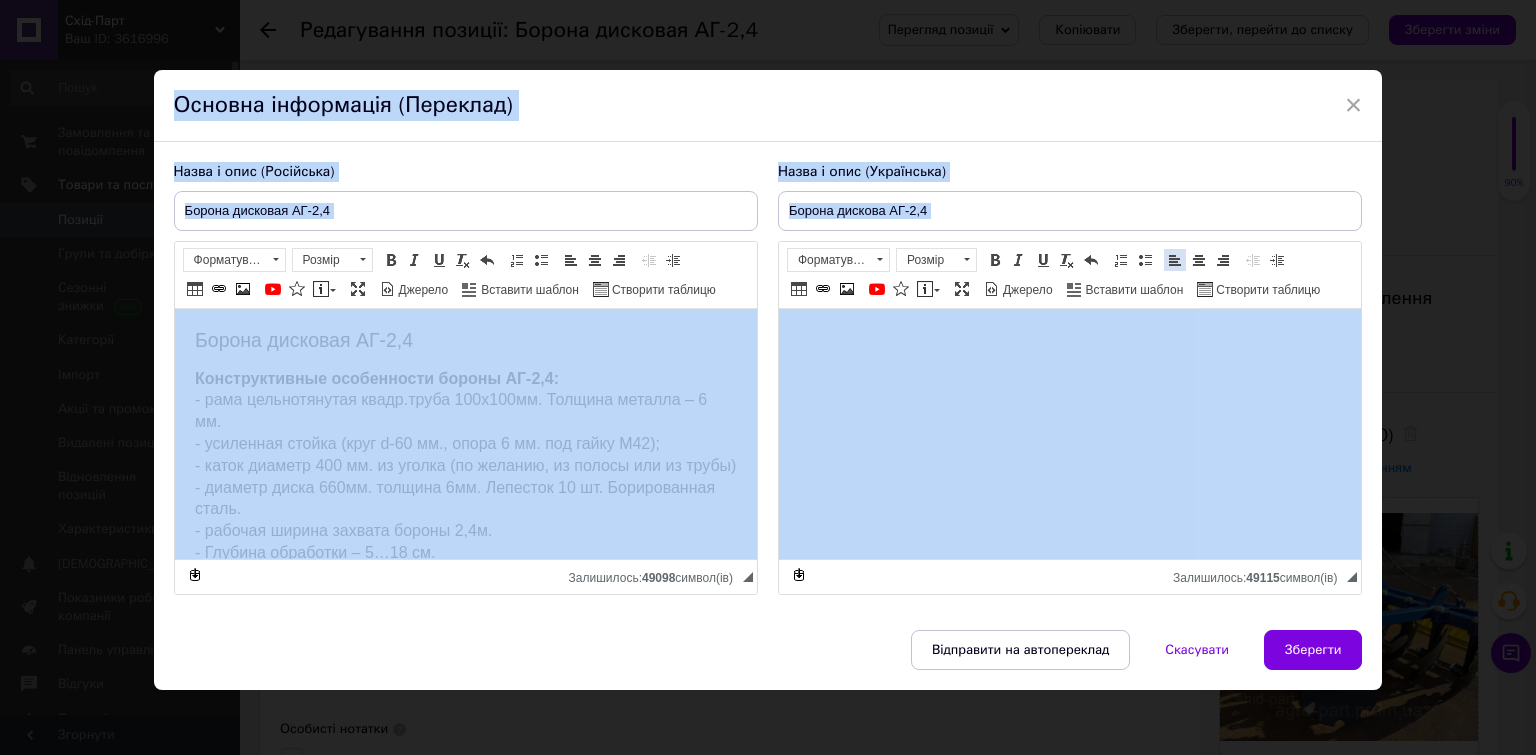 drag, startPoint x: 1350, startPoint y: 109, endPoint x: 1156, endPoint y: 261, distance: 246.45486 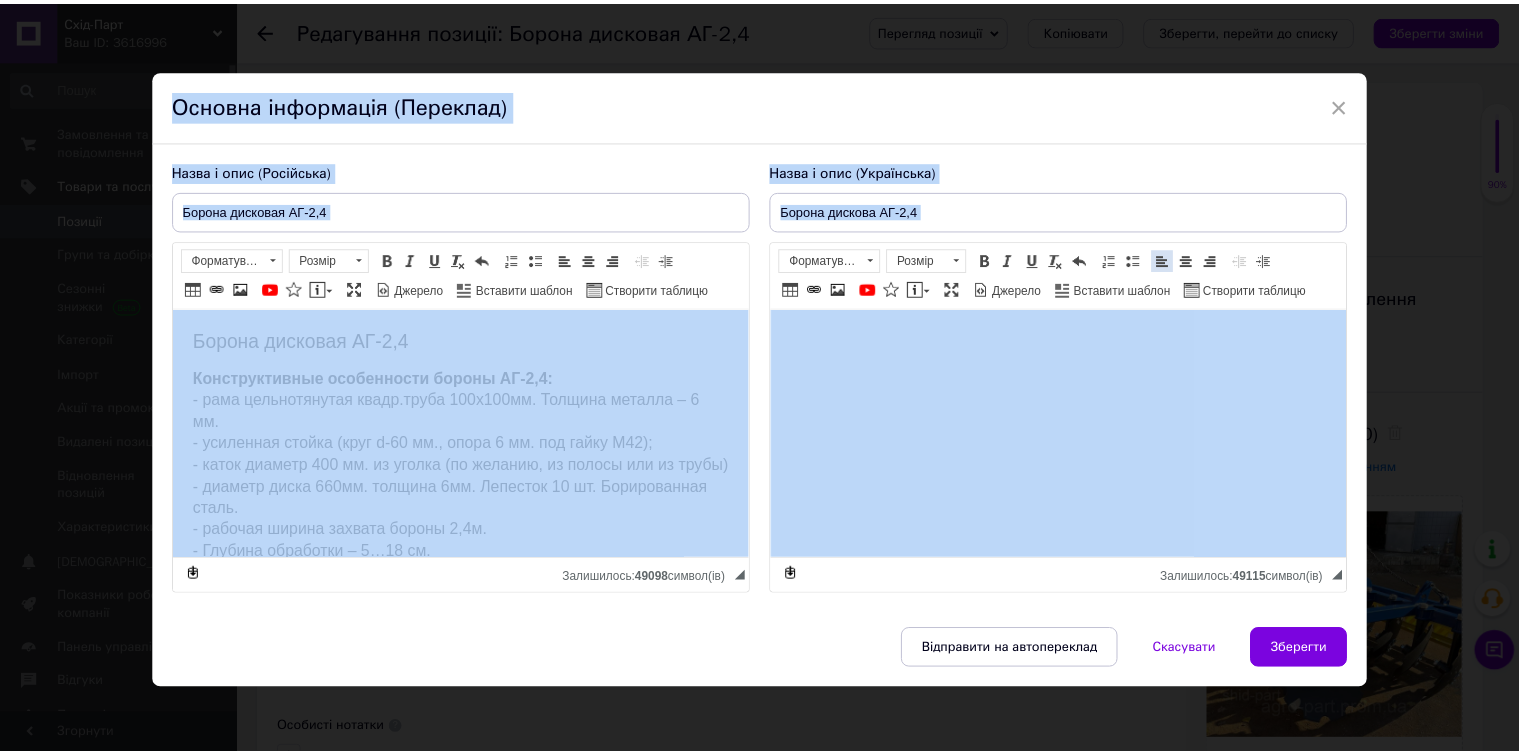 scroll, scrollTop: 2, scrollLeft: 0, axis: vertical 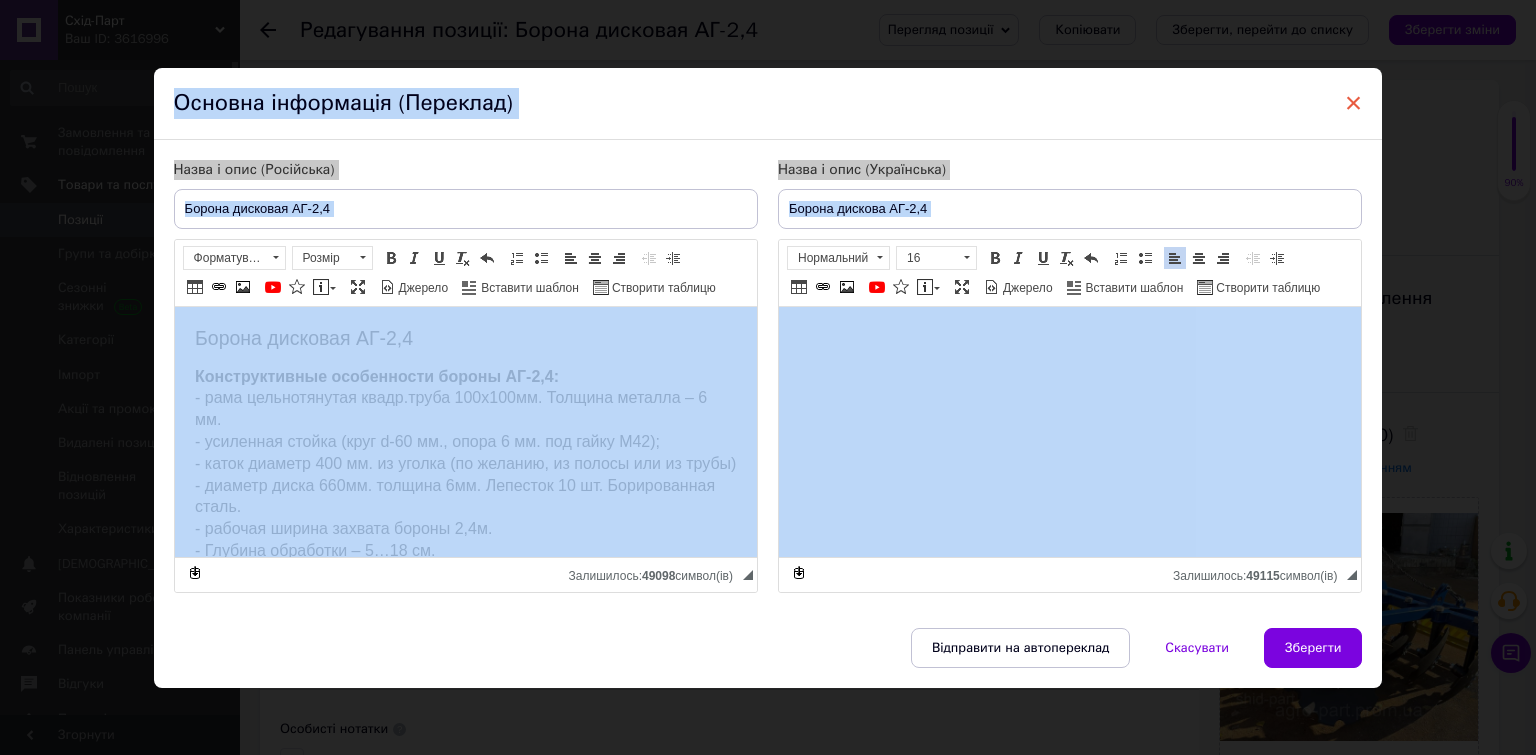 click on "×" at bounding box center (1354, 103) 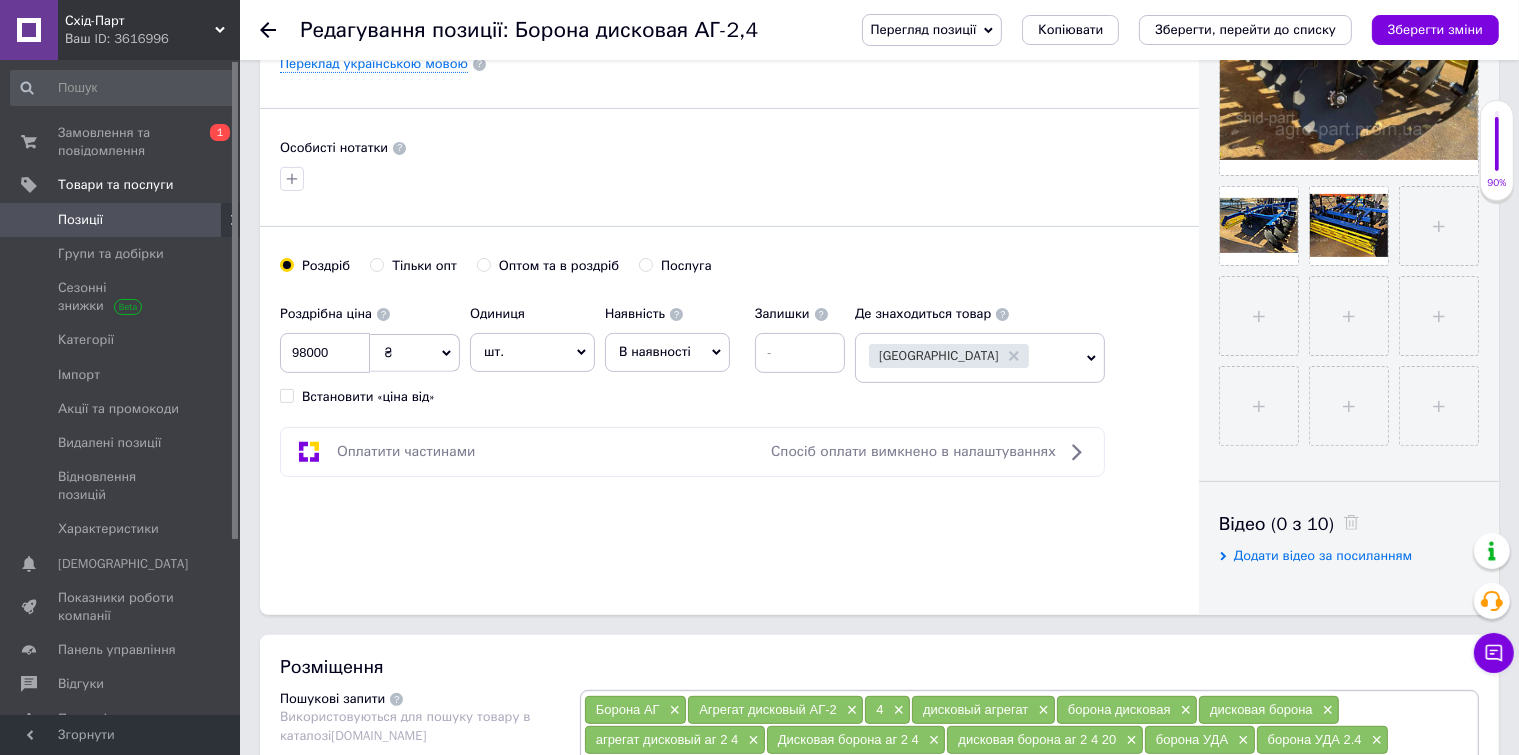scroll, scrollTop: 800, scrollLeft: 0, axis: vertical 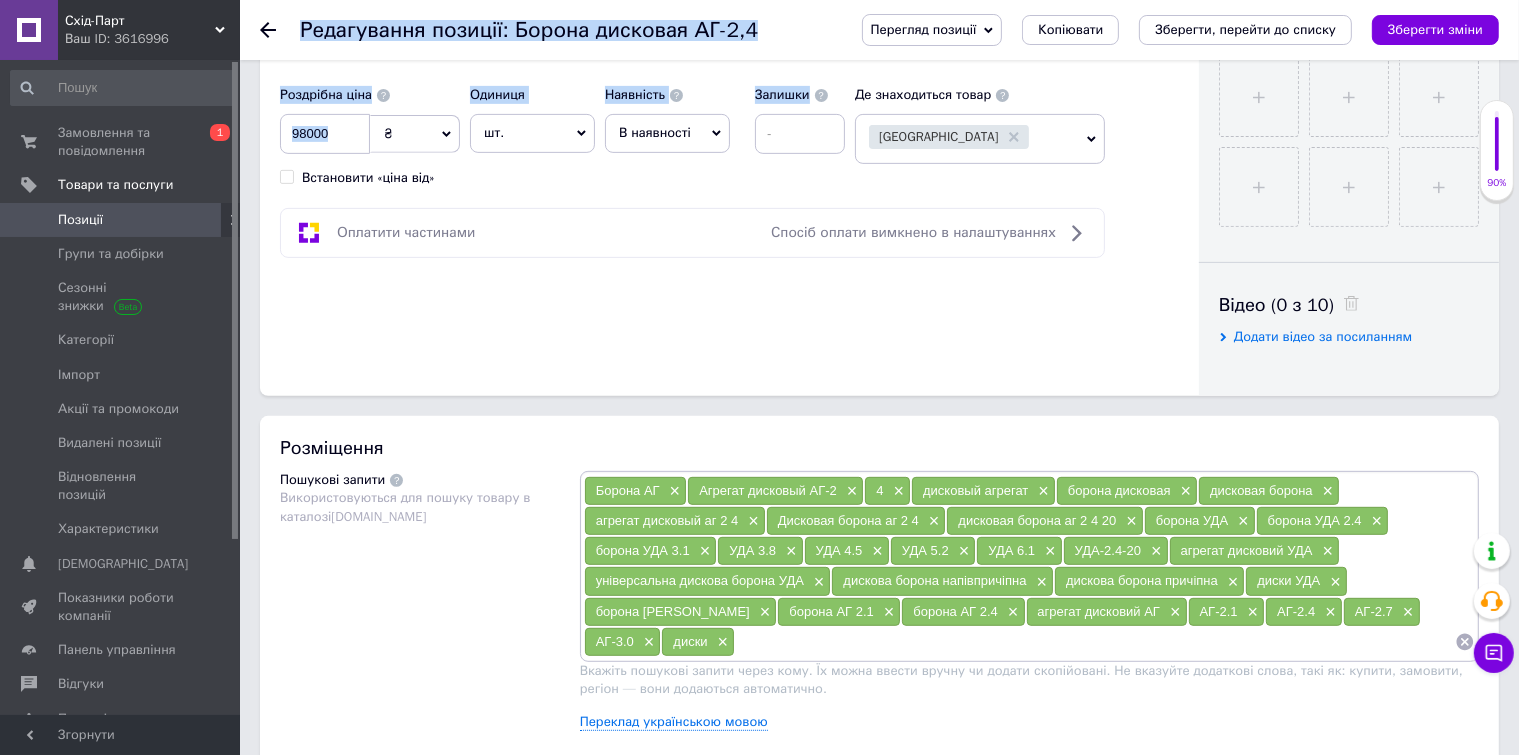 drag, startPoint x: 264, startPoint y: 32, endPoint x: 1063, endPoint y: 120, distance: 803.8314 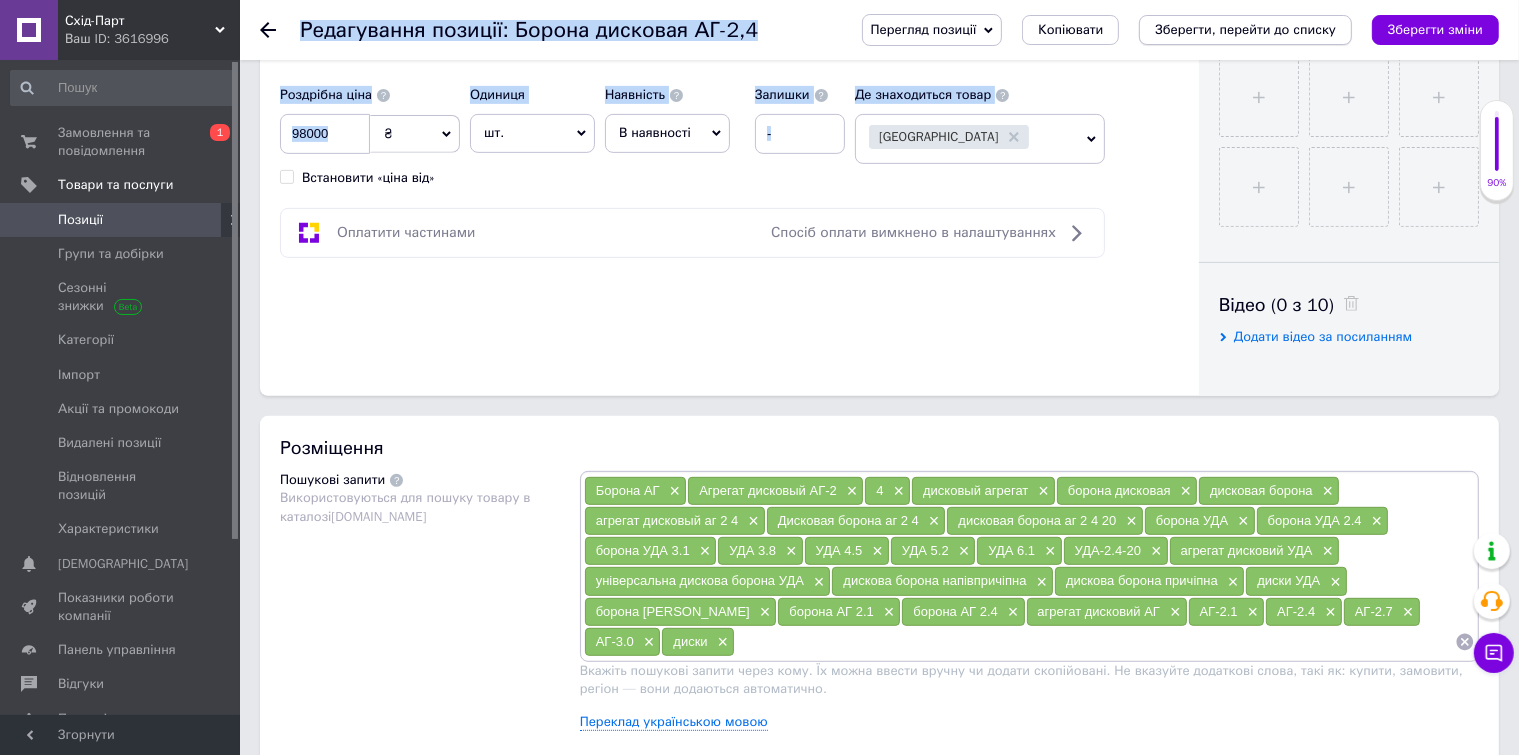 click on "Зберегти, перейти до списку" at bounding box center [1245, 29] 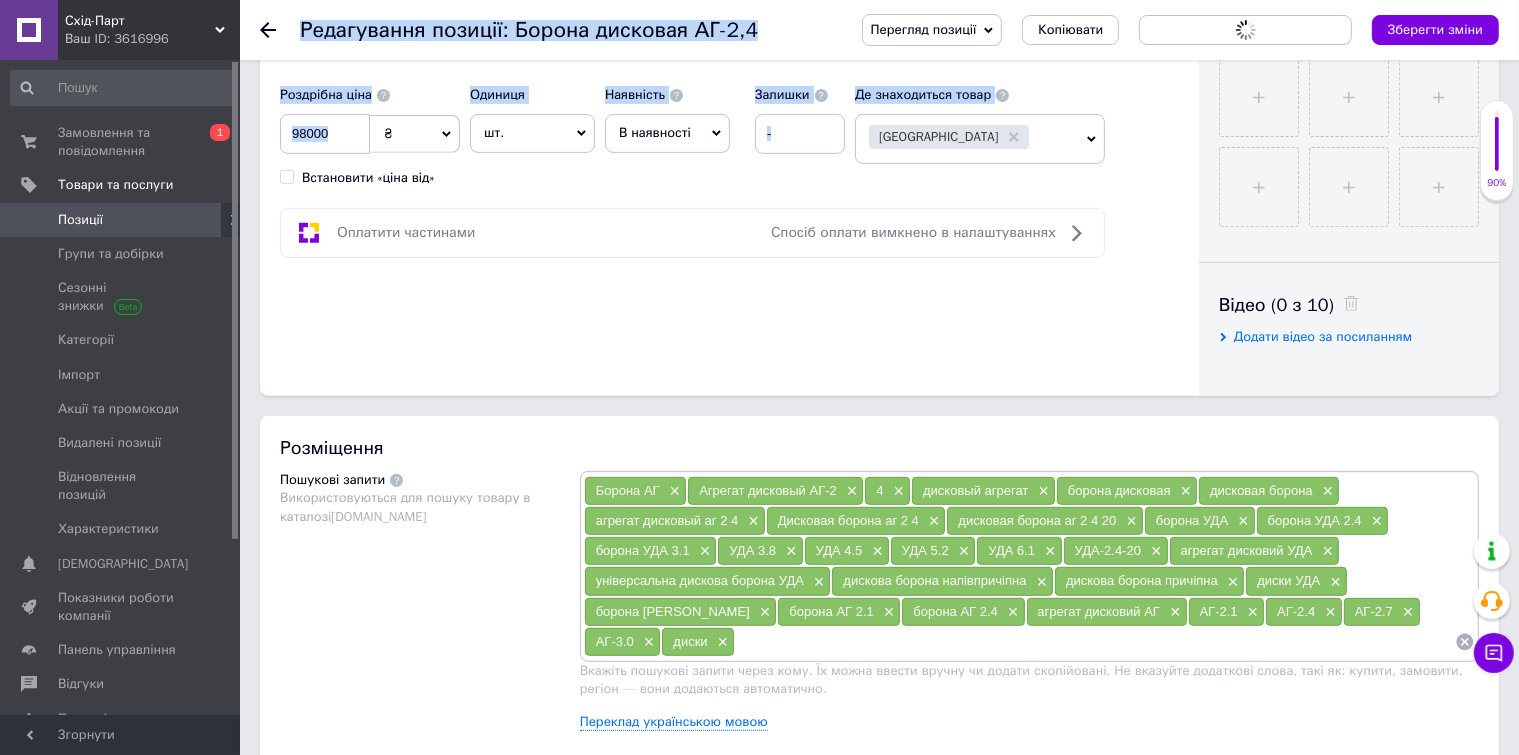 scroll, scrollTop: 0, scrollLeft: 0, axis: both 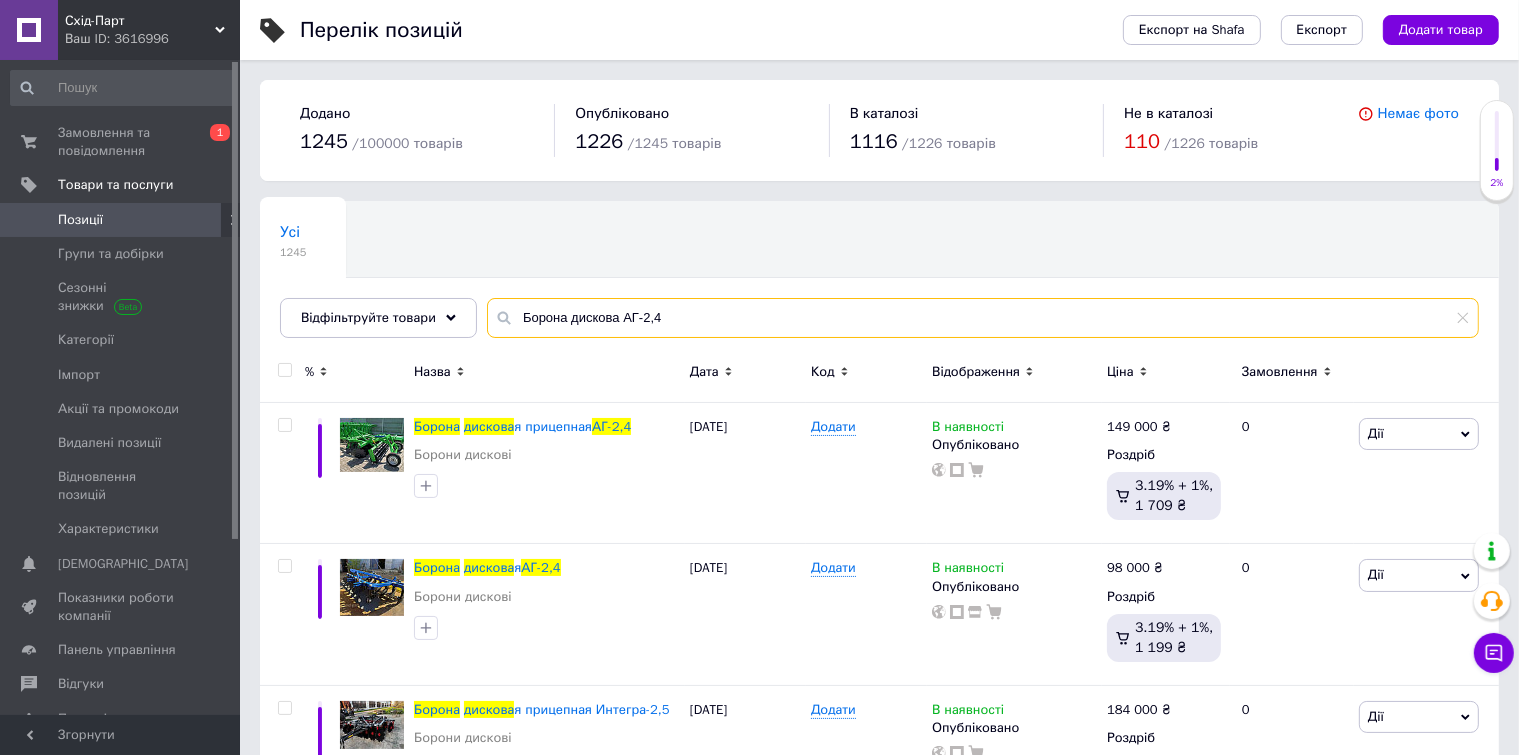 drag, startPoint x: 647, startPoint y: 316, endPoint x: 659, endPoint y: 312, distance: 12.649111 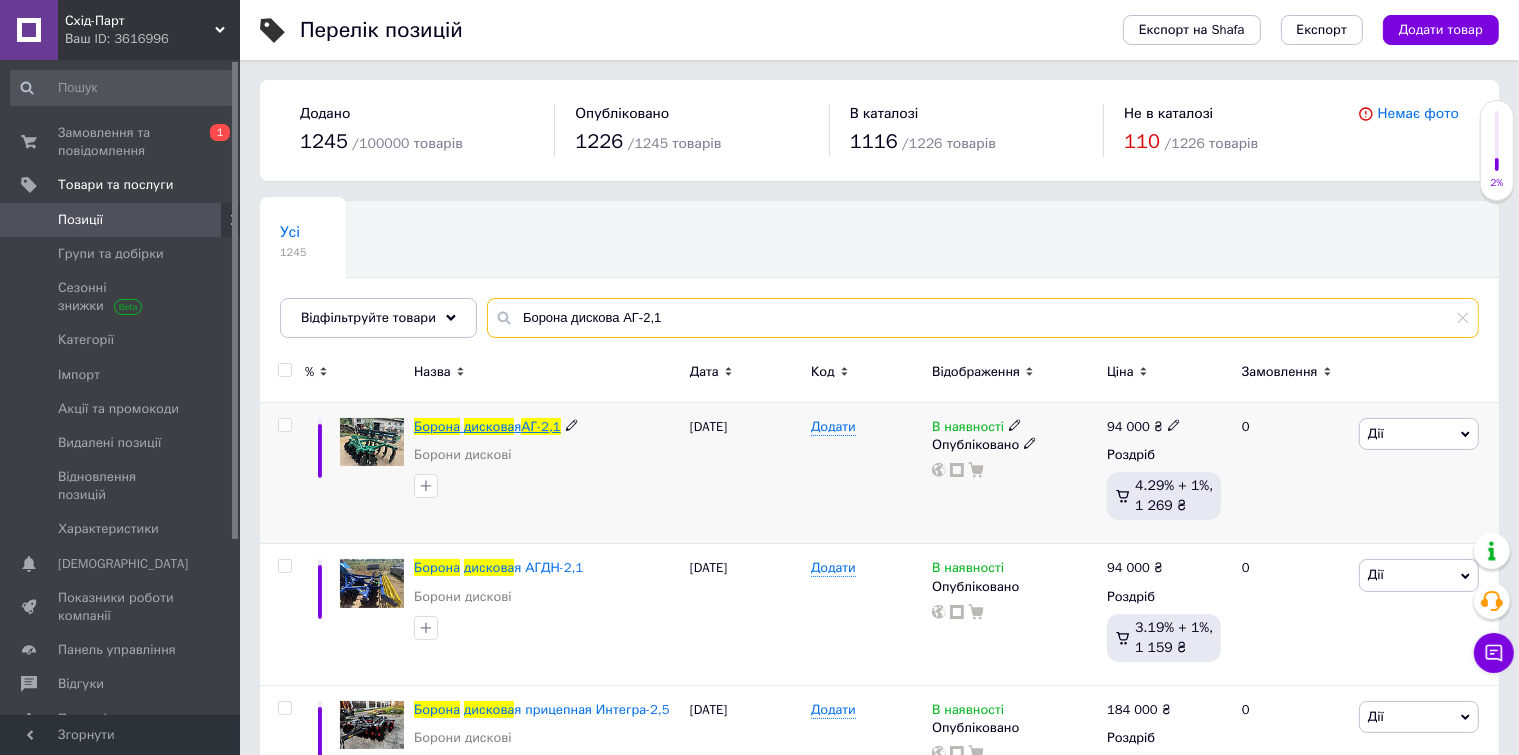 type on "Борона дискова АГ-2,1" 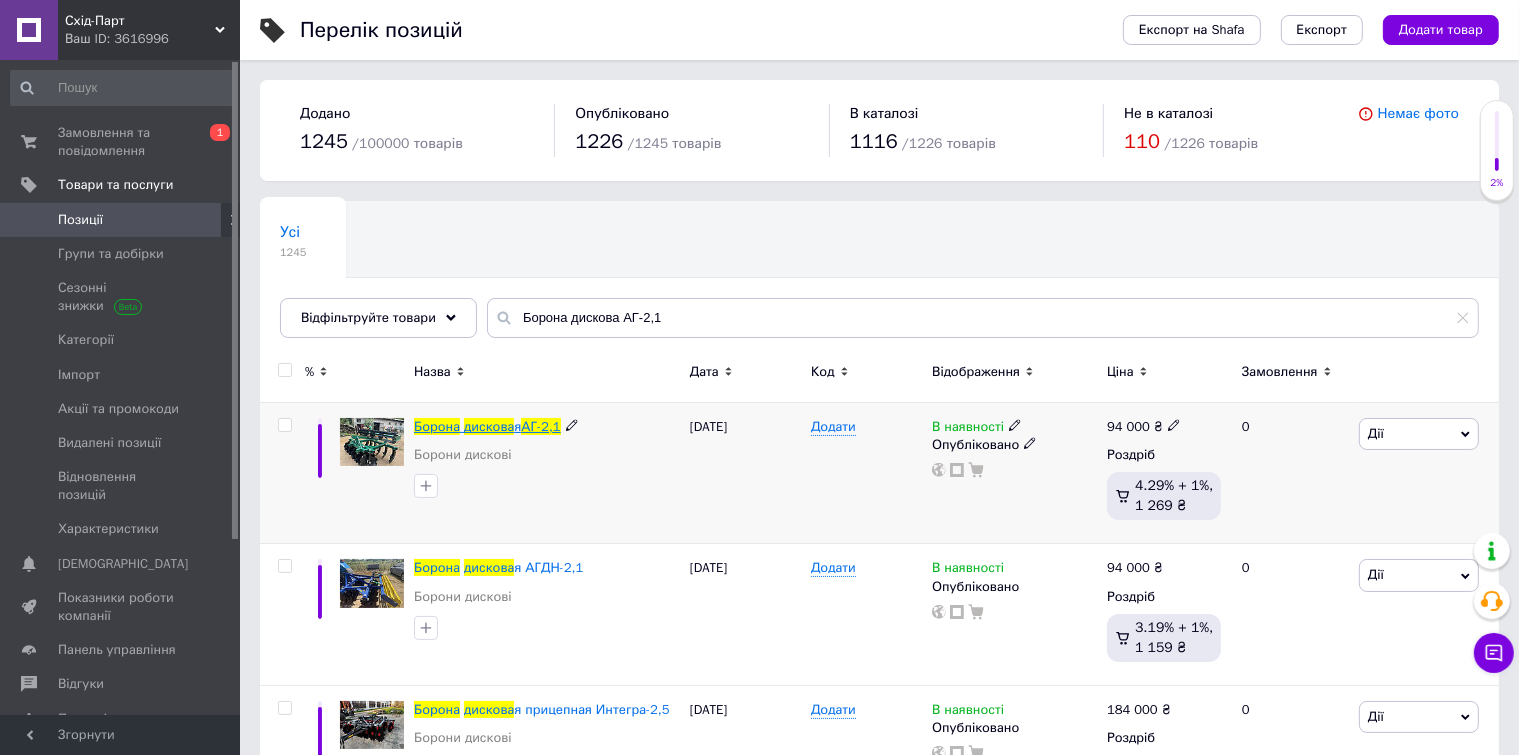 click on "АГ-2,1" at bounding box center (540, 426) 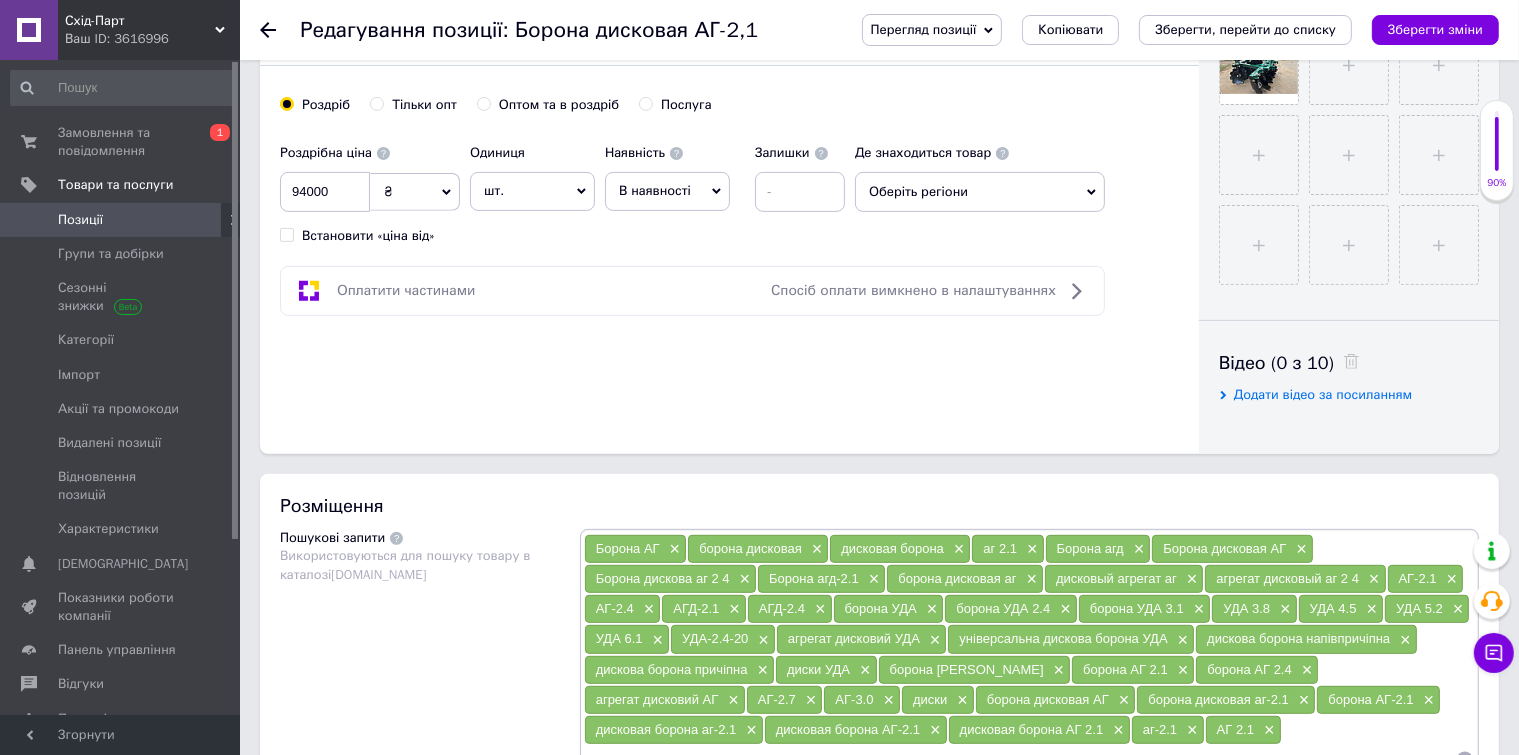 scroll, scrollTop: 900, scrollLeft: 0, axis: vertical 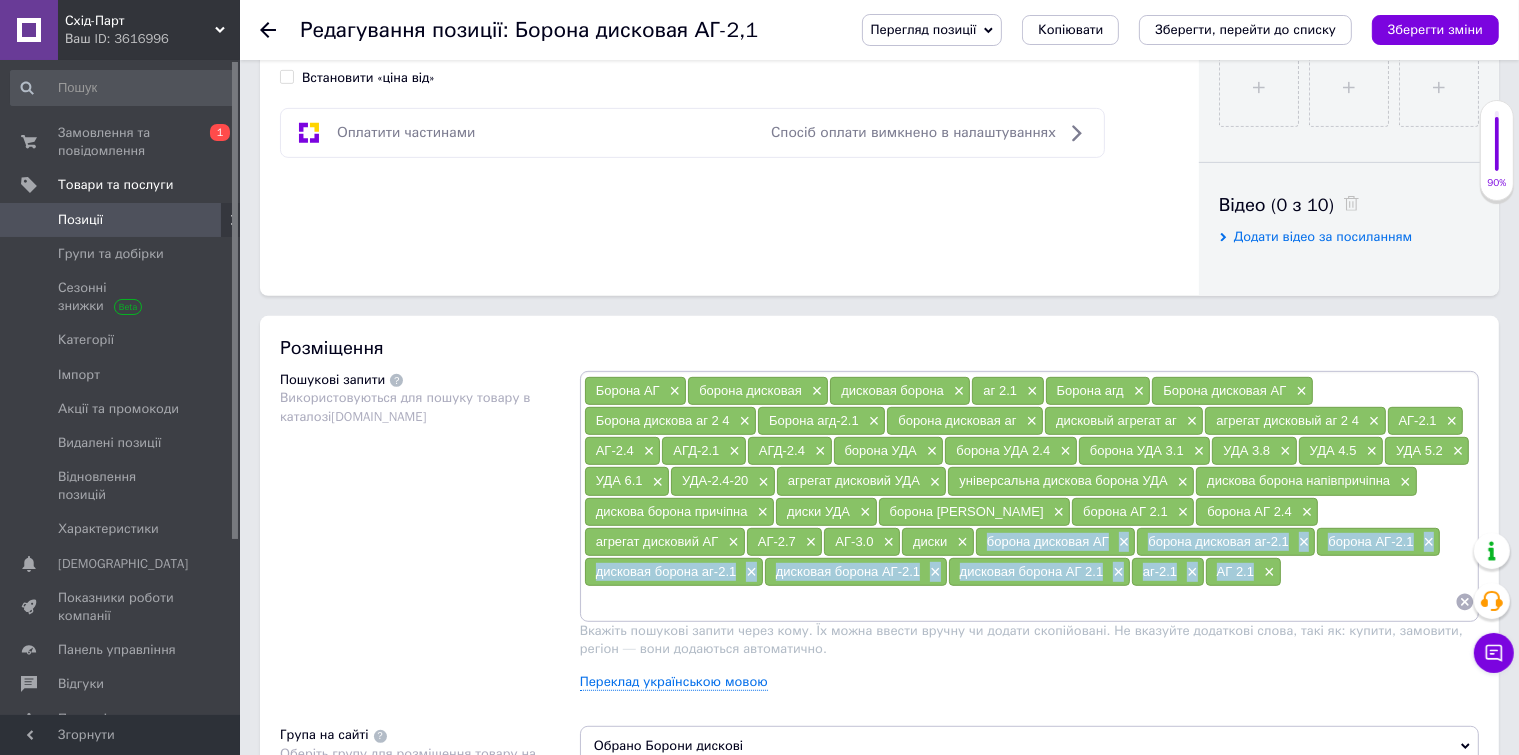 drag, startPoint x: 746, startPoint y: 537, endPoint x: 1076, endPoint y: 560, distance: 330.80054 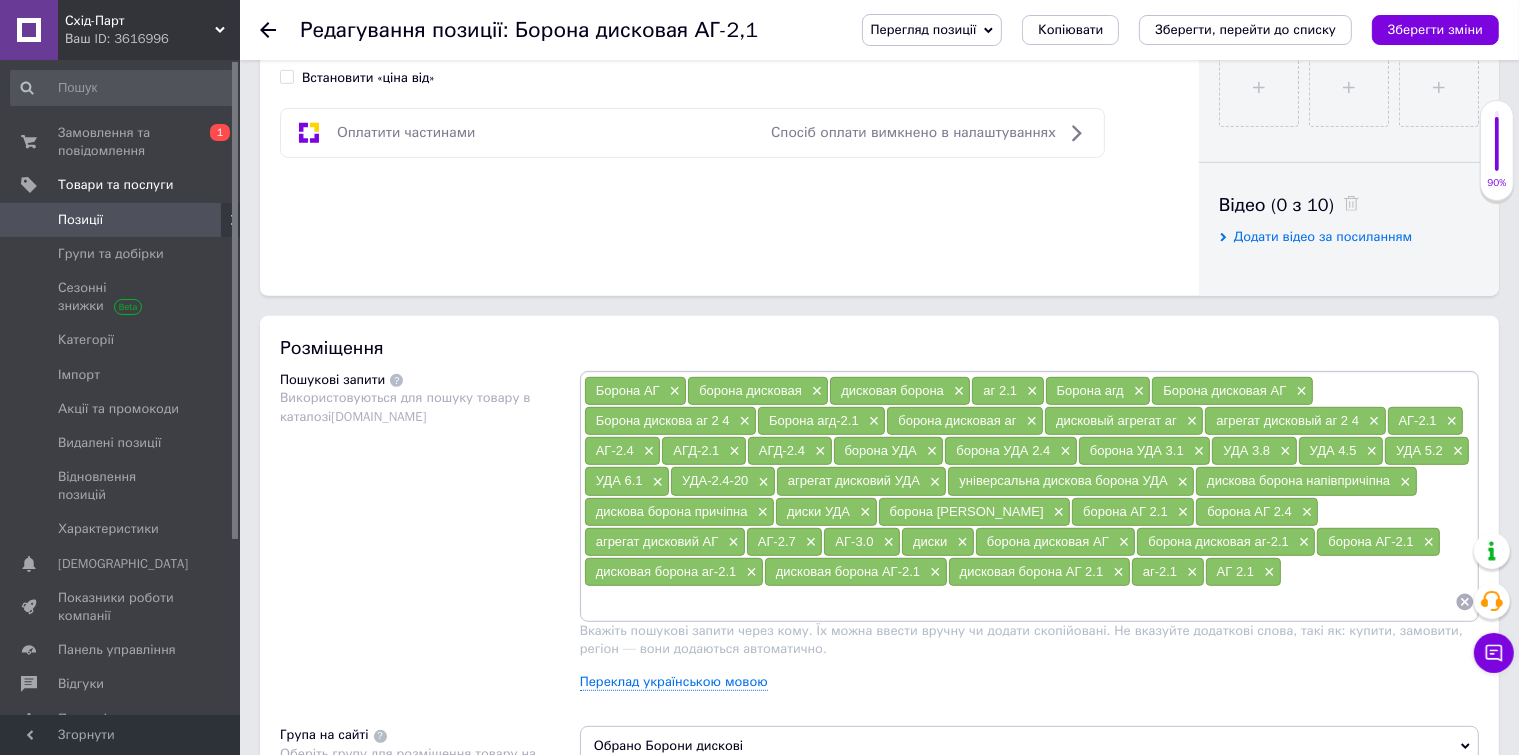 click 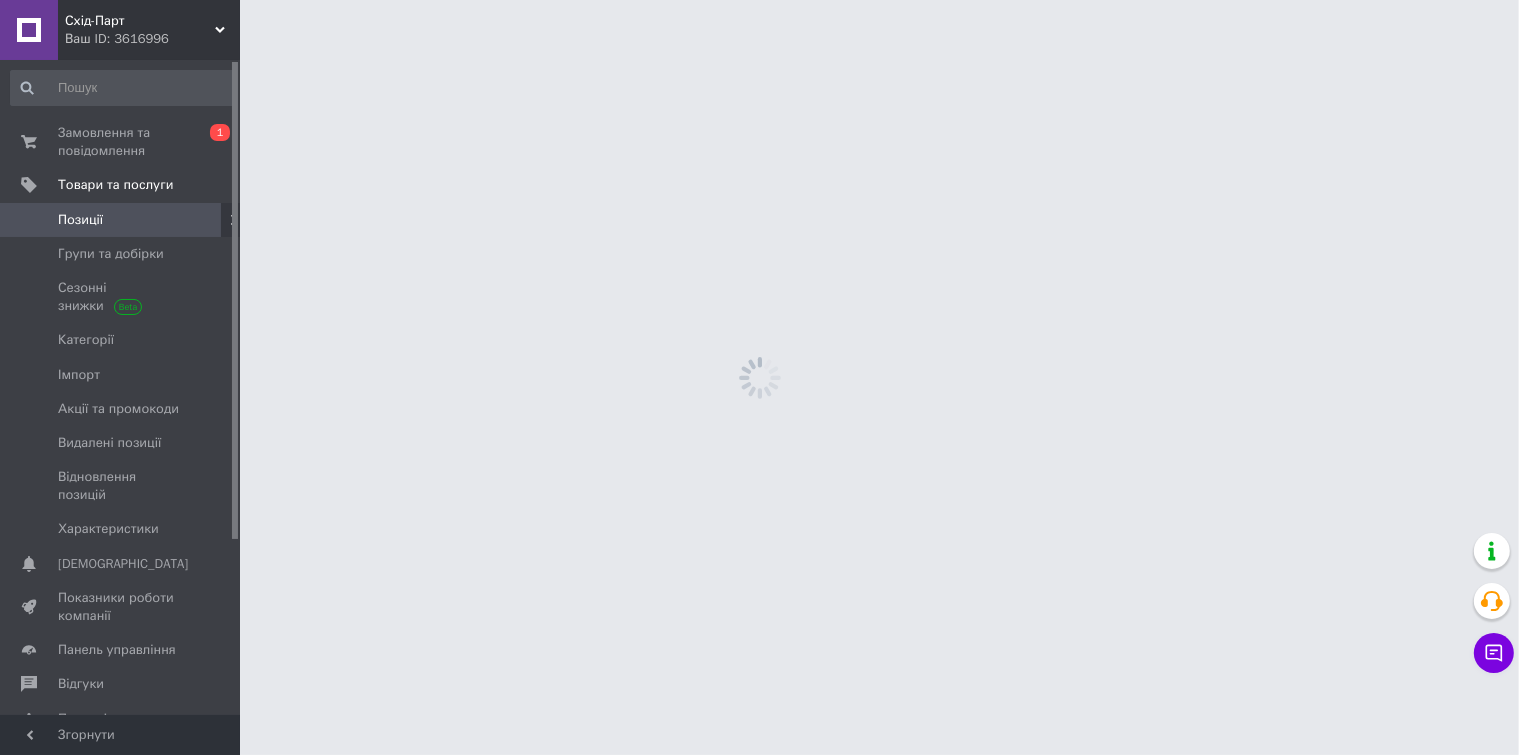 scroll, scrollTop: 0, scrollLeft: 0, axis: both 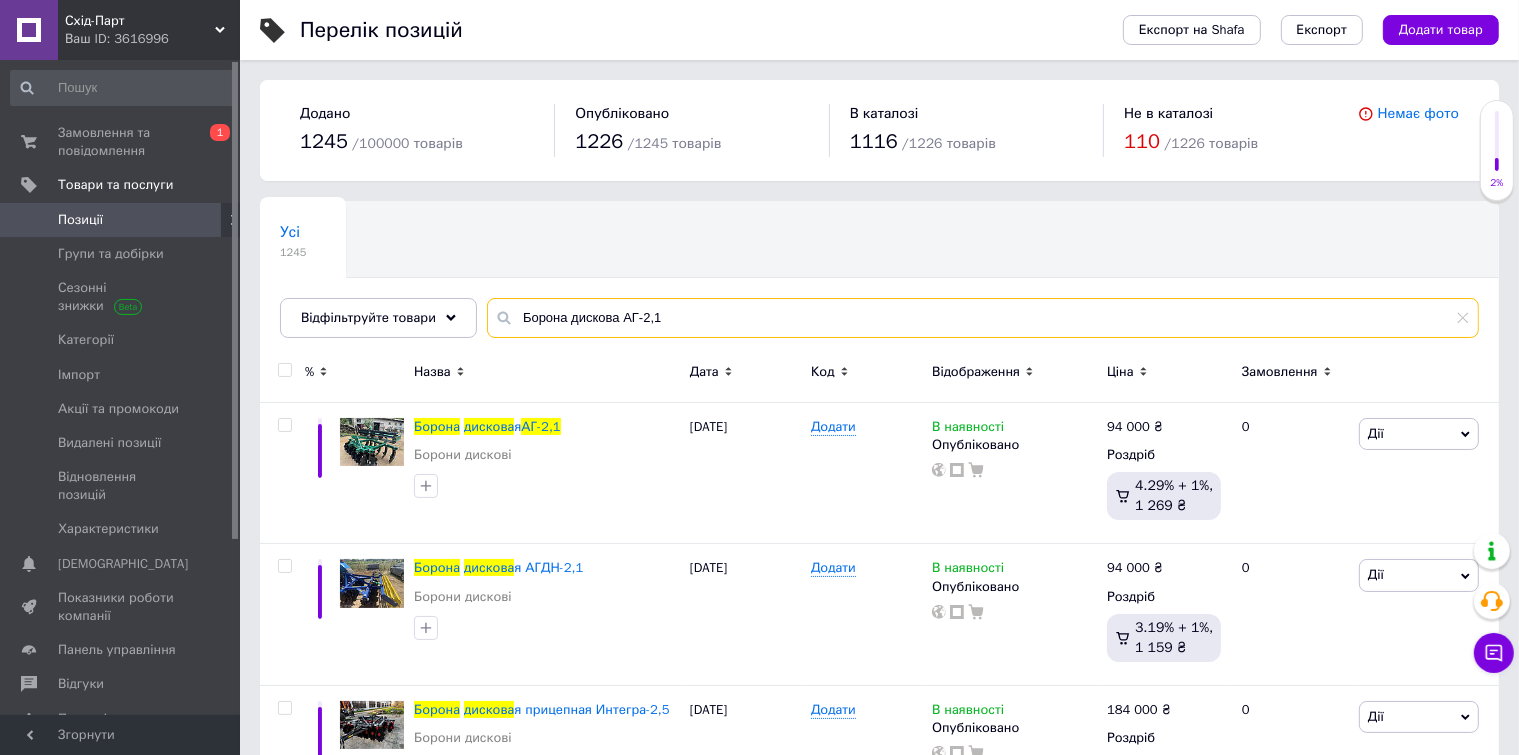 drag, startPoint x: 647, startPoint y: 313, endPoint x: 659, endPoint y: 314, distance: 12.0415945 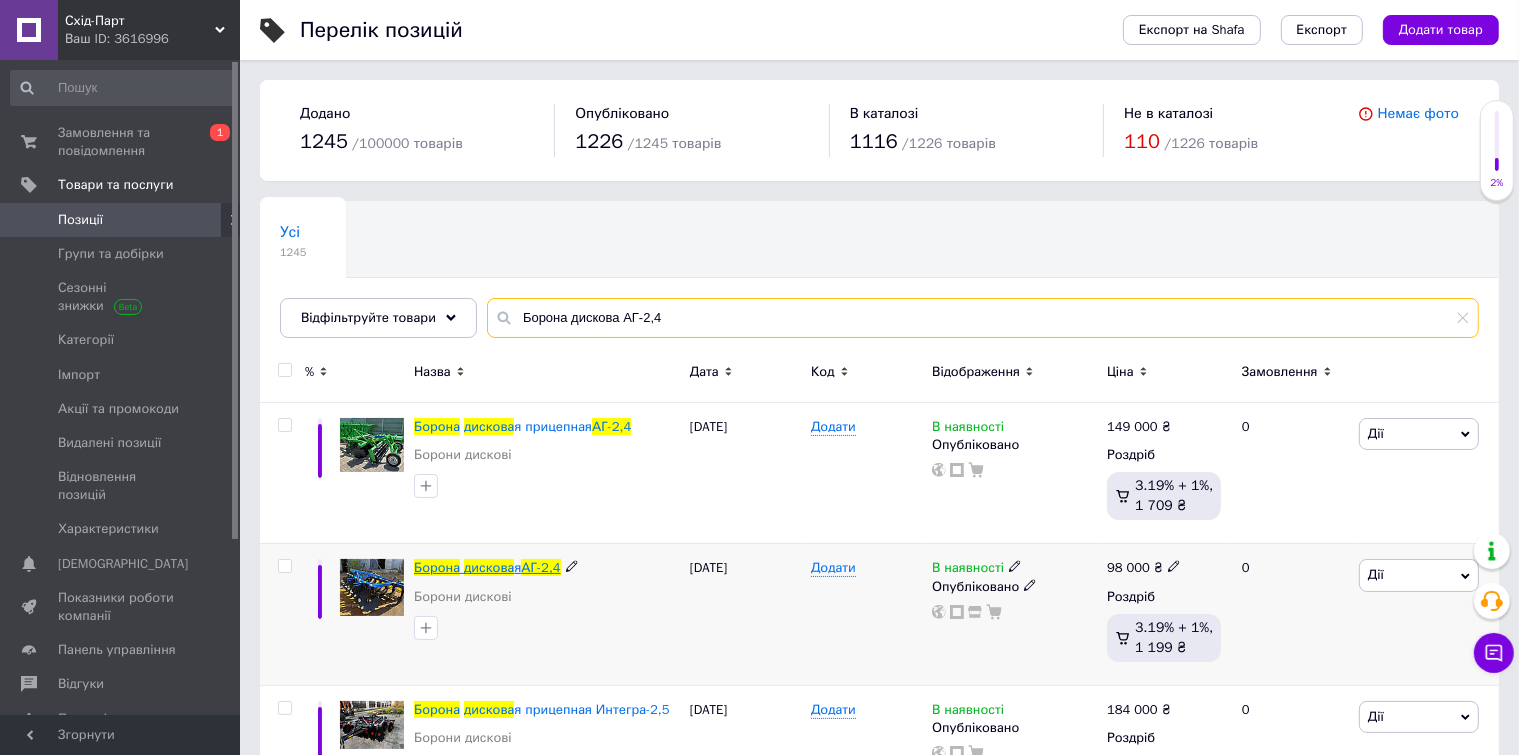 type on "Борона дискова АГ-2,4" 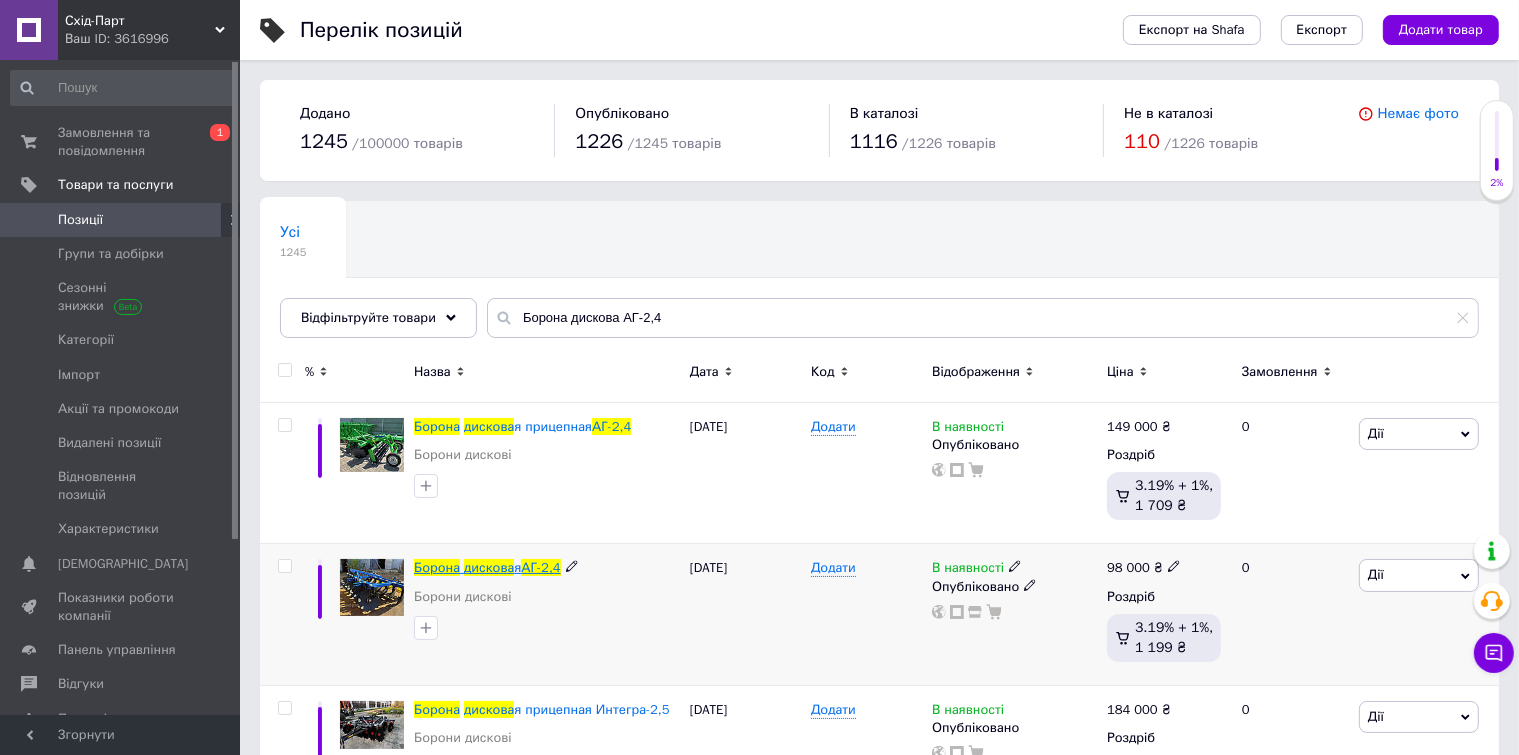 click on "АГ-2,4" at bounding box center (540, 567) 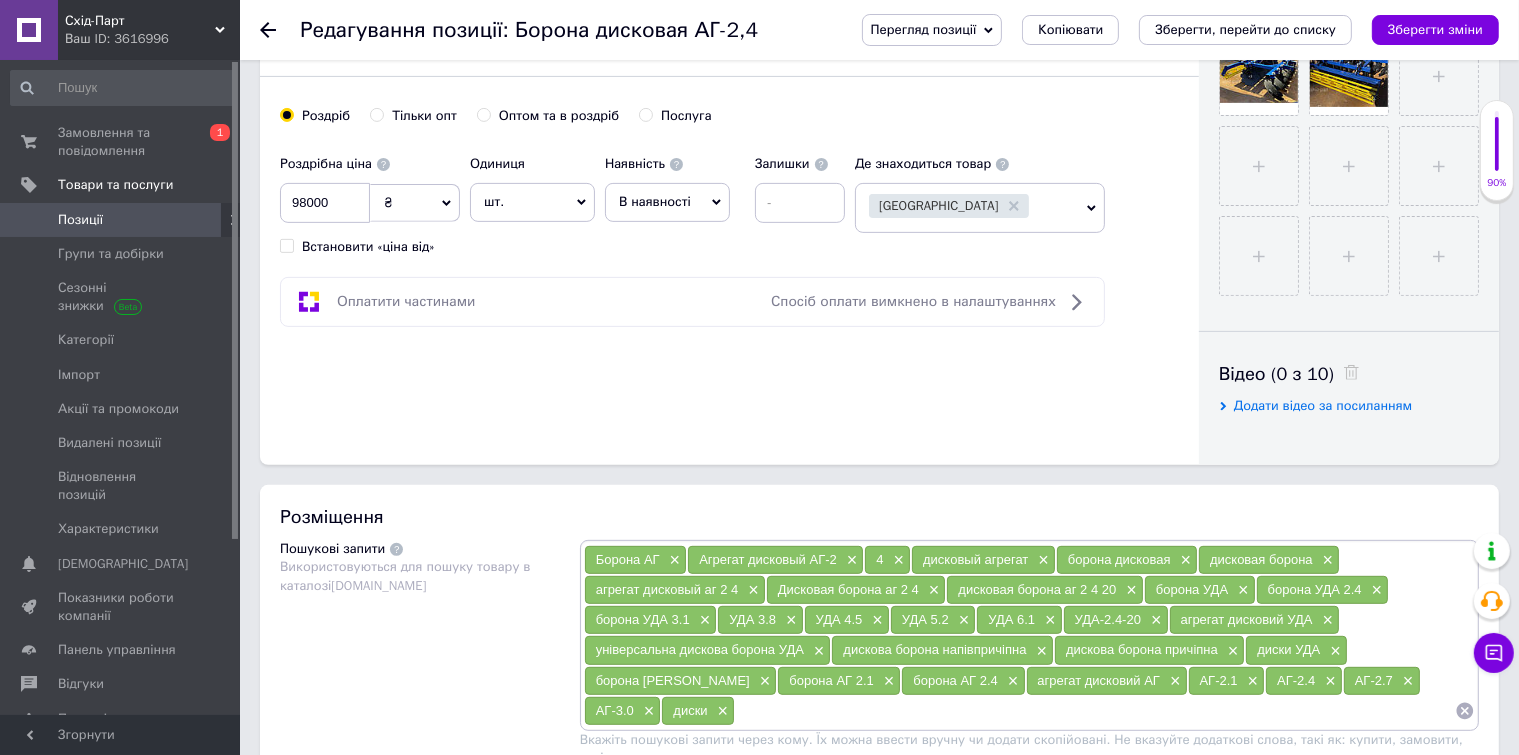 scroll, scrollTop: 900, scrollLeft: 0, axis: vertical 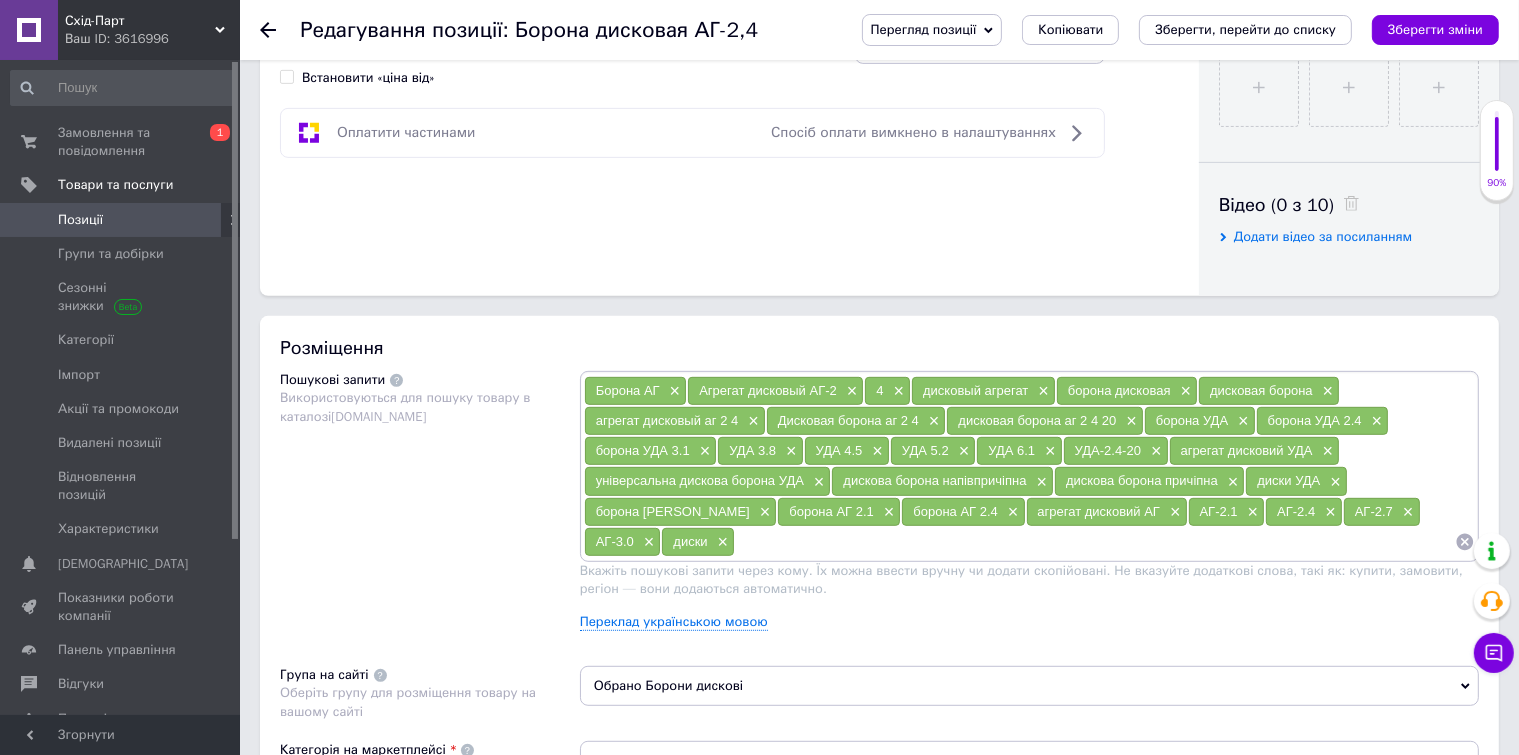 click at bounding box center [1095, 542] 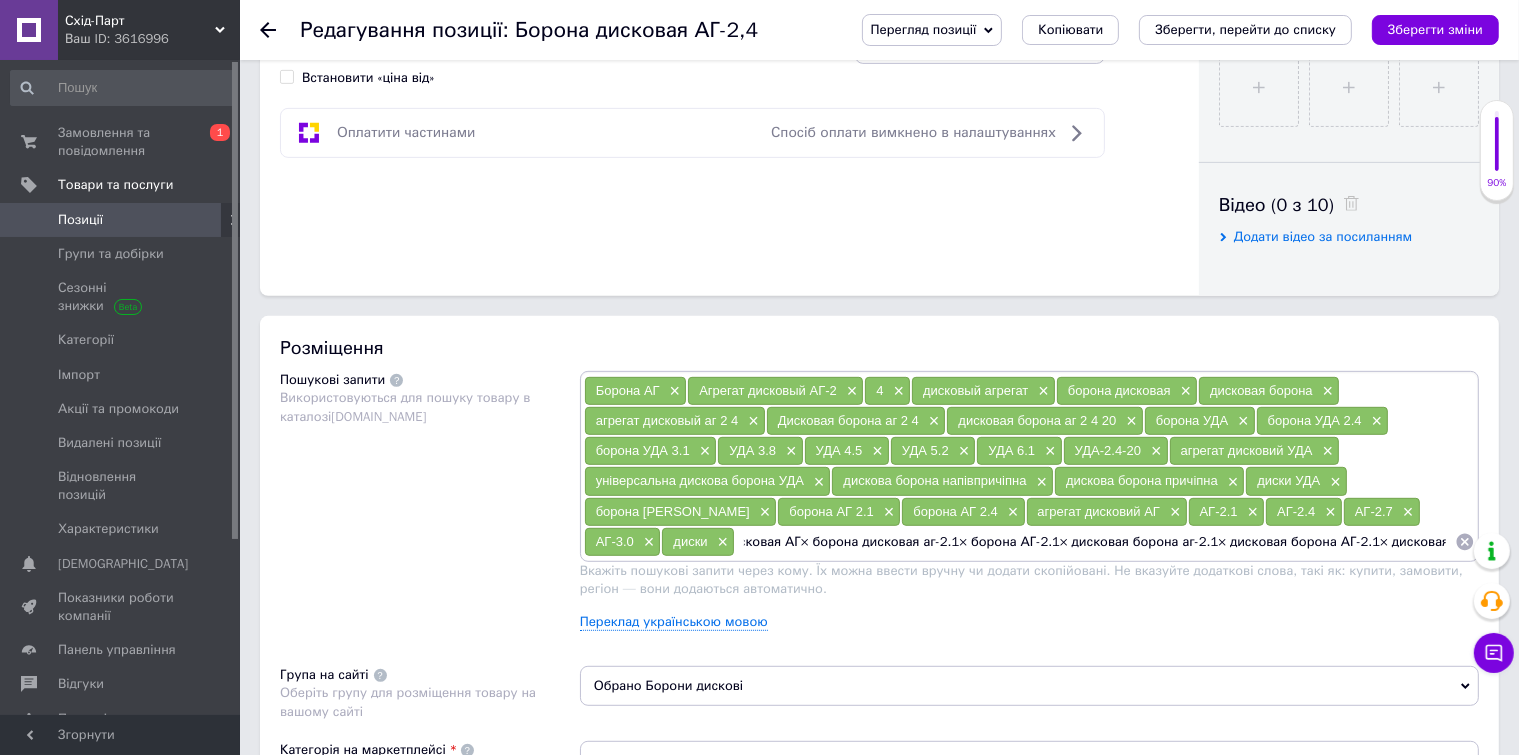scroll, scrollTop: 0, scrollLeft: 0, axis: both 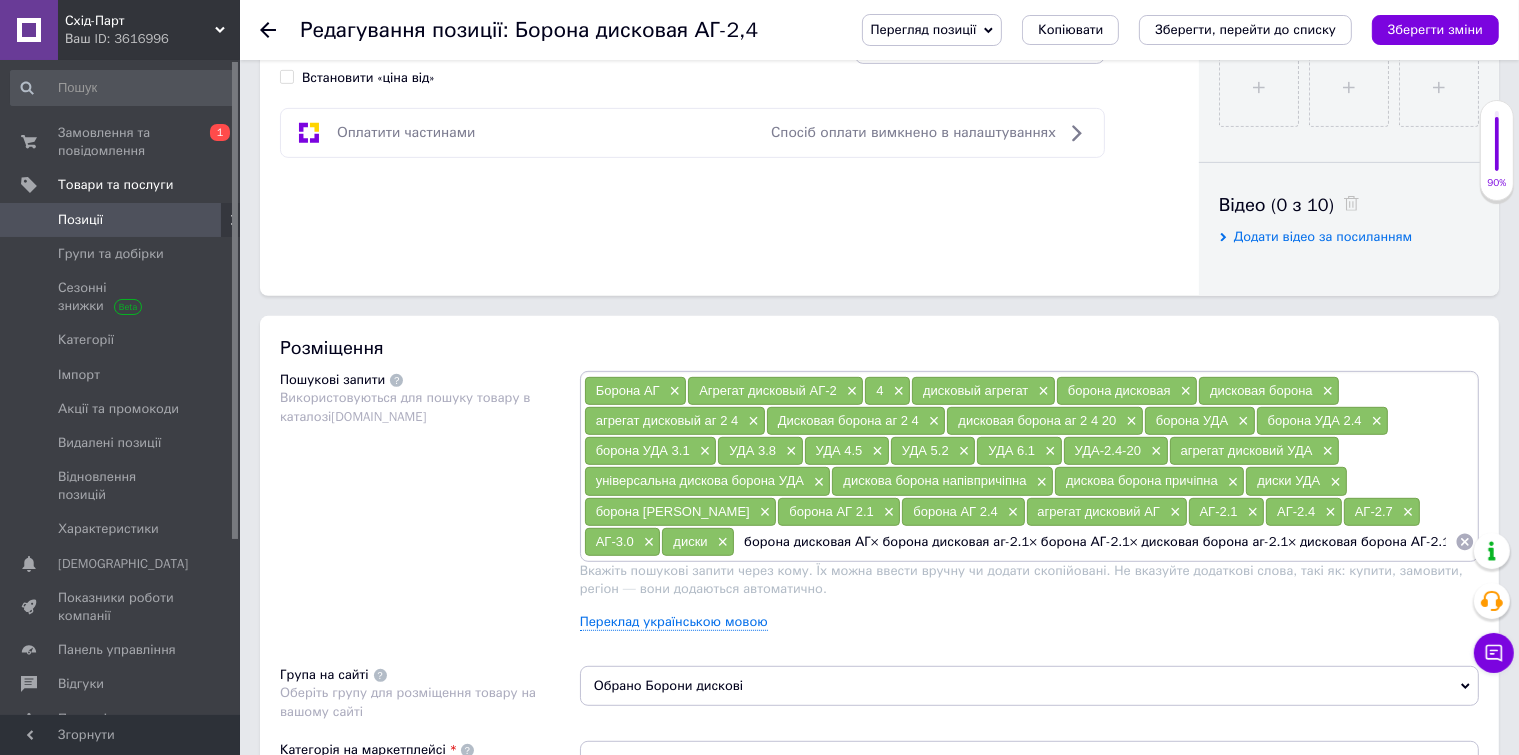 click on "борона дисковая АГ× борона дисковая аг-2.1× борона АГ-2.1× дисковая борона аг-2.1× дисковая борона АГ-2.1× дисковая борона АГ 2.1× аг-2.1× АГ 2.1" at bounding box center (1095, 542) 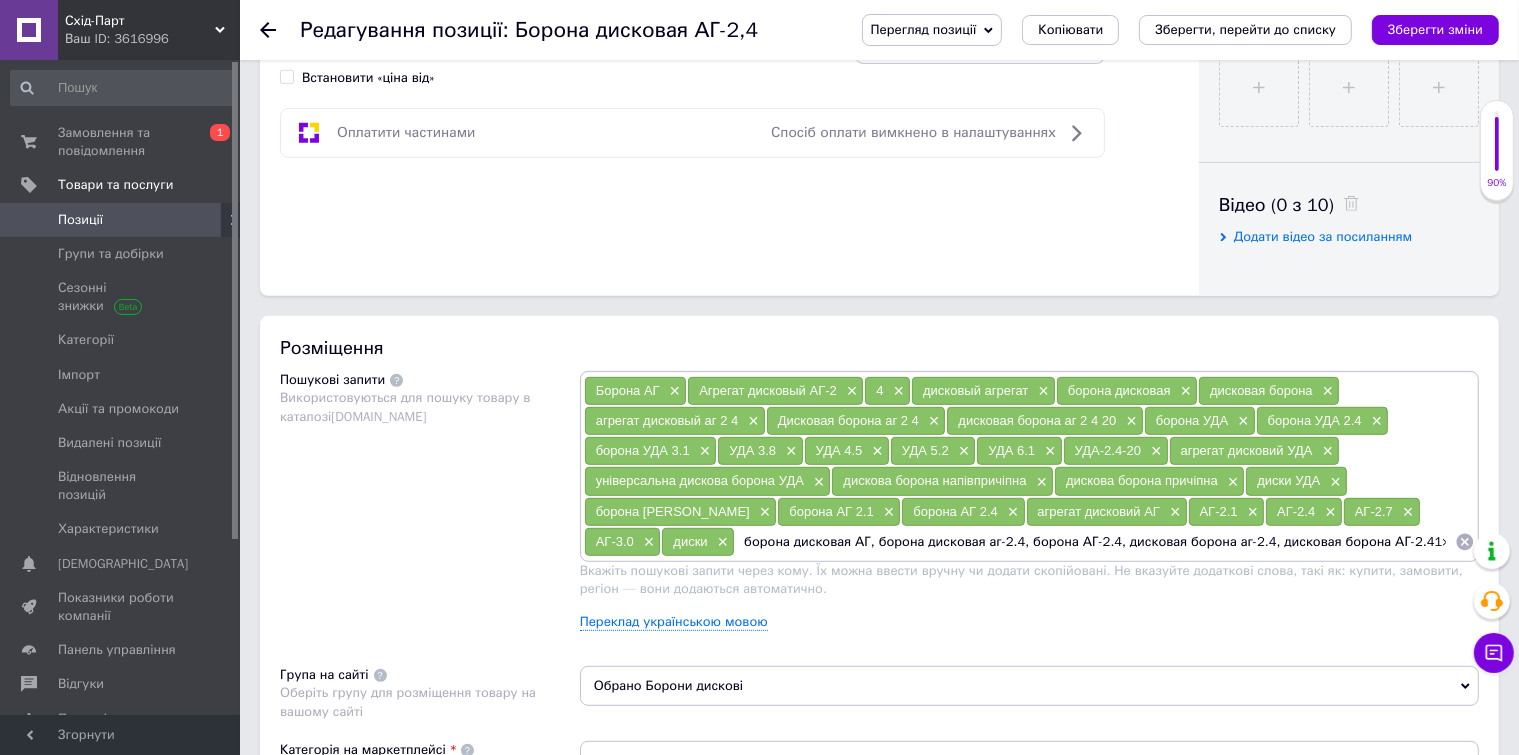 type on "борона дисковая АГ, борона дисковая аг-2.4, борона АГ-2.4, дисковая борона аг-2.4, дисковая борона АГ-2.4× дисковая борона АГ 2.1× аг-2.1× АГ 2.1" 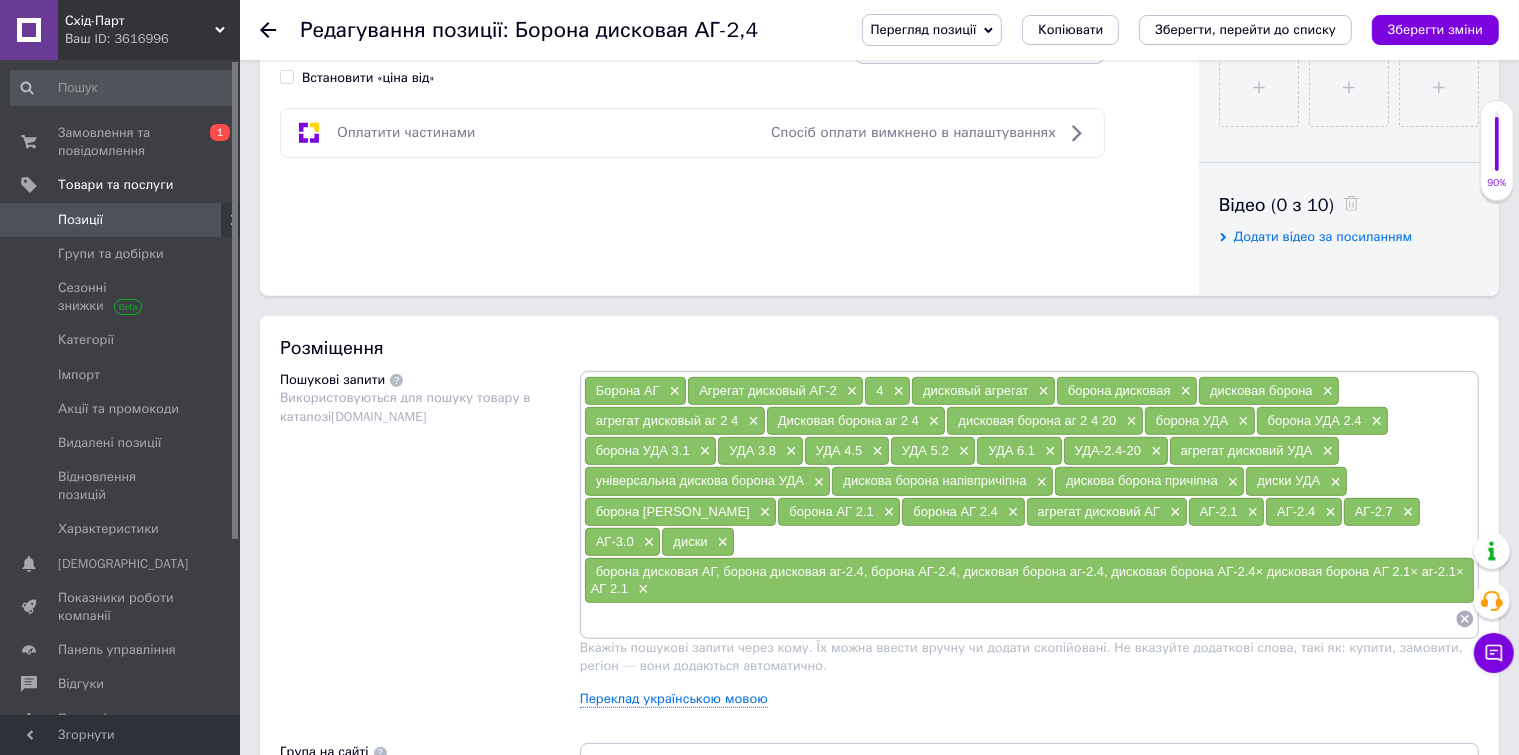 scroll, scrollTop: 0, scrollLeft: 0, axis: both 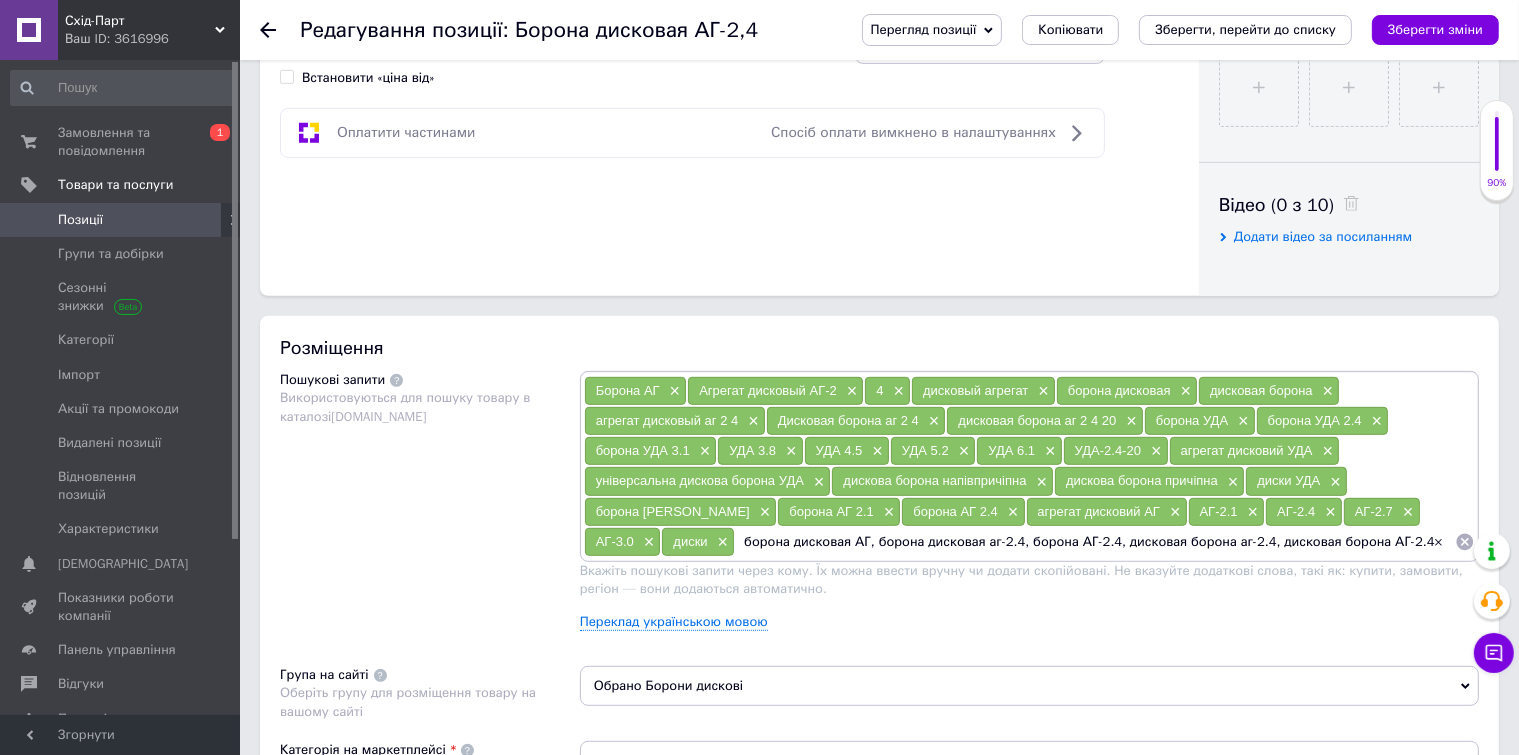 click on "борона дисковая АГ, борона дисковая аг-2.4, борона АГ-2.4, дисковая борона аг-2.4, дисковая борона АГ-2.4× дисковая борона АГ 2.1× аг-2.1× АГ 2.1" at bounding box center (1095, 542) 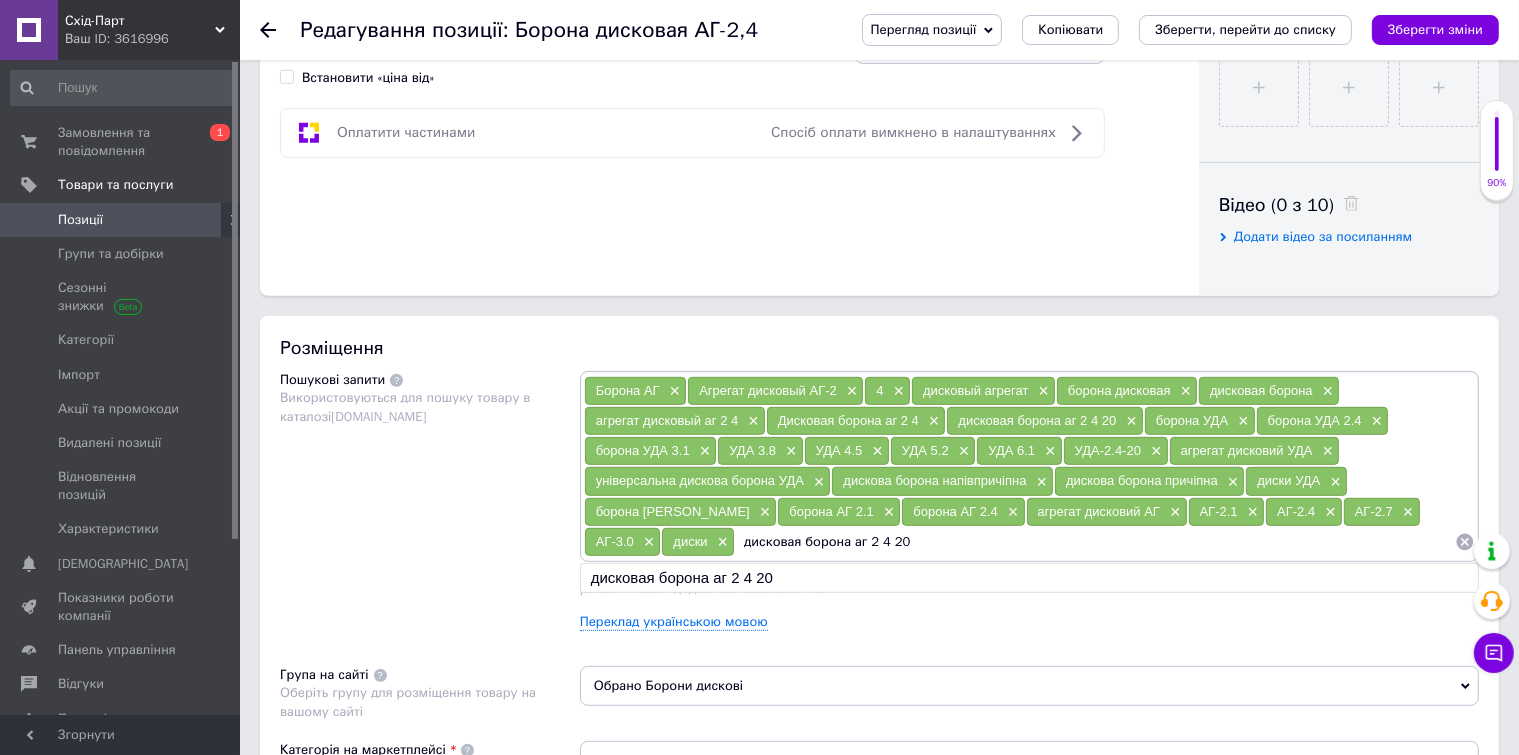 scroll, scrollTop: 0, scrollLeft: 0, axis: both 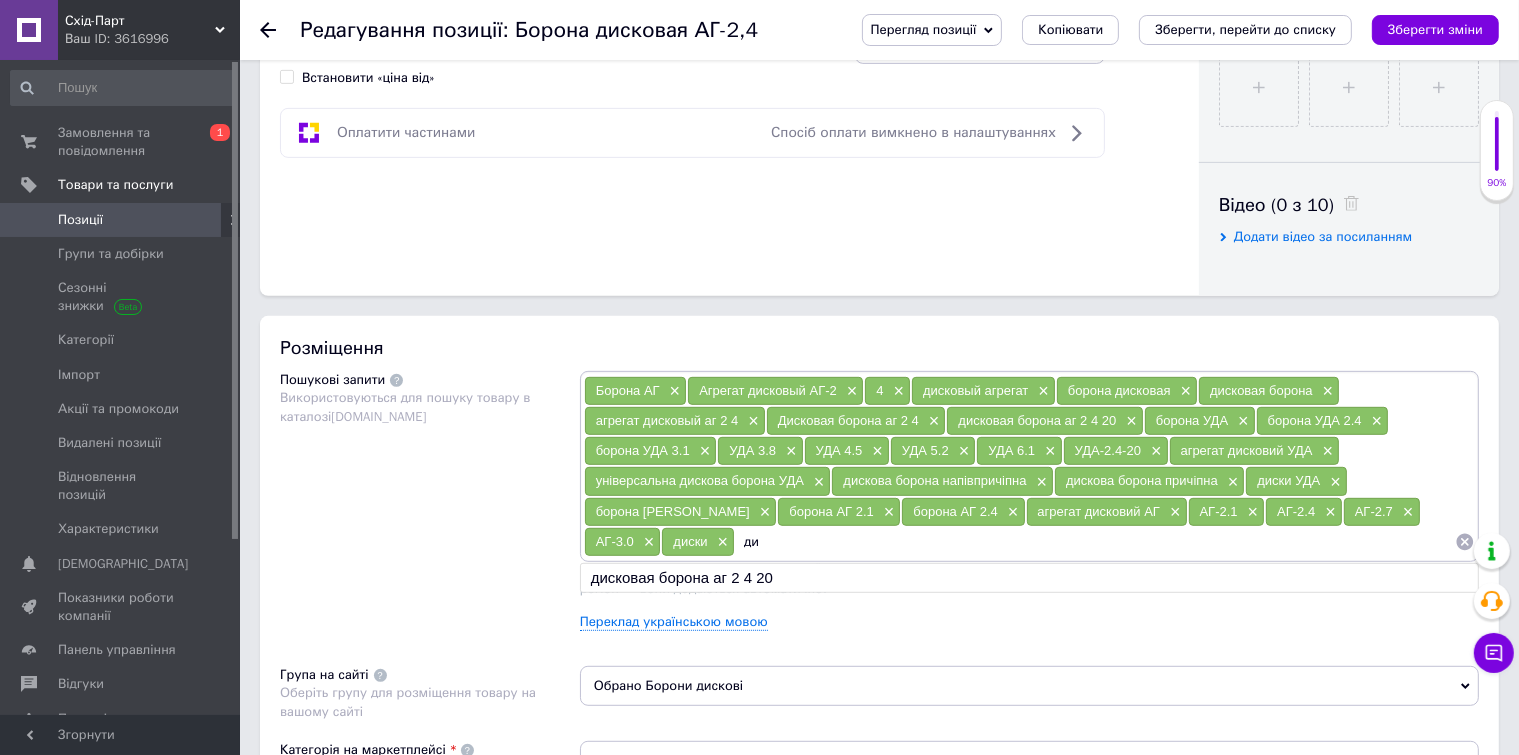 type on "д" 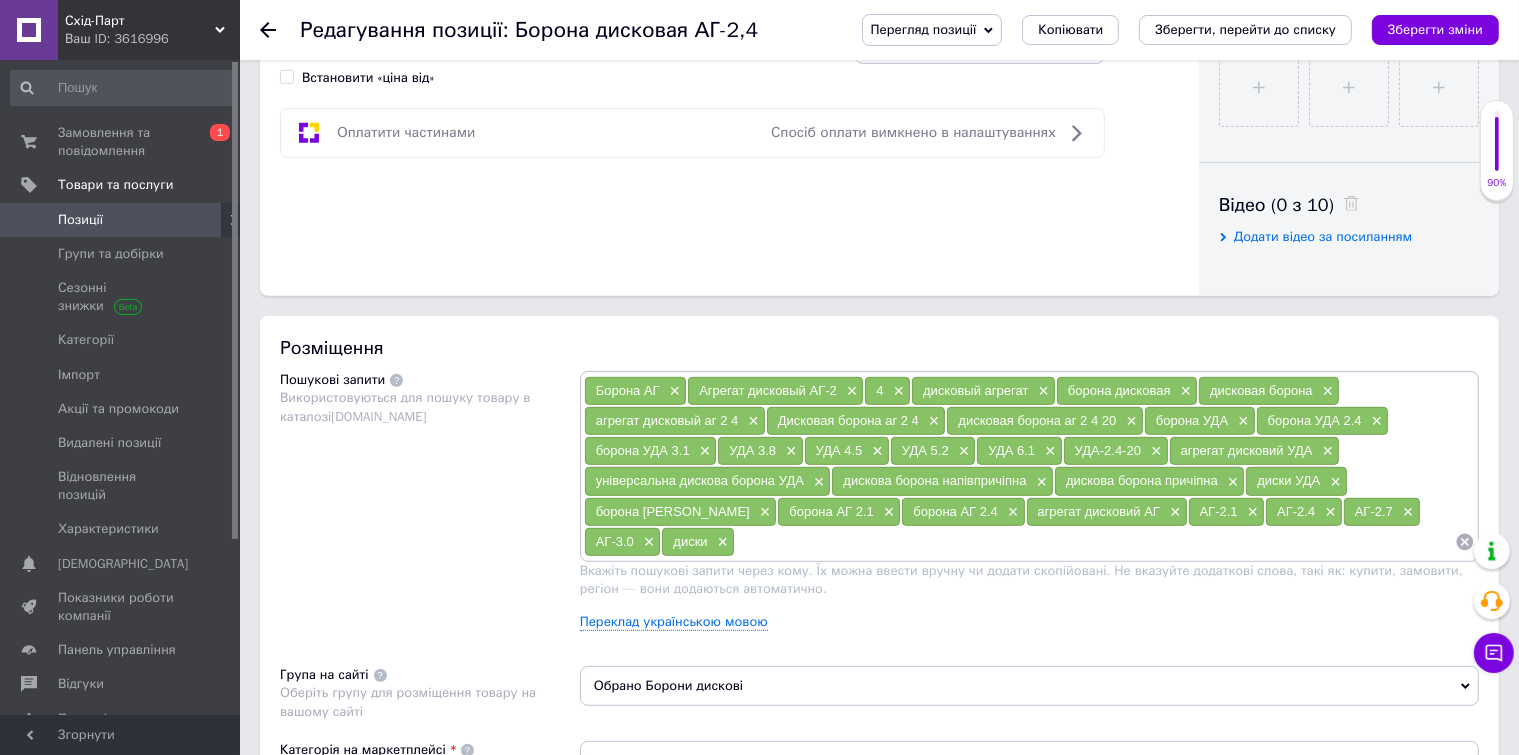paste on "борона дисковая АГ× борона дисковая аг-2.1× борона АГ-2.1× дисковая борона аг-2.1× дисковая борона АГ-2.1× дисковая борона АГ 2.1× аг-2.1× АГ 2.1" 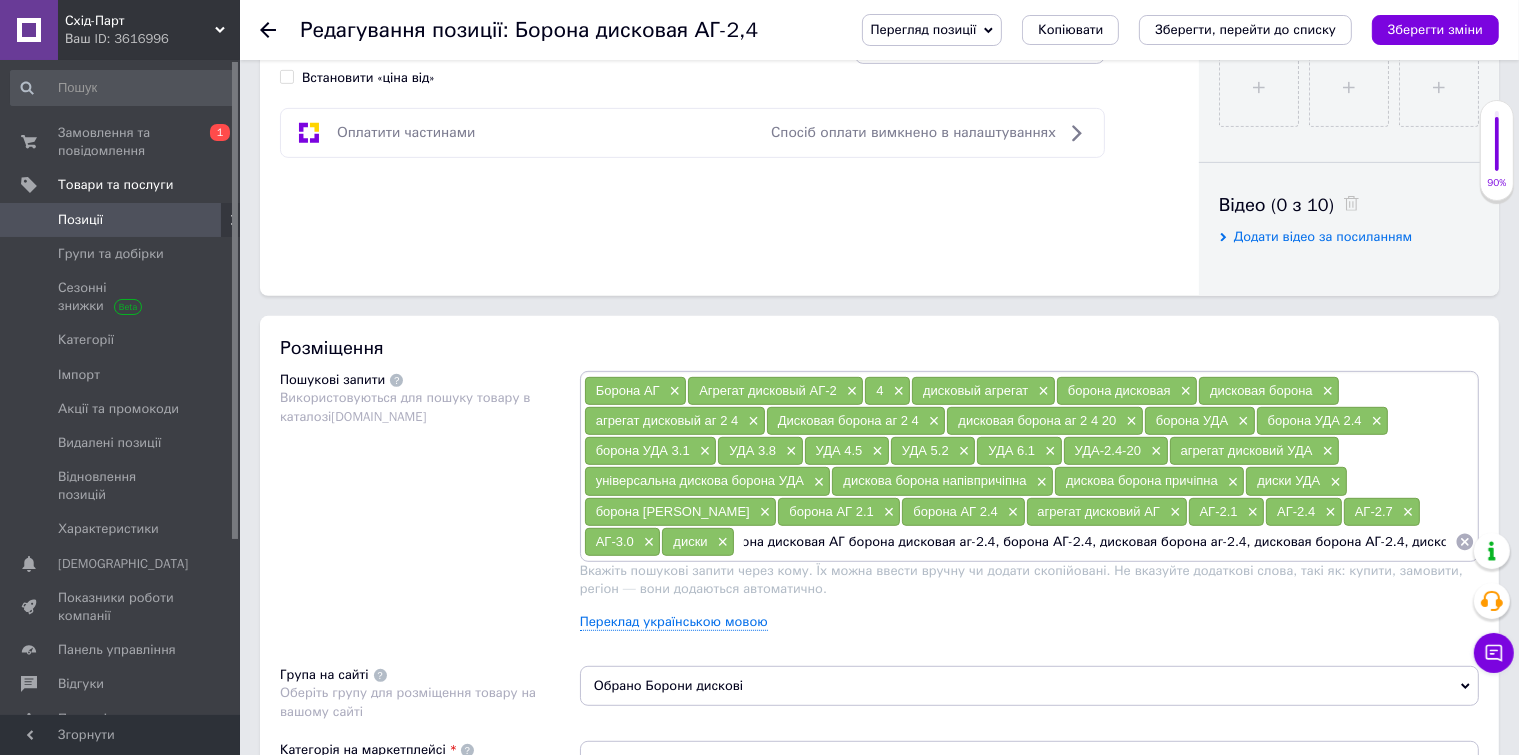 scroll, scrollTop: 0, scrollLeft: 24, axis: horizontal 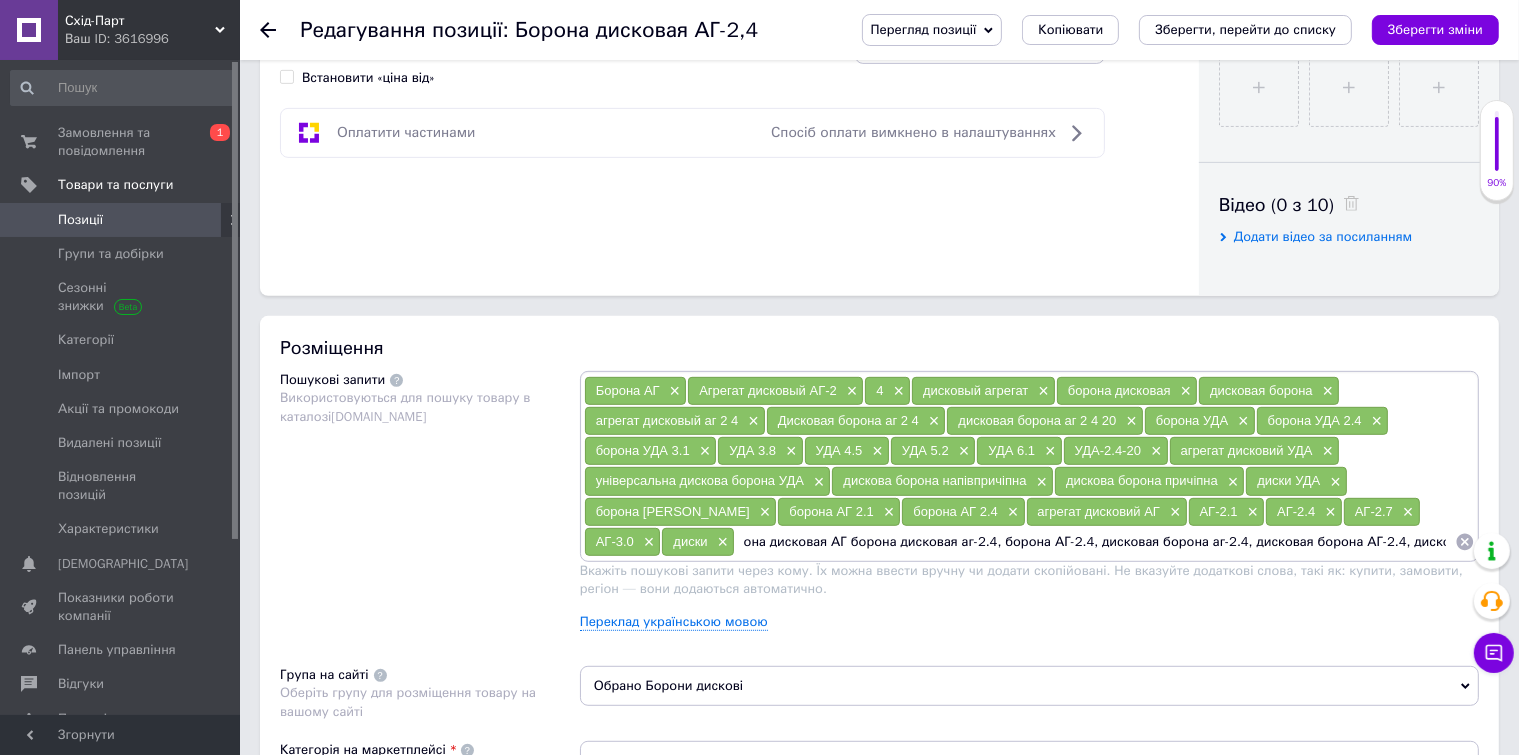 type on "борона дисковая АГ, борона дисковая аг-2.4, борона АГ-2.4, дисковая борона аг-2.4, дисковая борона АГ-2.4, дисковая борона АГ 2.4, аг-2.4, АГ 2.4" 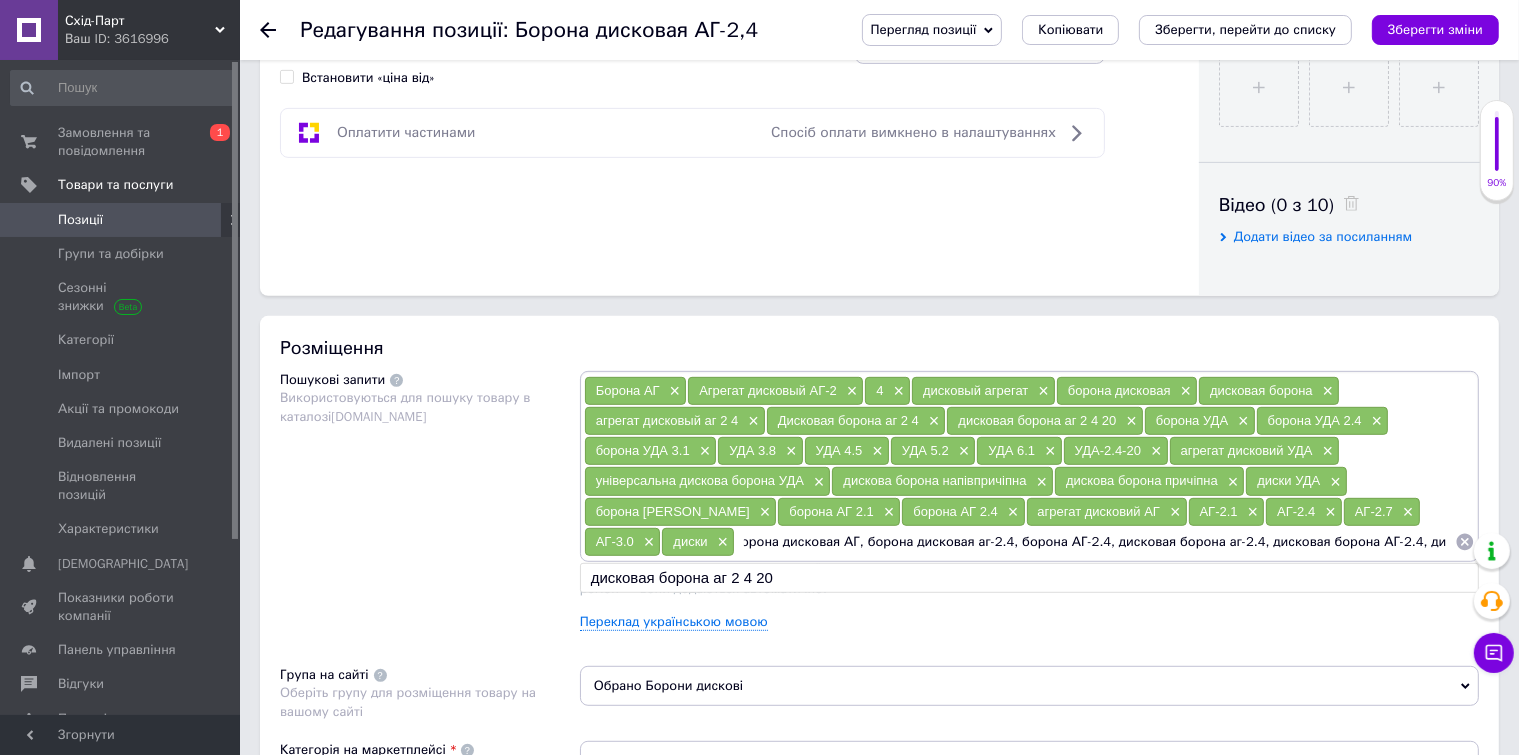 scroll, scrollTop: 0, scrollLeft: 27, axis: horizontal 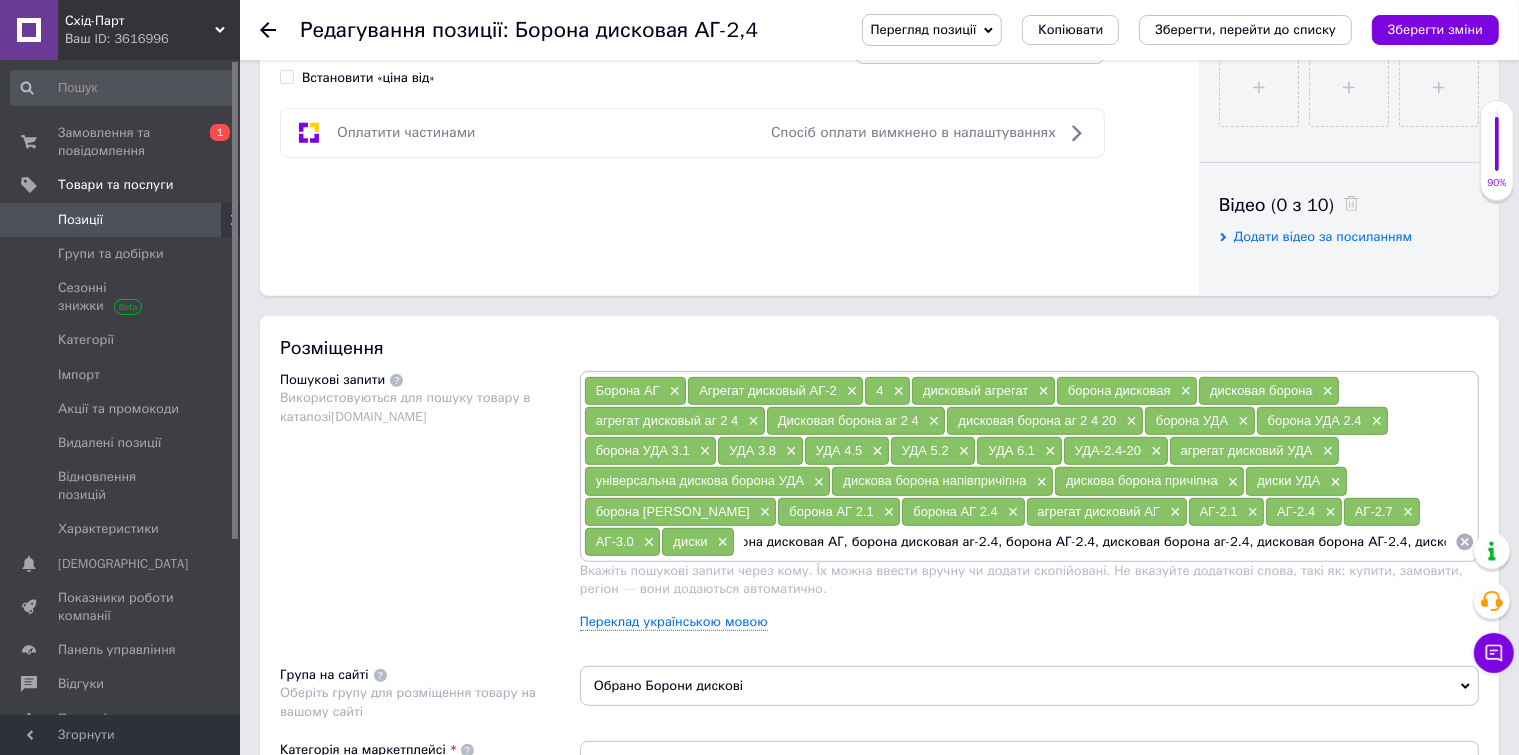 type 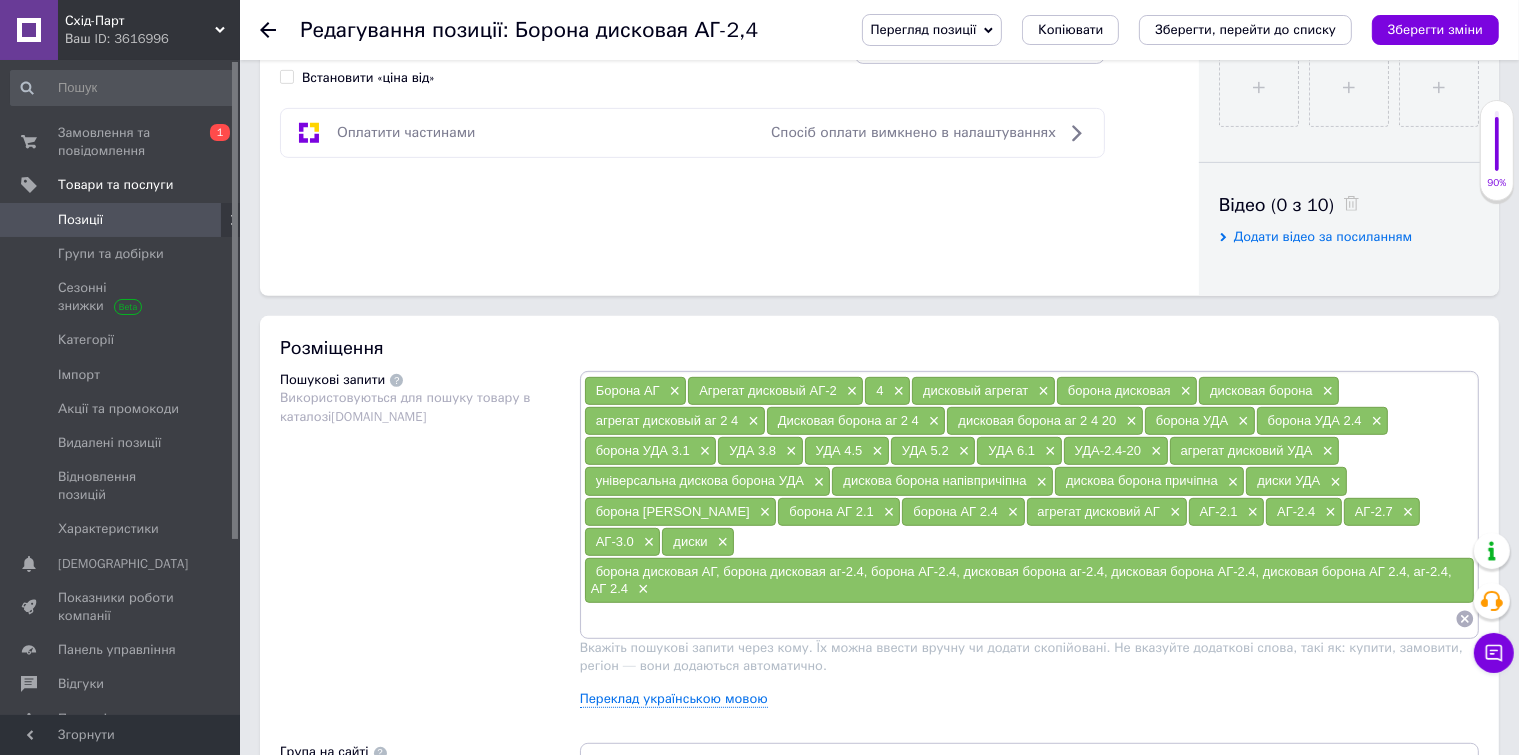 scroll, scrollTop: 0, scrollLeft: 0, axis: both 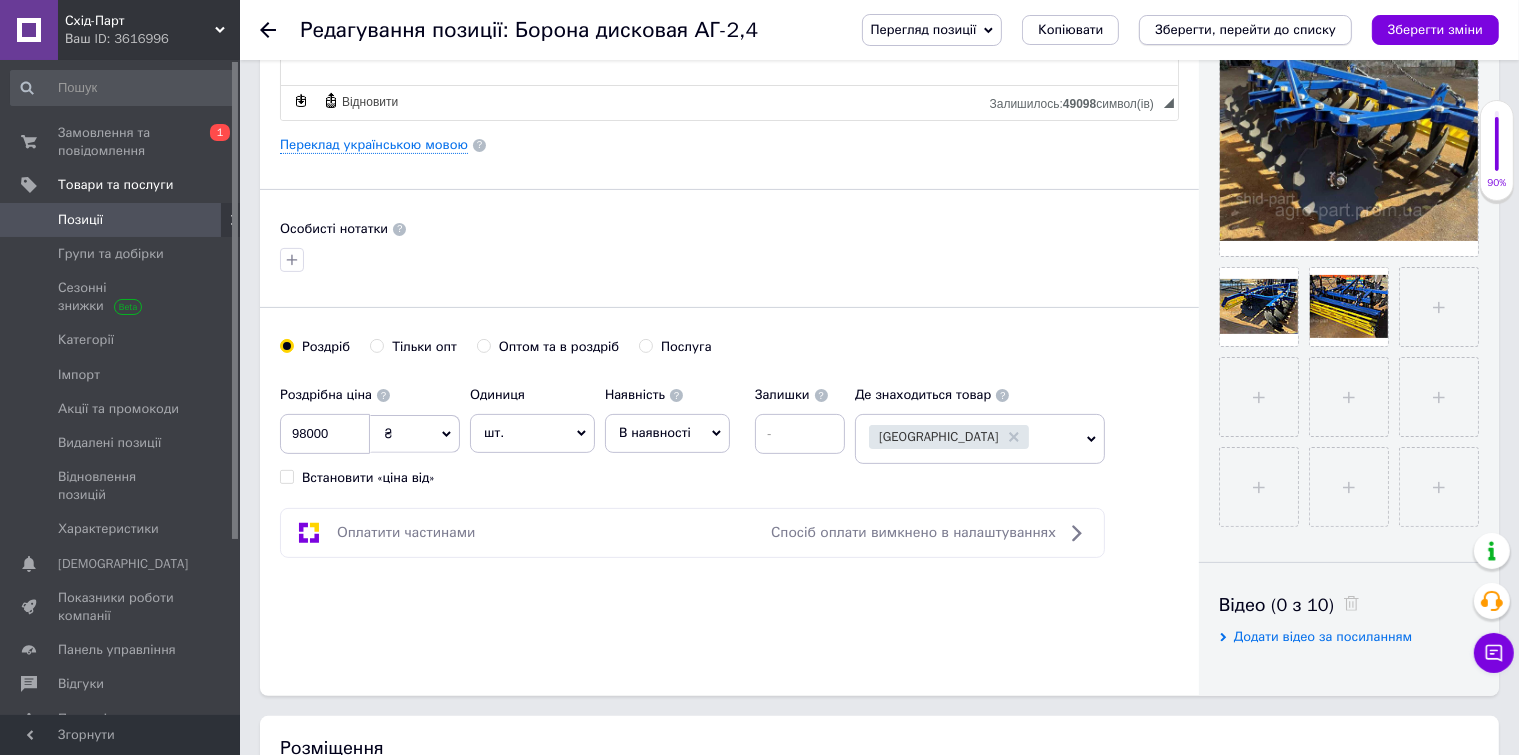 click on "Зберегти, перейти до списку" at bounding box center [1245, 29] 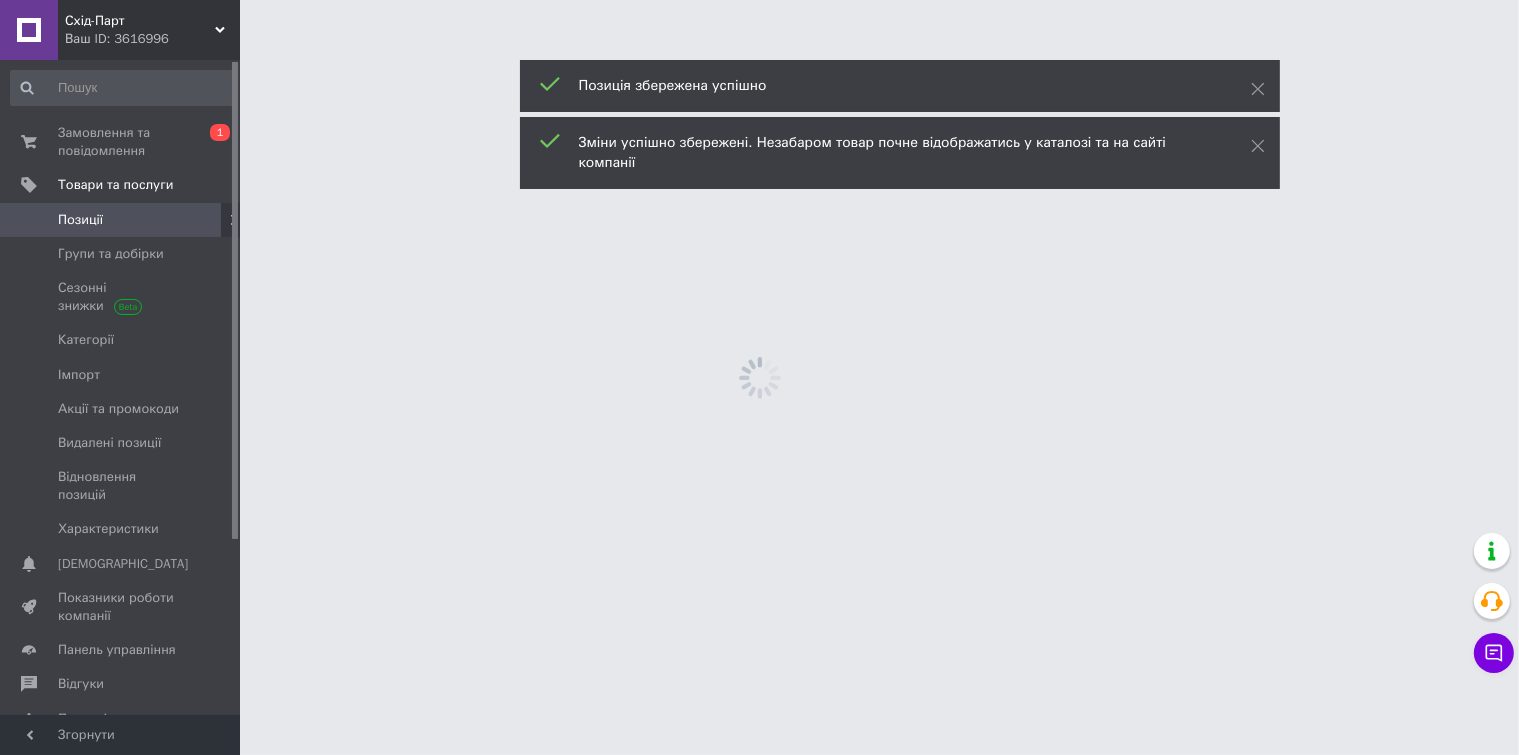 scroll, scrollTop: 0, scrollLeft: 0, axis: both 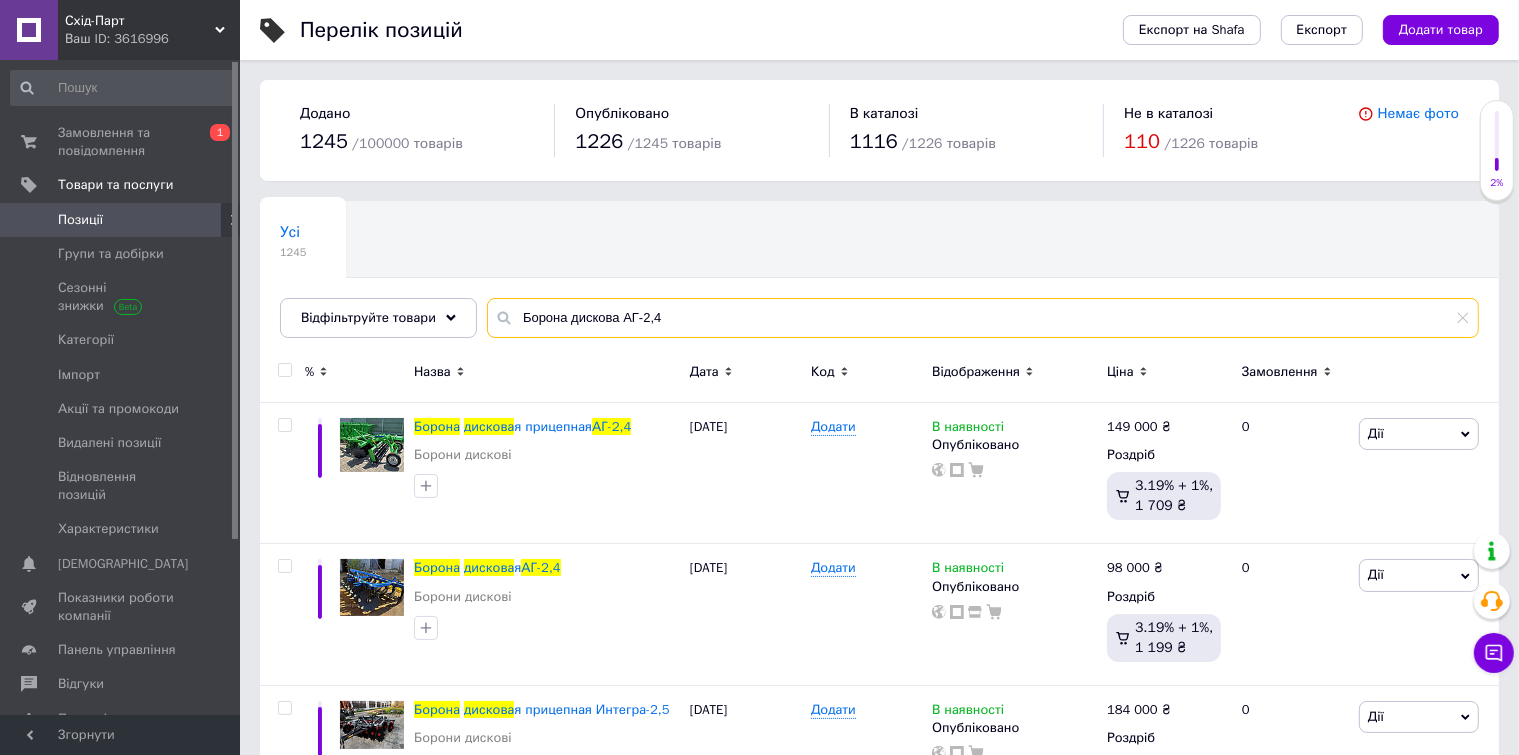 drag, startPoint x: 660, startPoint y: 312, endPoint x: 516, endPoint y: 313, distance: 144.00348 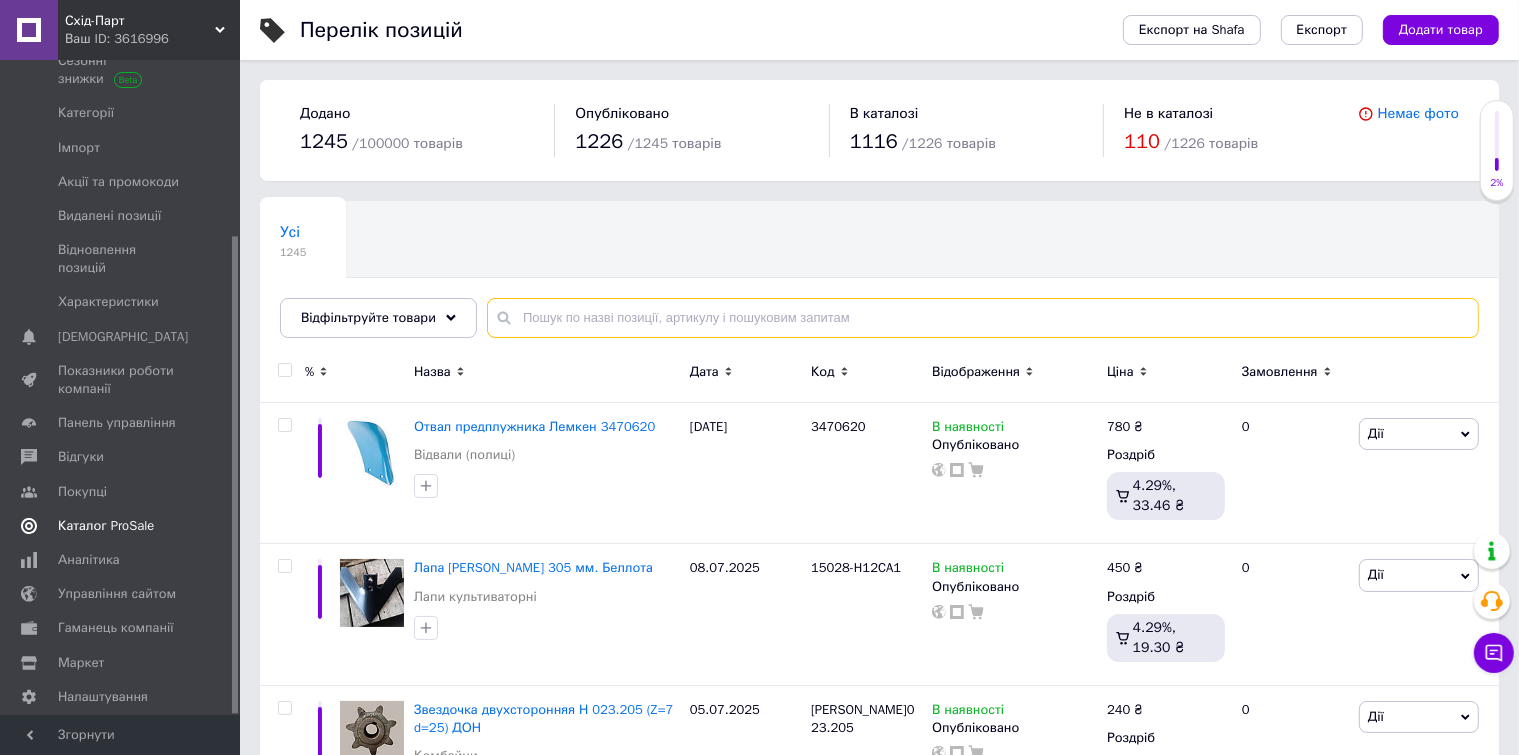 scroll, scrollTop: 241, scrollLeft: 0, axis: vertical 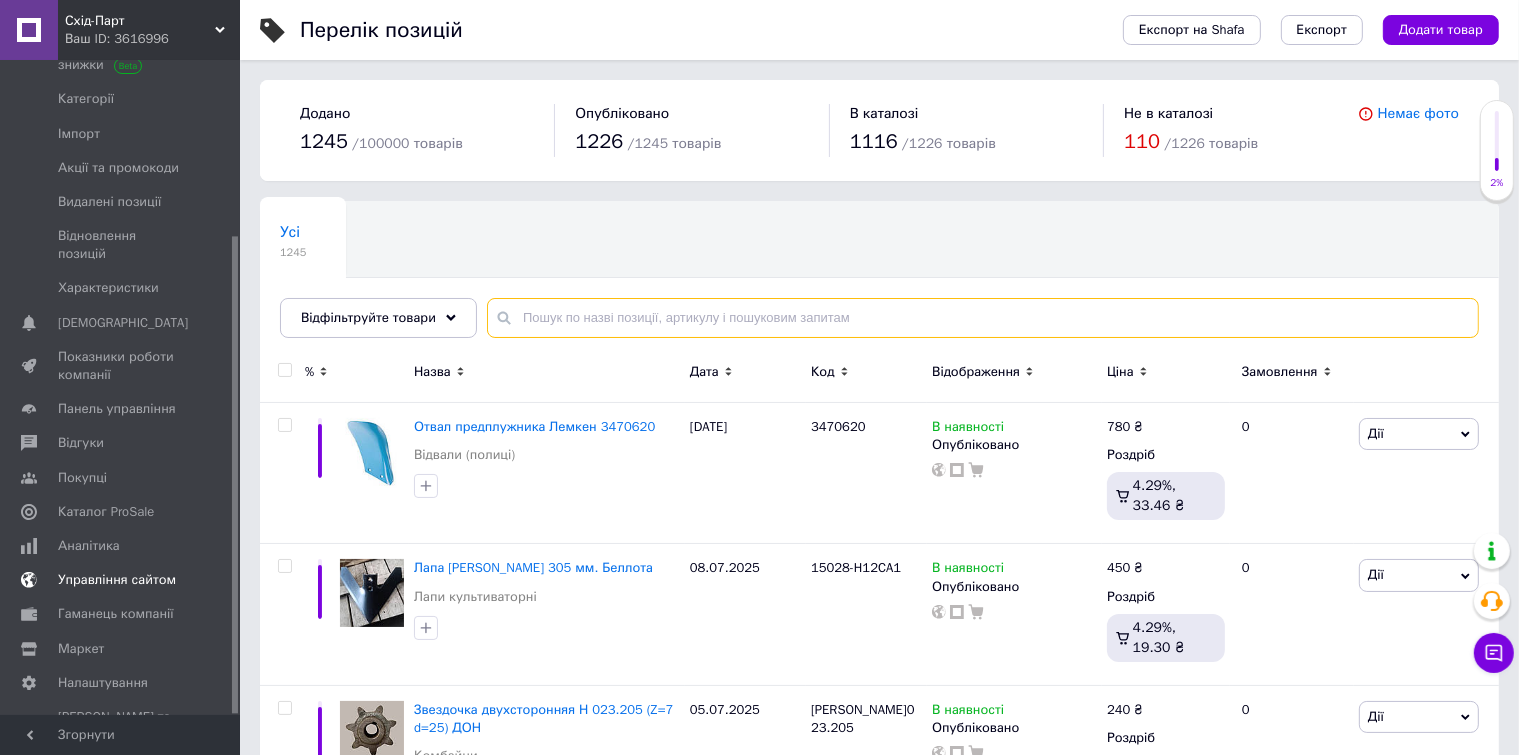 type 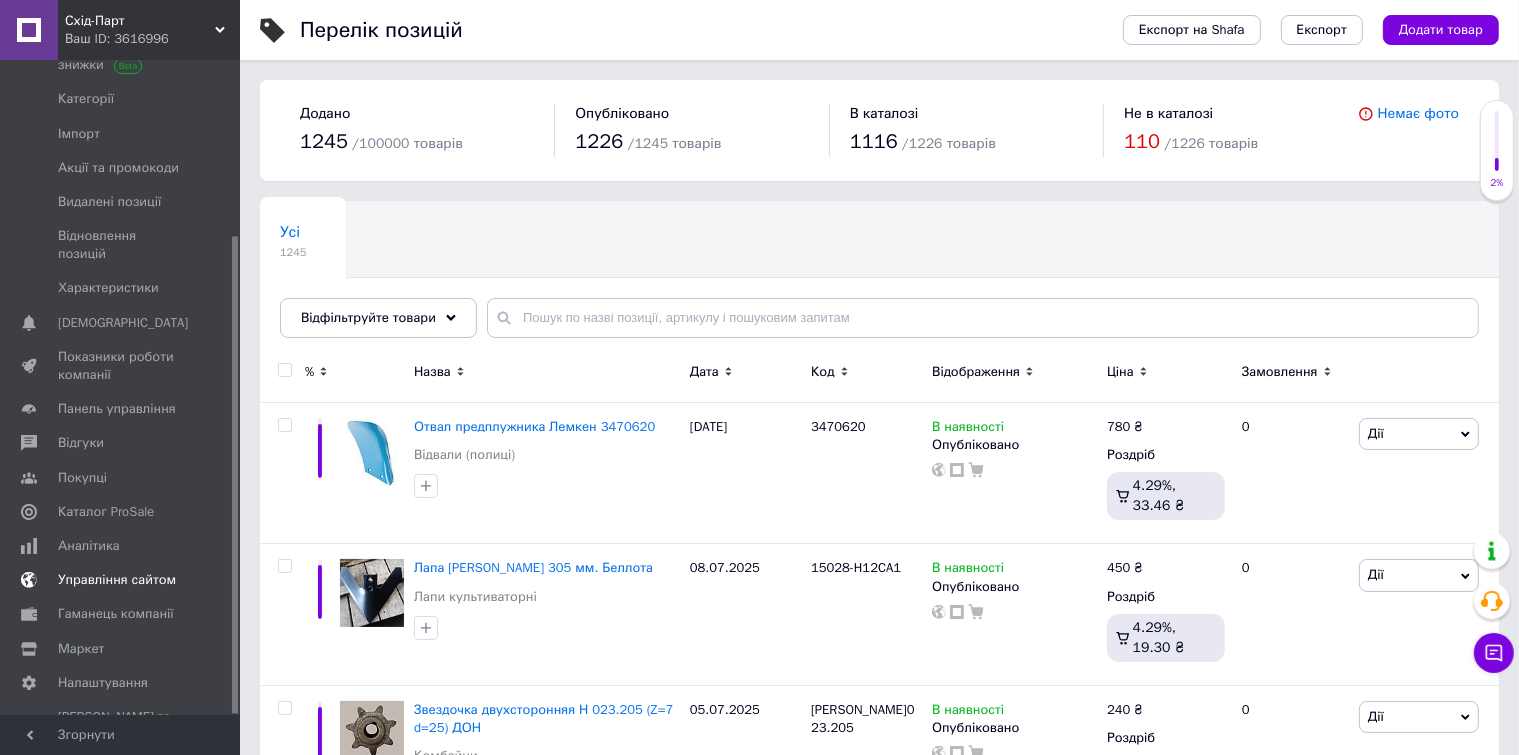 click on "Управління сайтом" at bounding box center (117, 580) 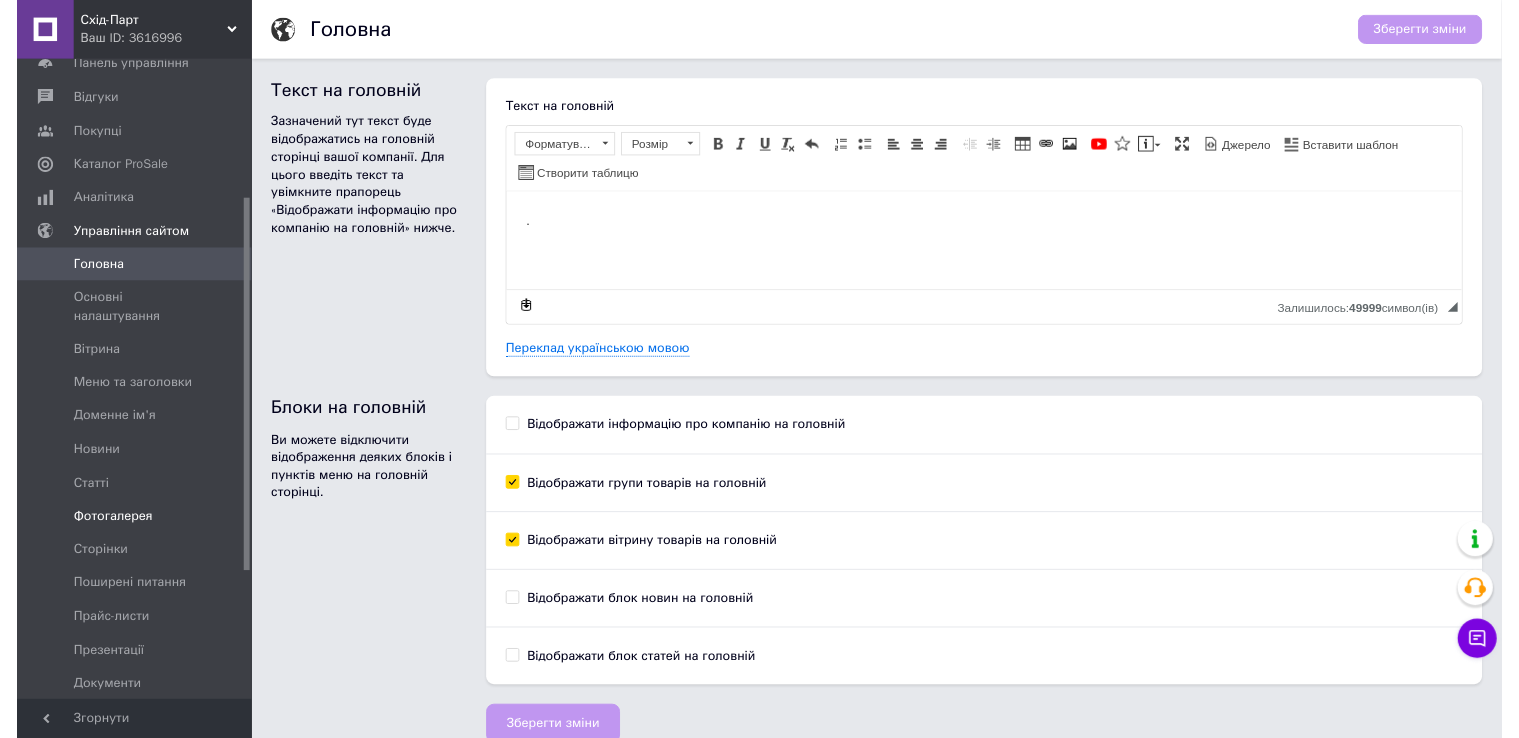 scroll, scrollTop: 0, scrollLeft: 0, axis: both 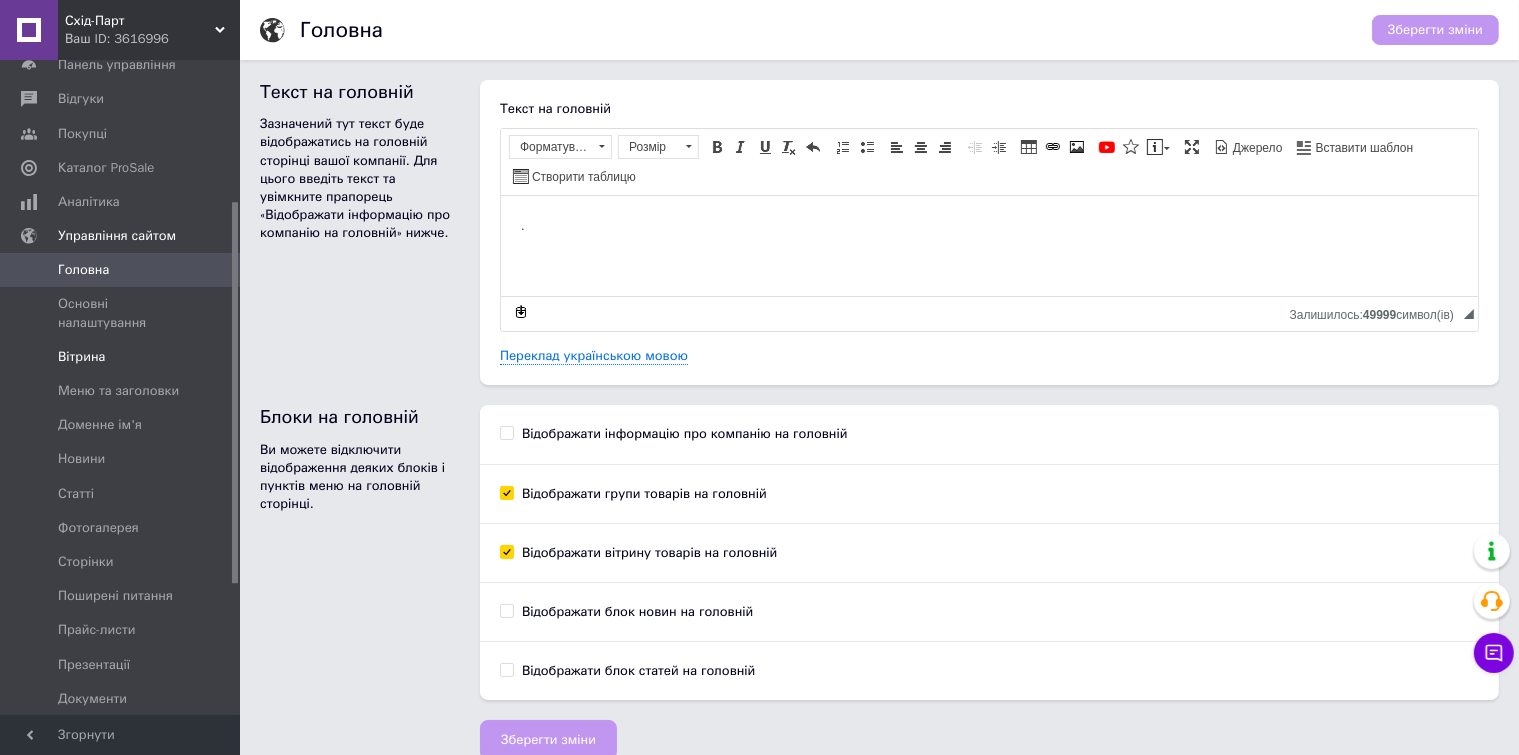 click on "Вітрина" at bounding box center [81, 357] 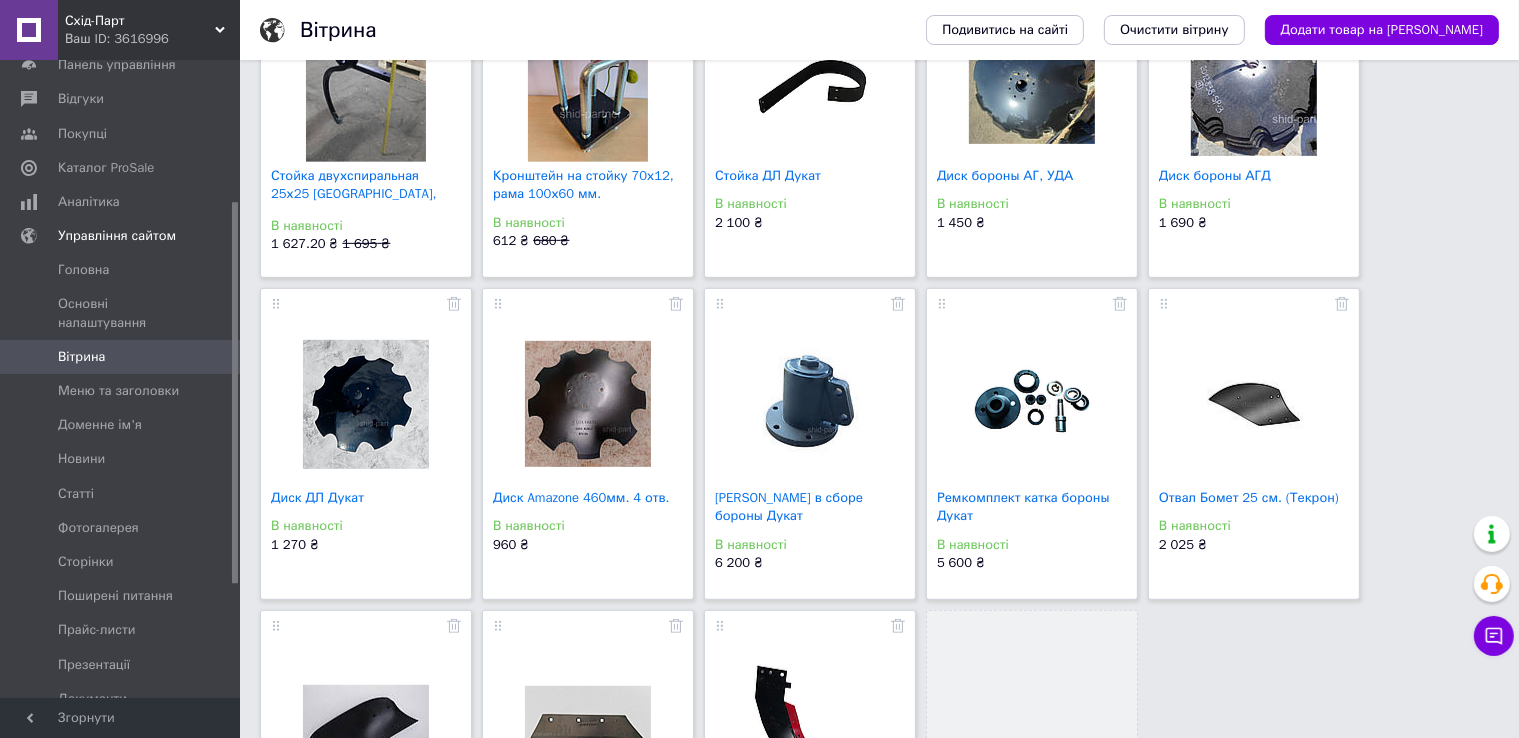scroll, scrollTop: 1091, scrollLeft: 0, axis: vertical 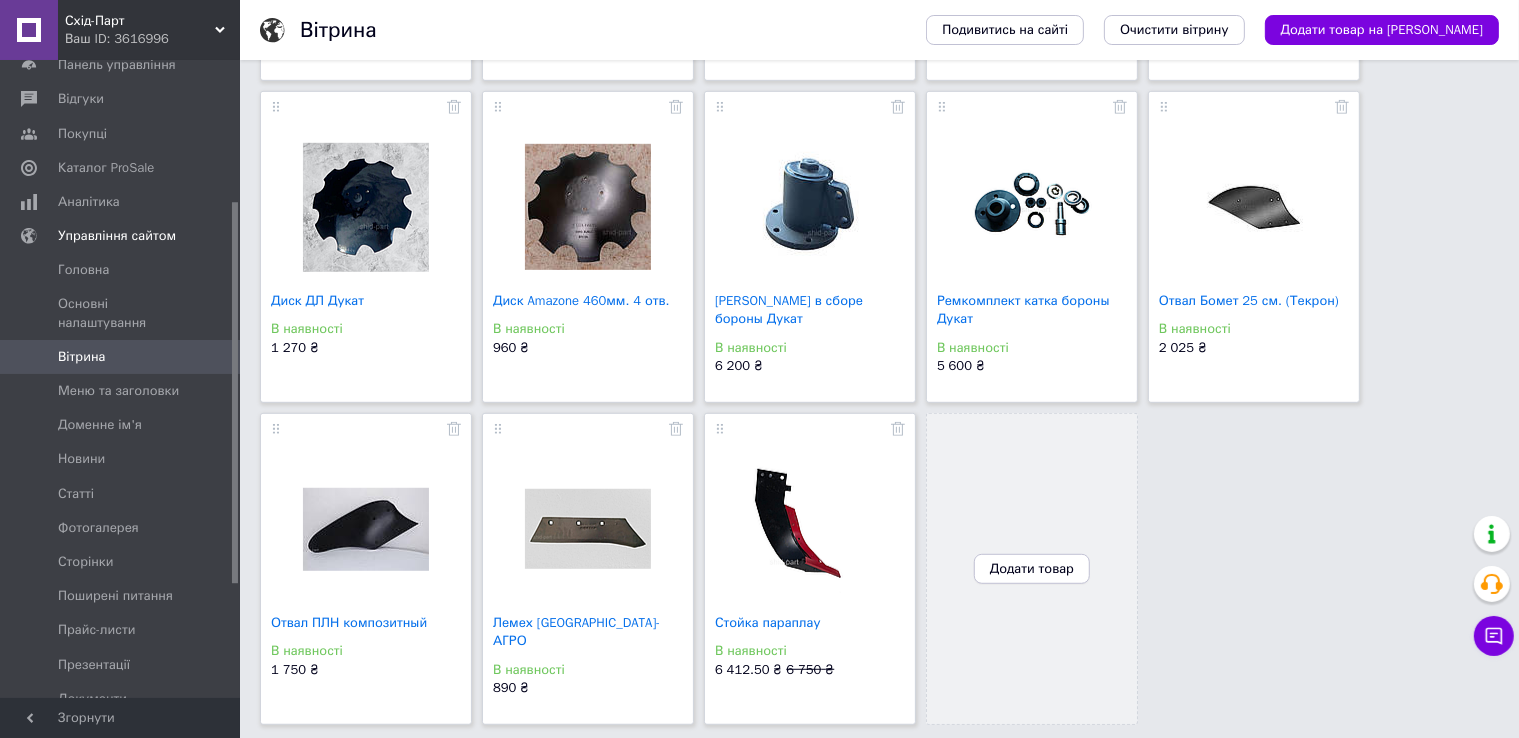 click on "Додати товар" at bounding box center (1032, 569) 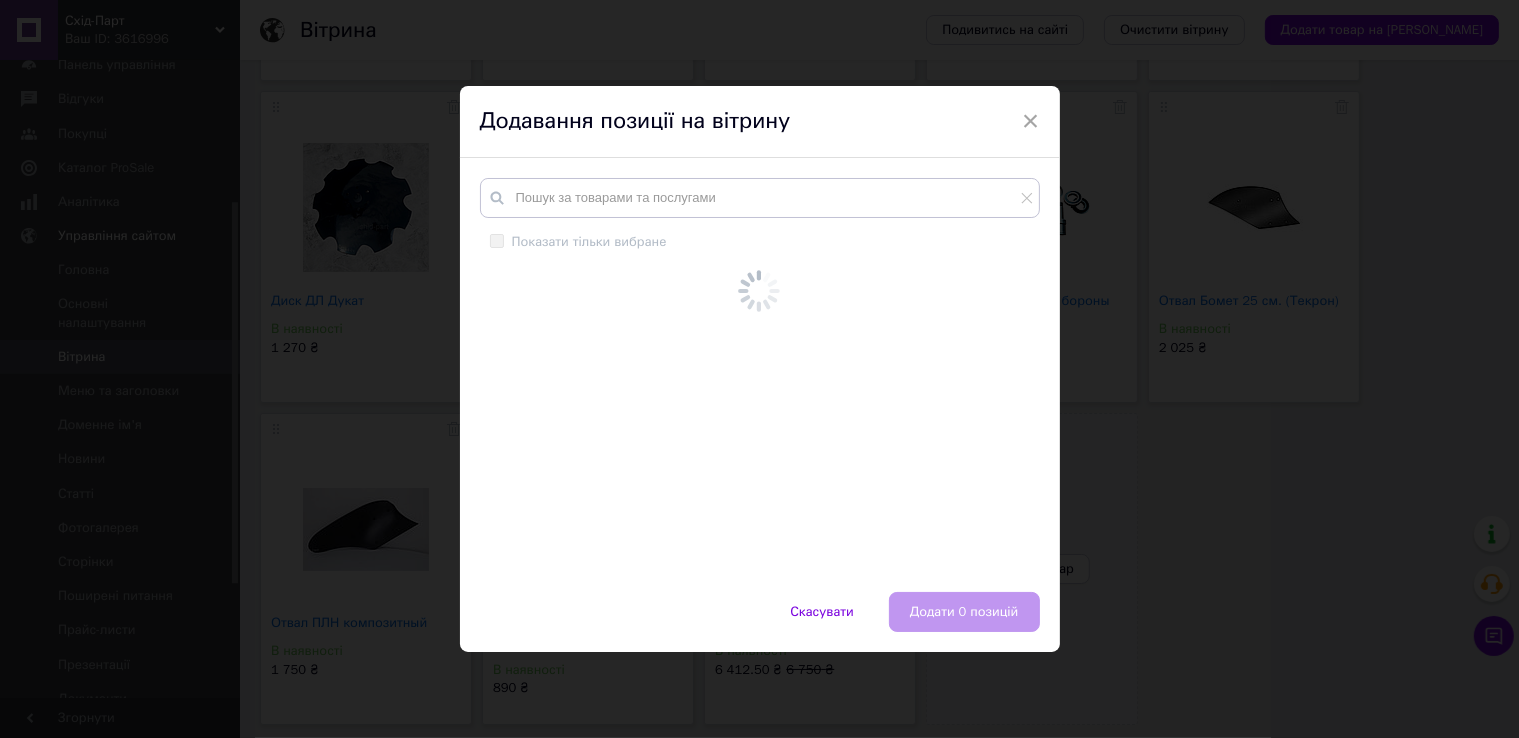 scroll, scrollTop: 1074, scrollLeft: 0, axis: vertical 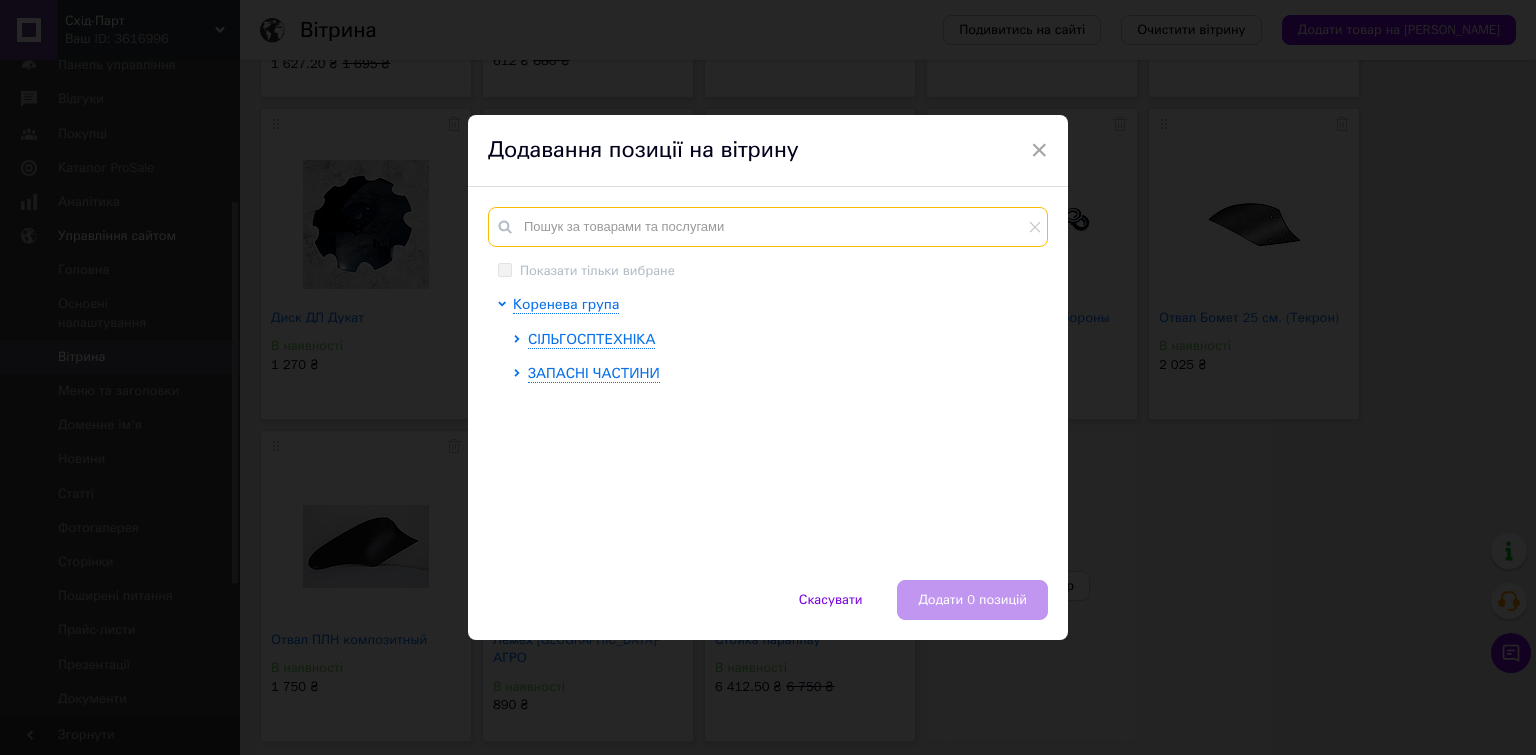 click at bounding box center [768, 227] 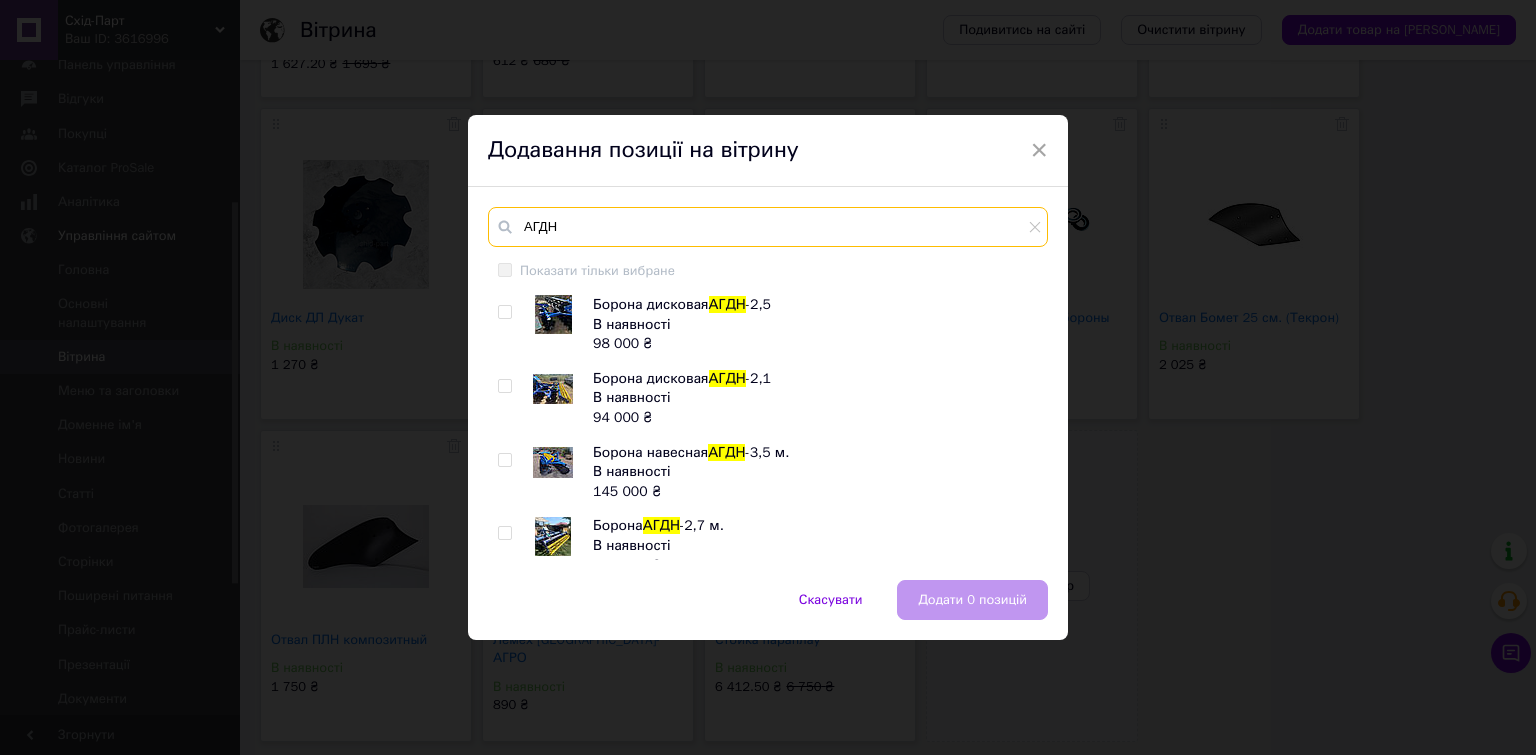 type on "АГДН" 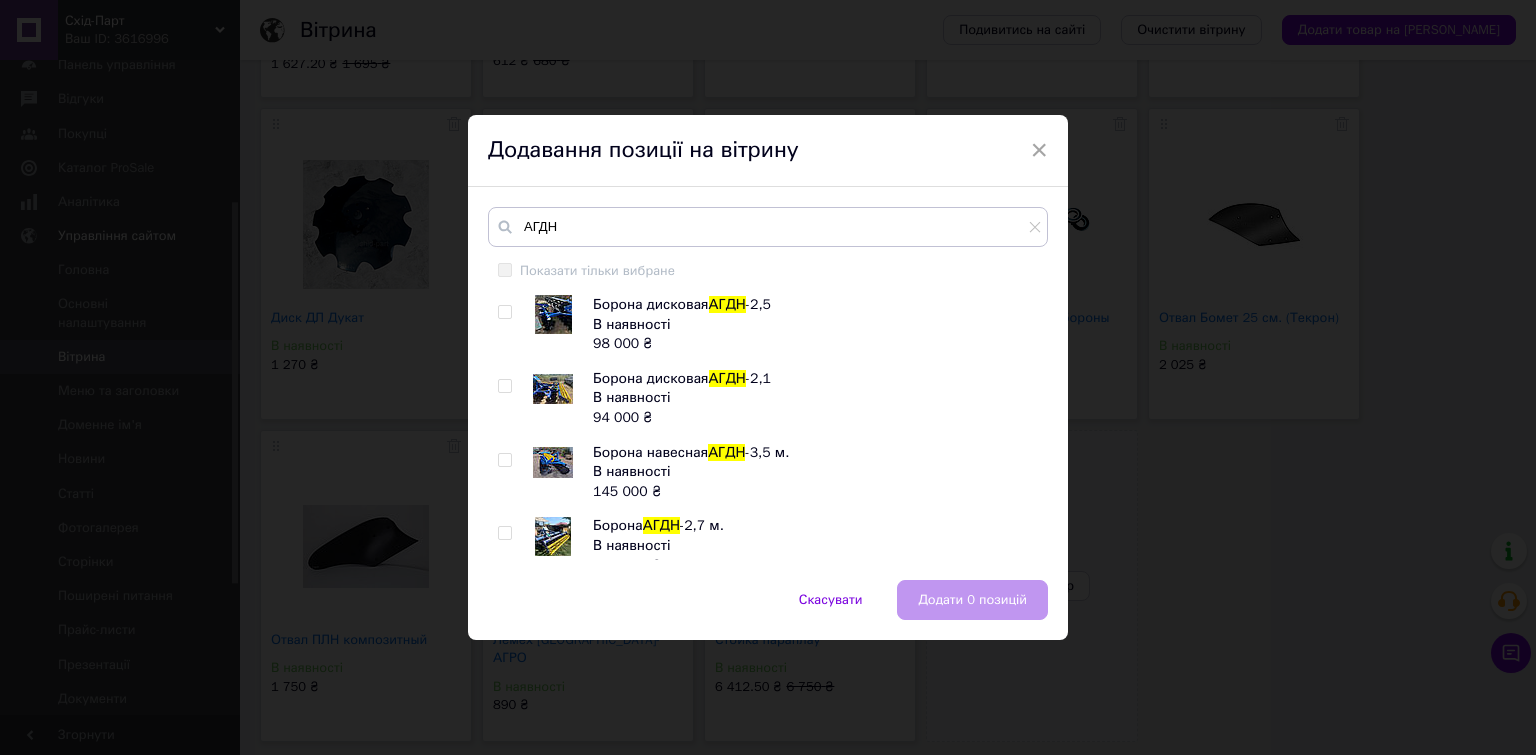 click at bounding box center (508, 398) 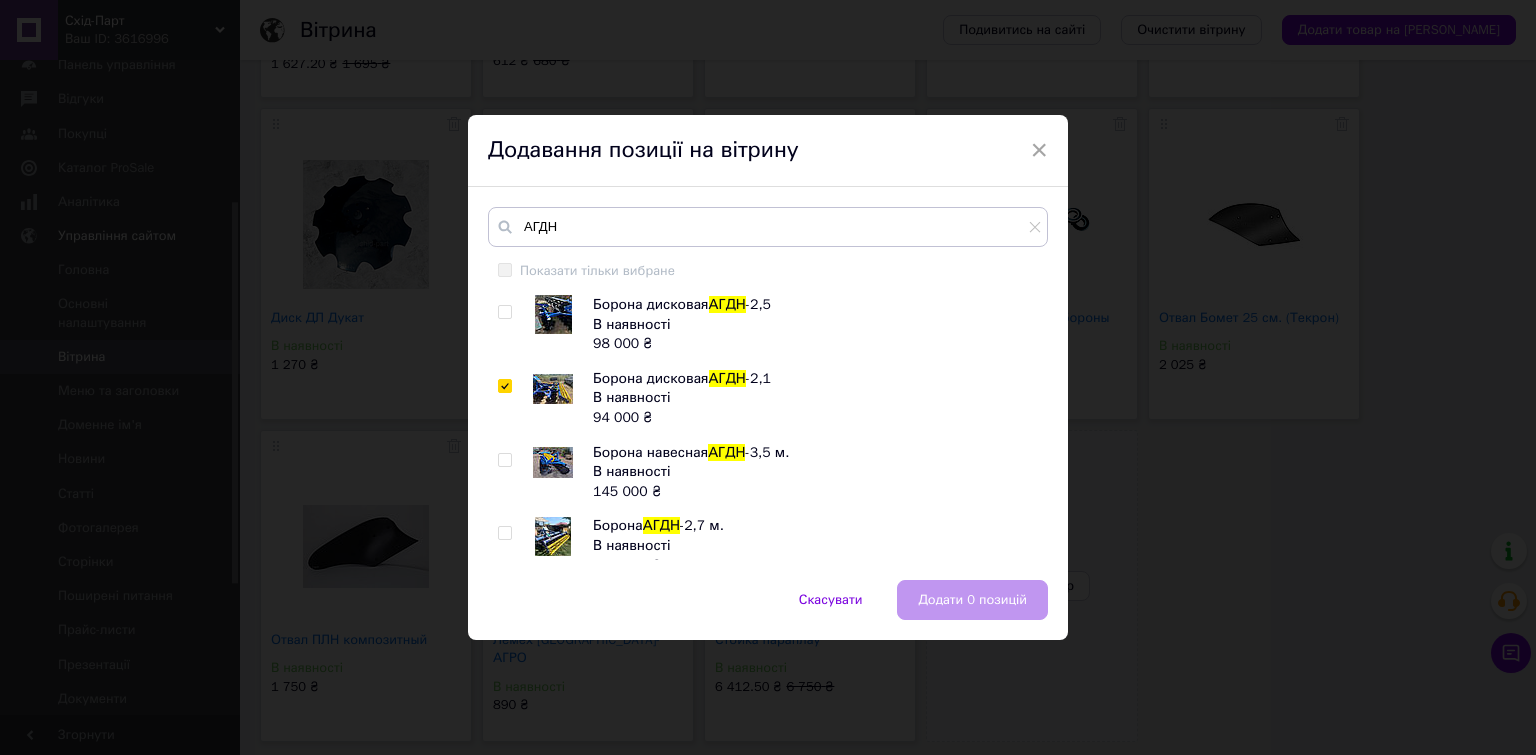 checkbox on "true" 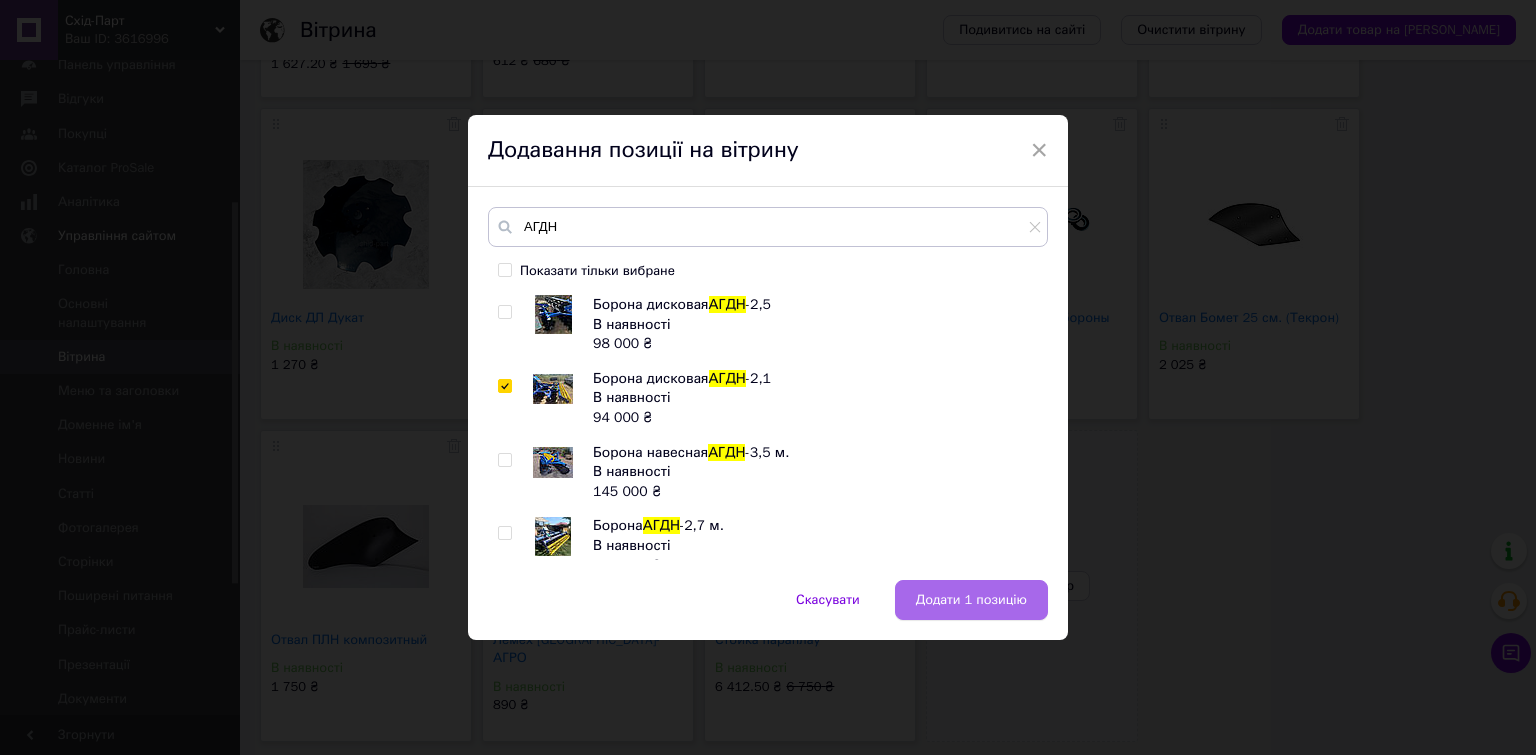click on "Додати 1 позицію" at bounding box center [971, 600] 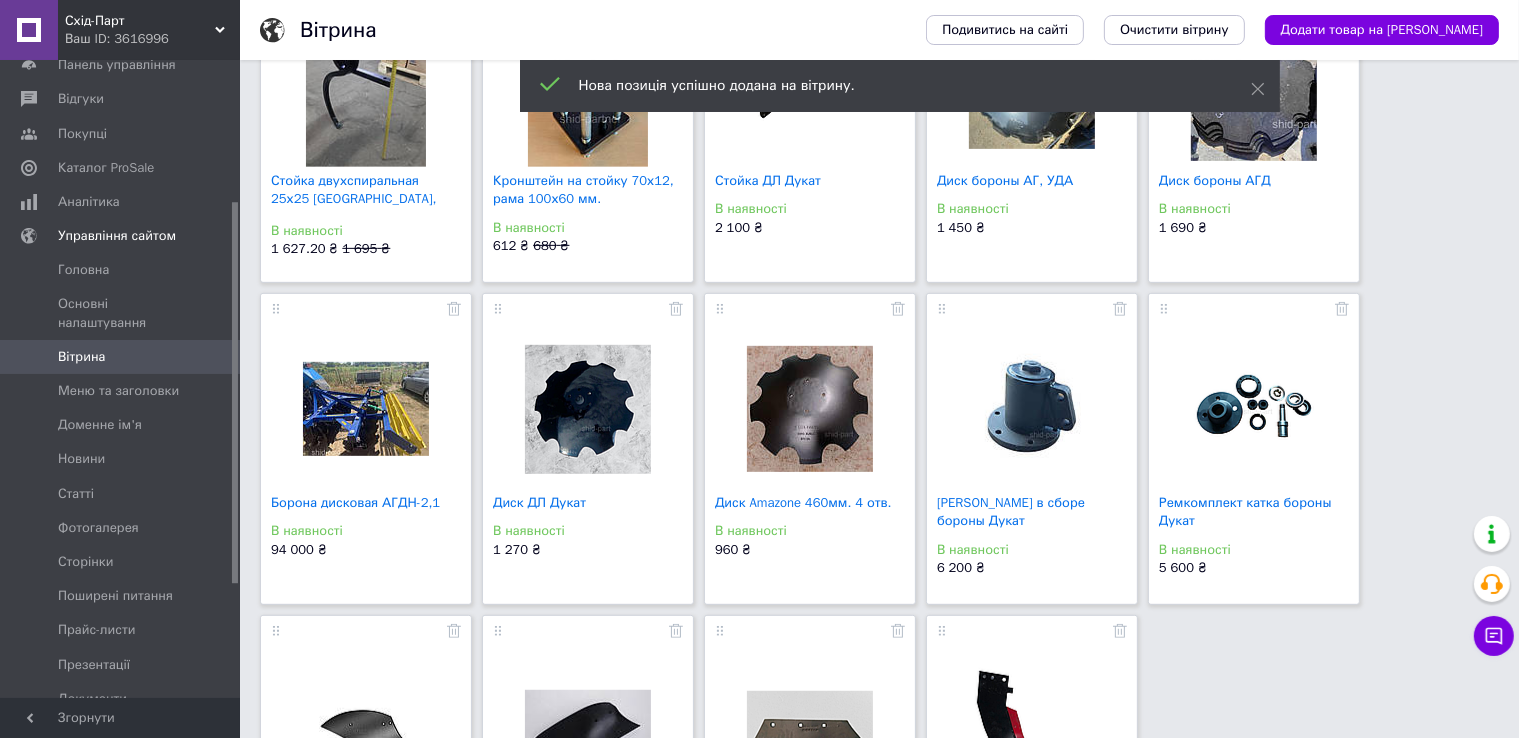 scroll, scrollTop: 874, scrollLeft: 0, axis: vertical 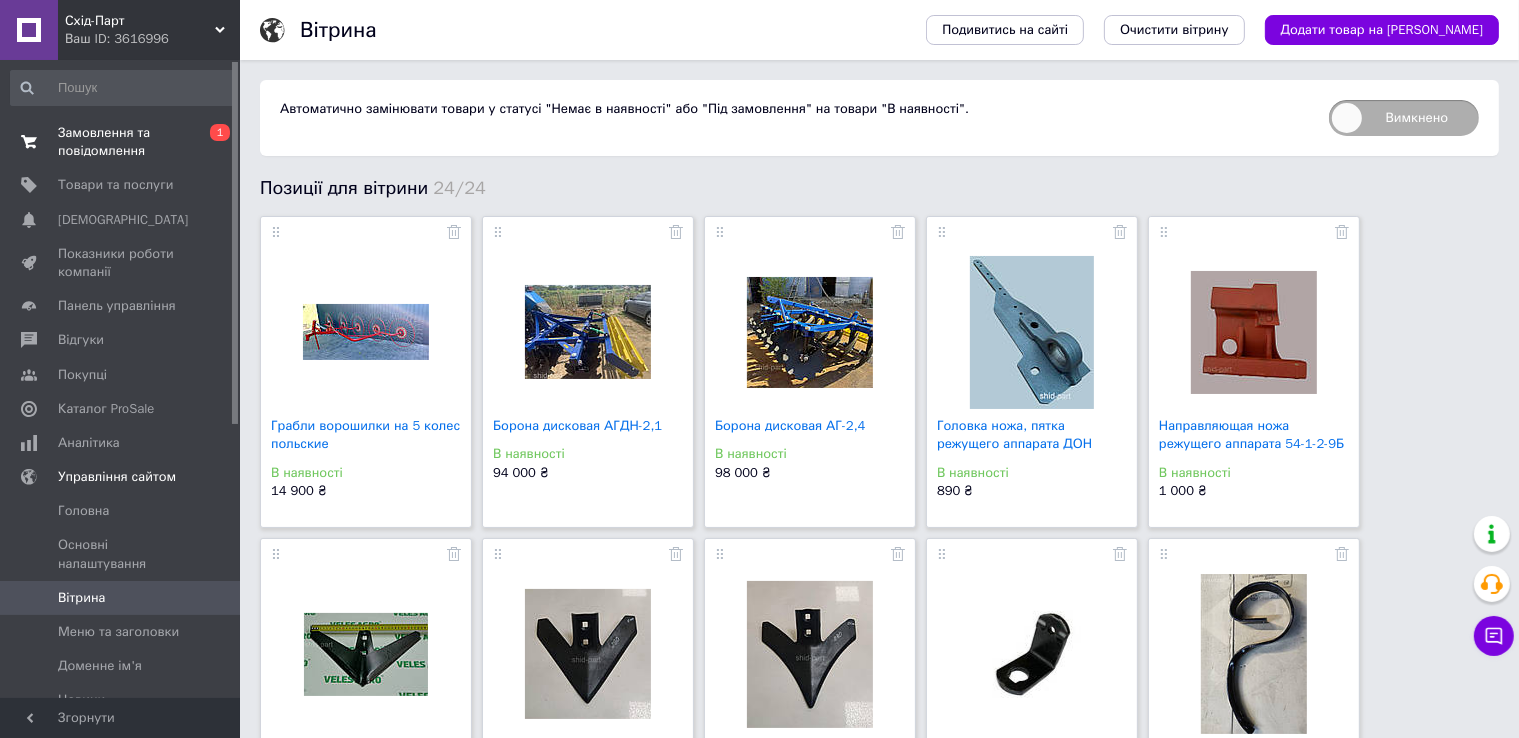 click on "Замовлення та повідомлення" at bounding box center (121, 142) 